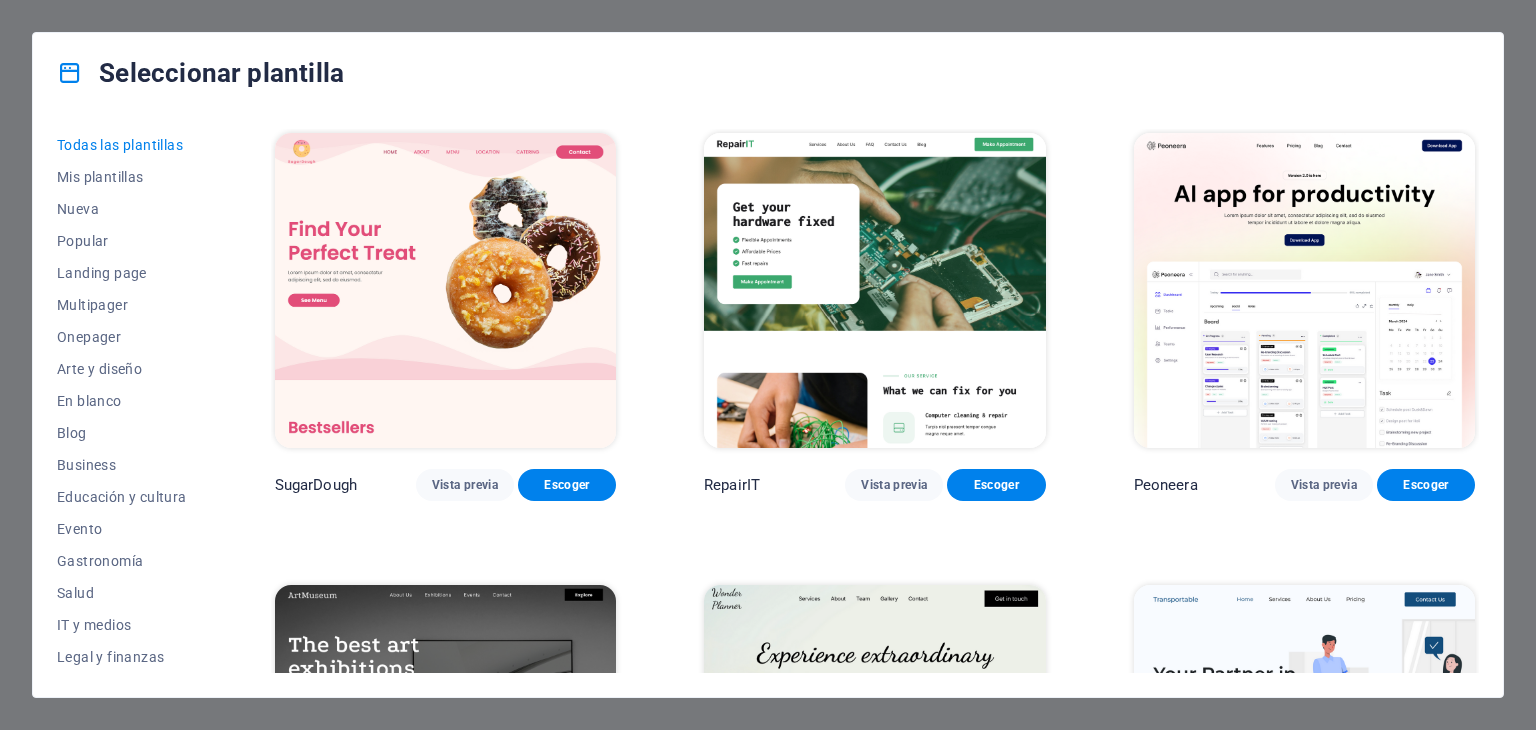 scroll, scrollTop: 0, scrollLeft: 0, axis: both 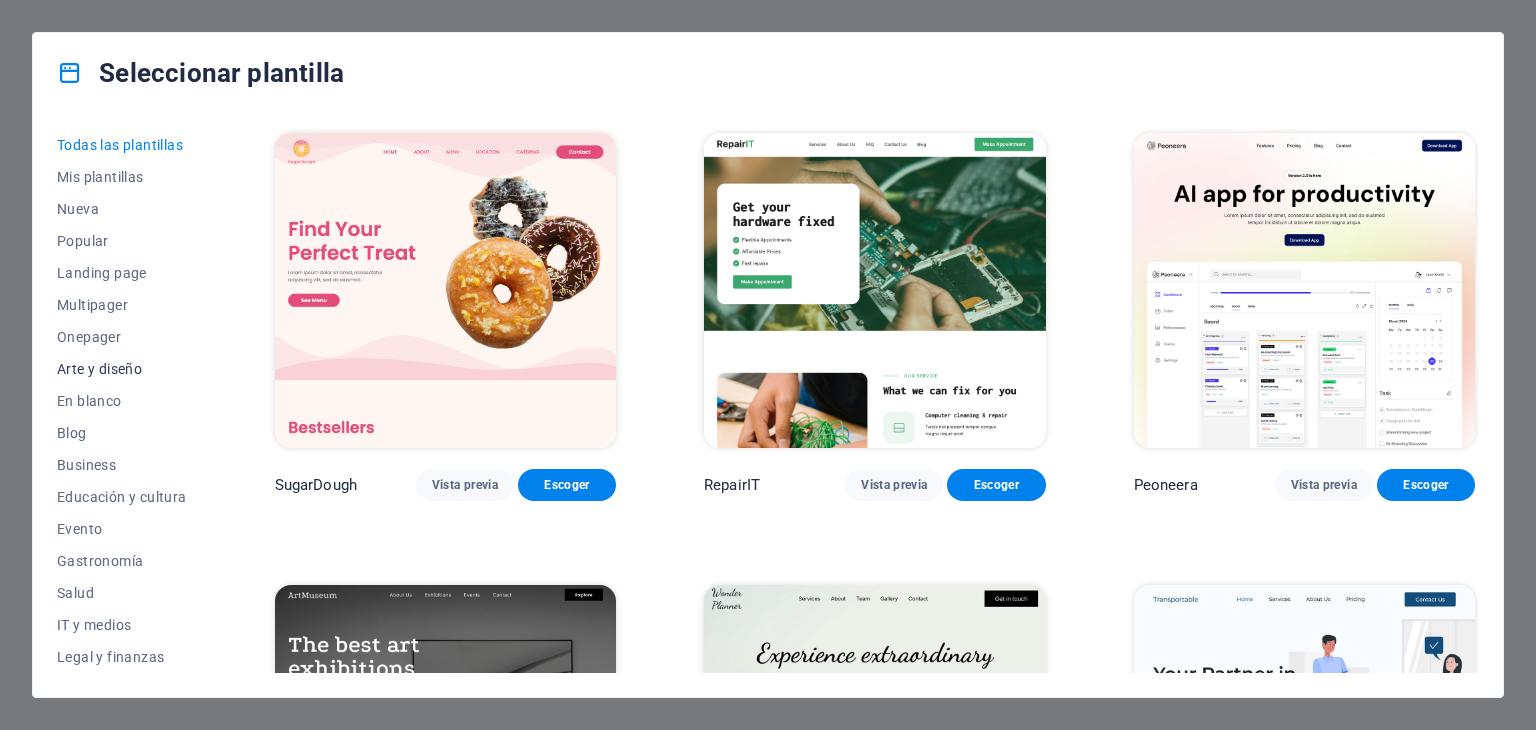 click on "Arte y diseño" at bounding box center [122, 369] 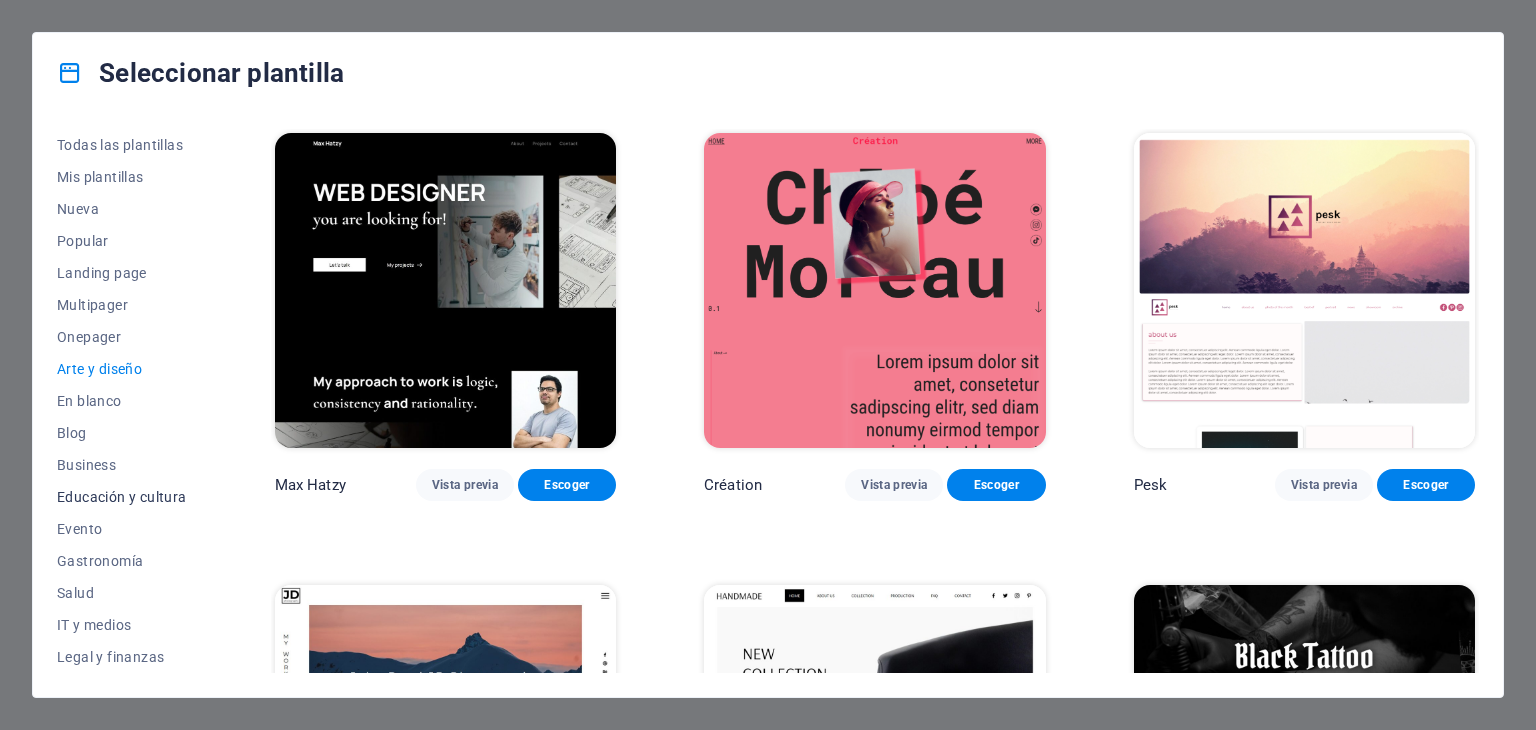 click on "Educación y cultura" at bounding box center (122, 497) 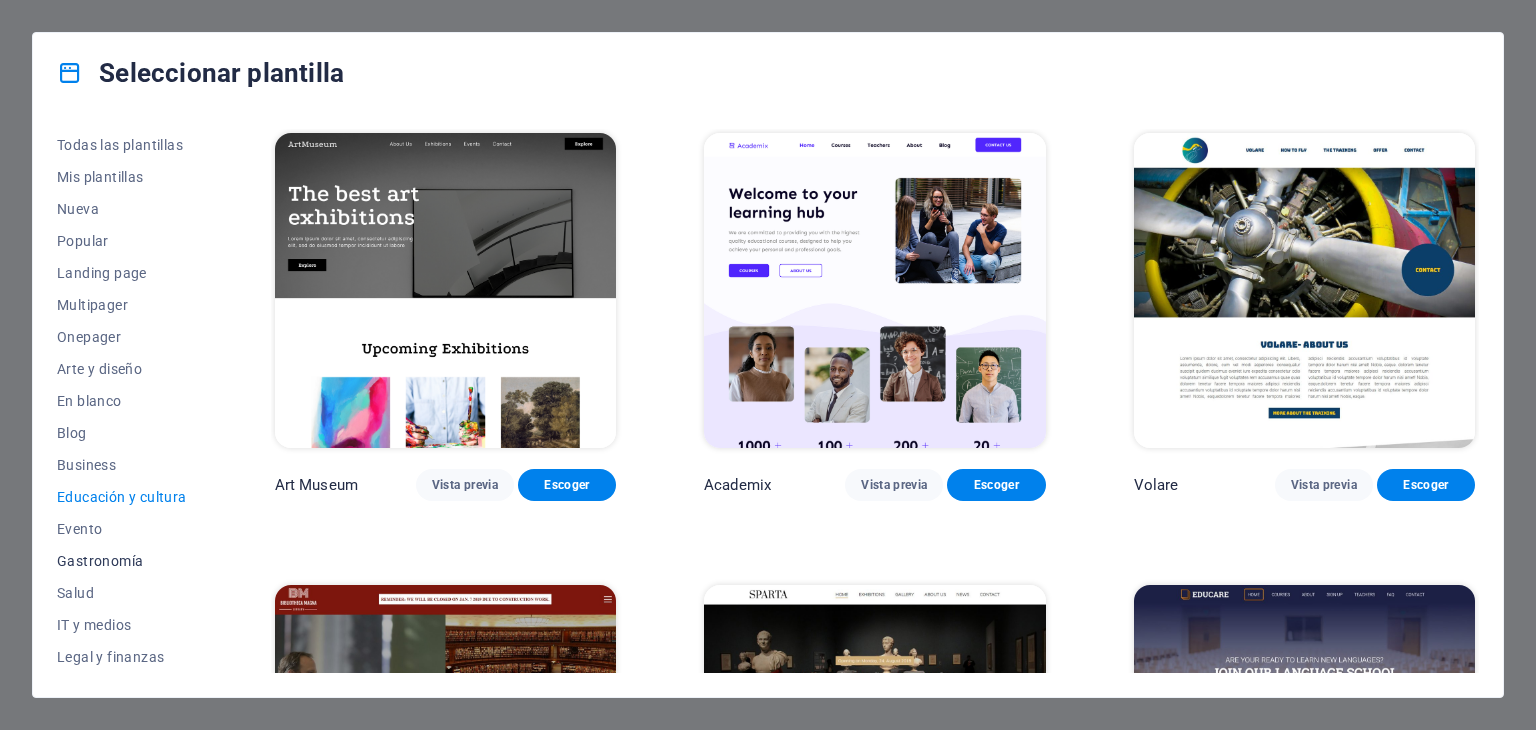 click on "Gastronomía" at bounding box center (122, 561) 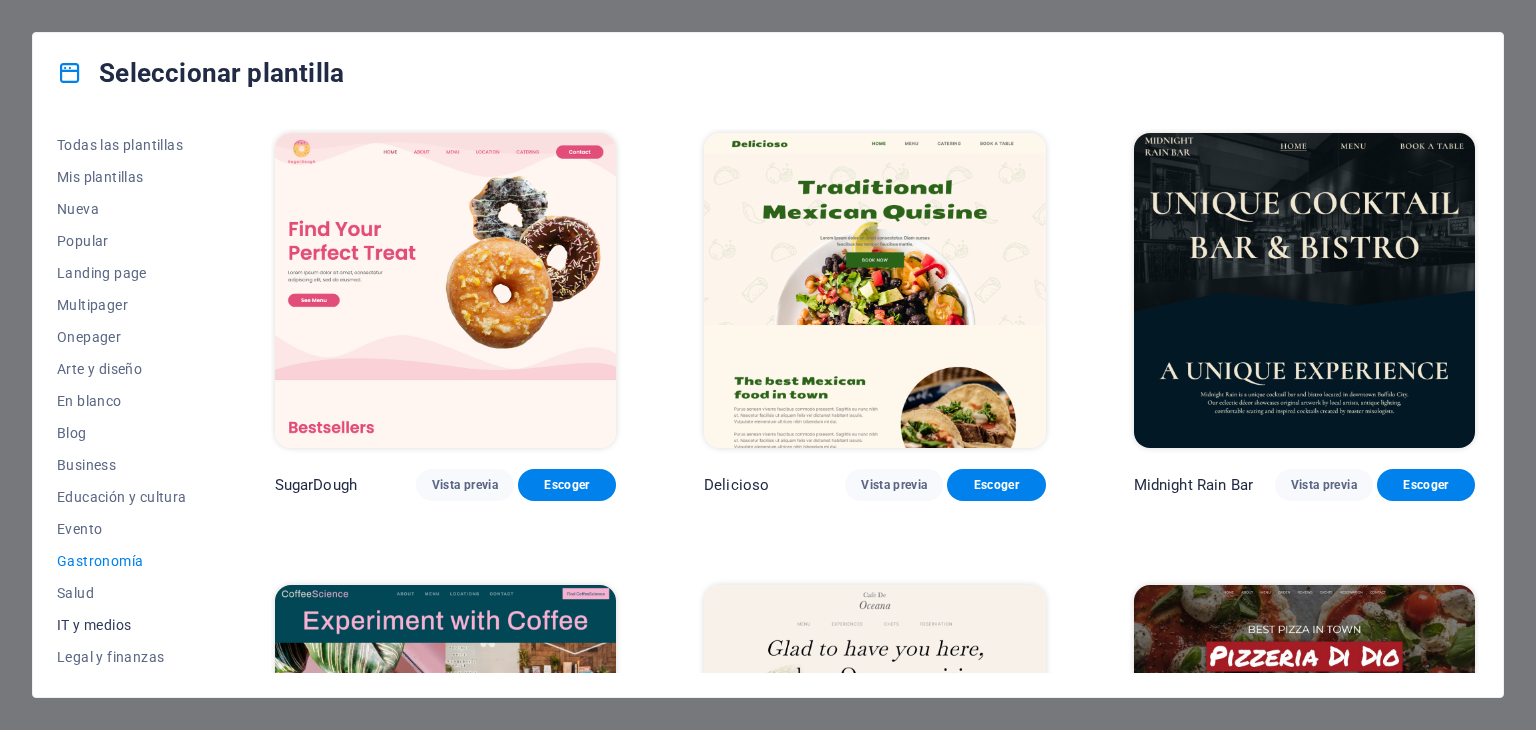 click on "IT y medios" at bounding box center (122, 625) 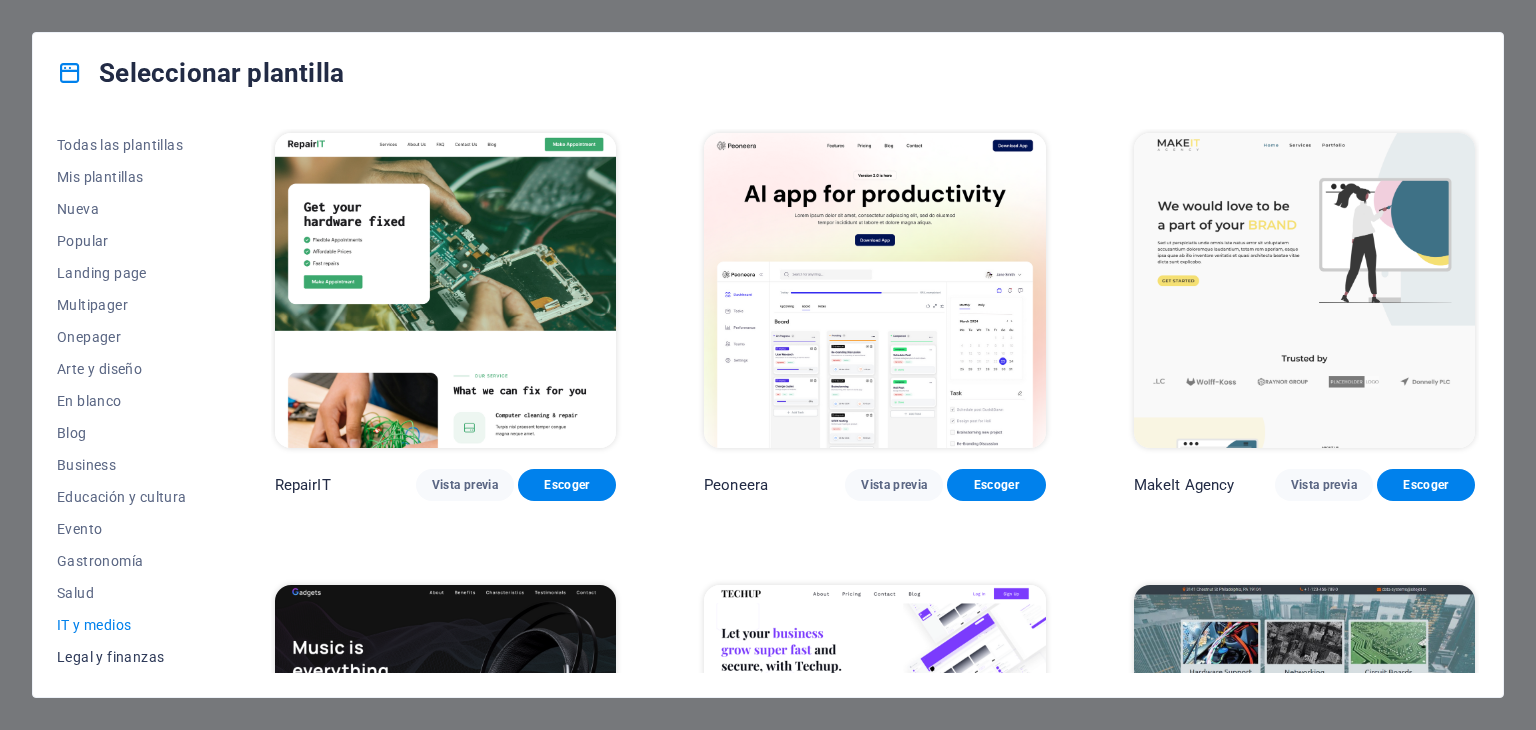 click on "Legal y finanzas" at bounding box center (122, 657) 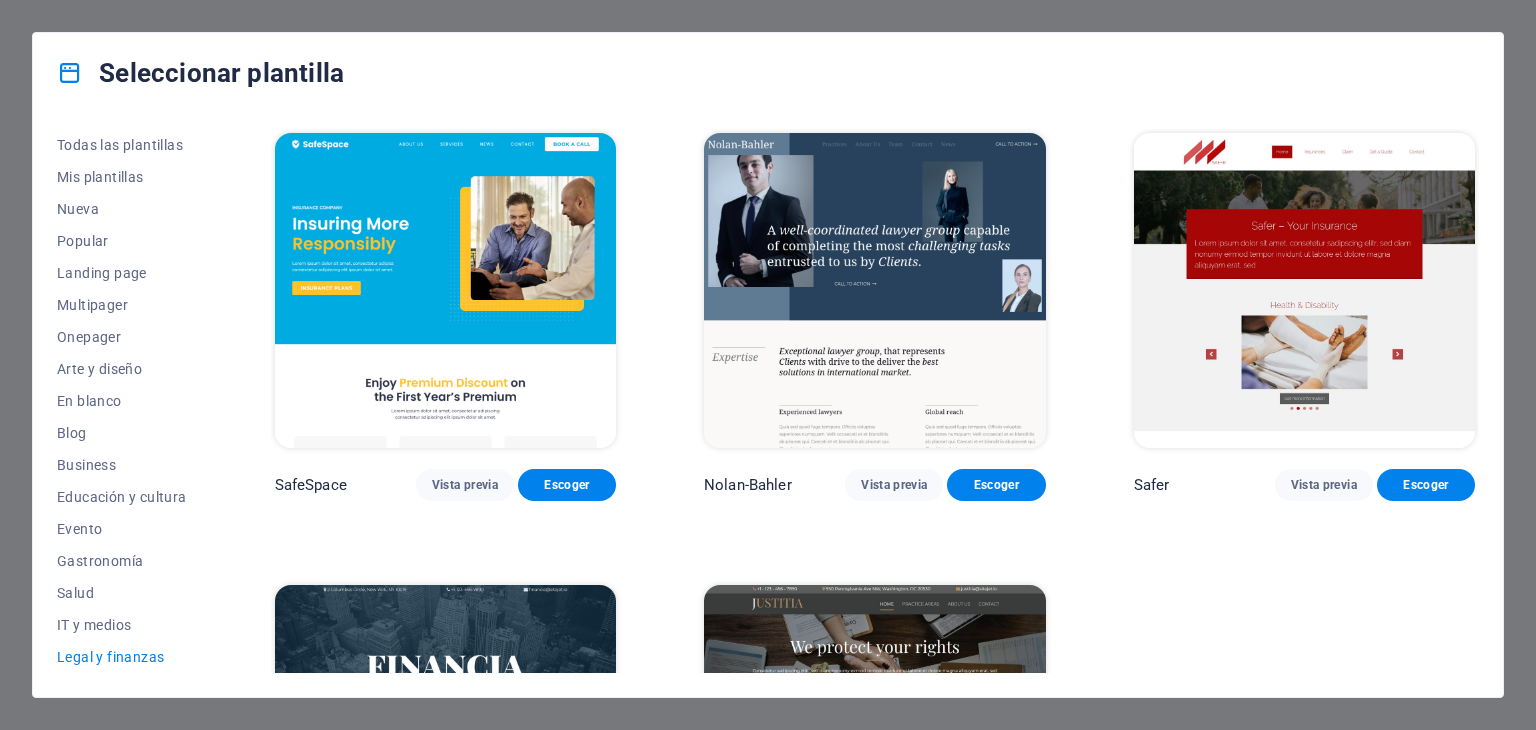 drag, startPoint x: 215, startPoint y: 398, endPoint x: 202, endPoint y: 537, distance: 139.60658 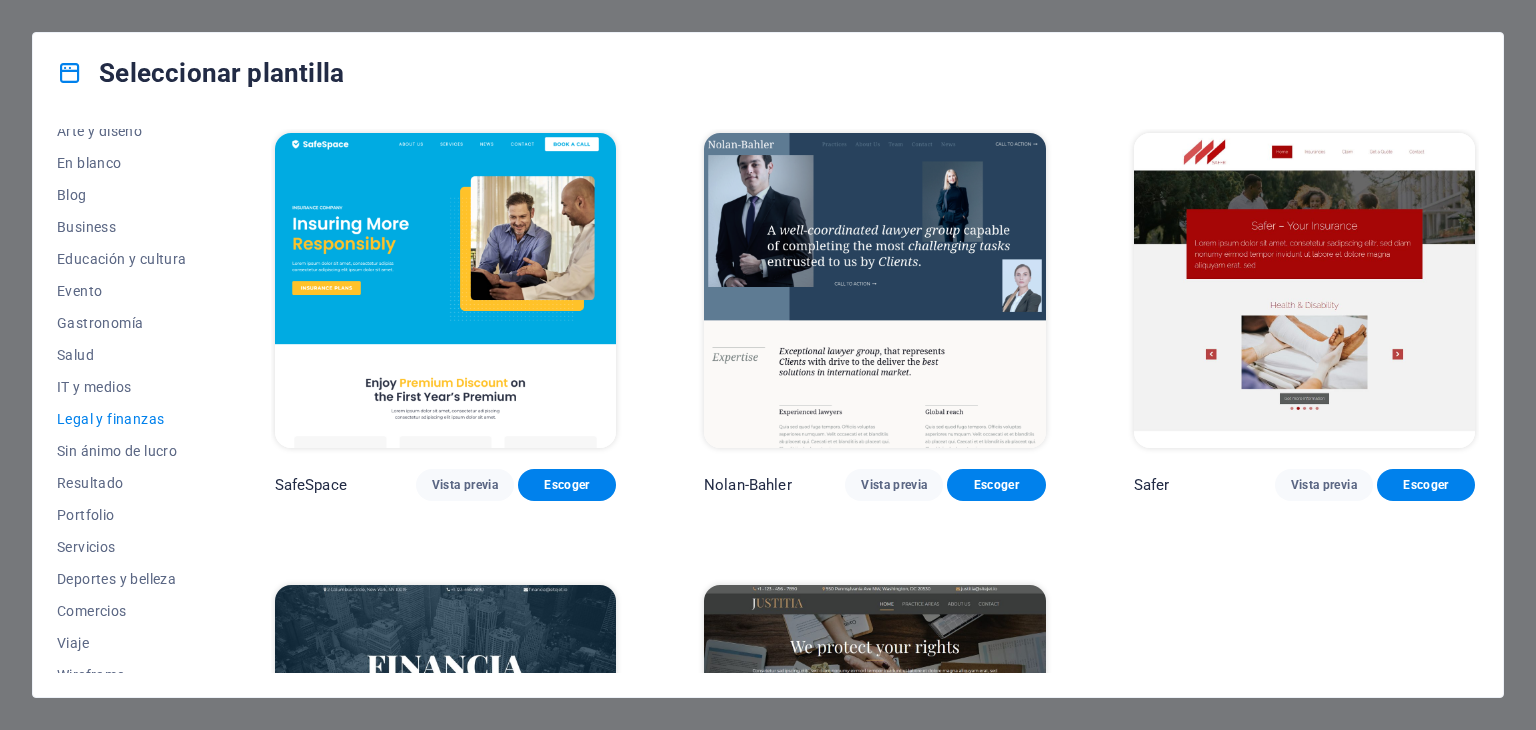 scroll, scrollTop: 256, scrollLeft: 0, axis: vertical 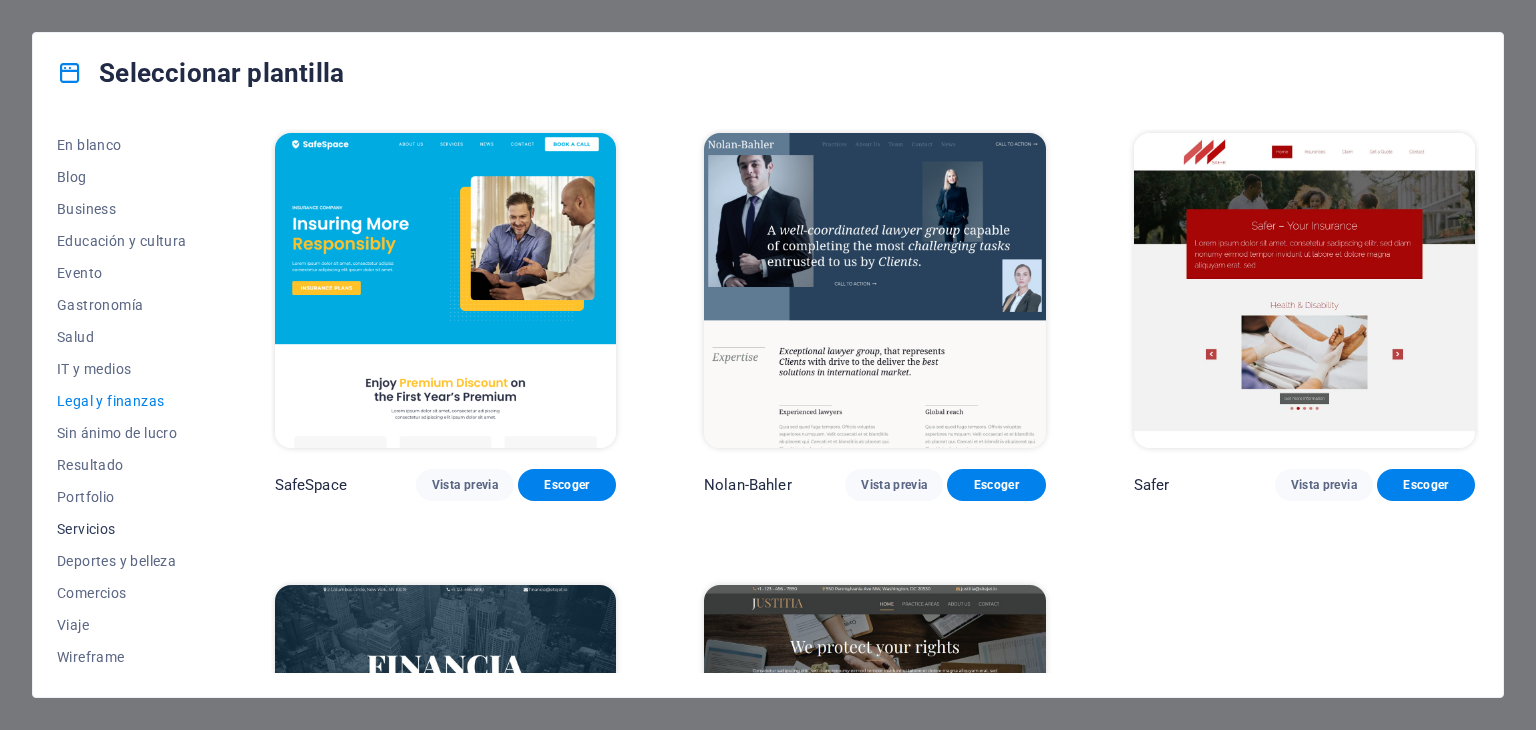click on "Servicios" at bounding box center [122, 529] 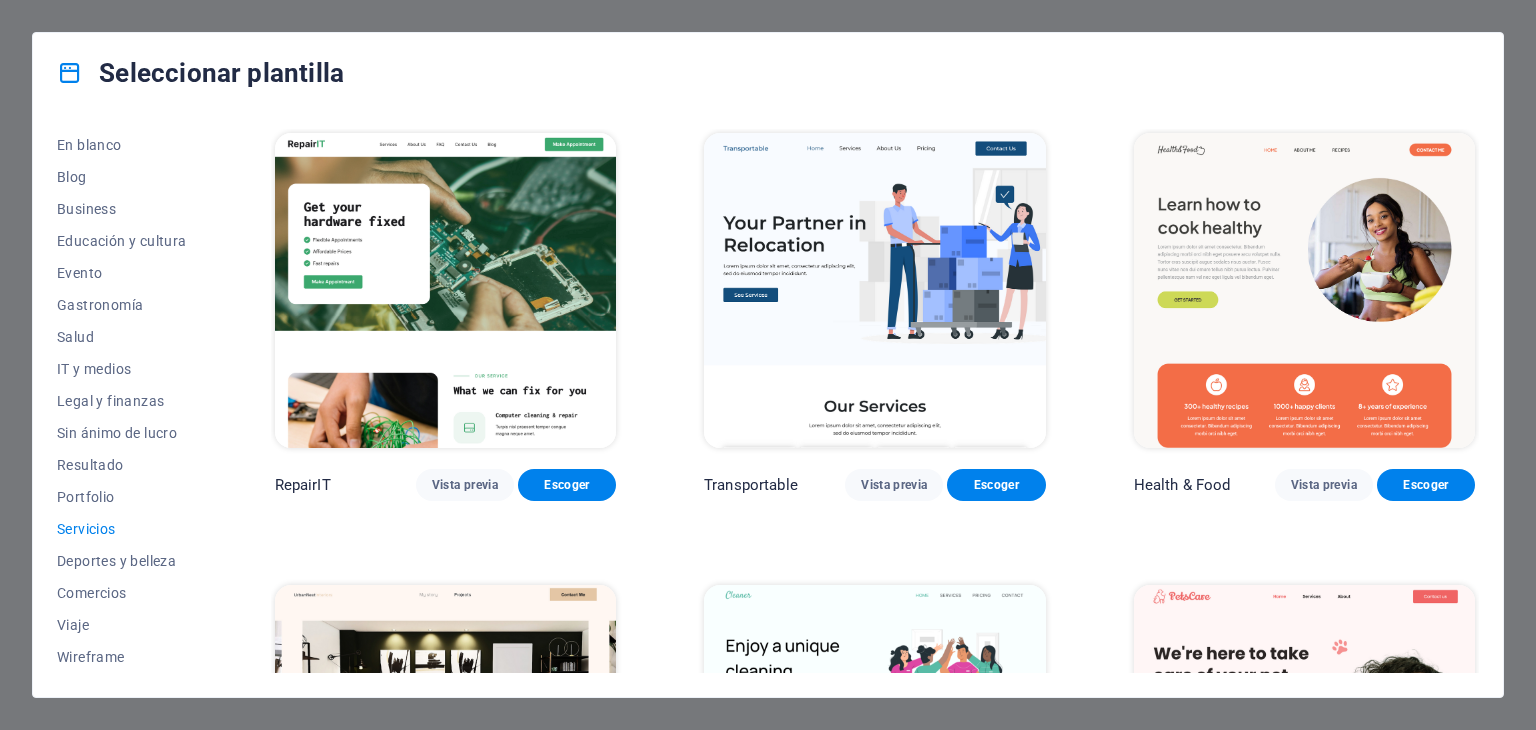 drag, startPoint x: 220, startPoint y: 630, endPoint x: 228, endPoint y: 508, distance: 122.26202 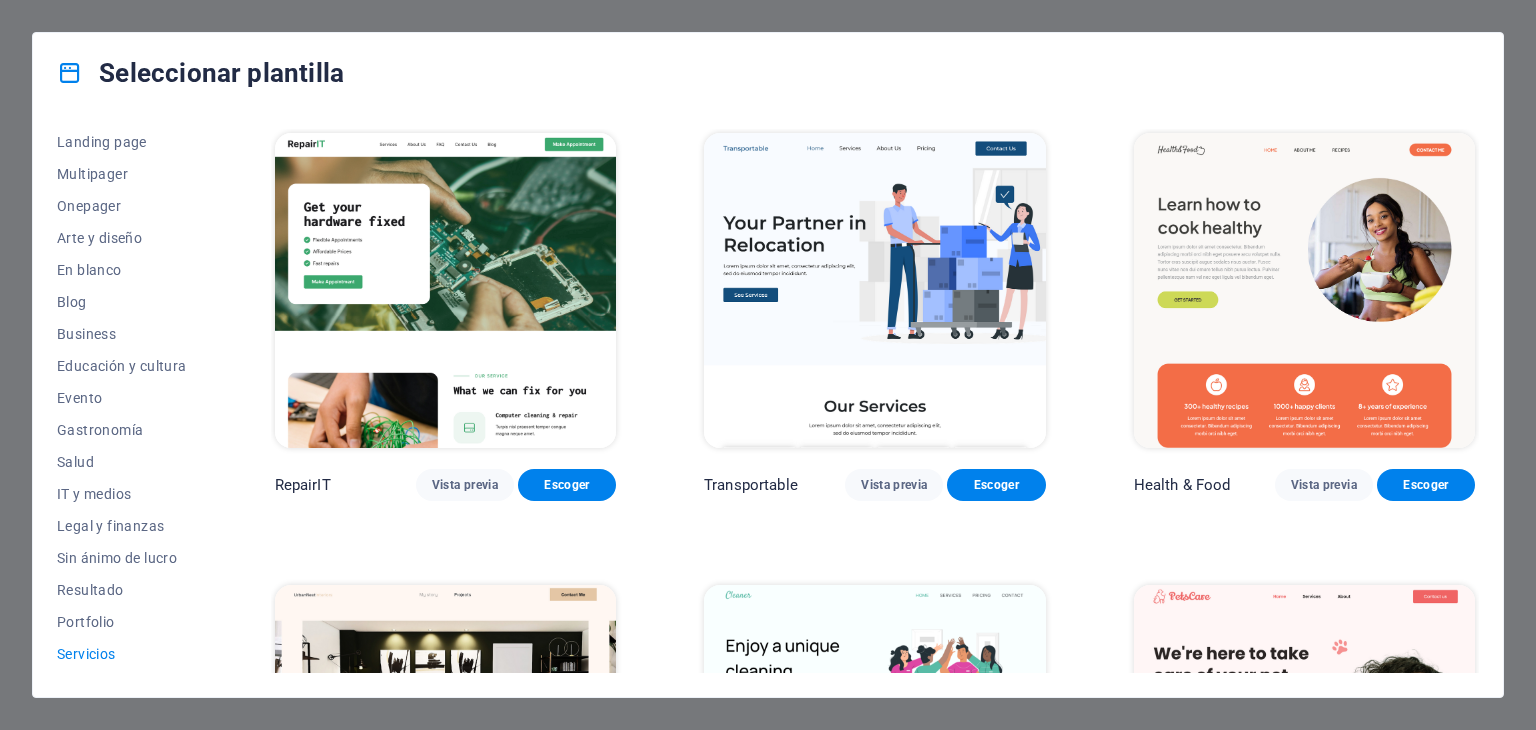 scroll, scrollTop: 0, scrollLeft: 0, axis: both 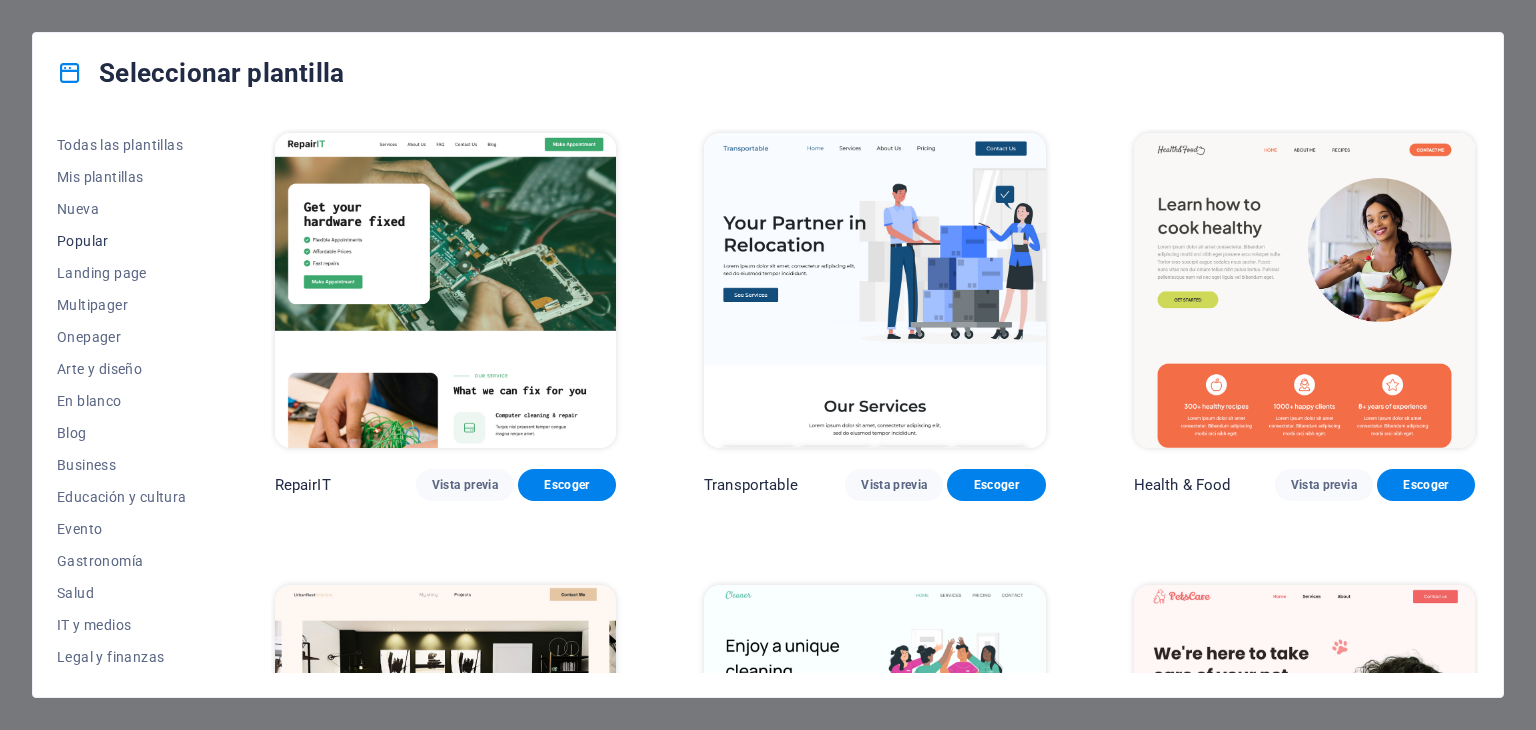 click on "Popular" at bounding box center (122, 241) 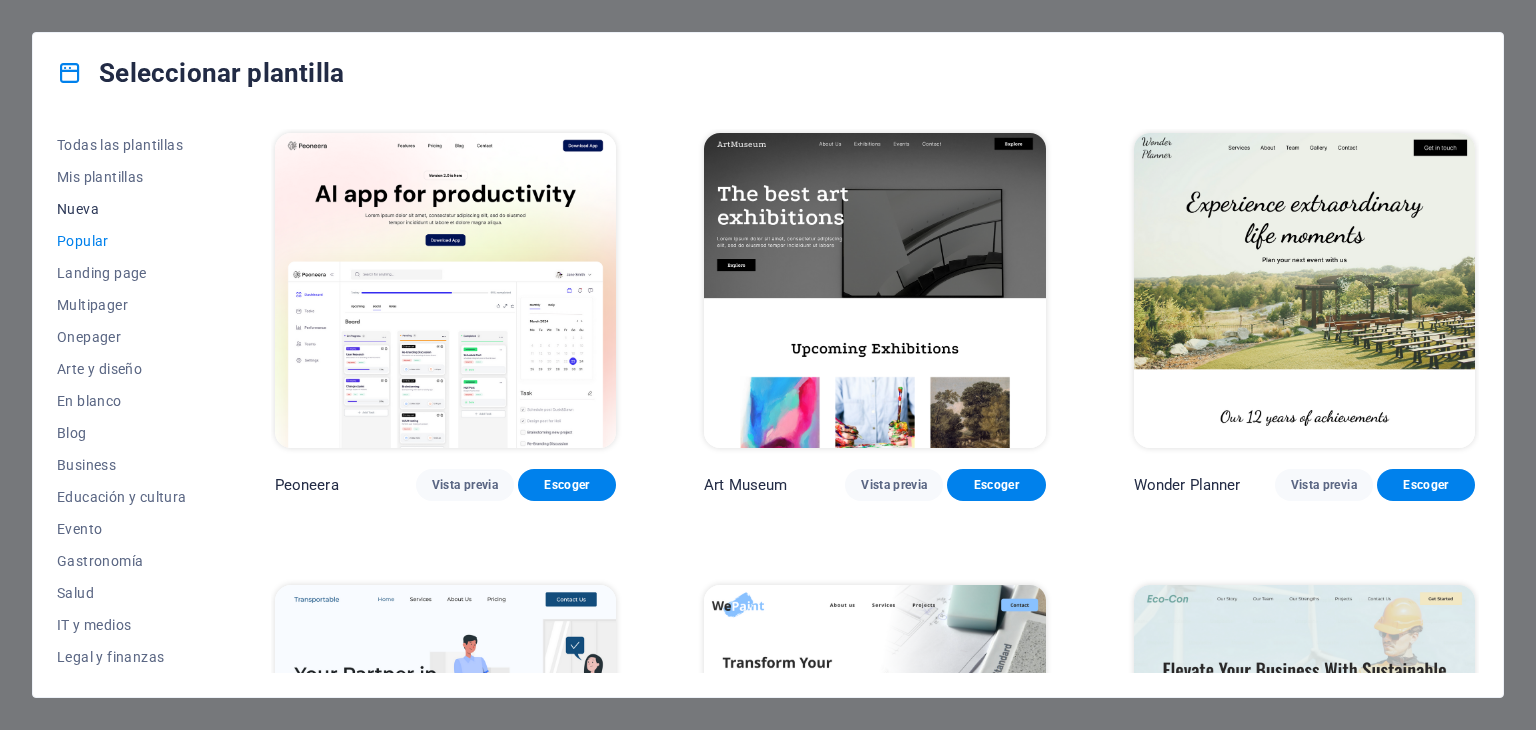 click on "Nueva" at bounding box center (122, 209) 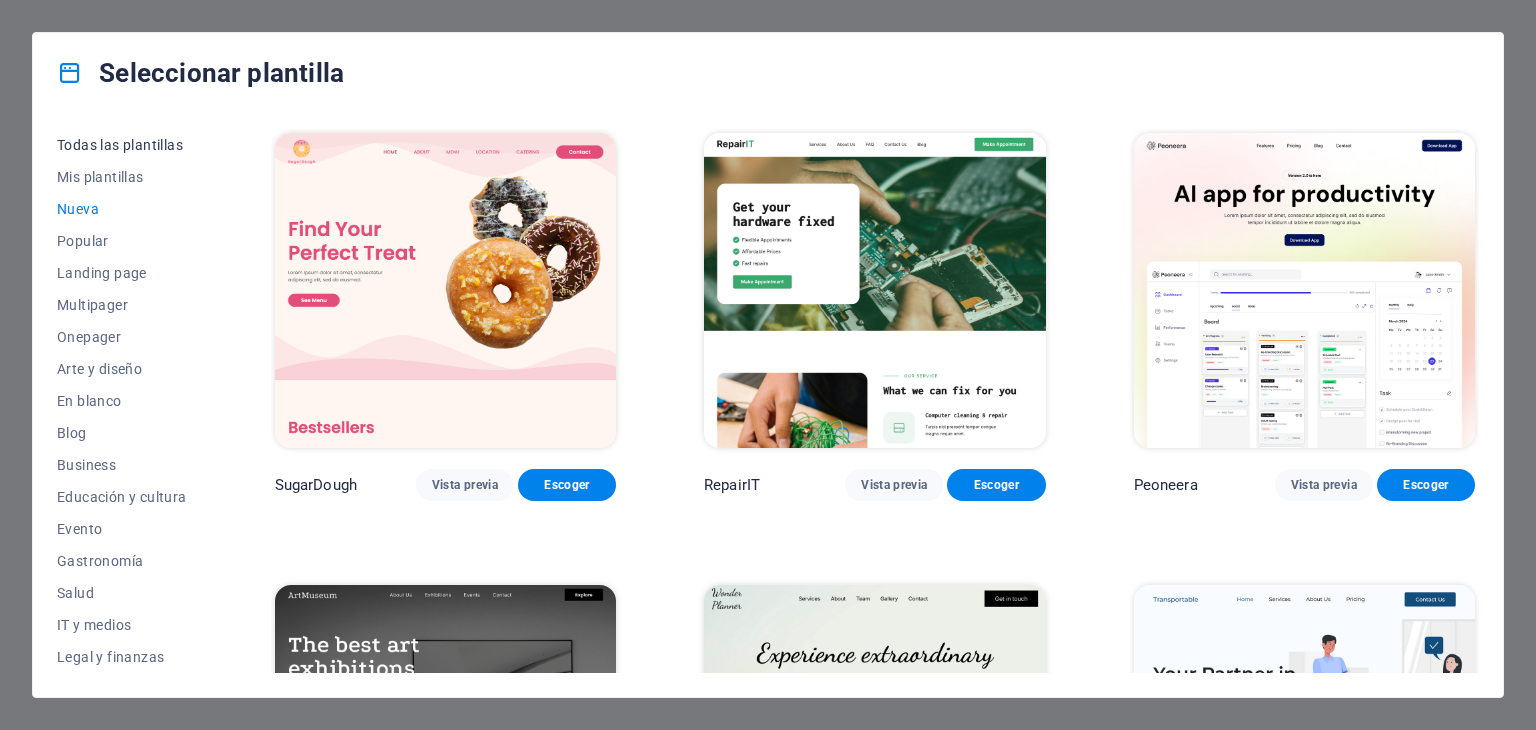 click on "Todas las plantillas" at bounding box center (122, 145) 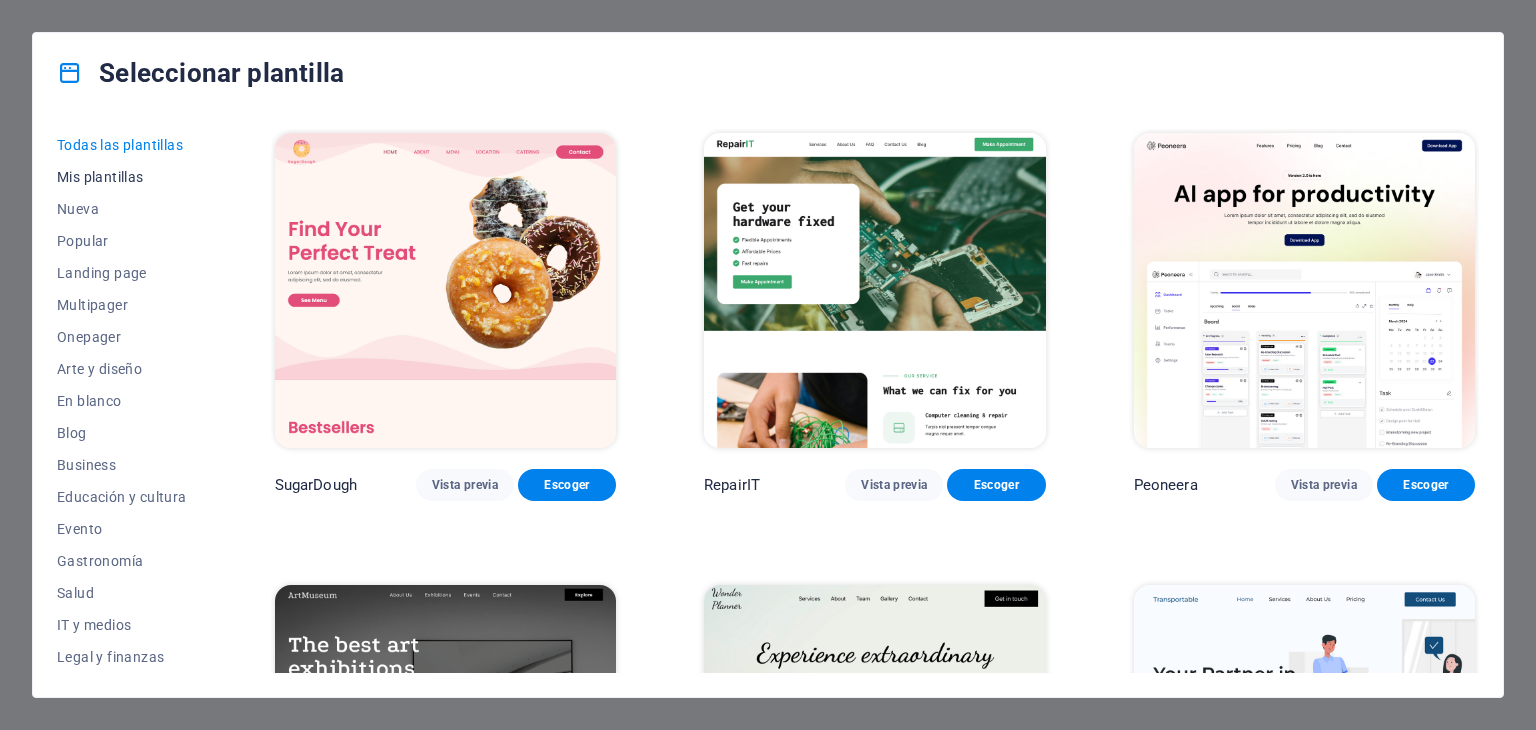 click on "Mis plantillas" at bounding box center (122, 177) 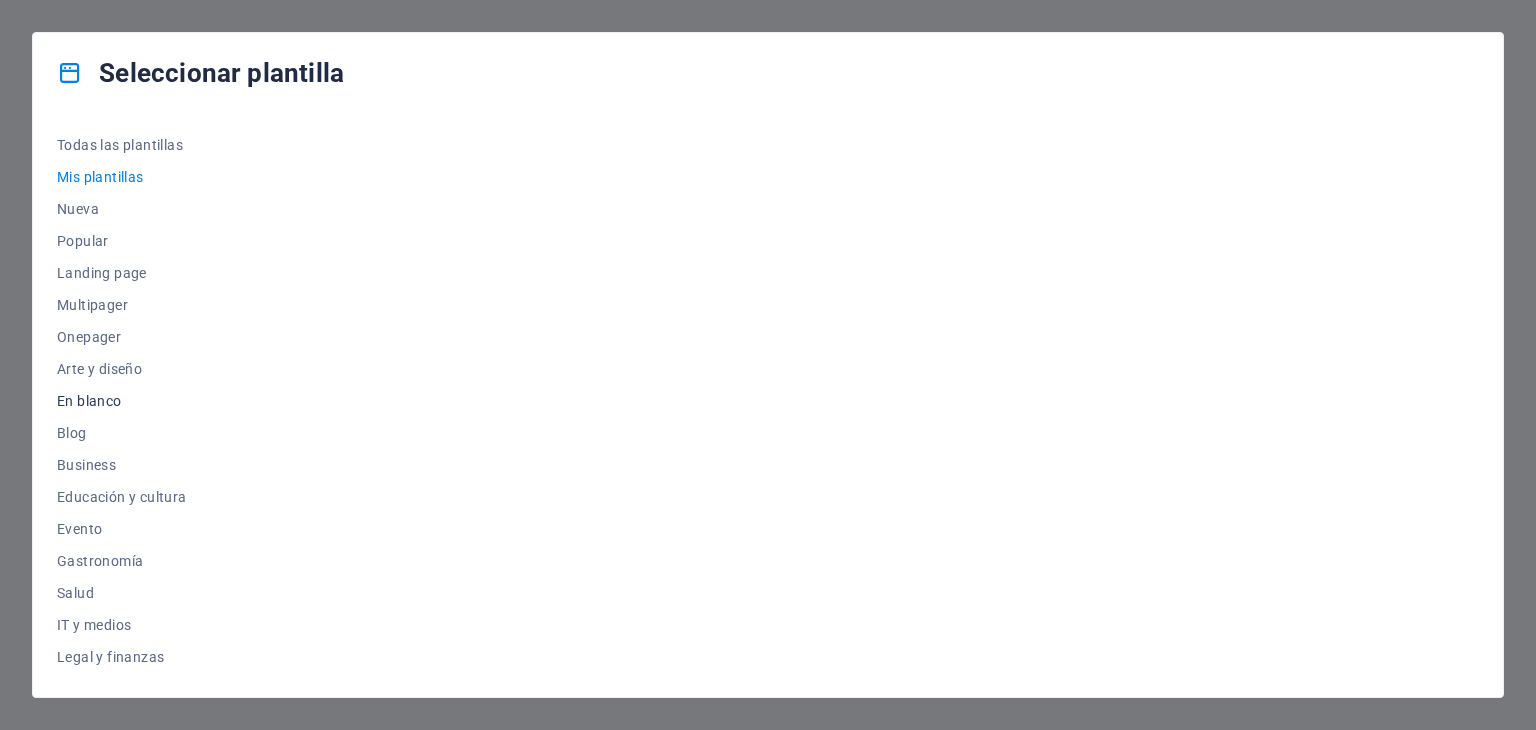 click on "En blanco" at bounding box center (122, 401) 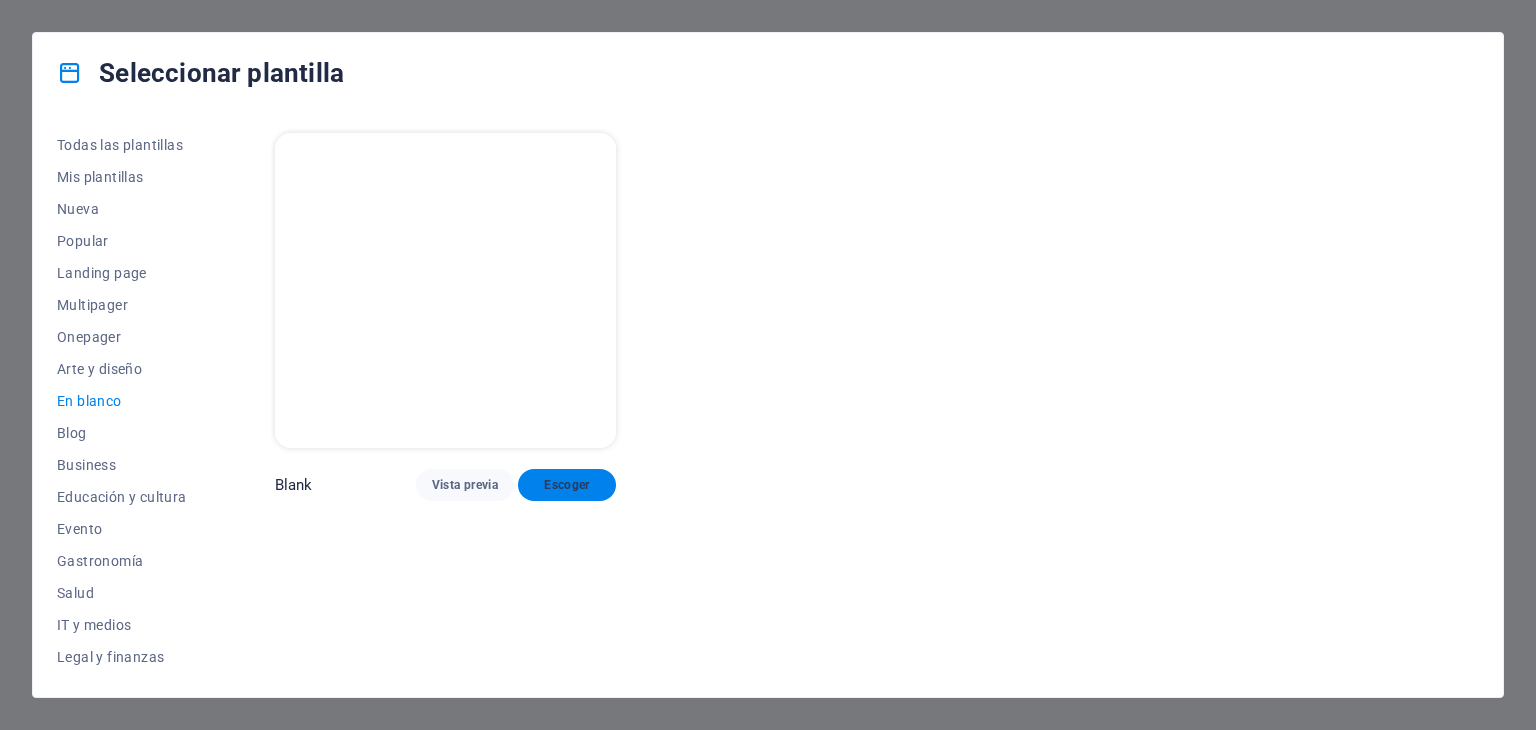 click on "Escoger" at bounding box center (567, 485) 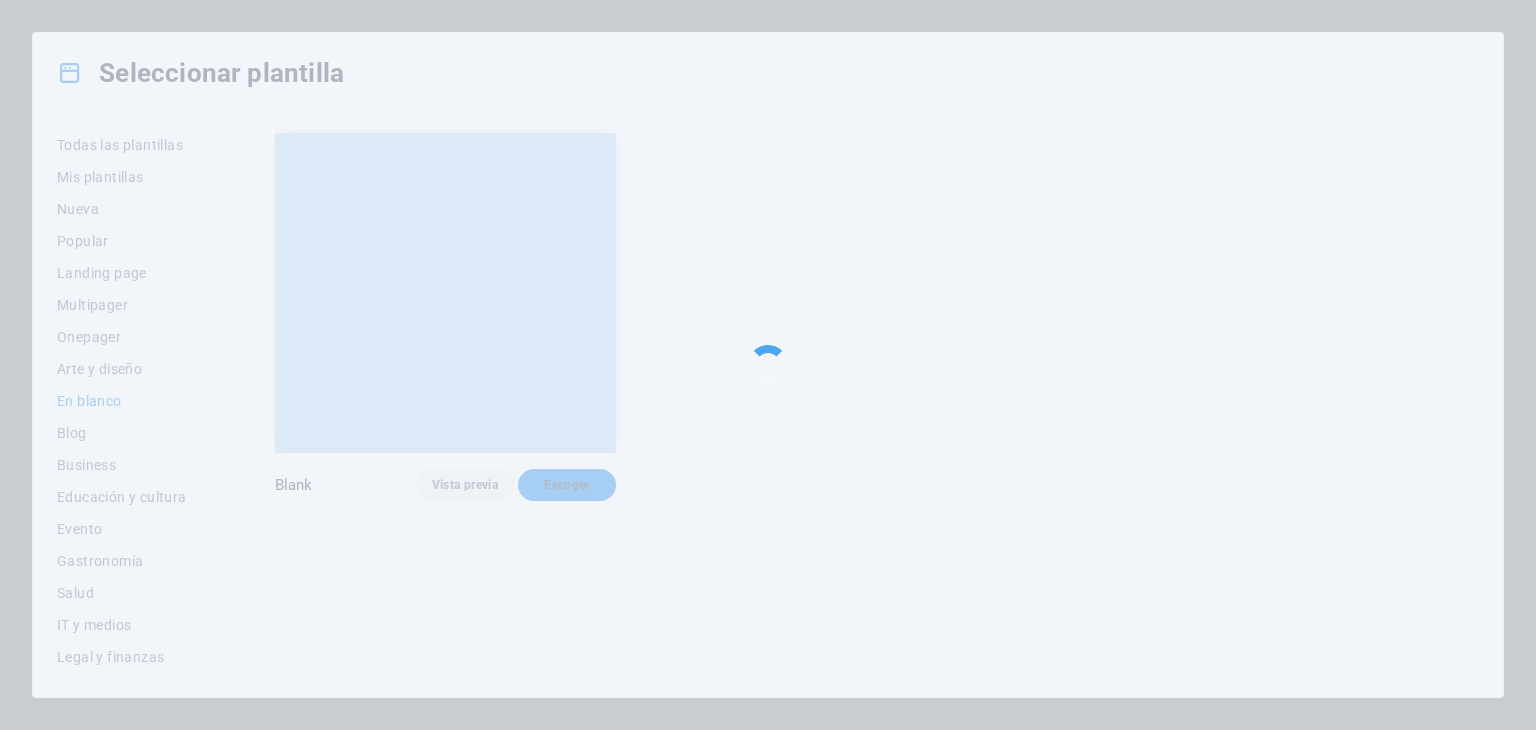 click at bounding box center (768, 365) 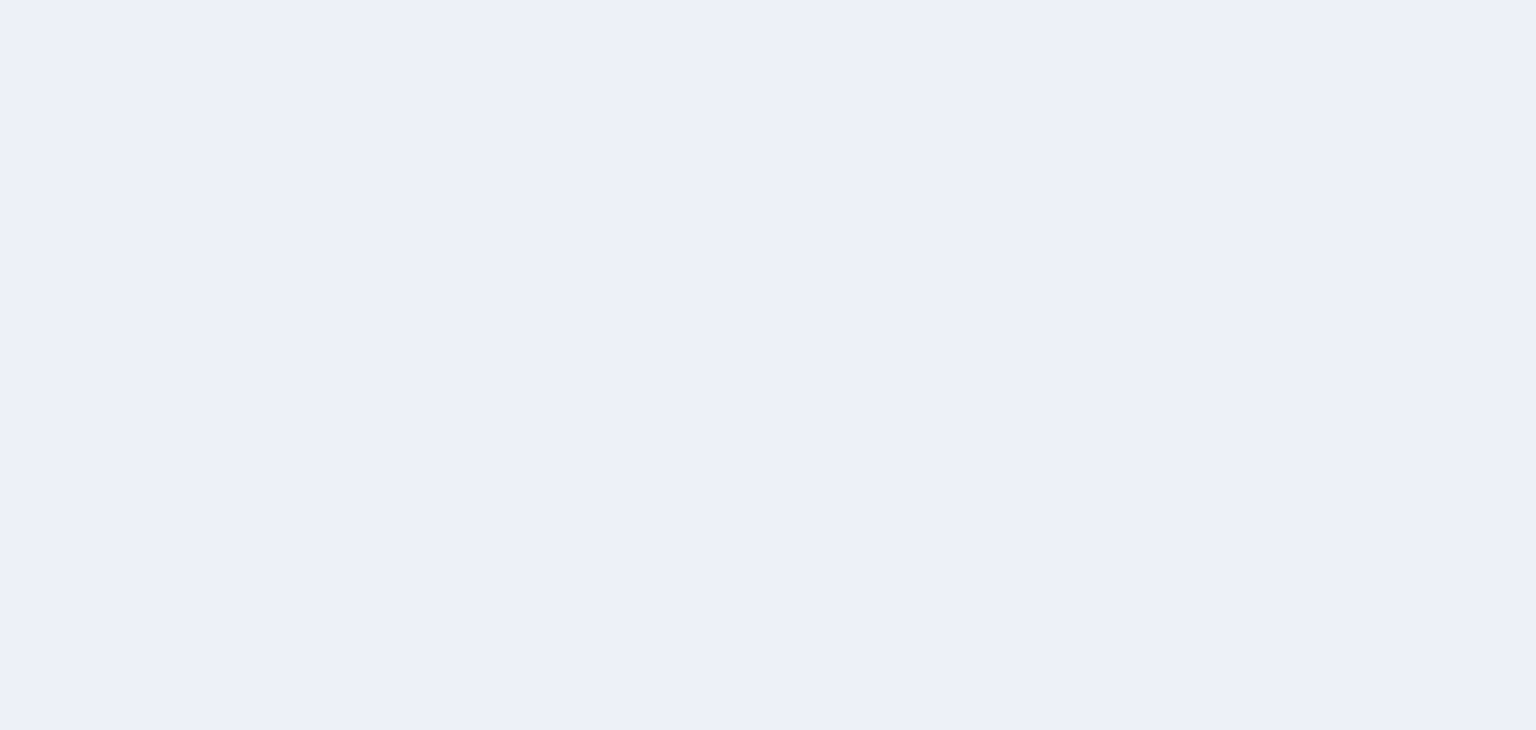 scroll, scrollTop: 0, scrollLeft: 0, axis: both 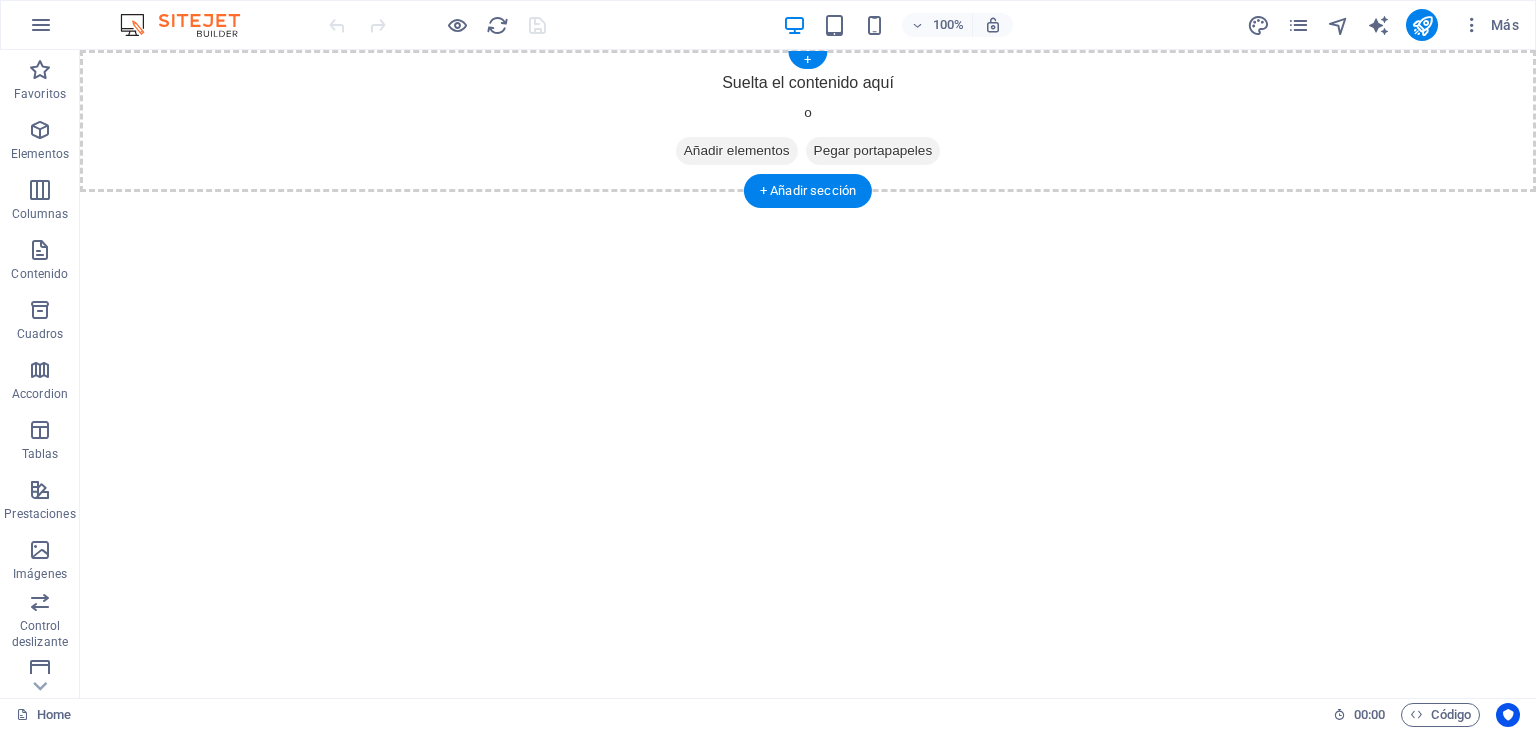 click on "Añadir elementos" at bounding box center [737, 151] 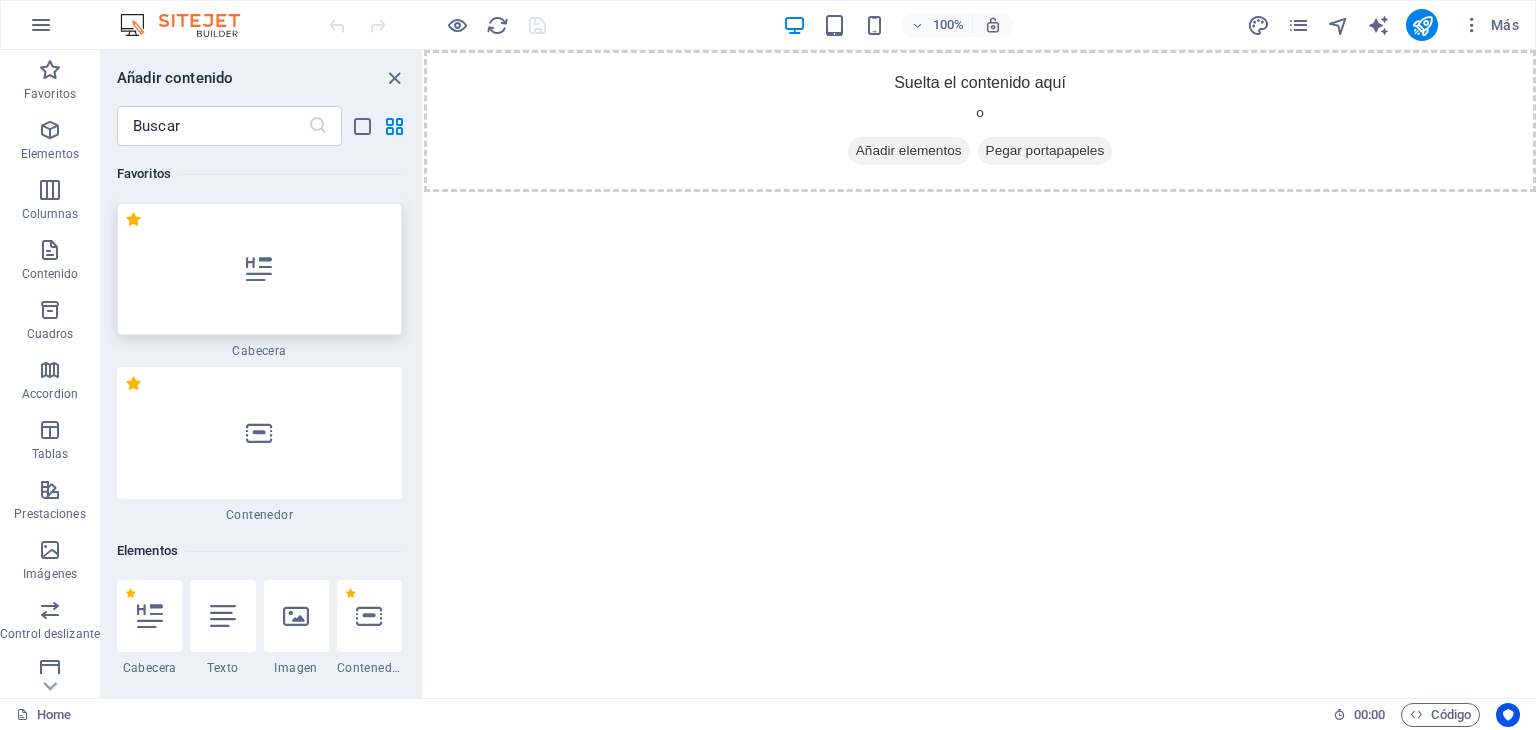 click at bounding box center (259, 269) 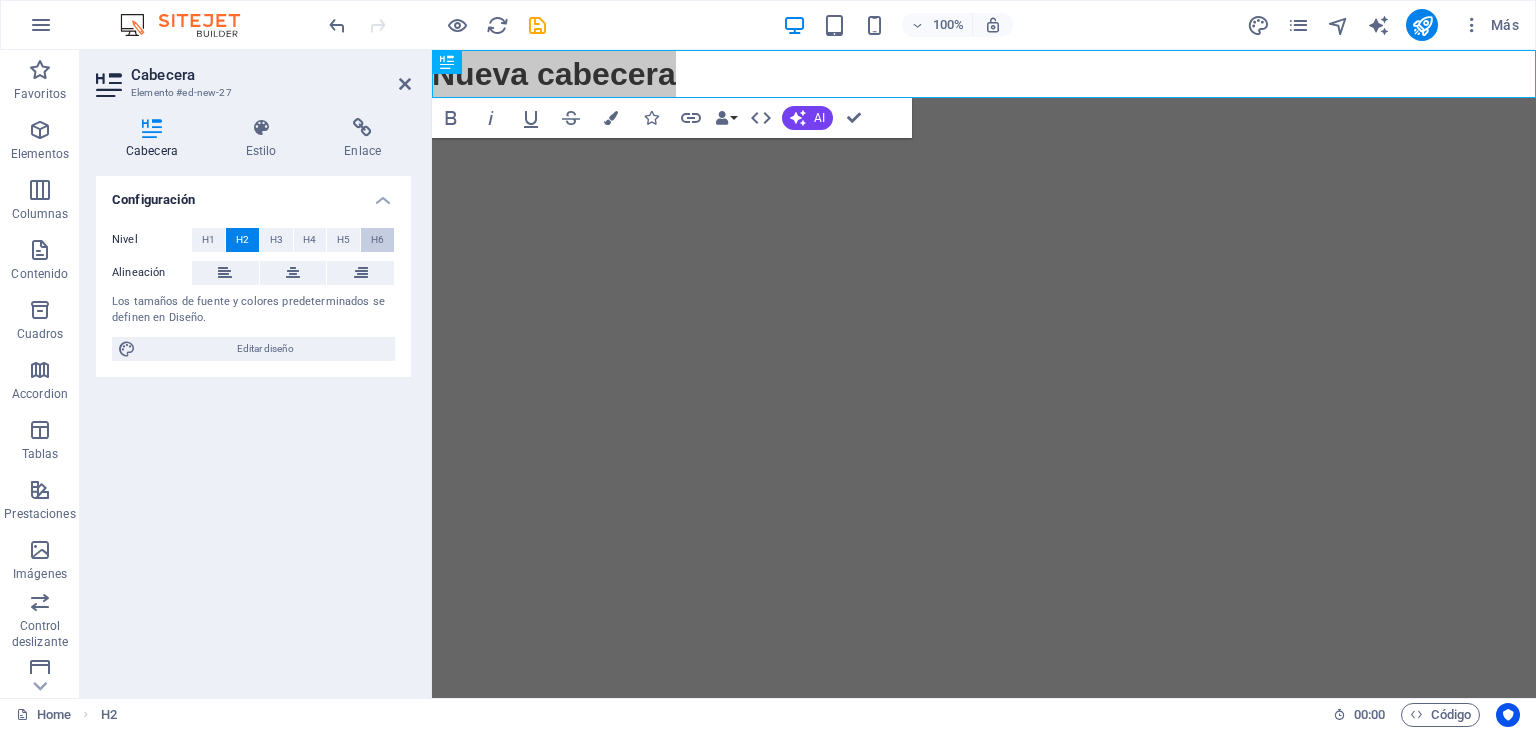 click on "H6" at bounding box center (377, 240) 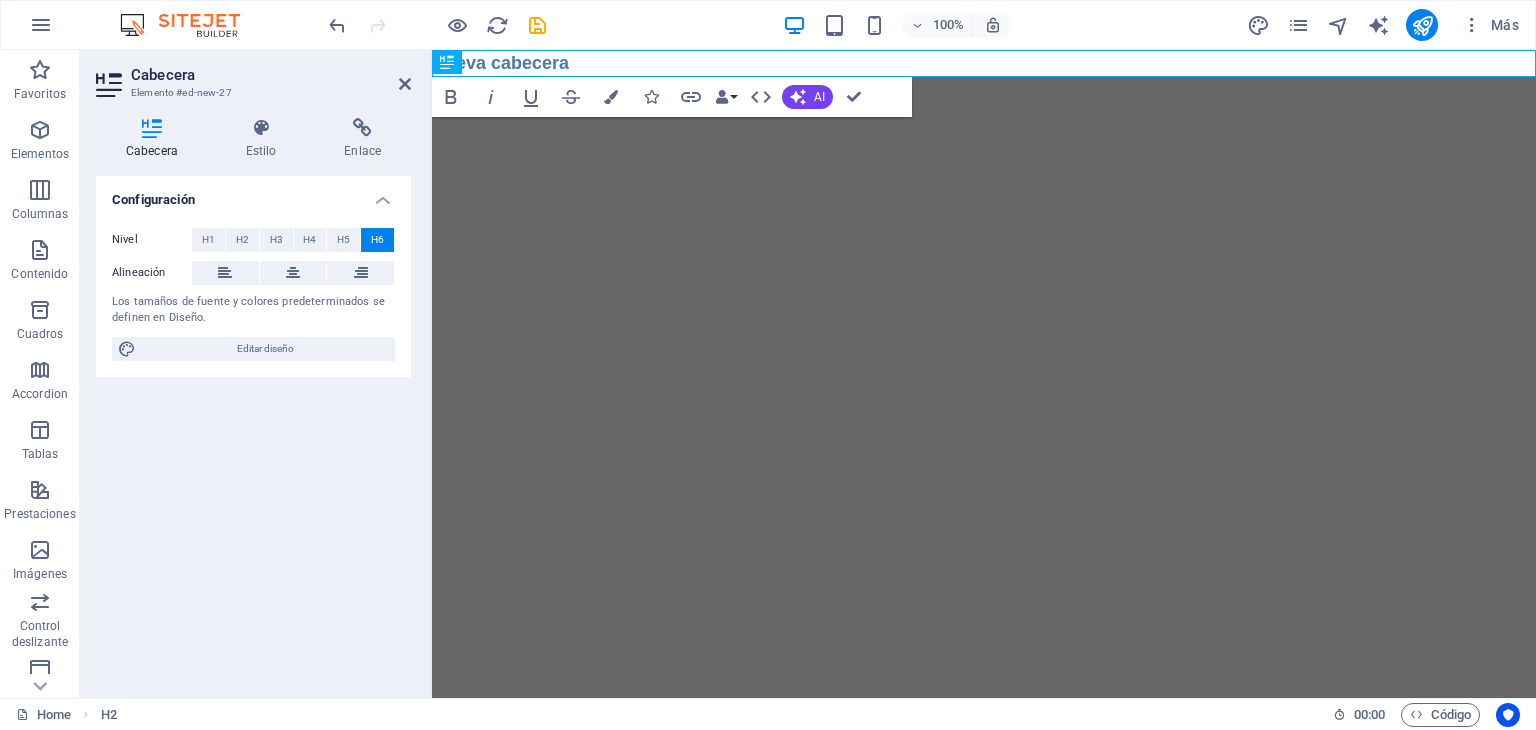 click on "Nivel H1 H2 H3 H4 H5 H6 Alineación Los tamaños de fuente y colores predeterminados se definen en Diseño. Editar diseño" at bounding box center [253, 294] 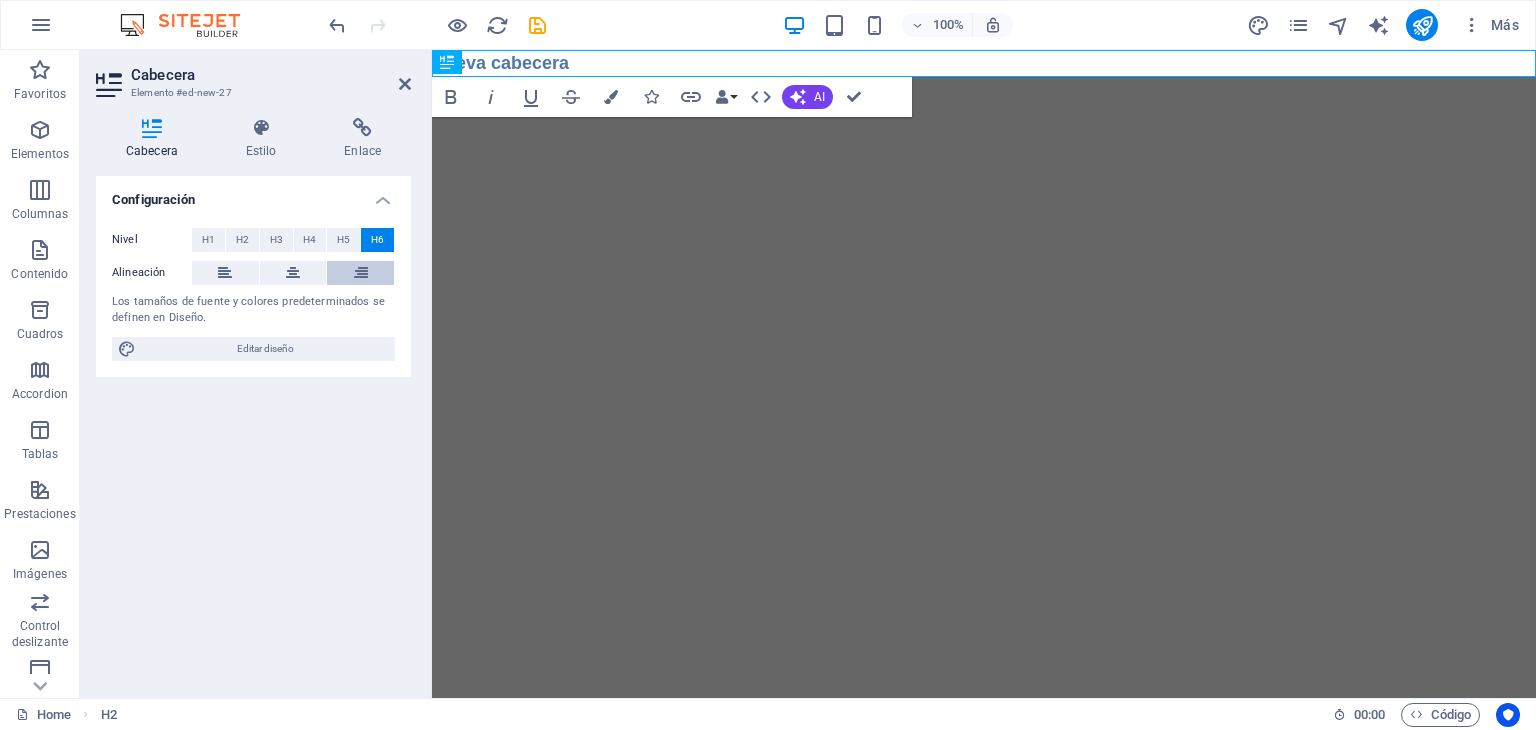 click at bounding box center [361, 273] 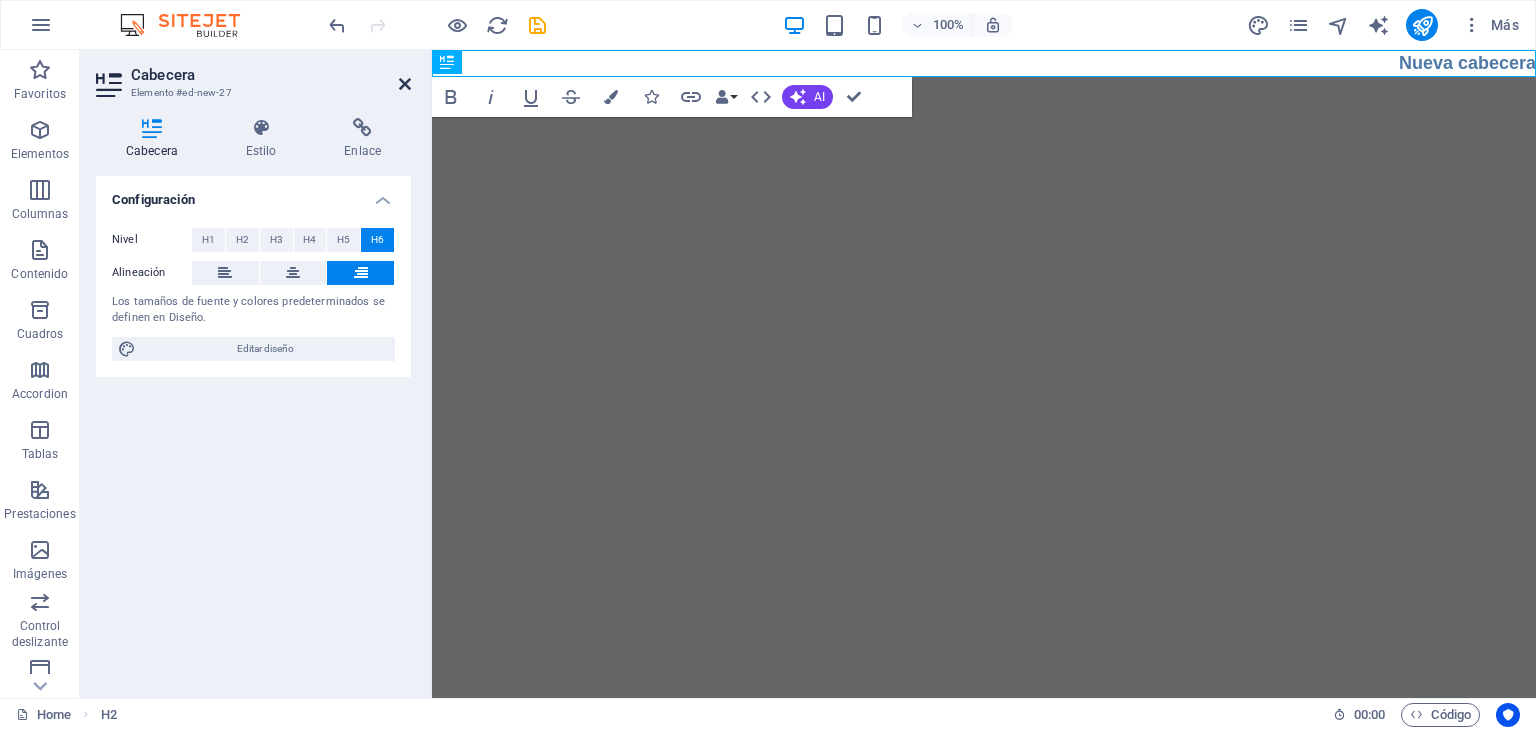 drag, startPoint x: 404, startPoint y: 78, endPoint x: 320, endPoint y: 31, distance: 96.25487 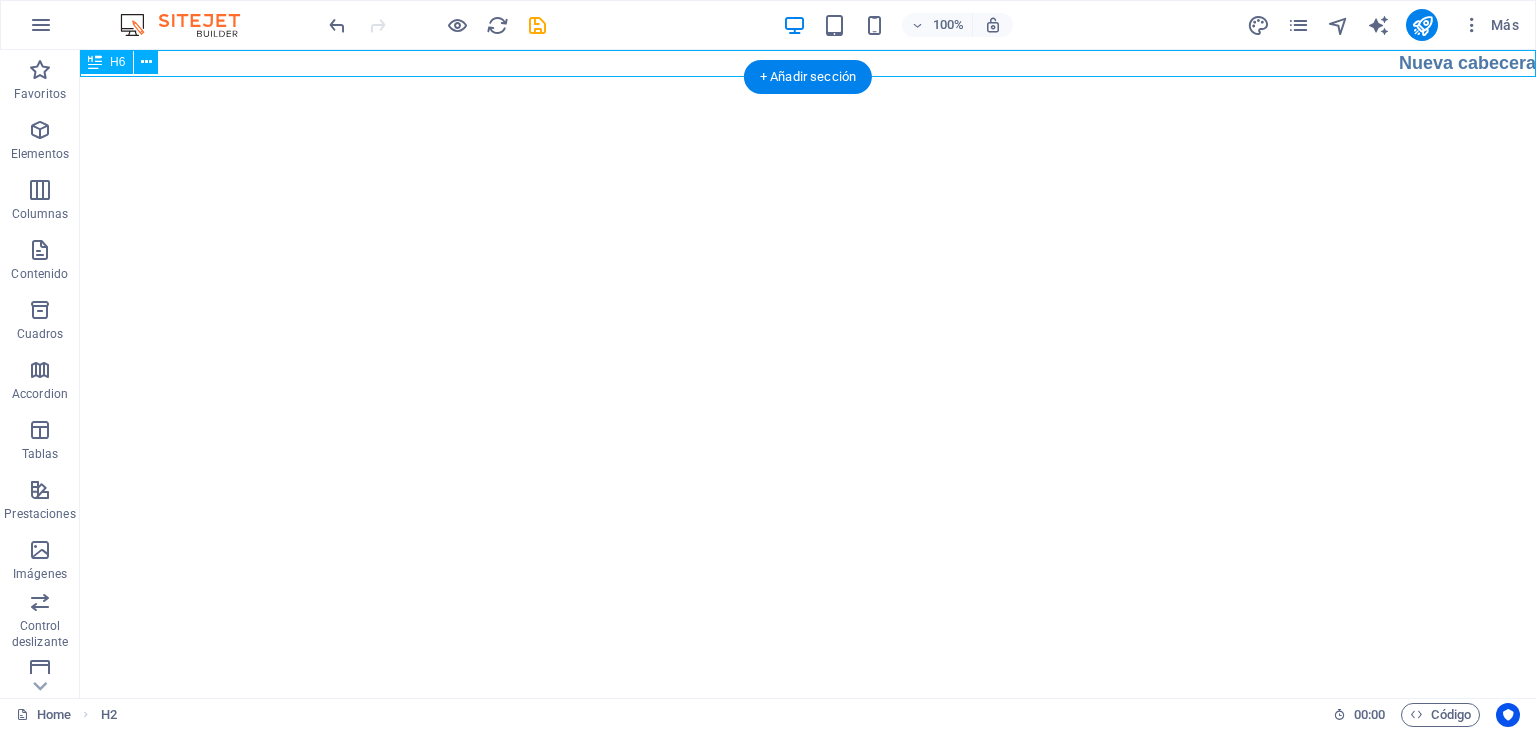 click on "Nueva cabecera" at bounding box center (808, 63) 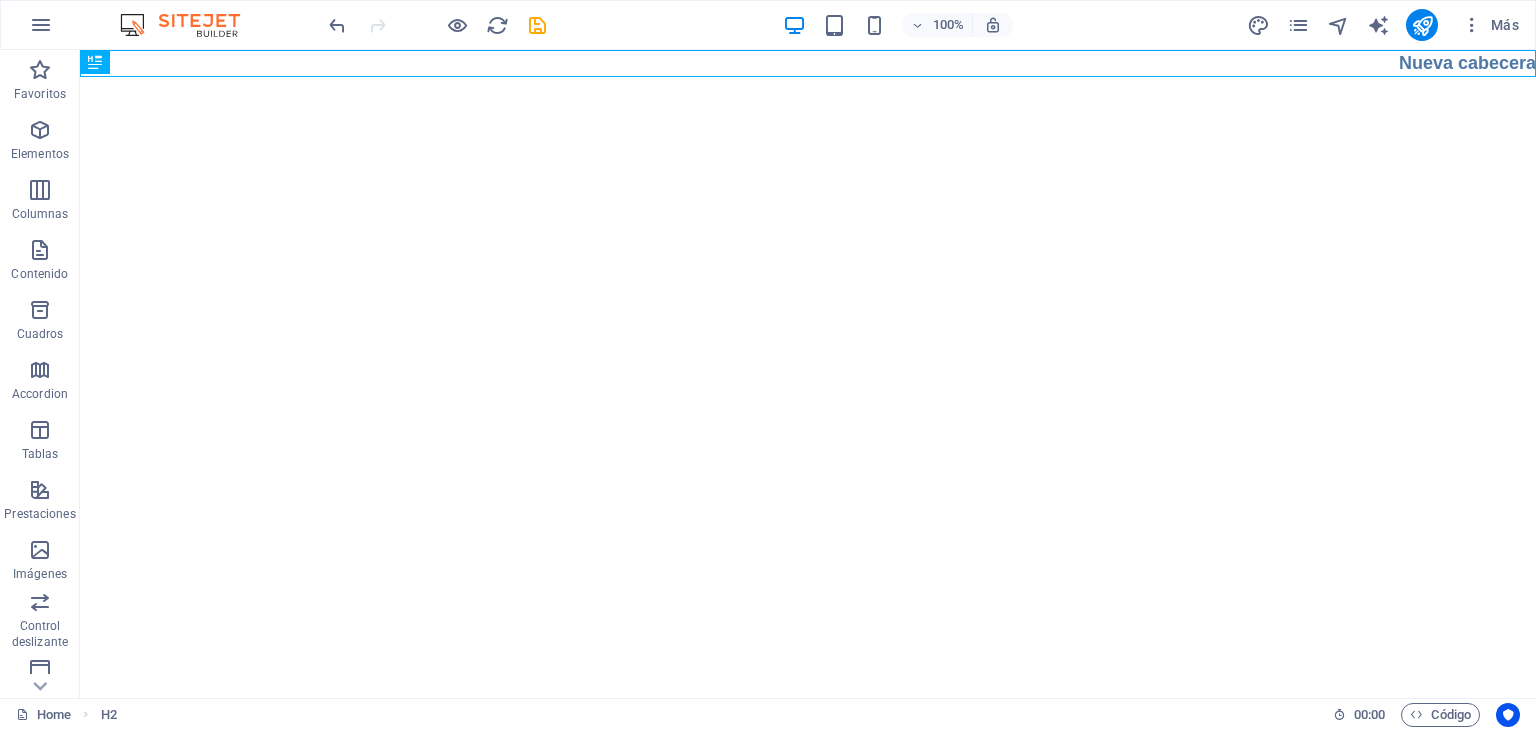 click on "Nueva cabecera" at bounding box center [808, 63] 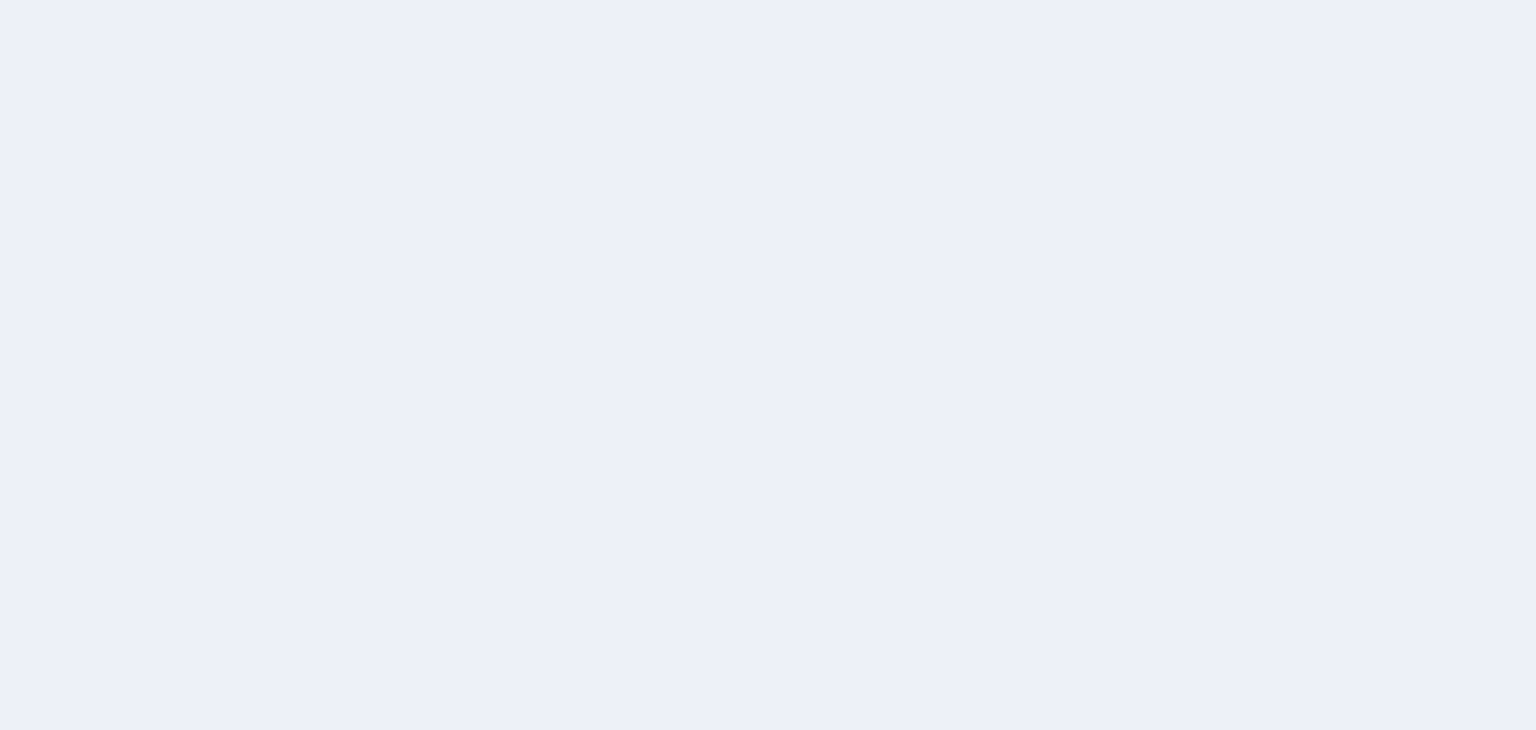 scroll, scrollTop: 0, scrollLeft: 0, axis: both 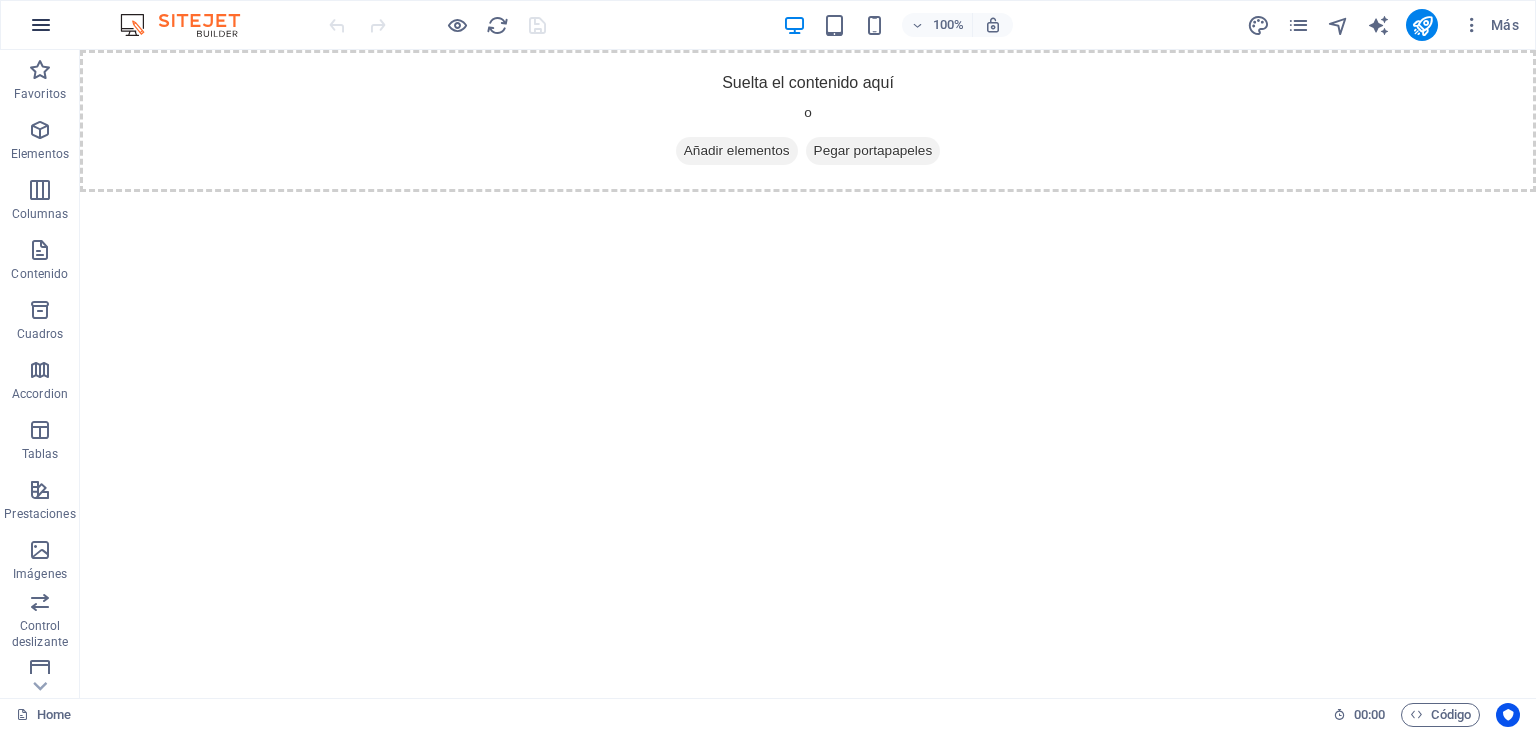 click at bounding box center [41, 25] 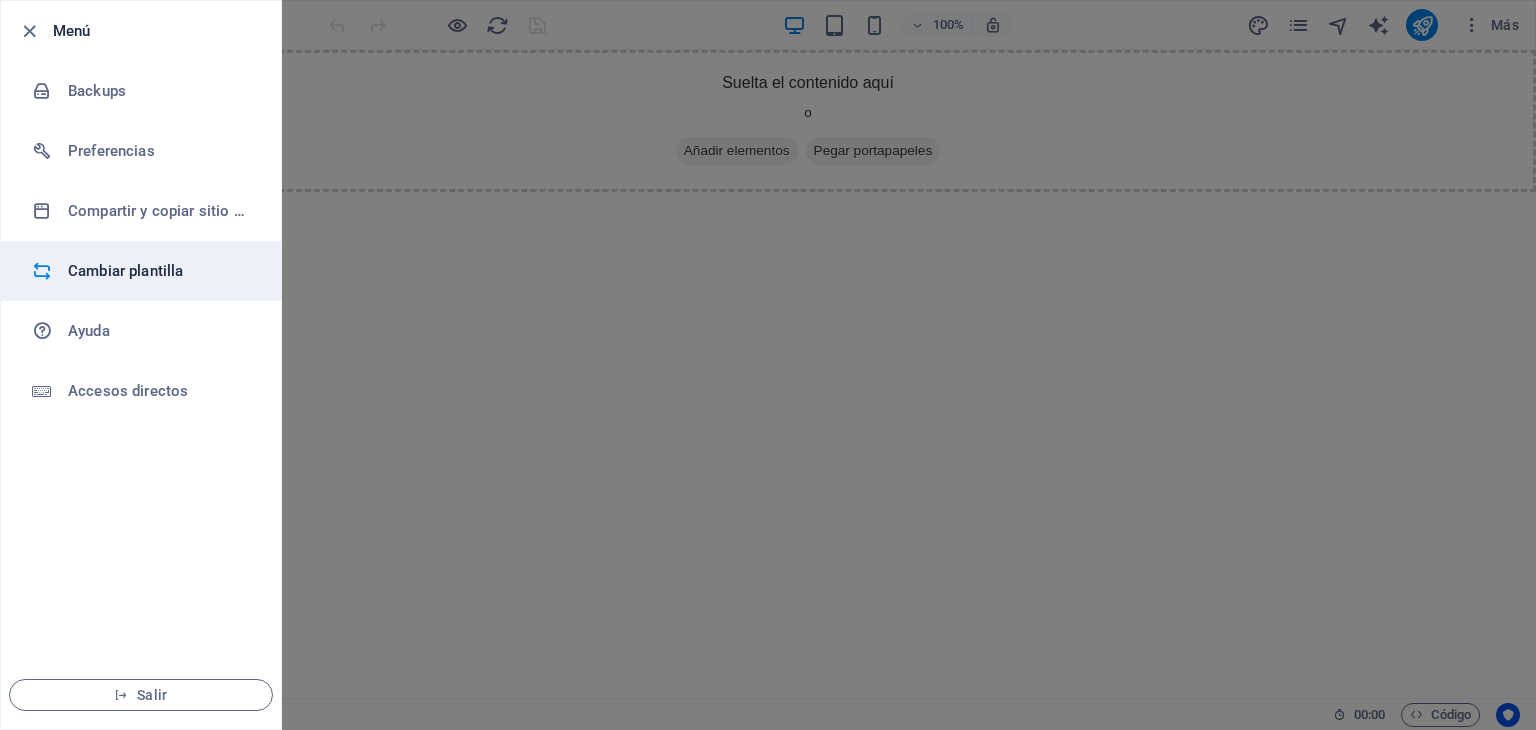 click on "Cambiar plantilla" at bounding box center [141, 271] 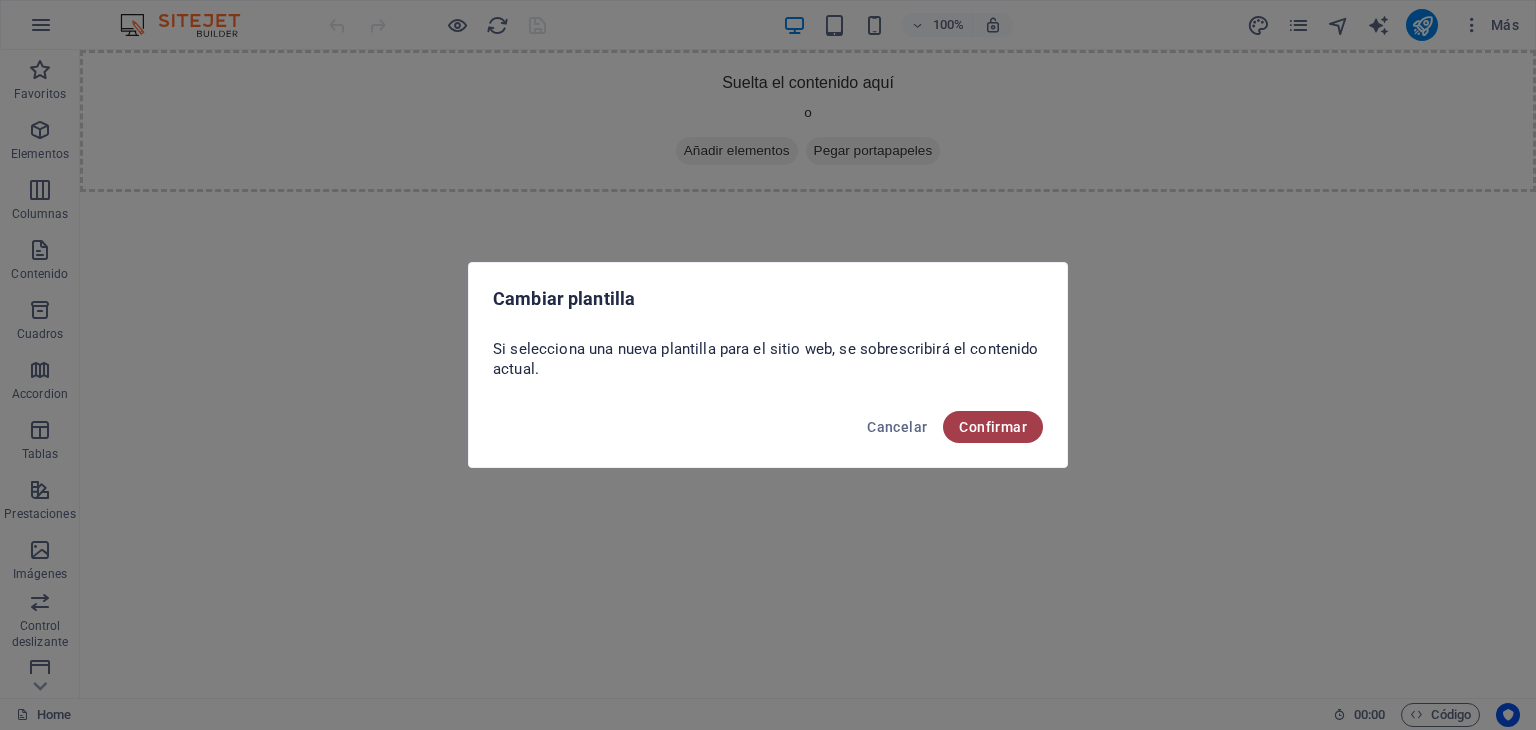 click on "Confirmar" at bounding box center (993, 427) 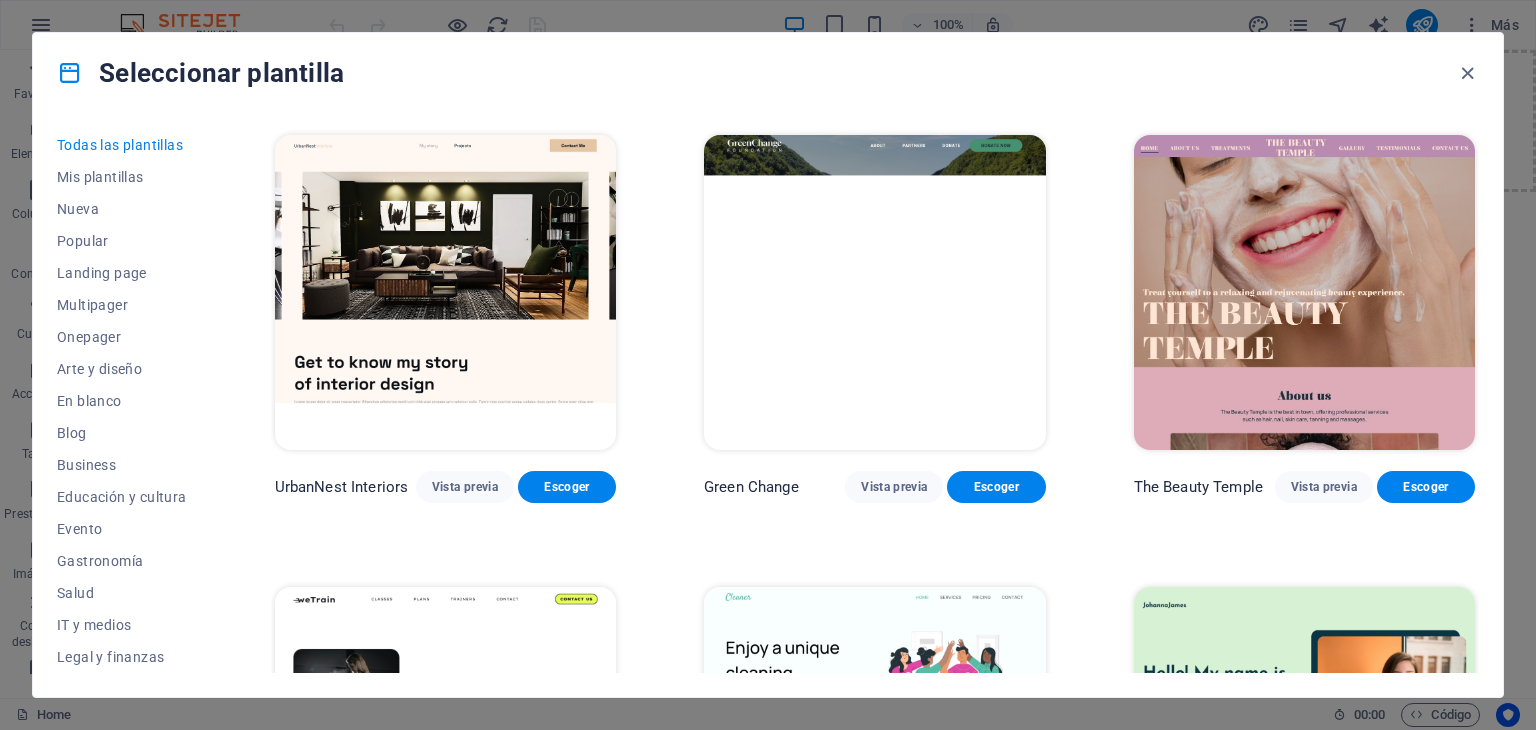 scroll, scrollTop: 1700, scrollLeft: 0, axis: vertical 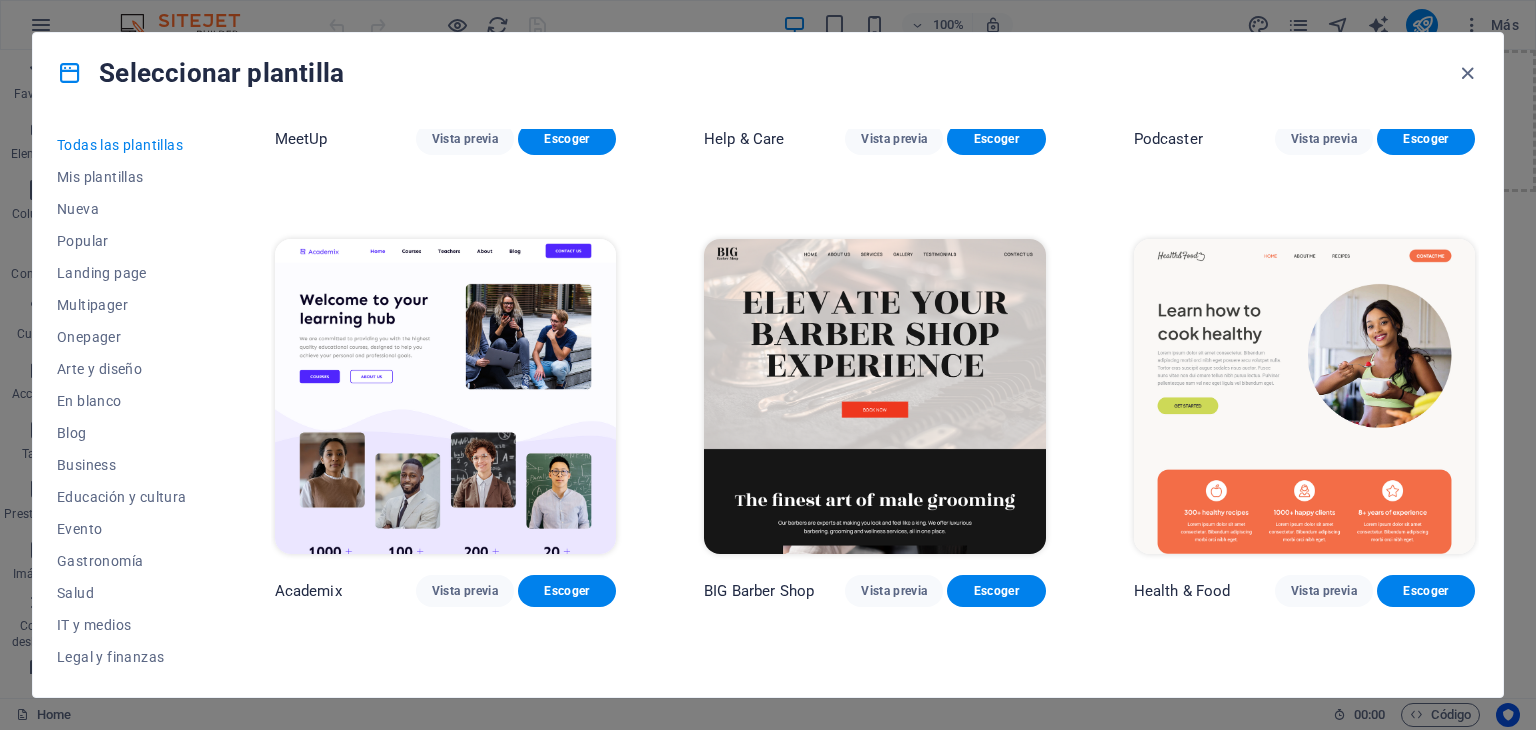 click at bounding box center [874, 396] 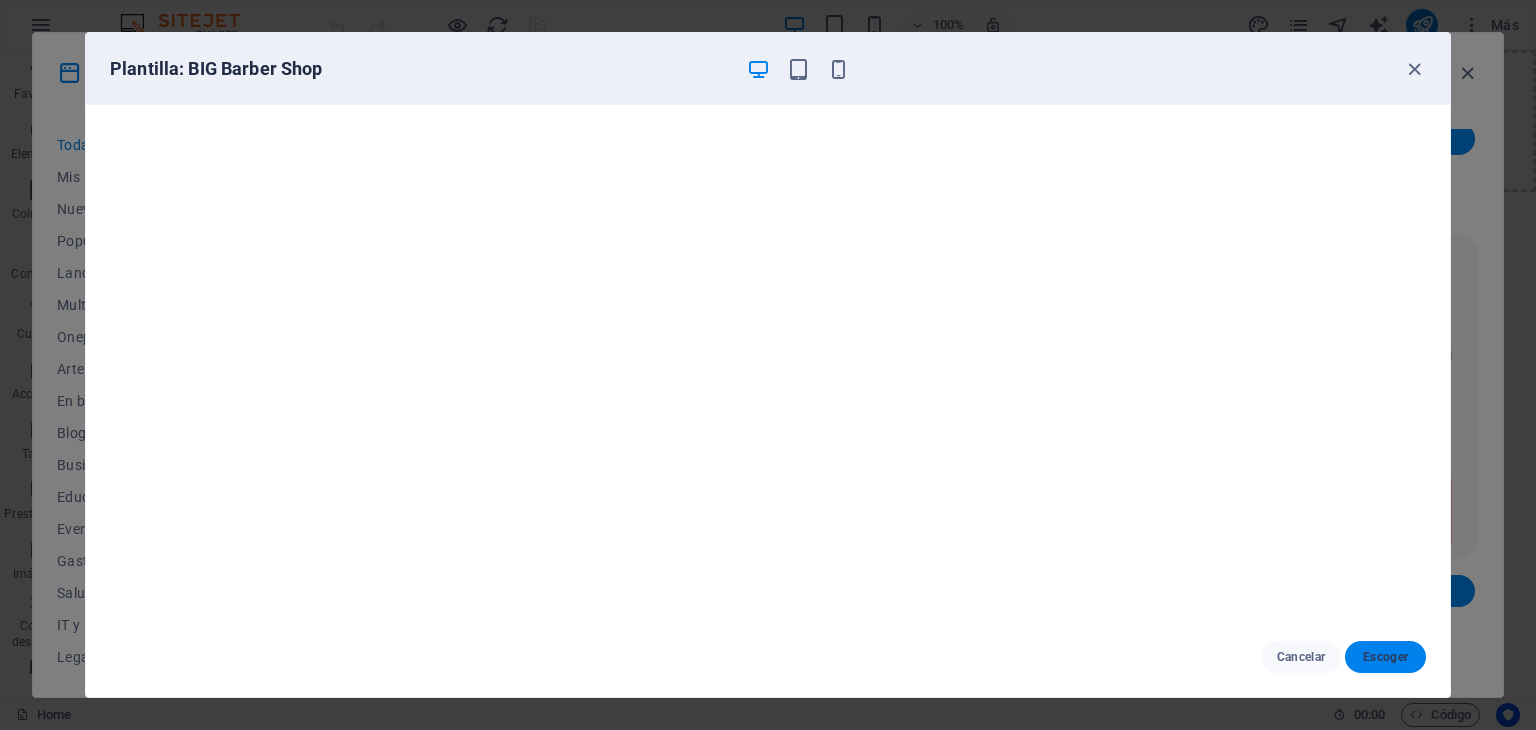 click on "Escoger" at bounding box center [1385, 657] 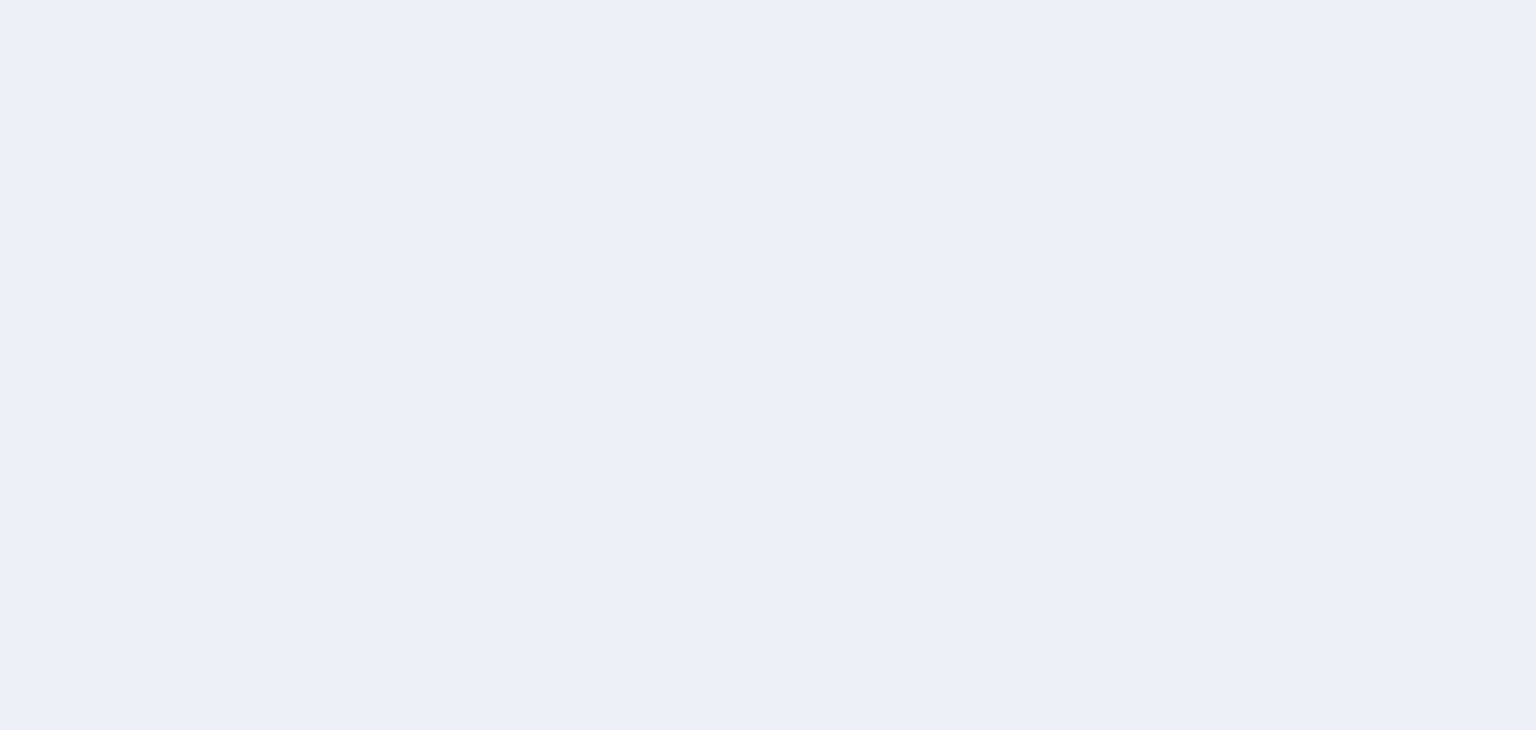 scroll, scrollTop: 0, scrollLeft: 0, axis: both 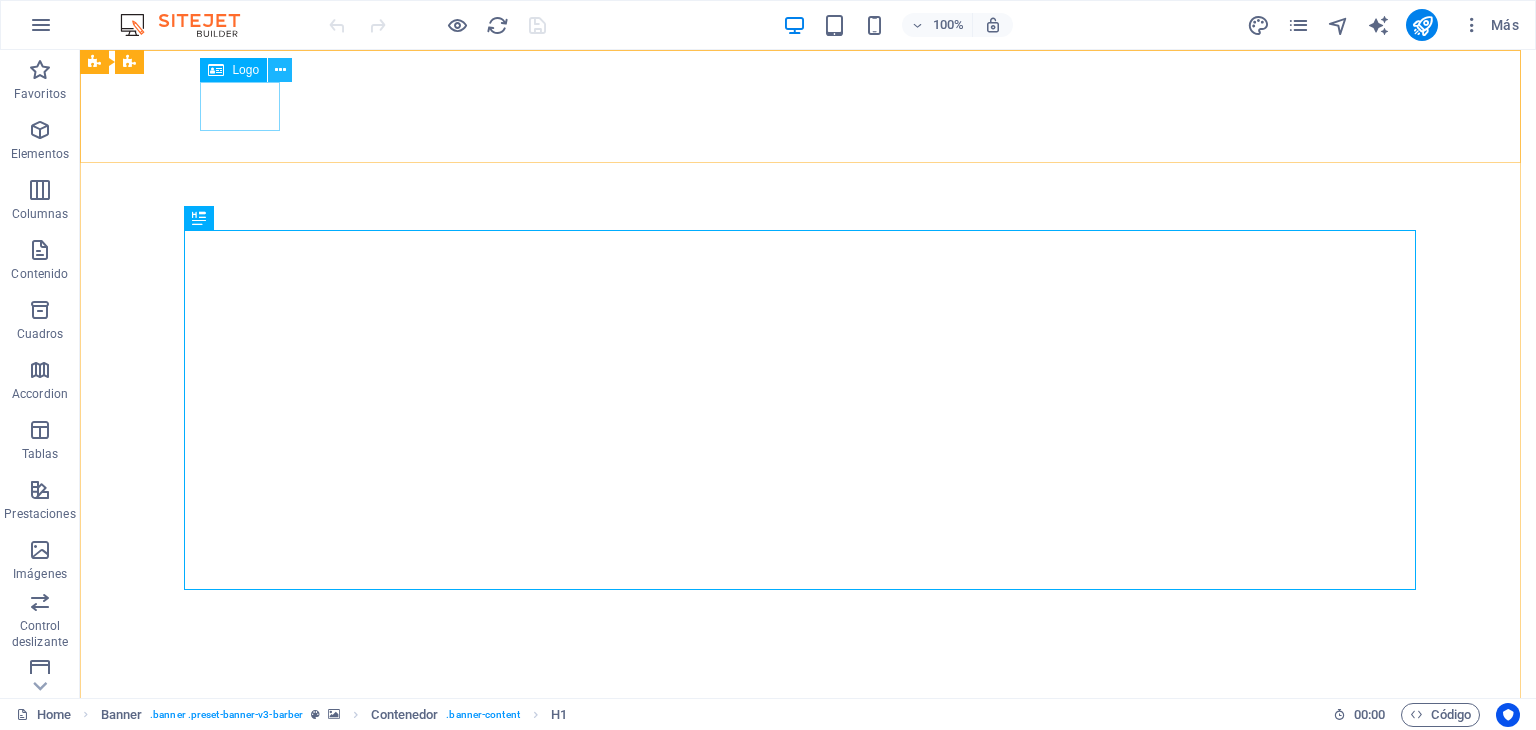 click at bounding box center (280, 70) 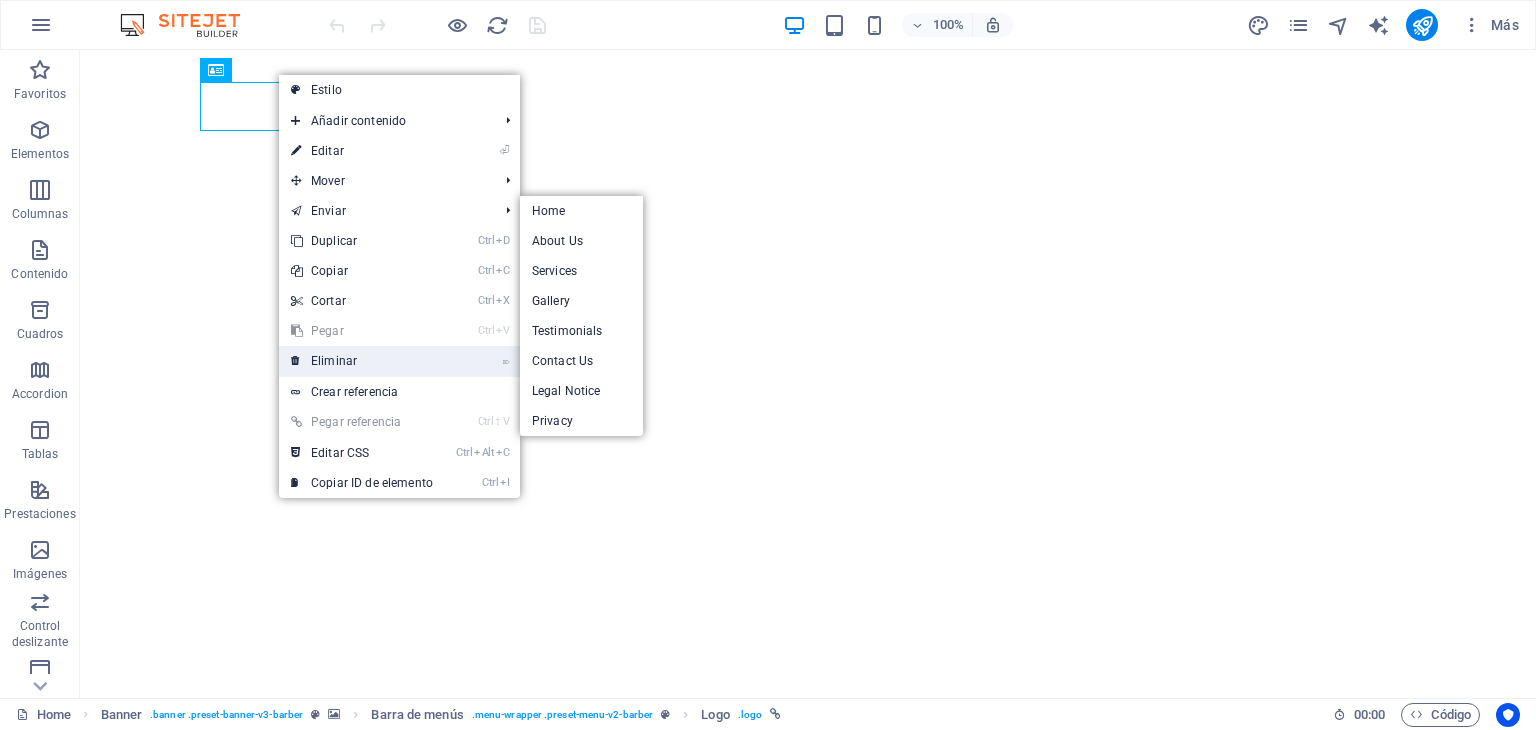 click on "⌦  Eliminar" at bounding box center (362, 361) 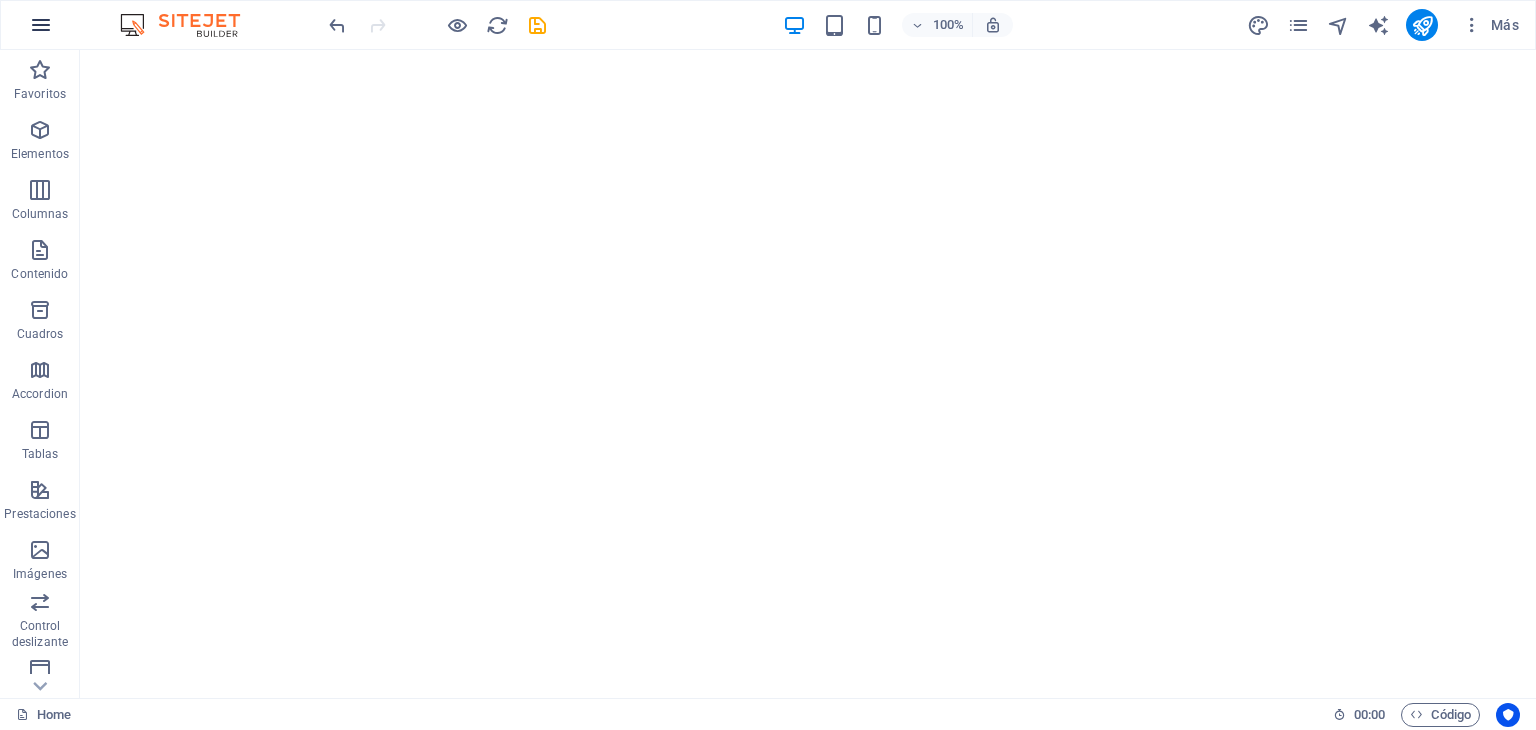 click at bounding box center (41, 25) 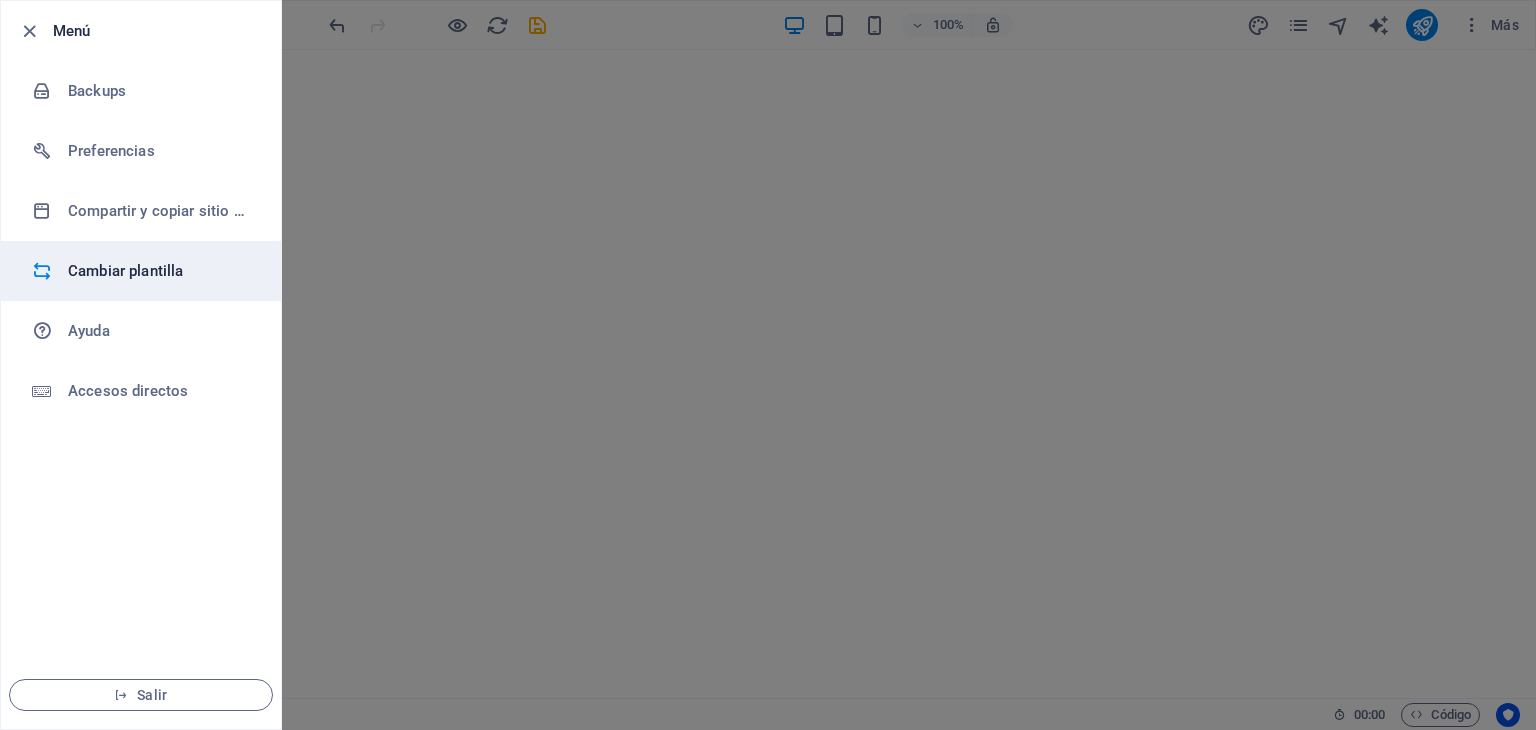 click on "Cambiar plantilla" at bounding box center [141, 271] 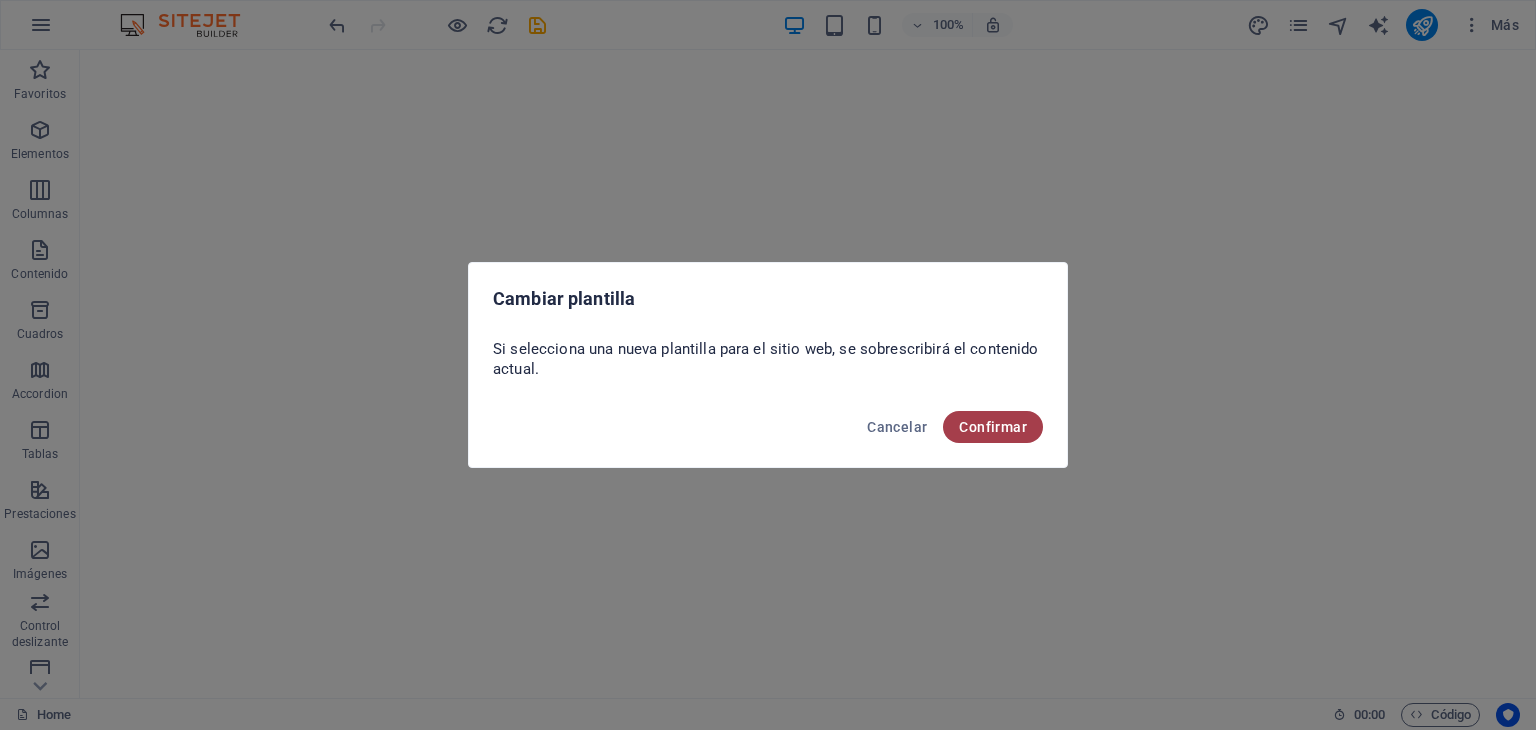 click on "Confirmar" at bounding box center [993, 427] 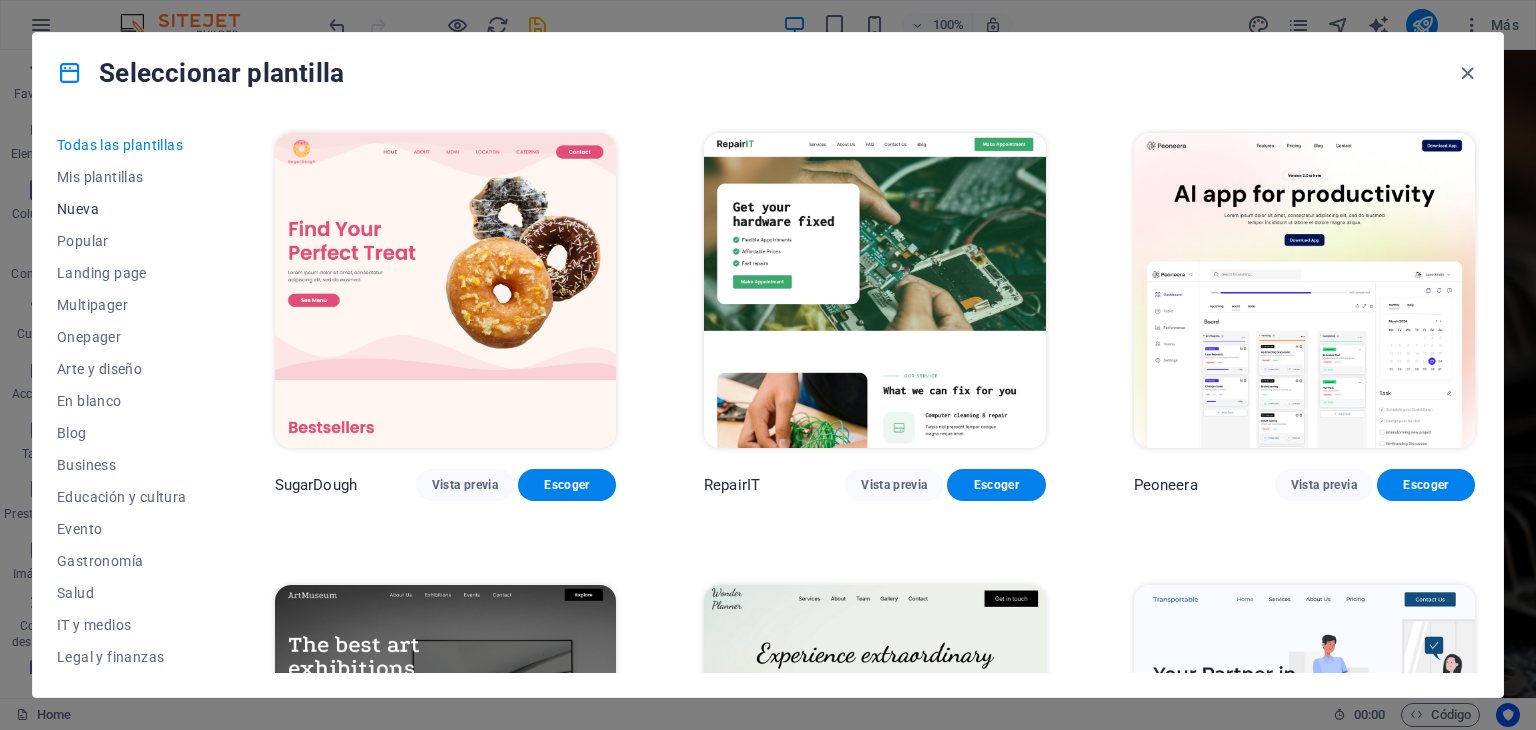 scroll, scrollTop: 0, scrollLeft: 0, axis: both 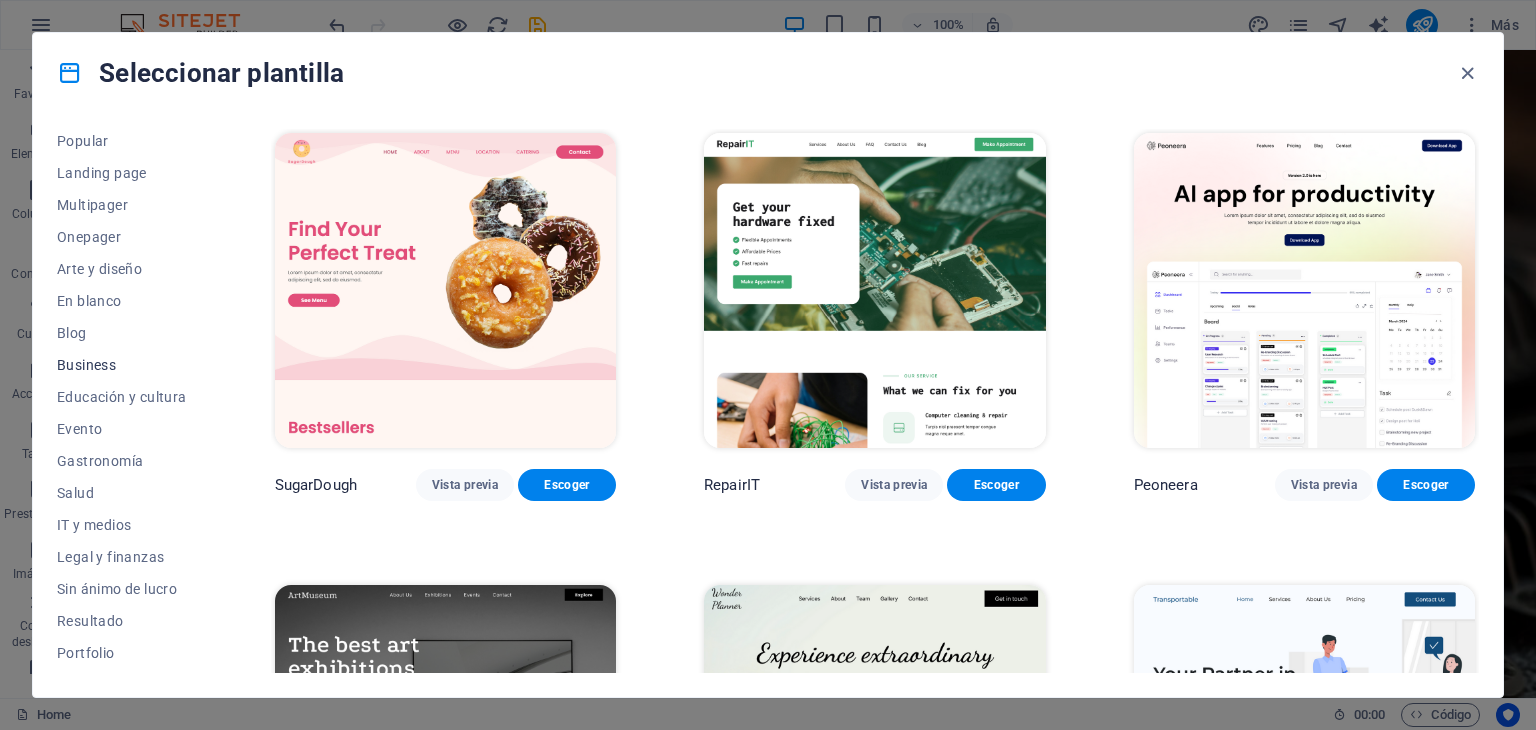 click on "Business" at bounding box center [122, 365] 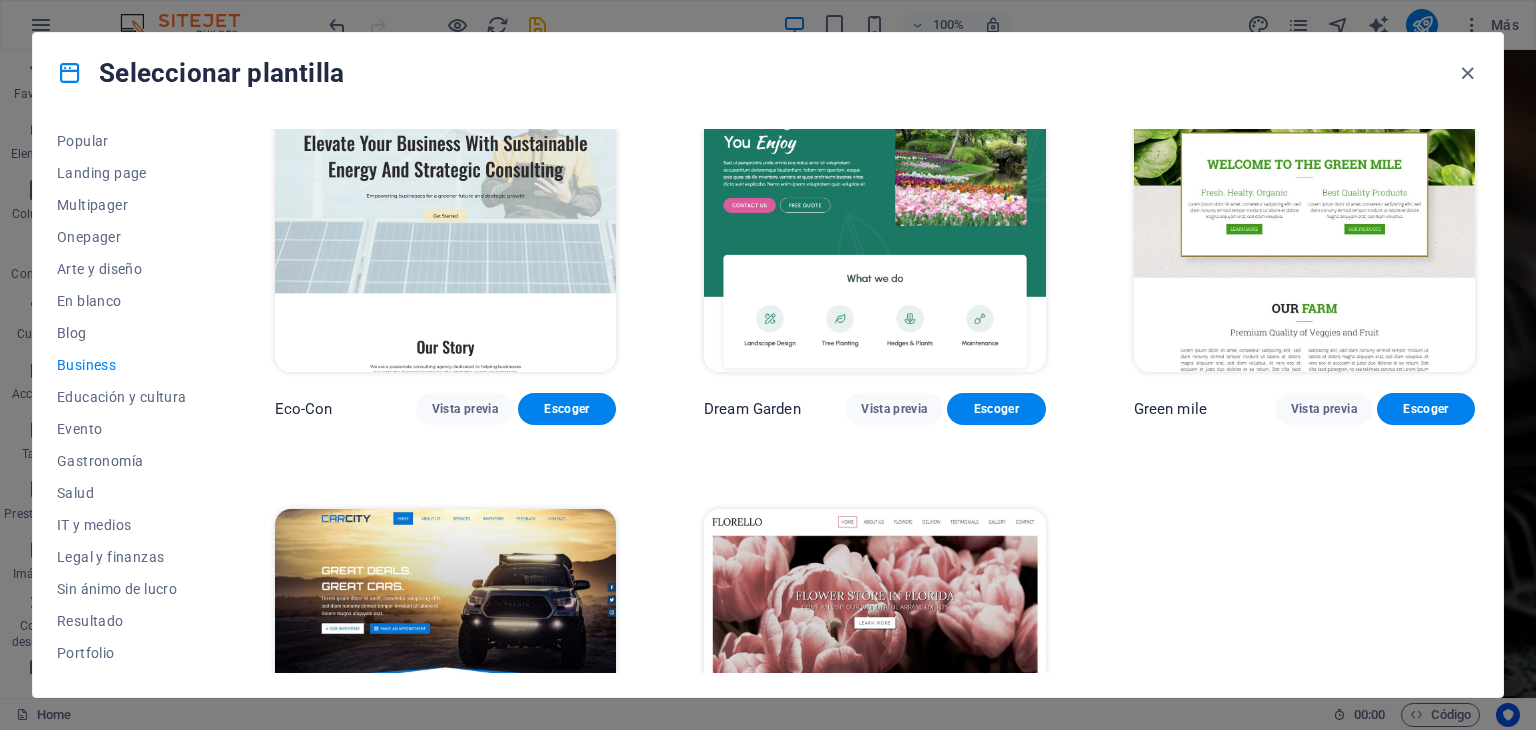 scroll, scrollTop: 200, scrollLeft: 0, axis: vertical 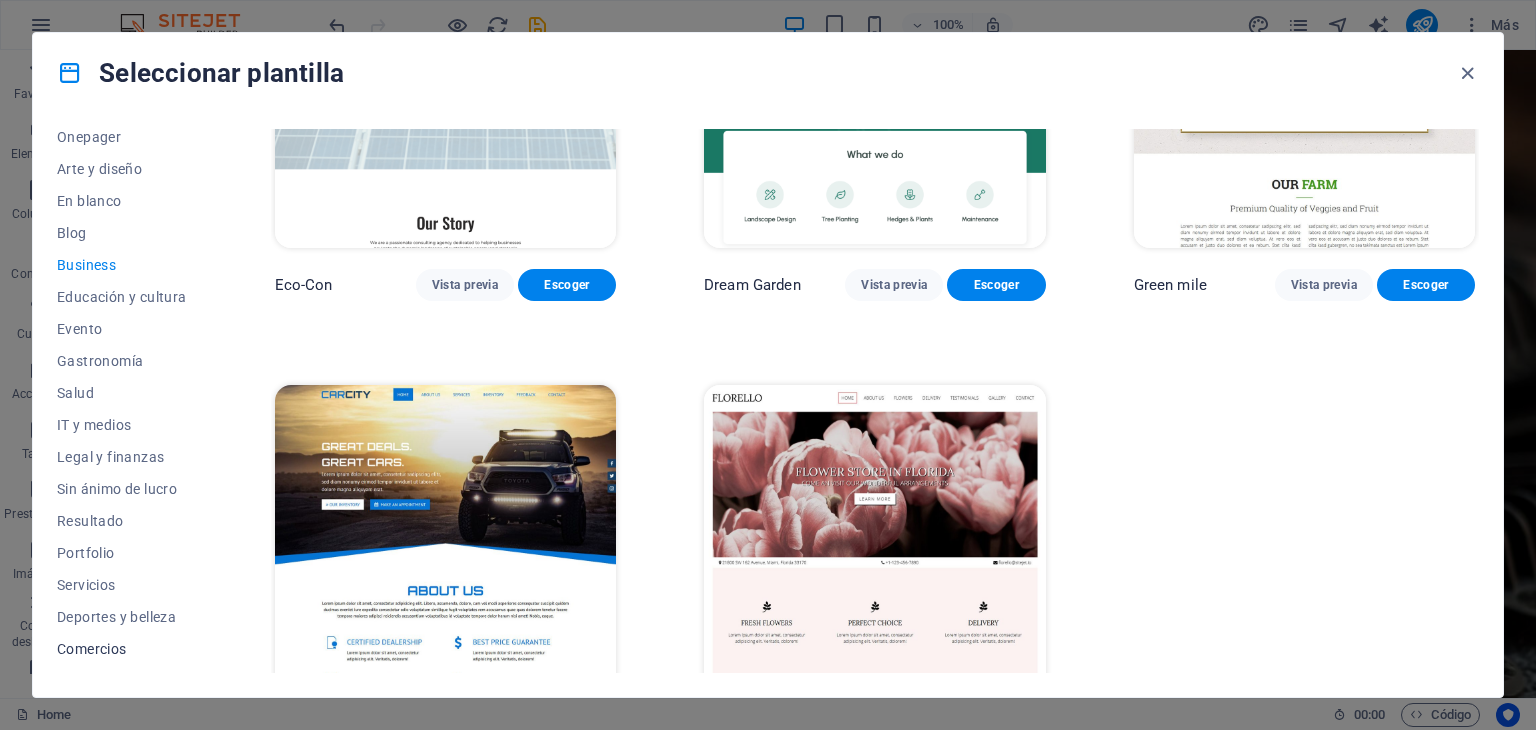 click on "Comercios" at bounding box center (122, 649) 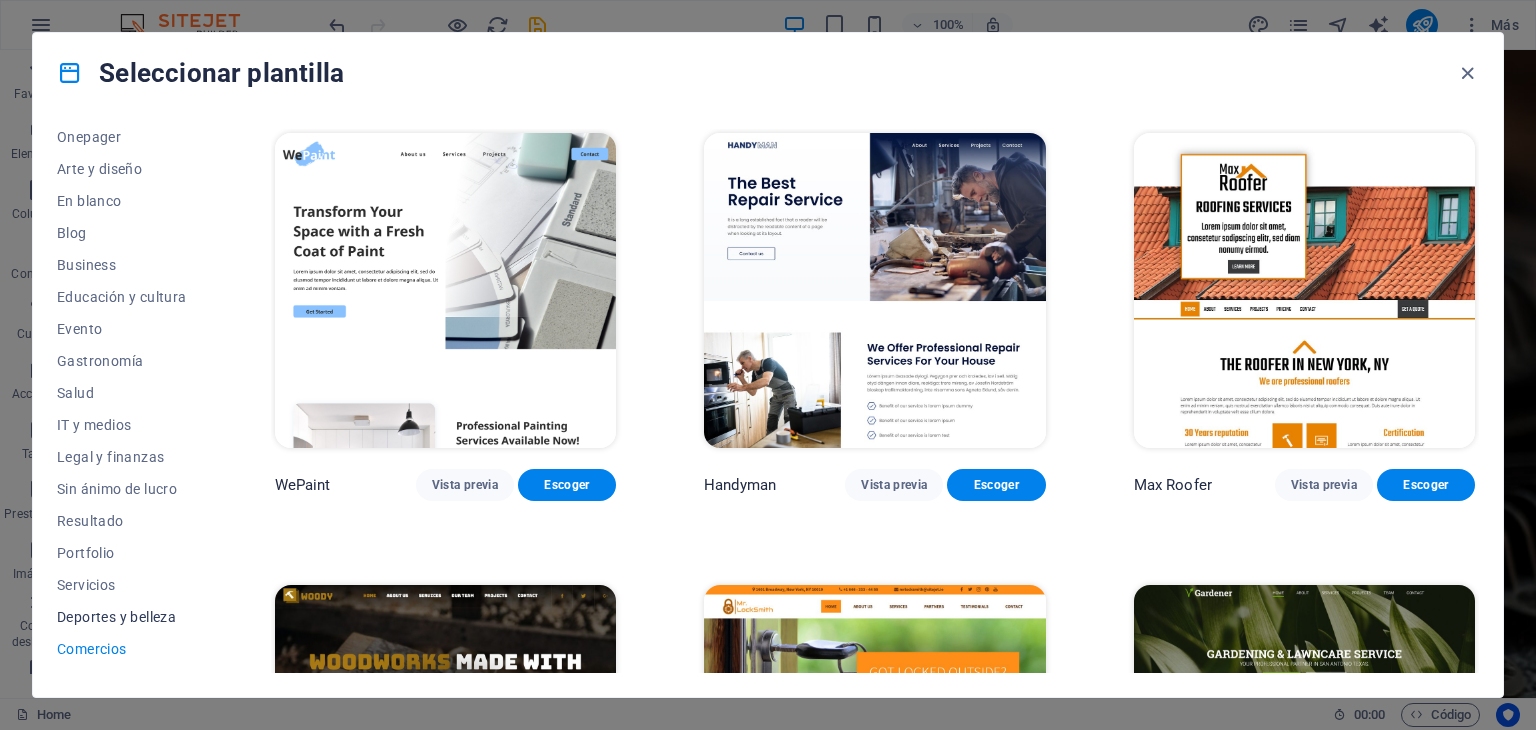 click on "Deportes y belleza" at bounding box center [122, 617] 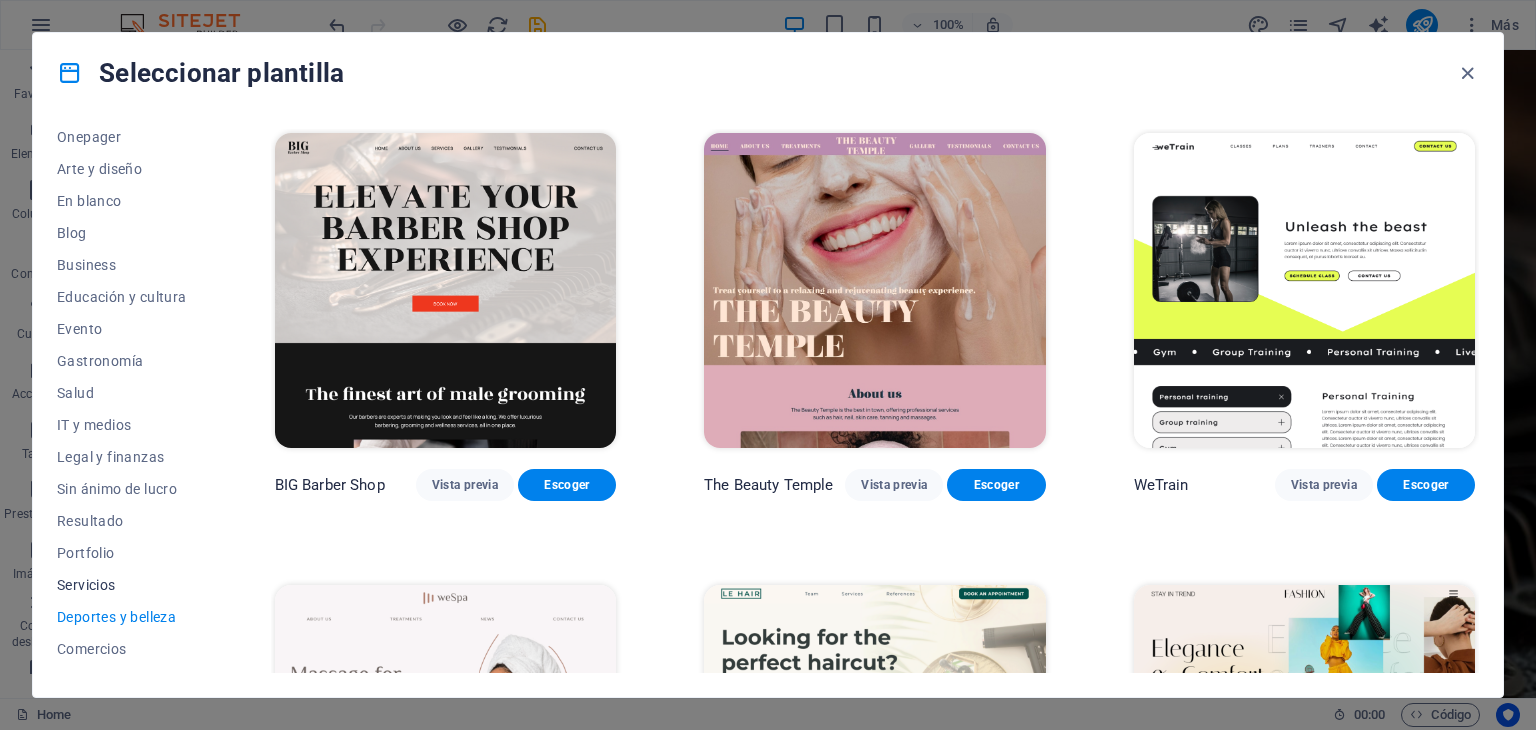 click on "Servicios" at bounding box center [122, 585] 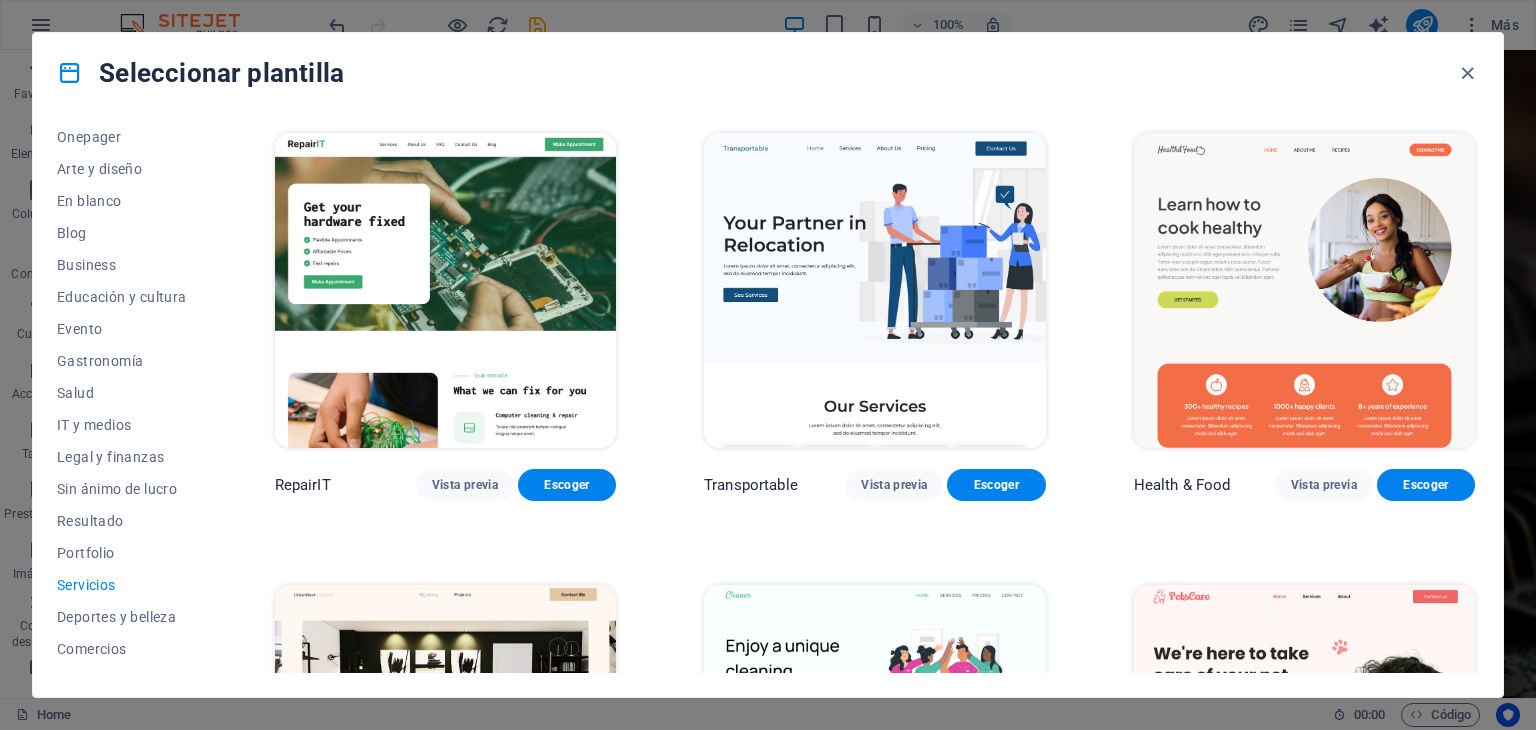 click on "Servicios" at bounding box center (122, 585) 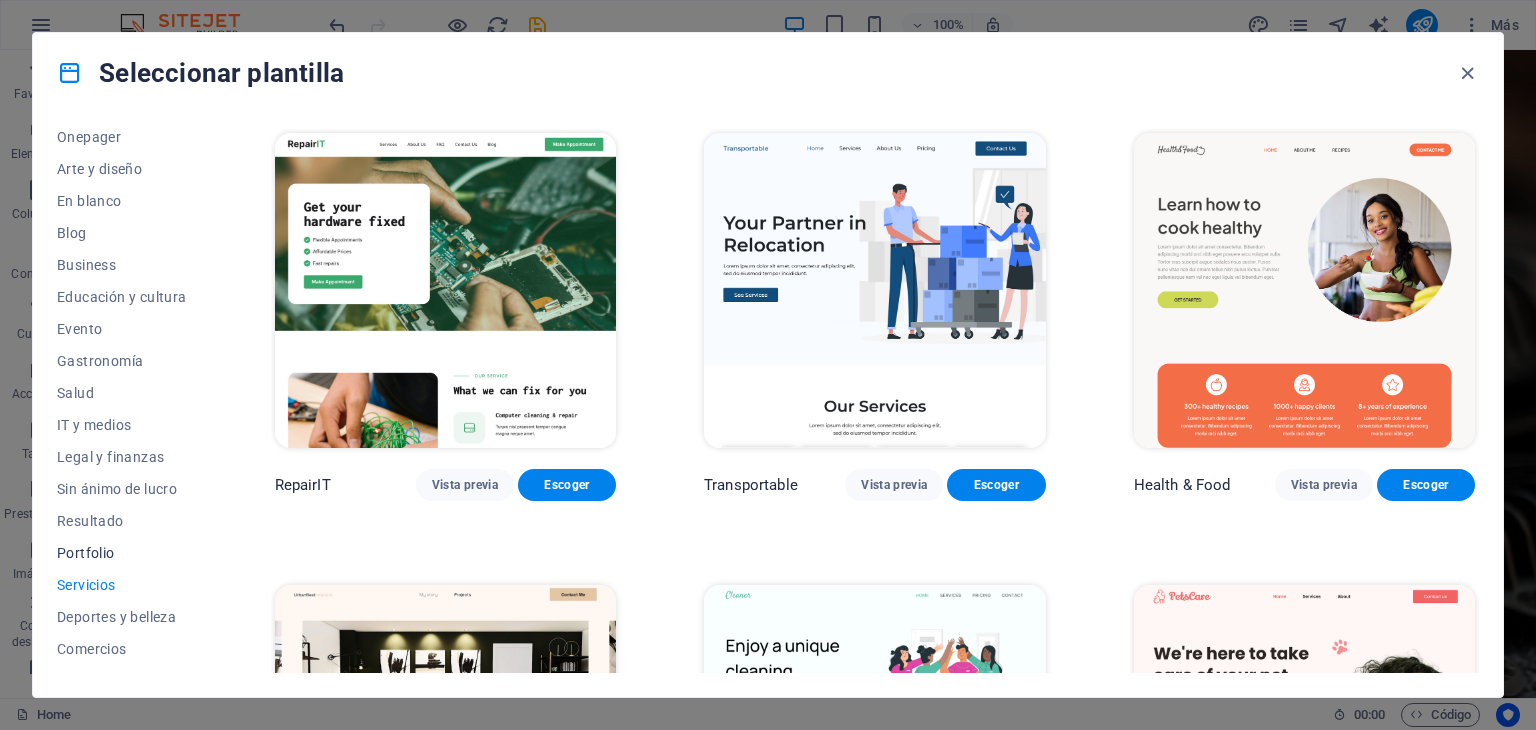 click on "Portfolio" at bounding box center (122, 553) 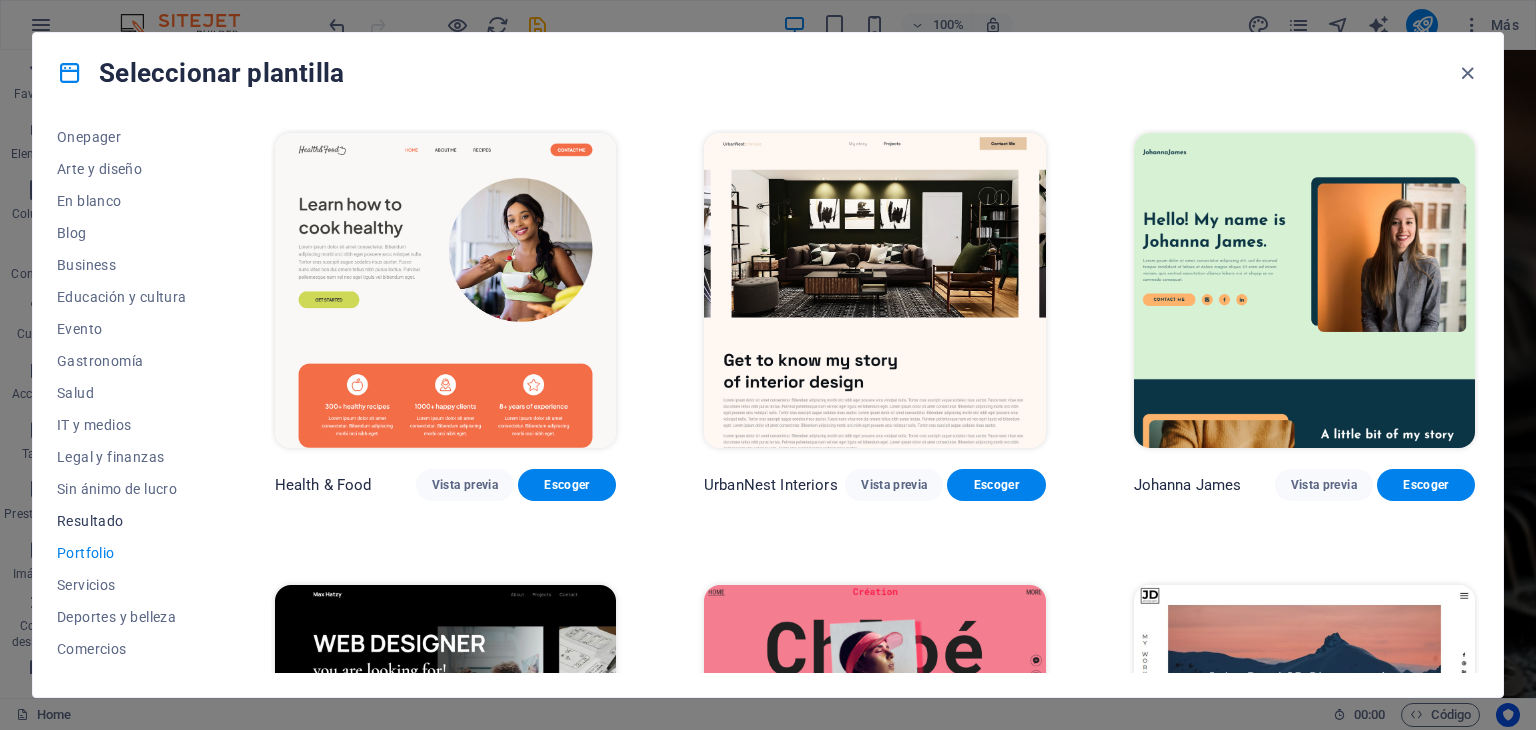 click on "Resultado" at bounding box center (122, 521) 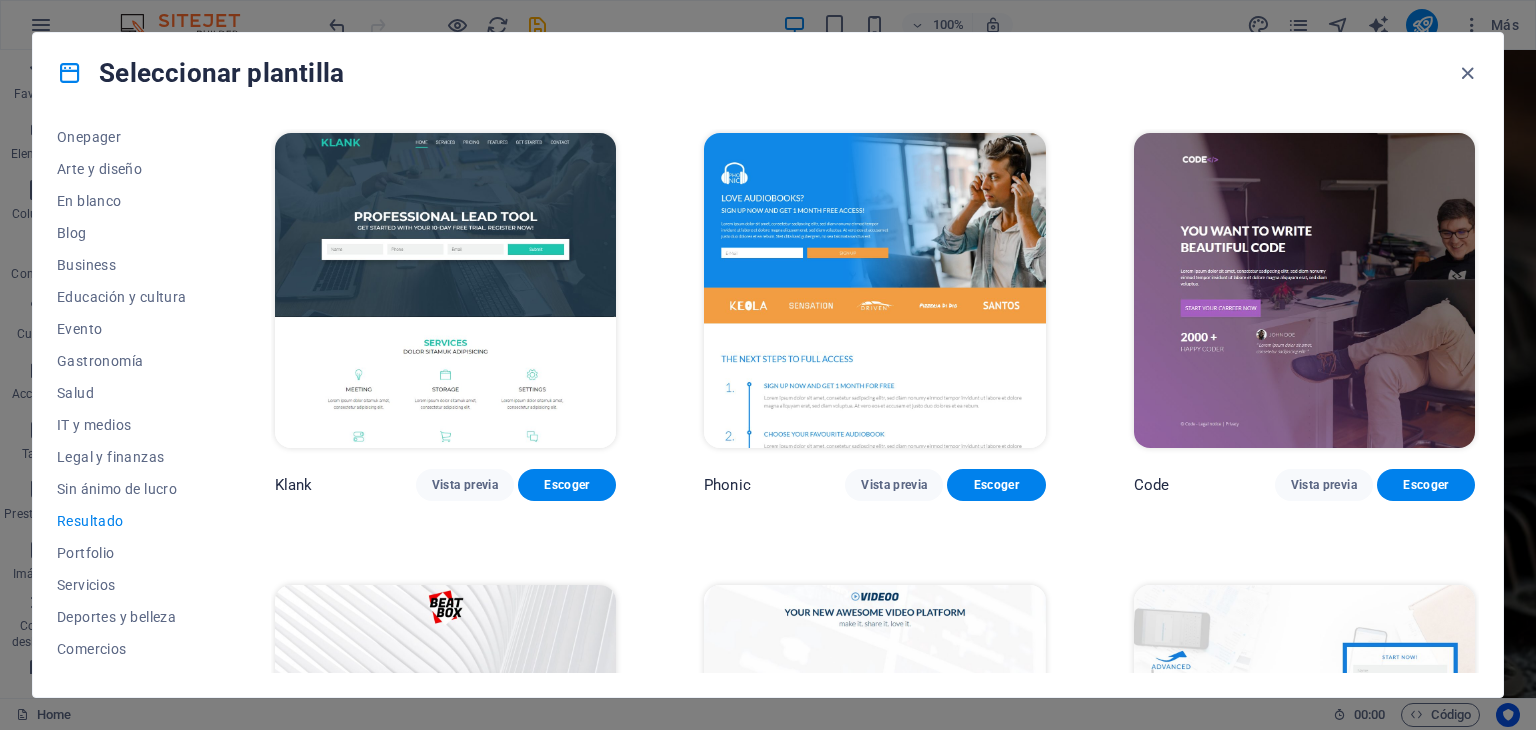 click at bounding box center (445, 290) 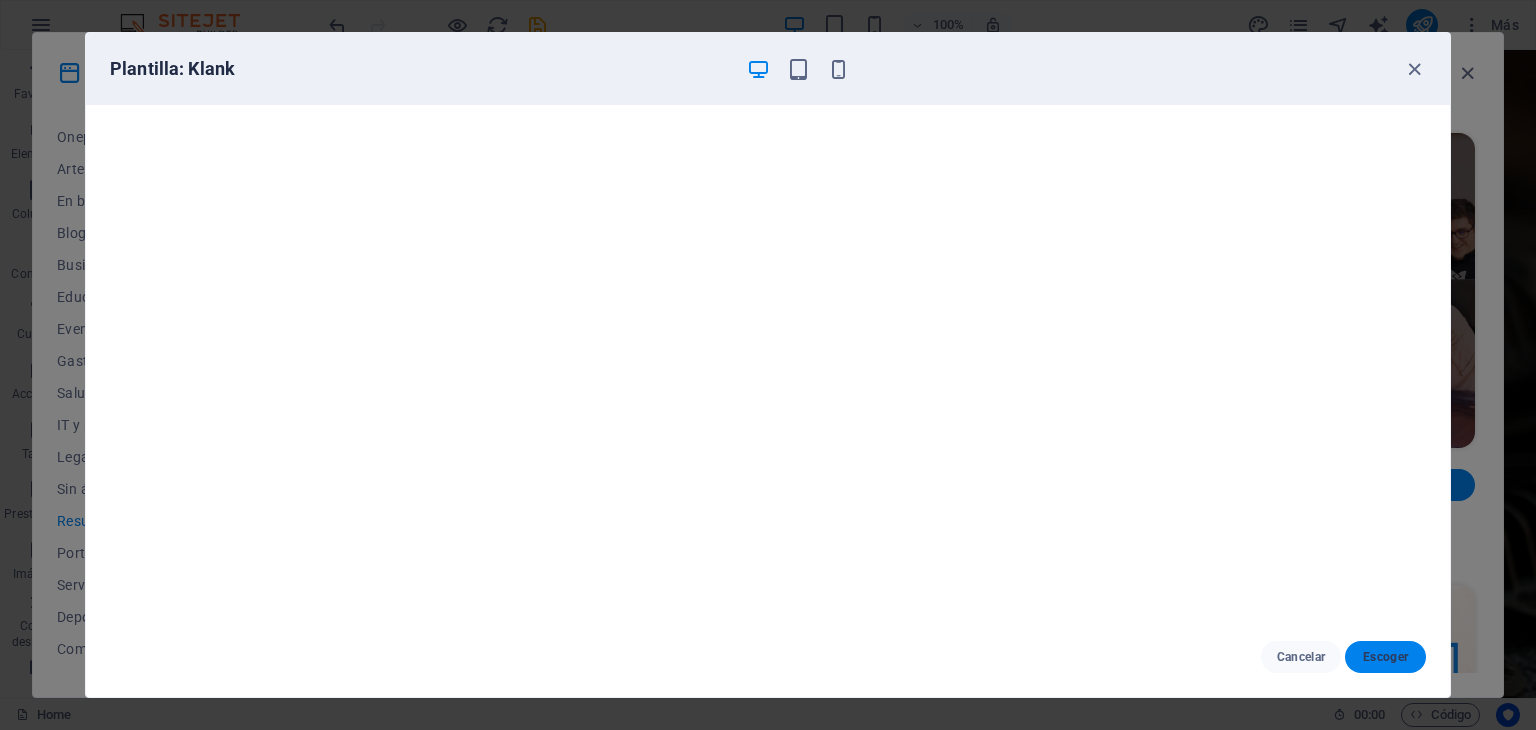 click on "Escoger" at bounding box center [1385, 657] 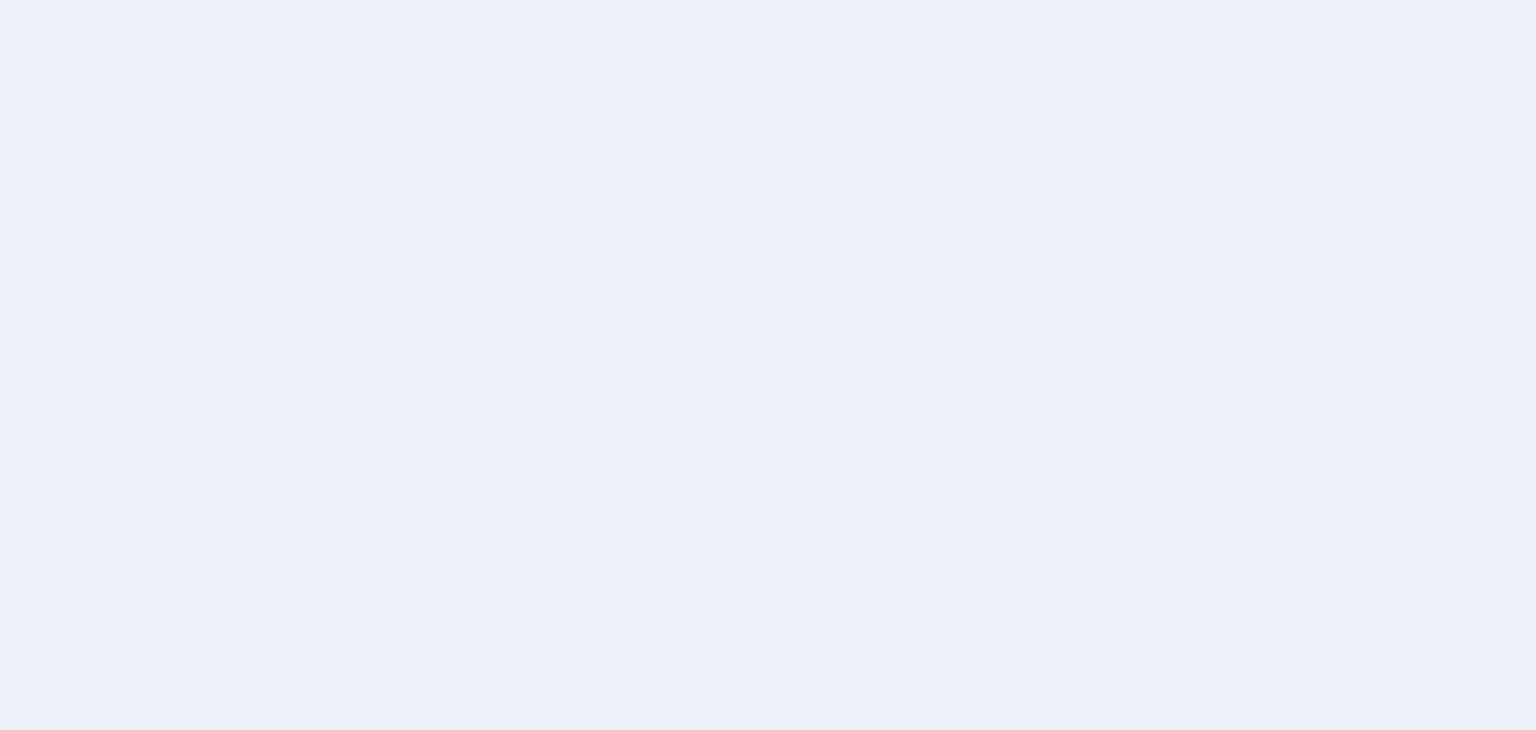 scroll, scrollTop: 0, scrollLeft: 0, axis: both 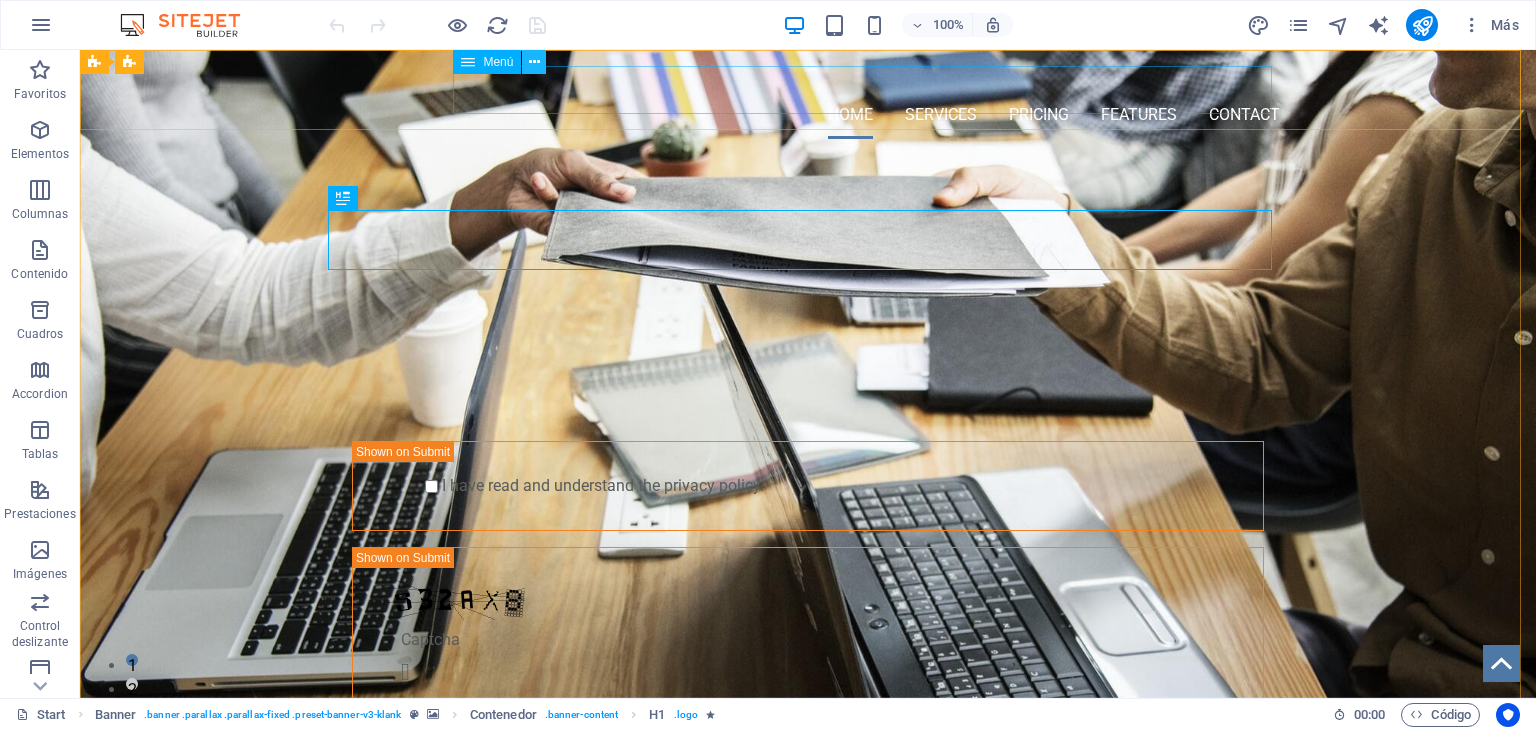 click at bounding box center (534, 62) 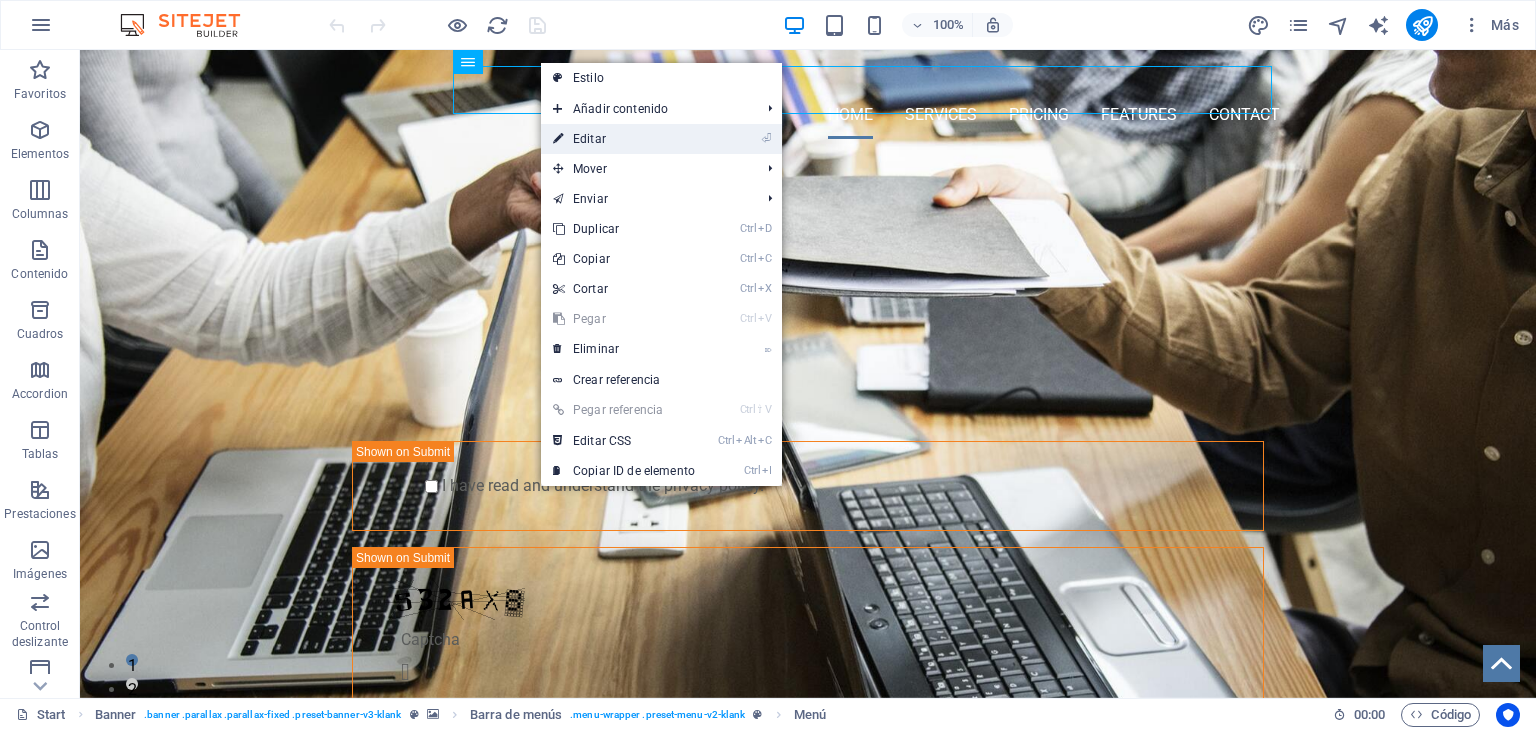 click on "⏎  Editar" at bounding box center [624, 139] 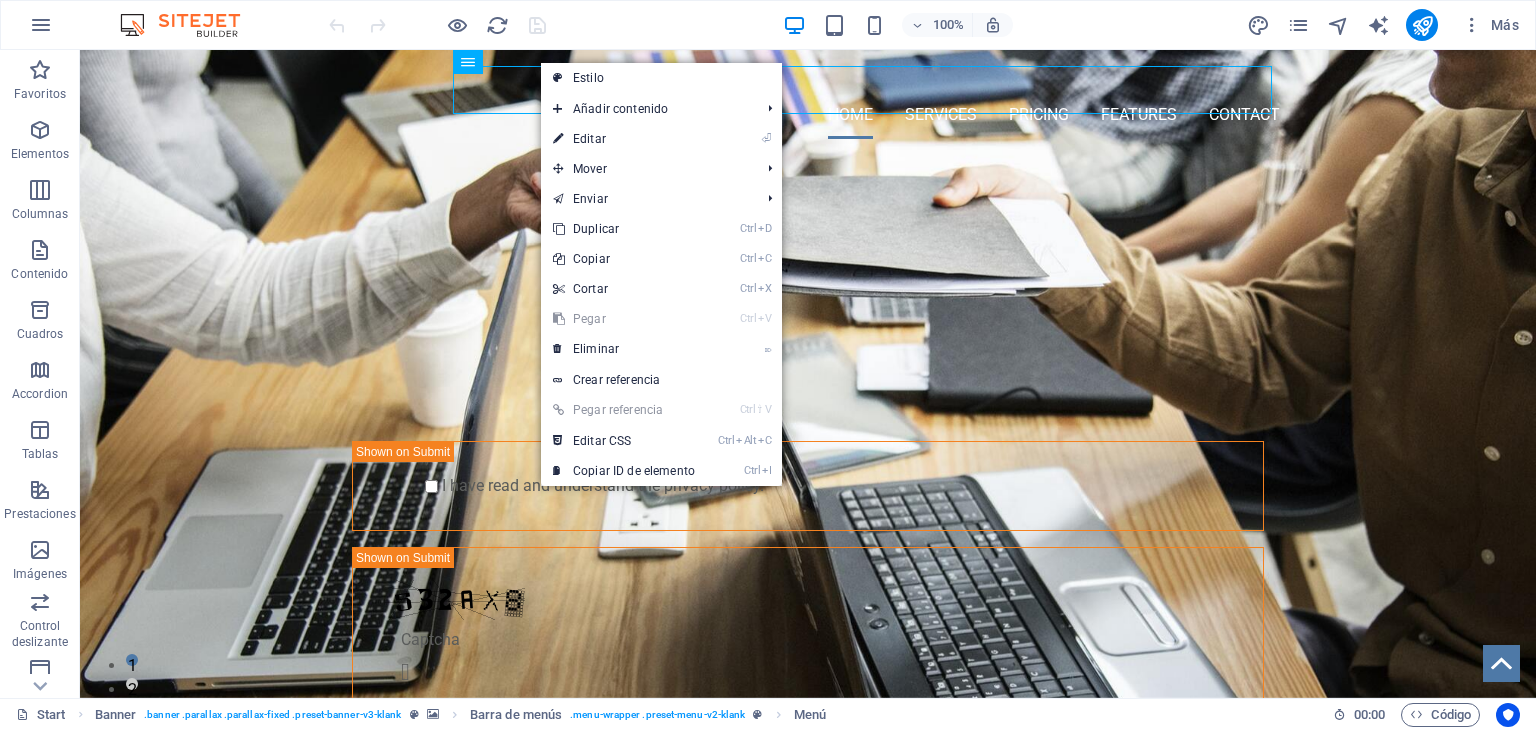 select 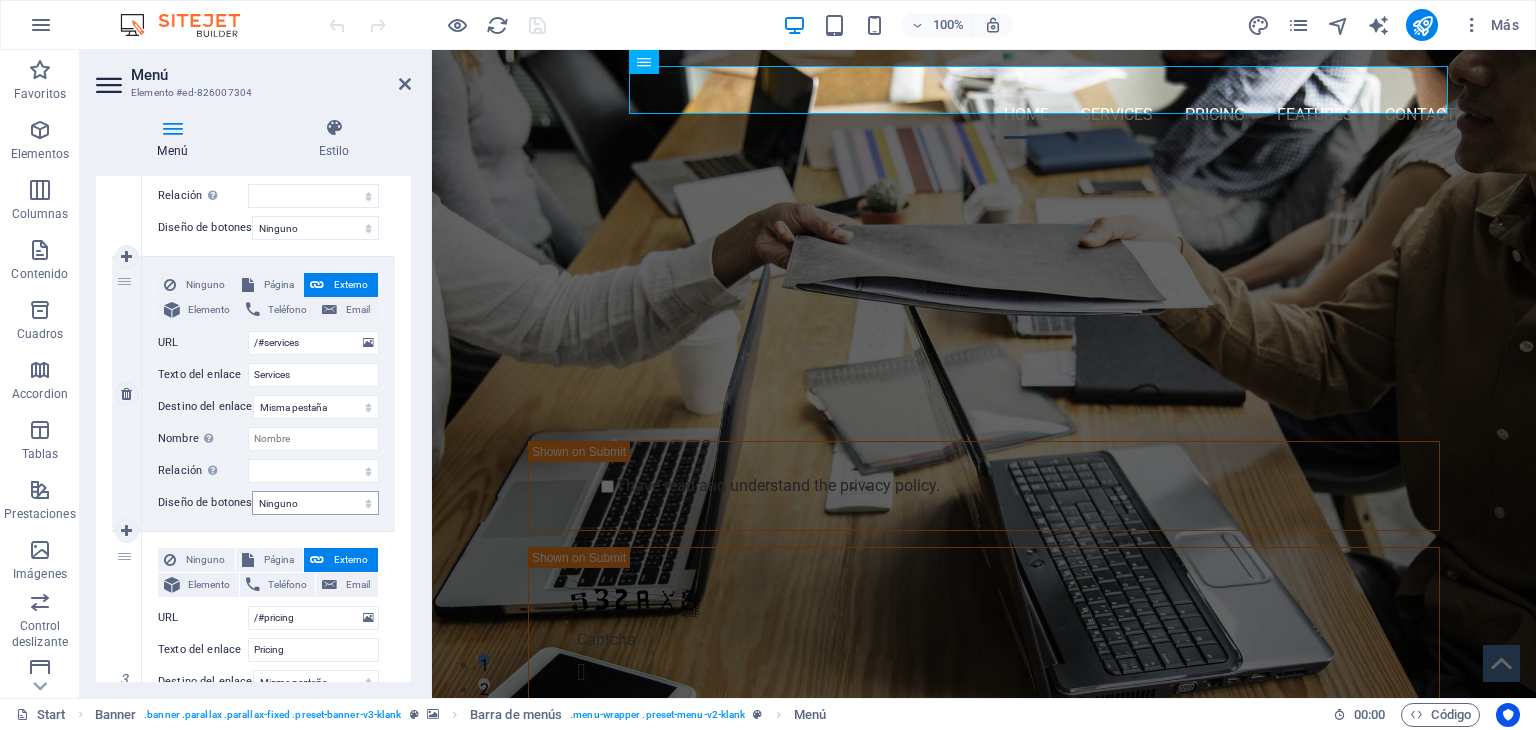 scroll, scrollTop: 0, scrollLeft: 0, axis: both 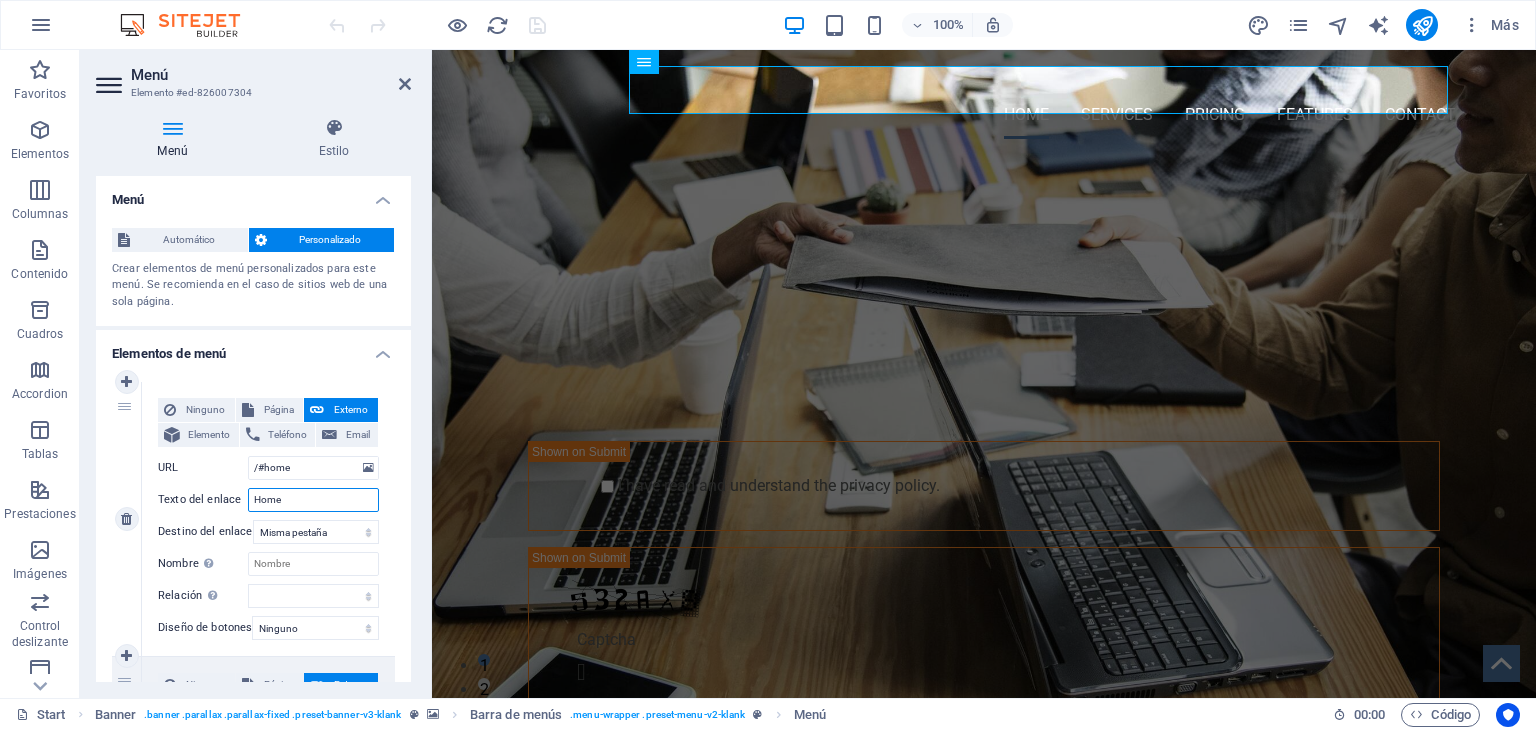 click on "Home" at bounding box center (313, 500) 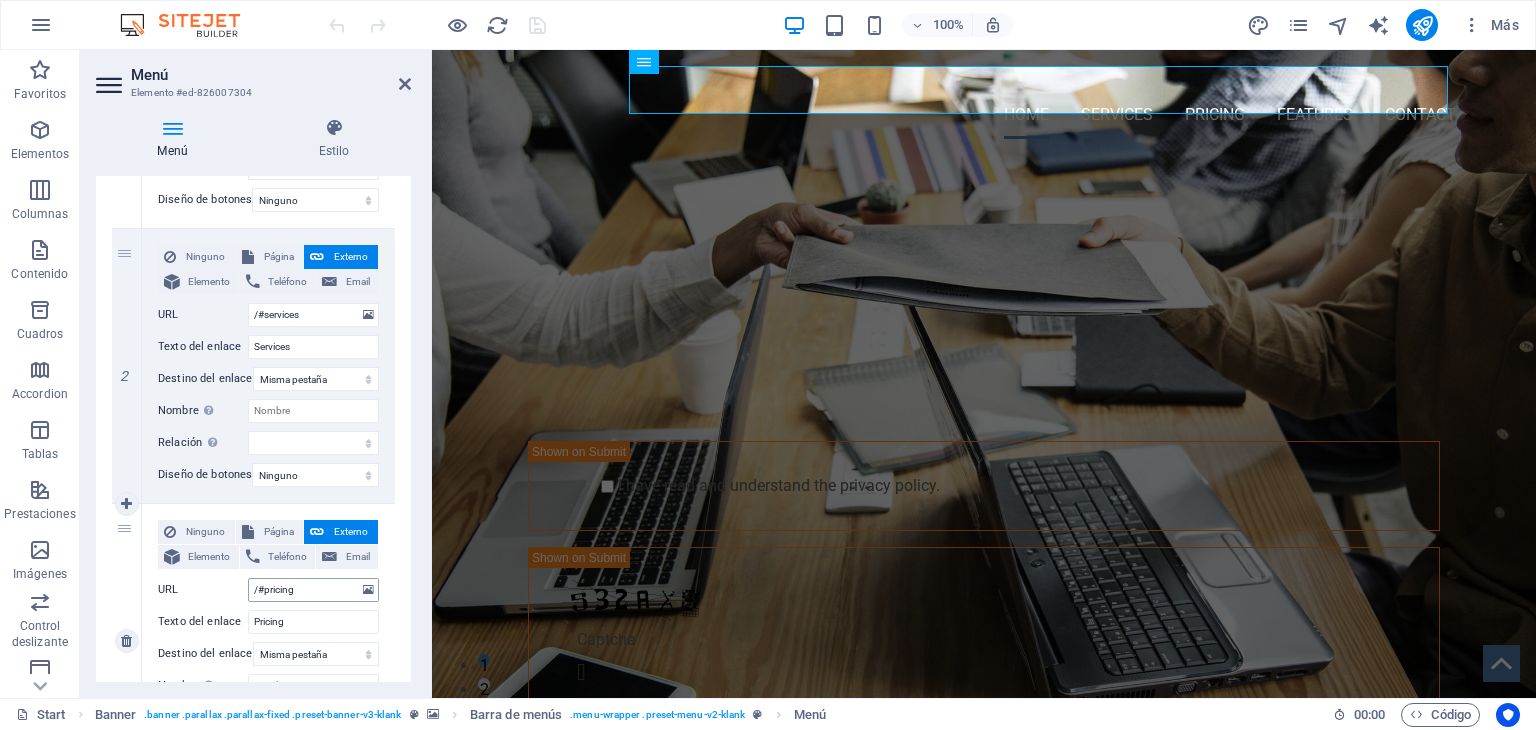 scroll, scrollTop: 500, scrollLeft: 0, axis: vertical 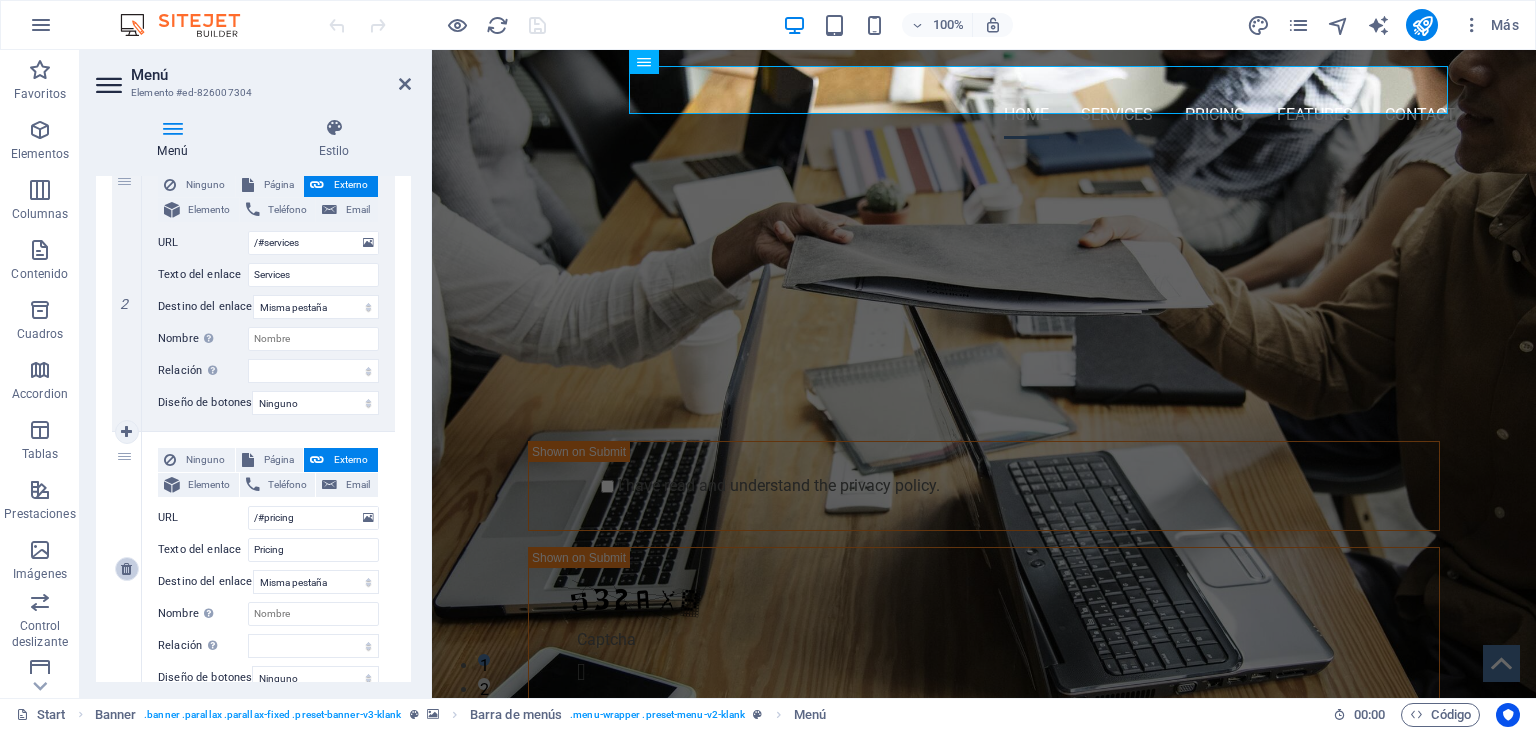click at bounding box center [127, 569] 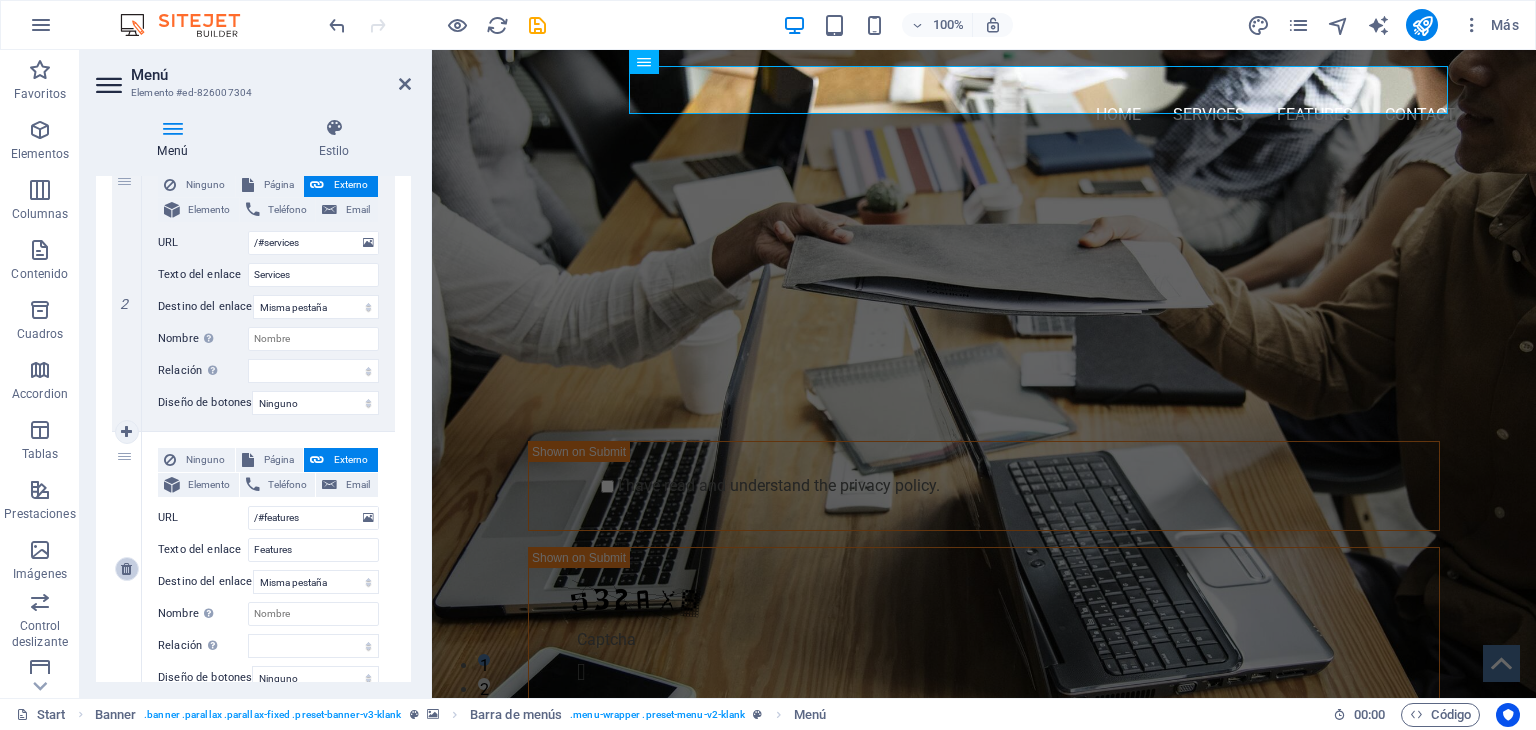 click at bounding box center [126, 569] 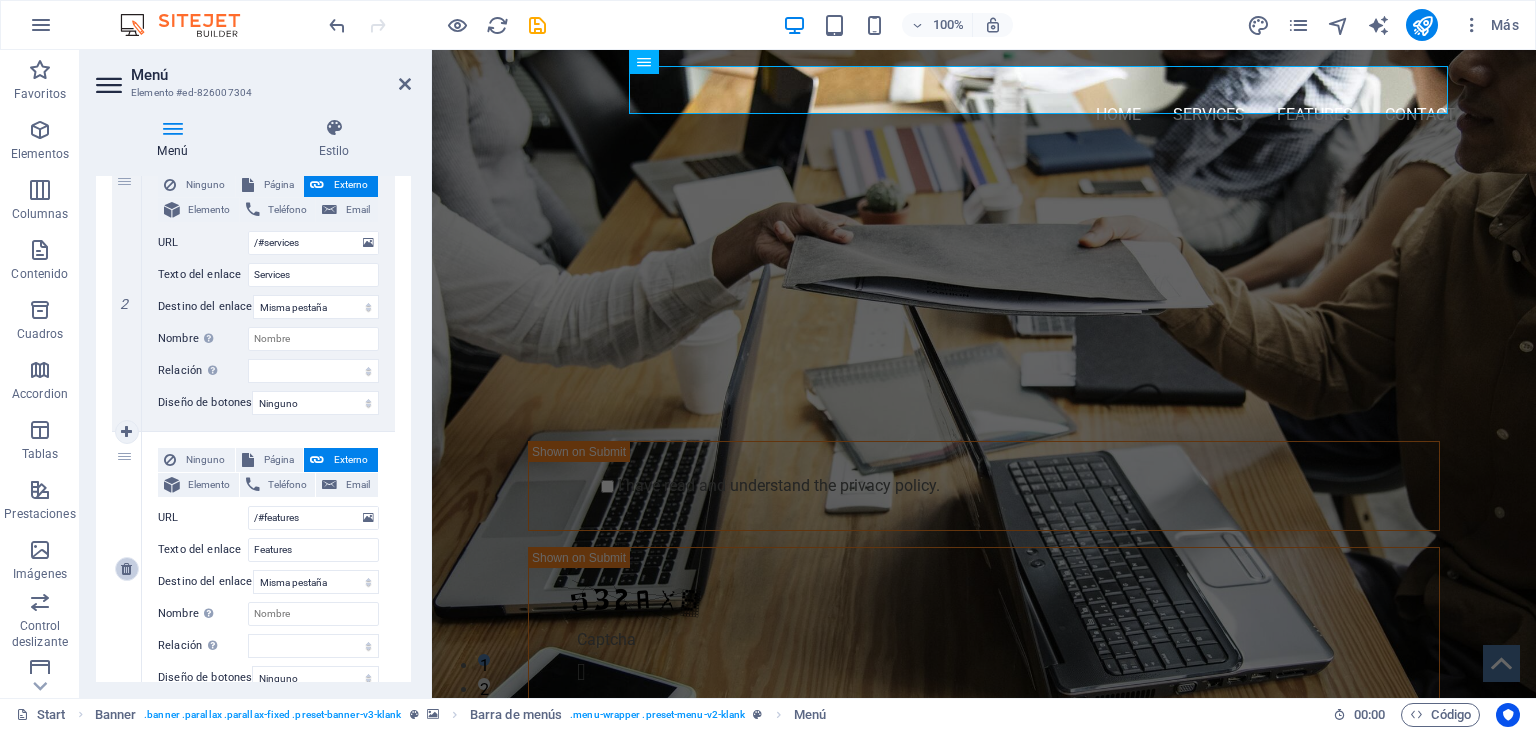 select 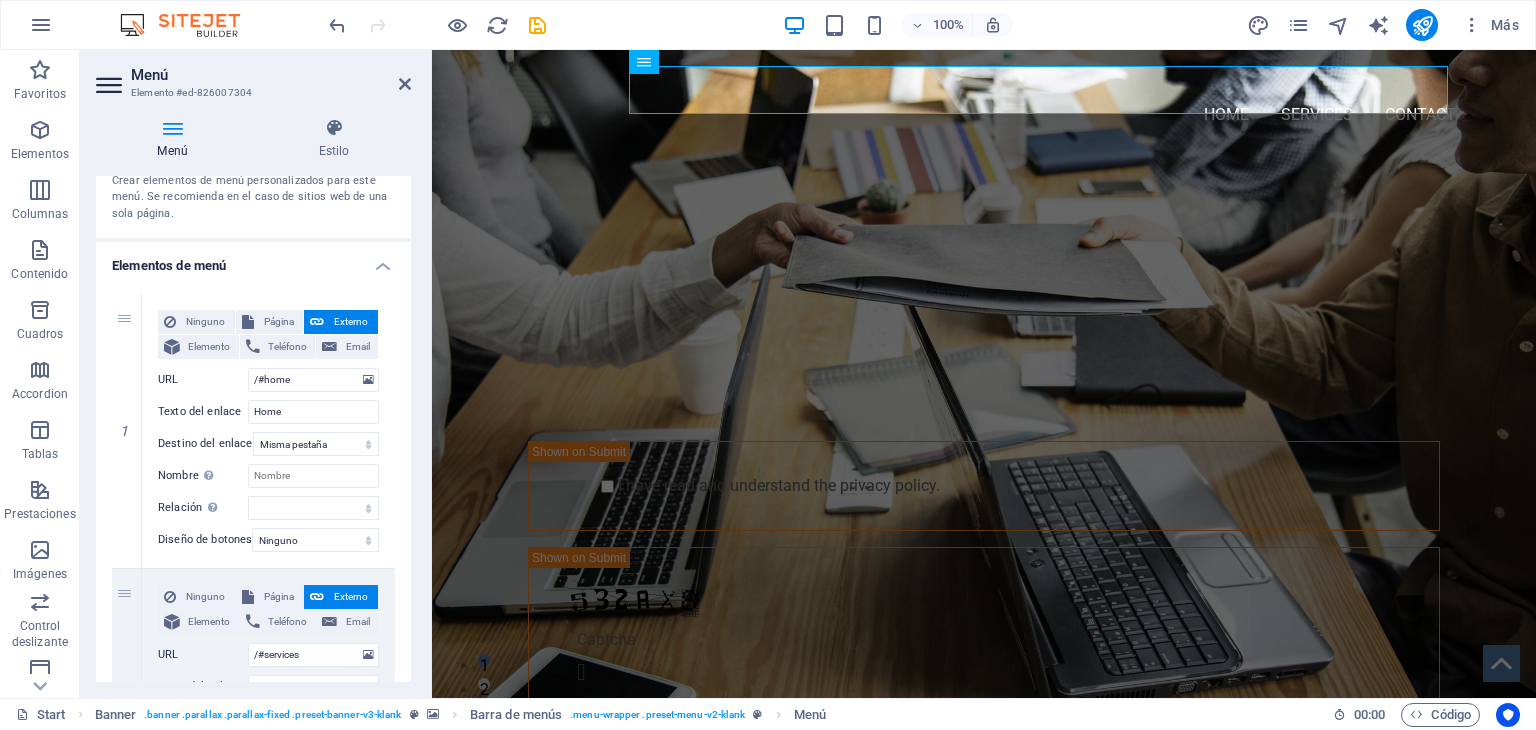 scroll, scrollTop: 0, scrollLeft: 0, axis: both 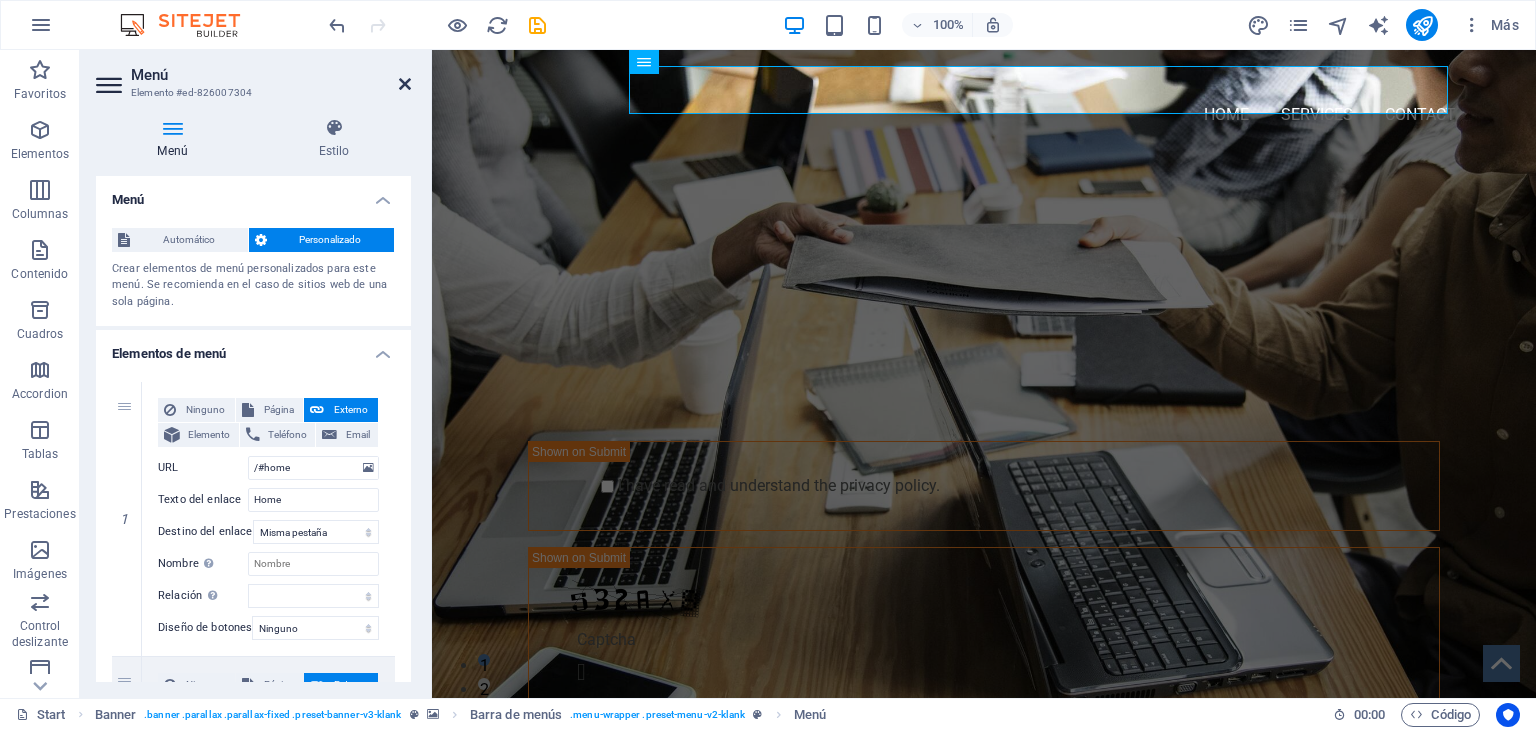 click at bounding box center [405, 84] 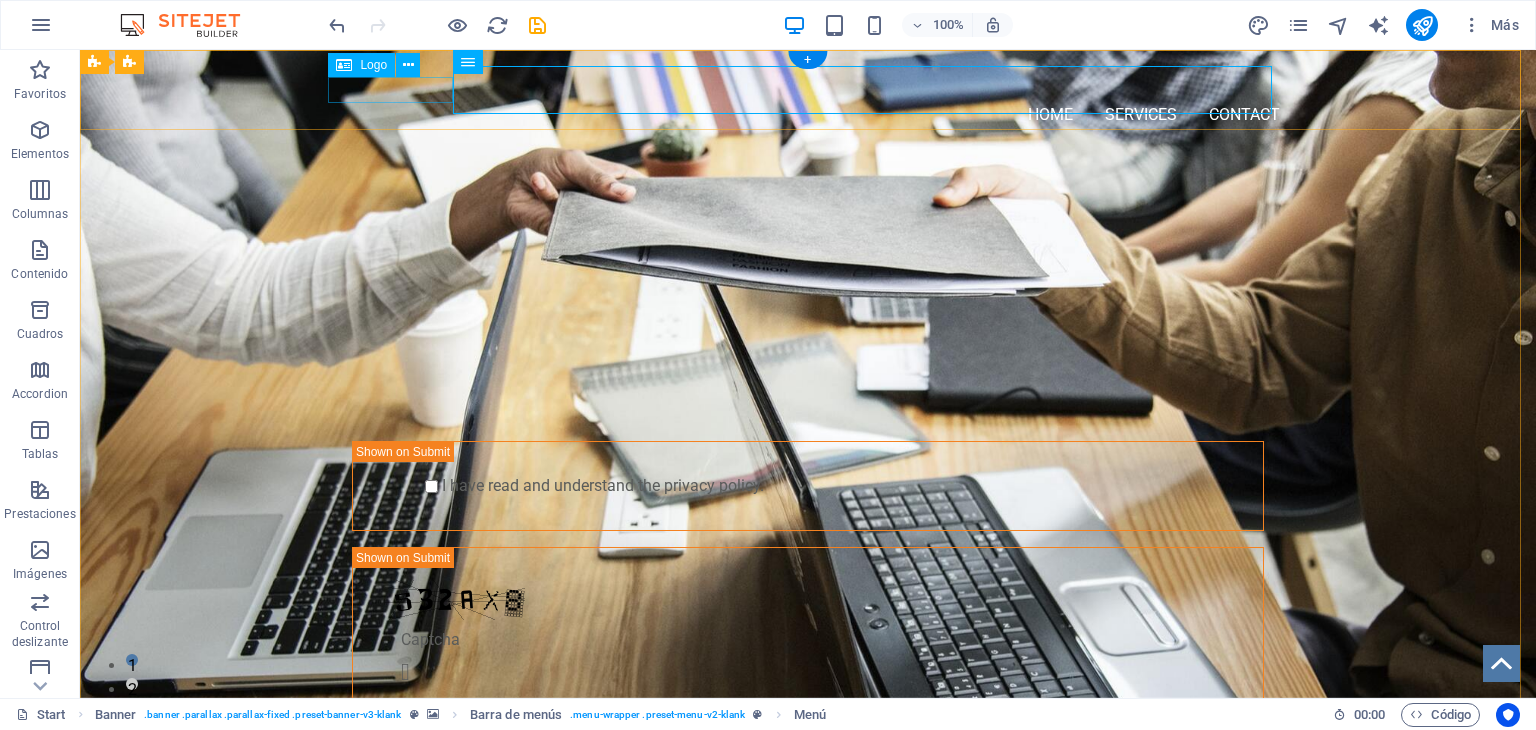click at bounding box center [808, 78] 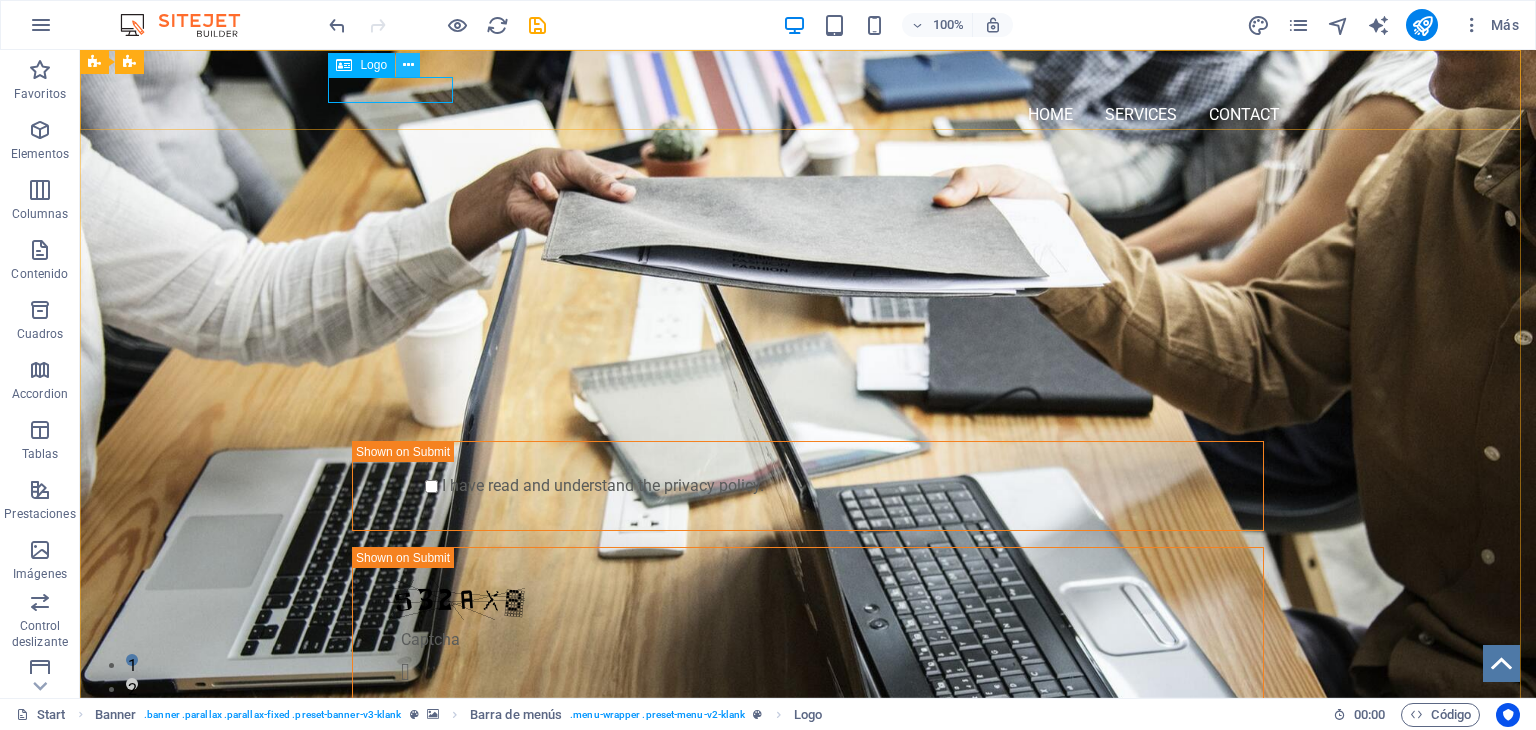 click at bounding box center [408, 65] 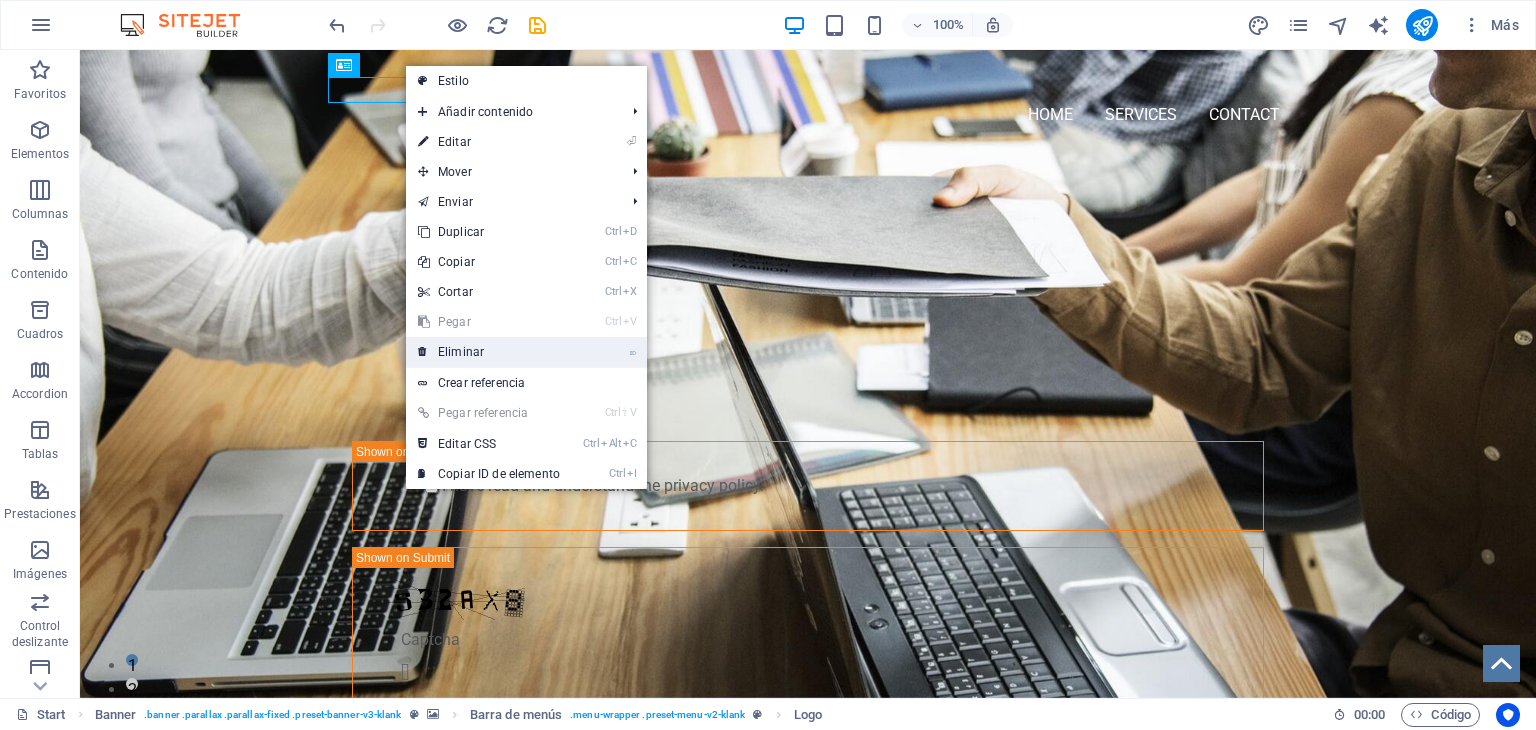 click on "⌦  Eliminar" at bounding box center (489, 352) 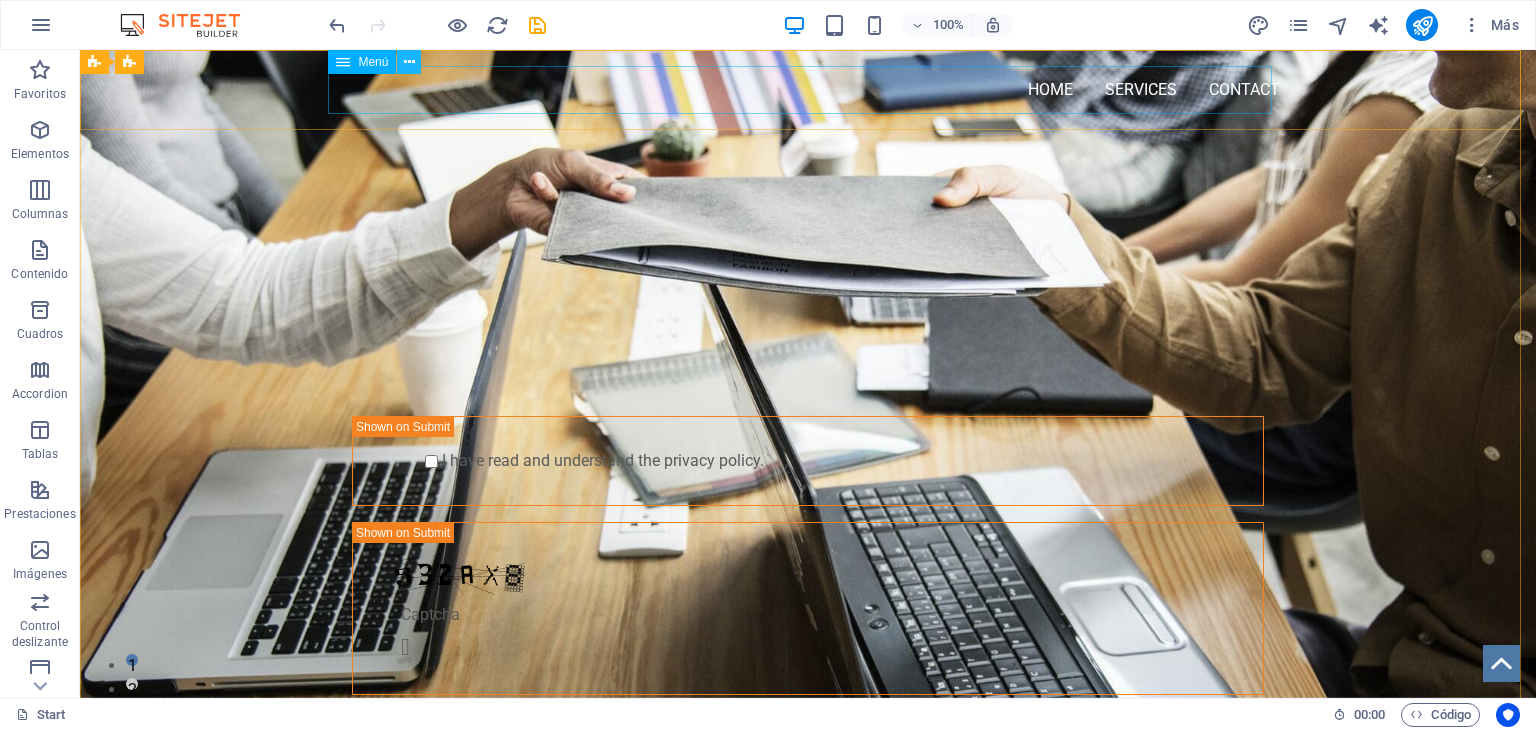 click at bounding box center [409, 62] 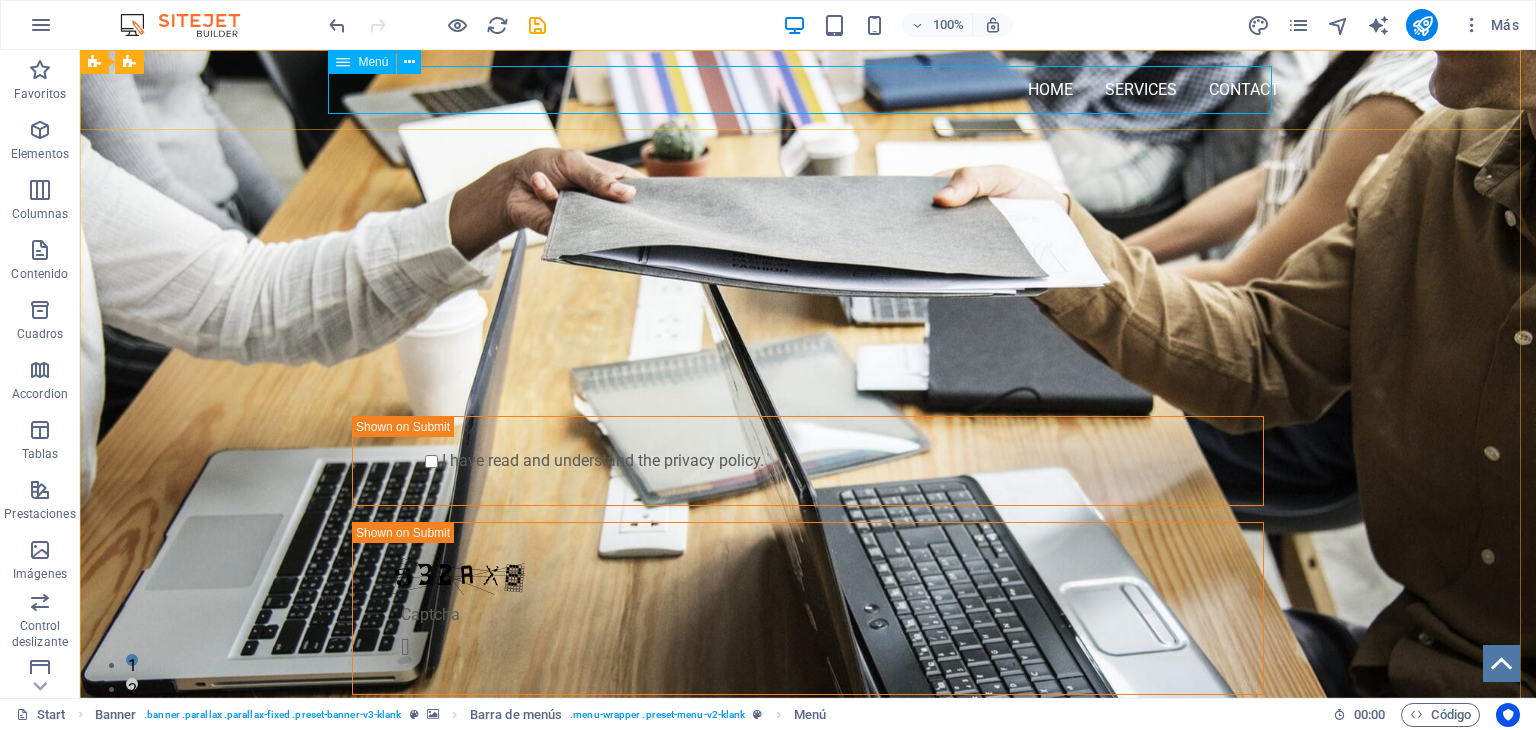 click at bounding box center (343, 62) 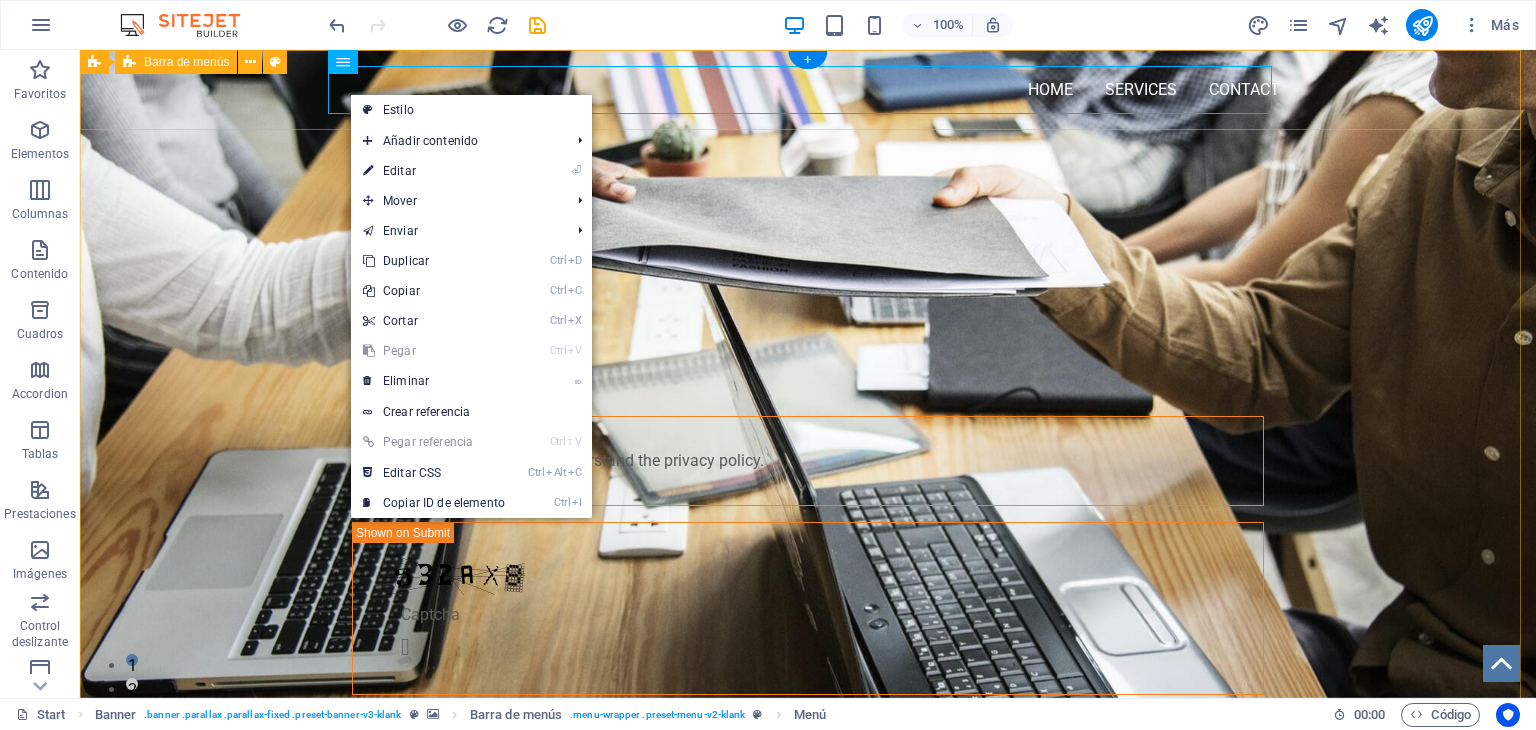 click on "Home Services Contact" at bounding box center (808, 90) 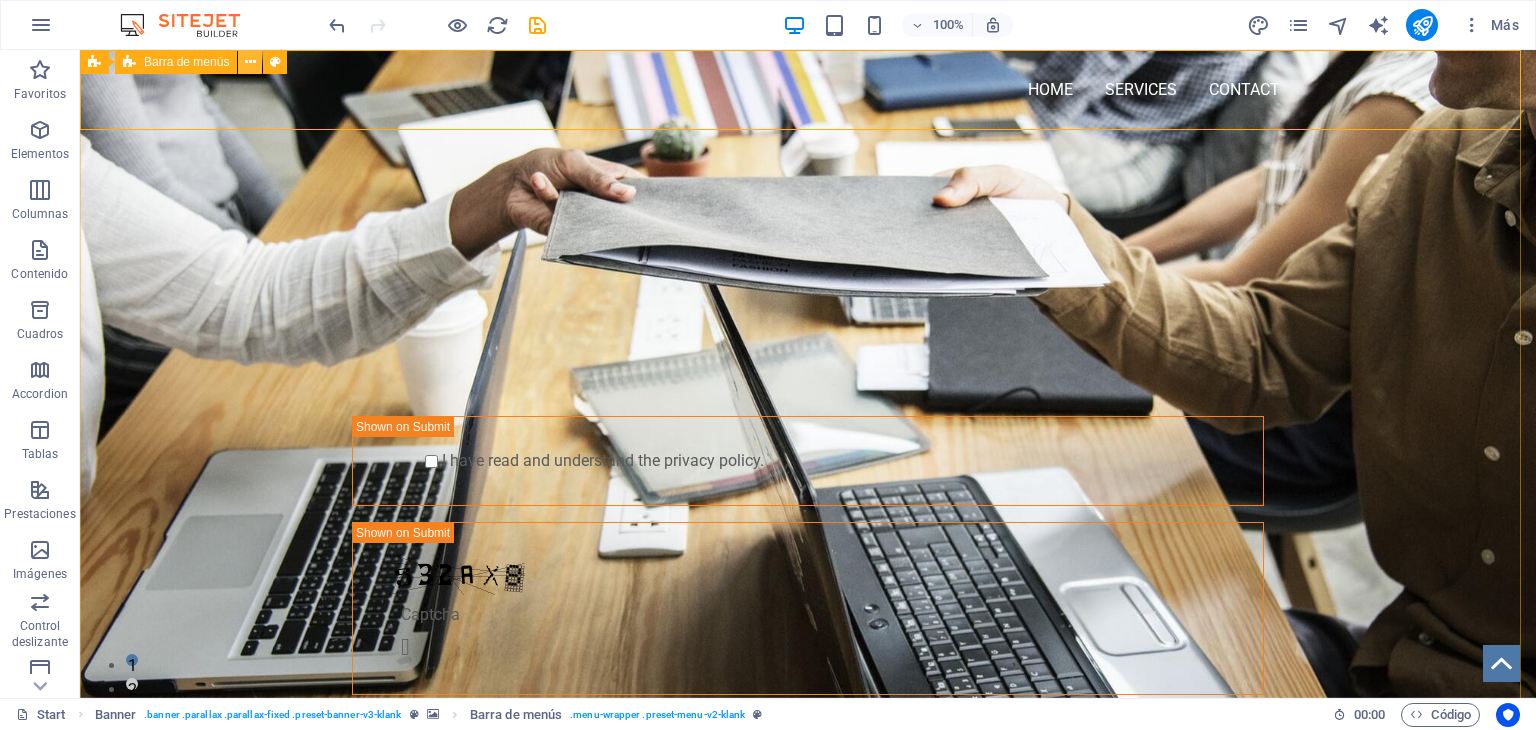 click at bounding box center (250, 62) 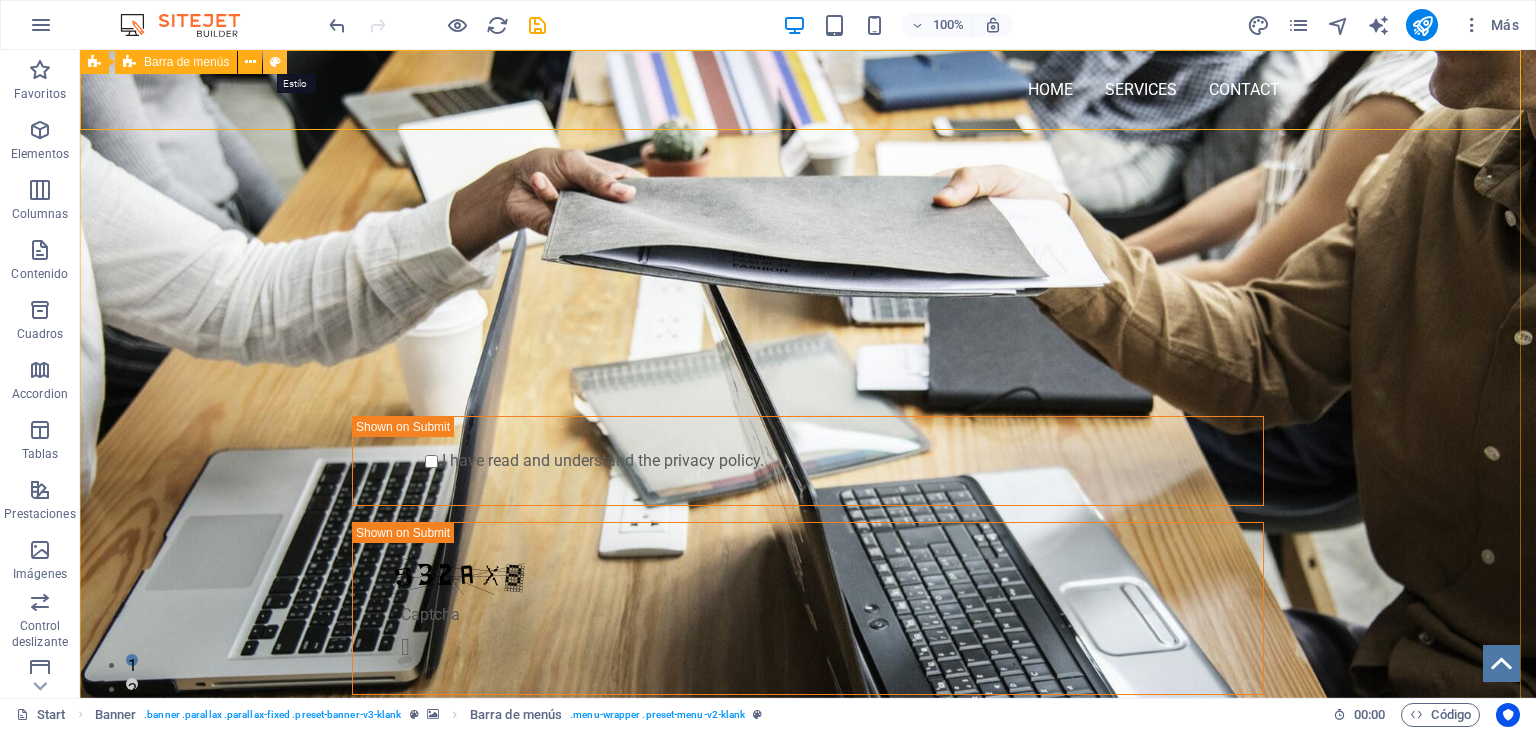 click at bounding box center [275, 62] 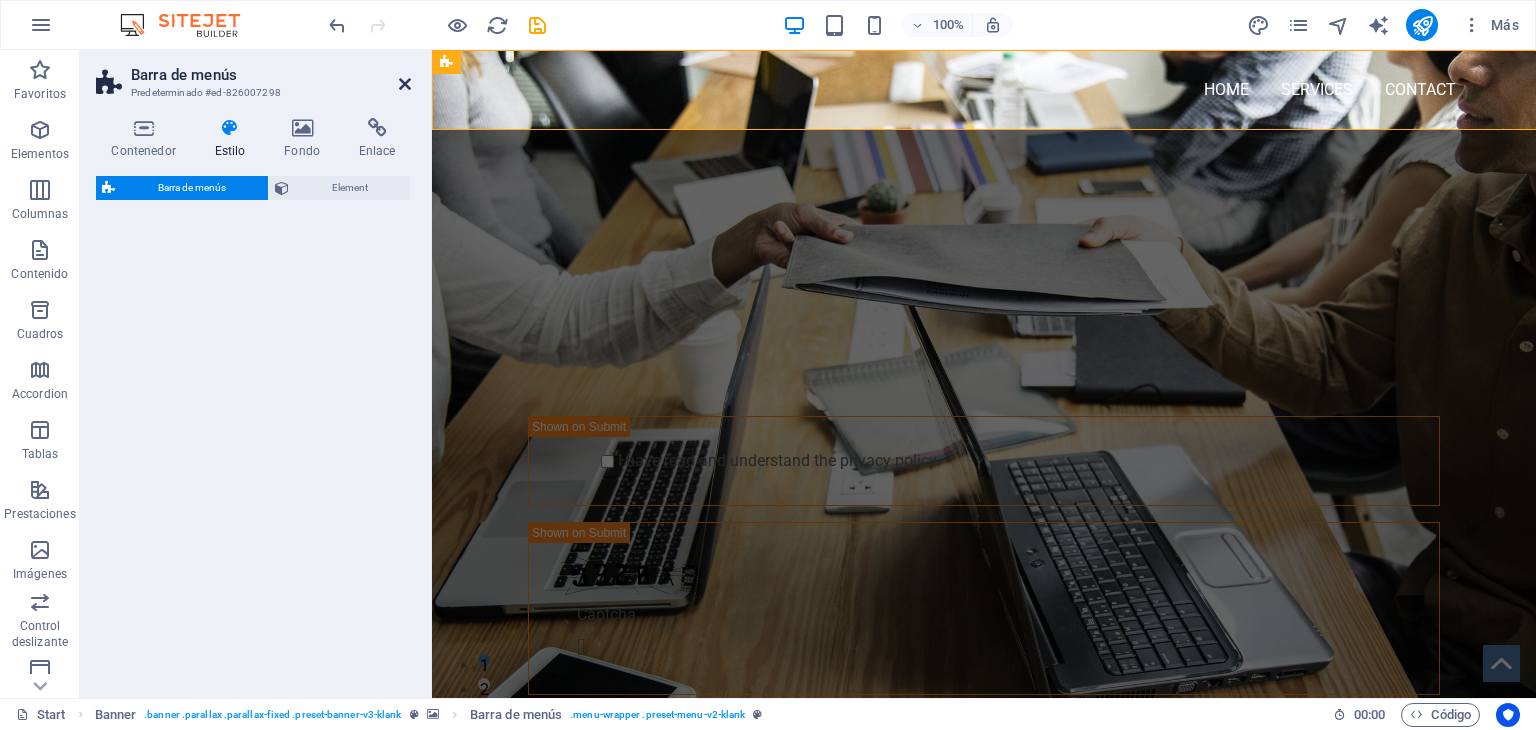 select on "rem" 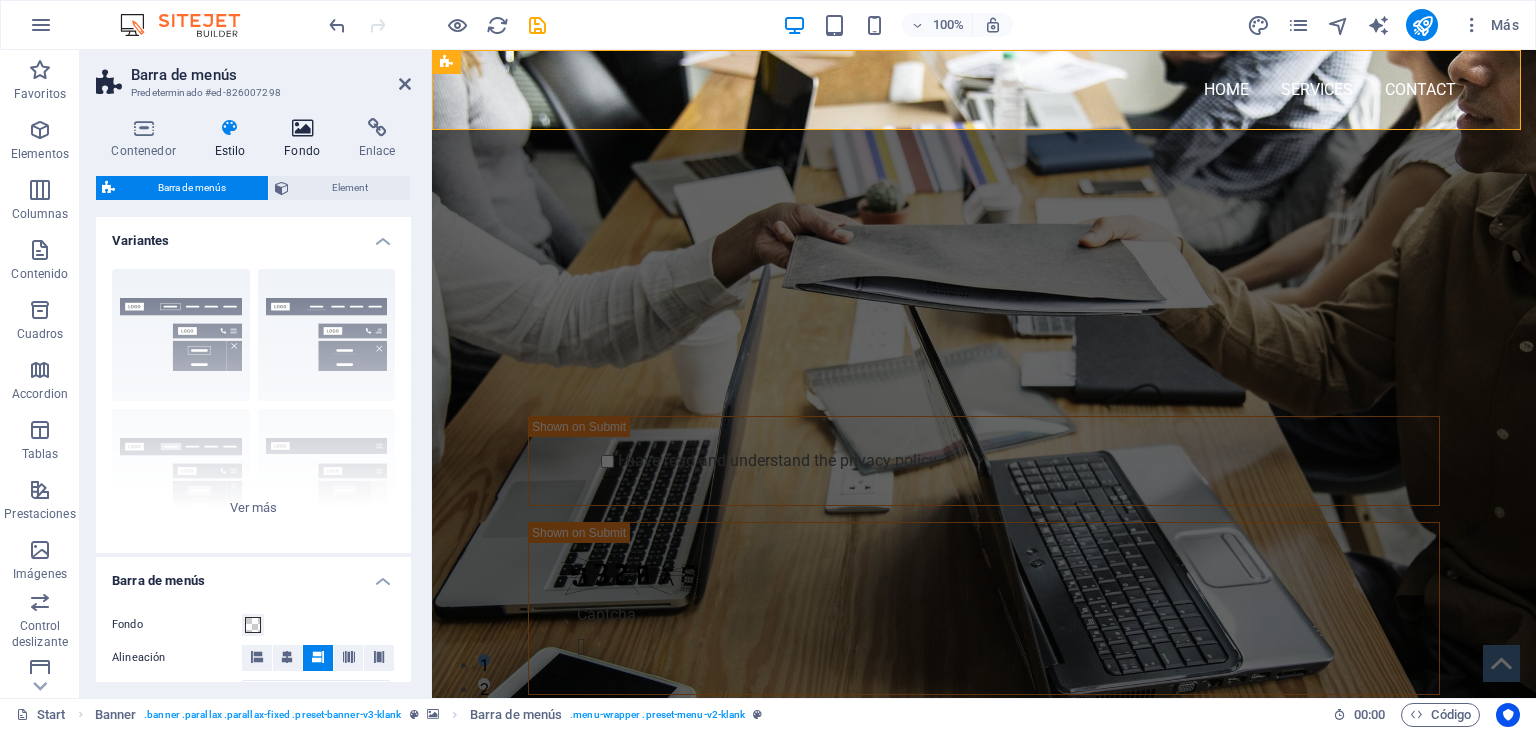 click at bounding box center [302, 128] 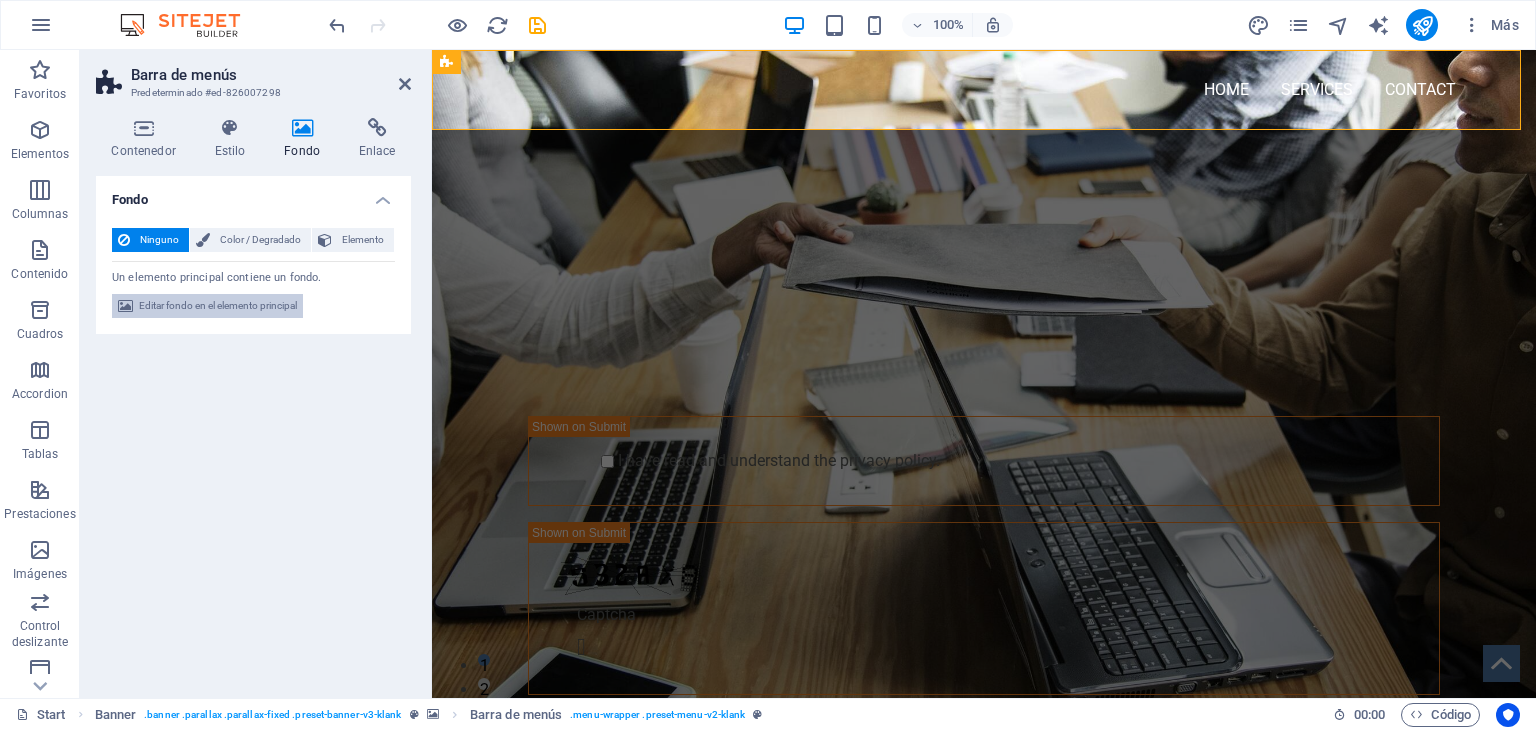 click on "Editar fondo en el elemento principal" at bounding box center (218, 306) 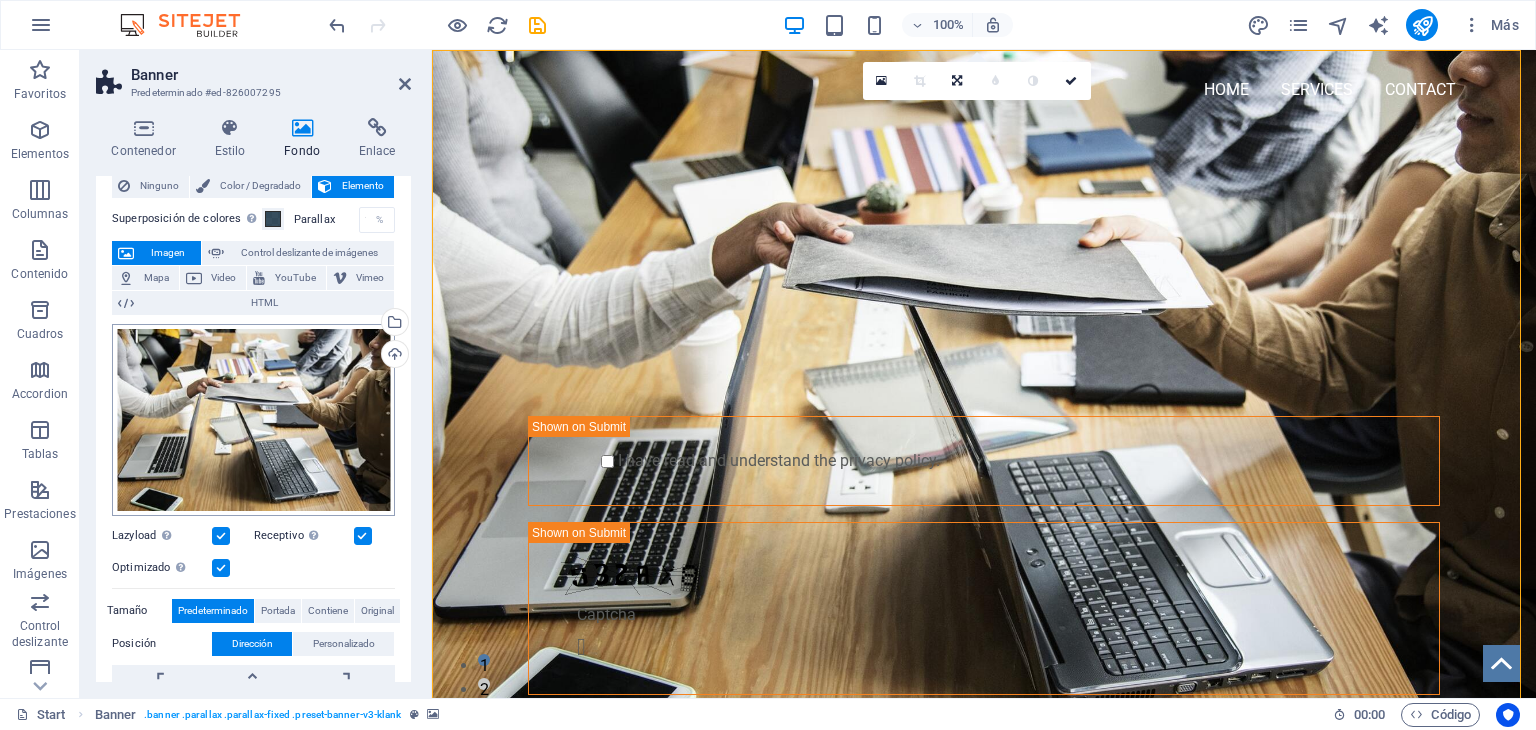 scroll, scrollTop: 0, scrollLeft: 0, axis: both 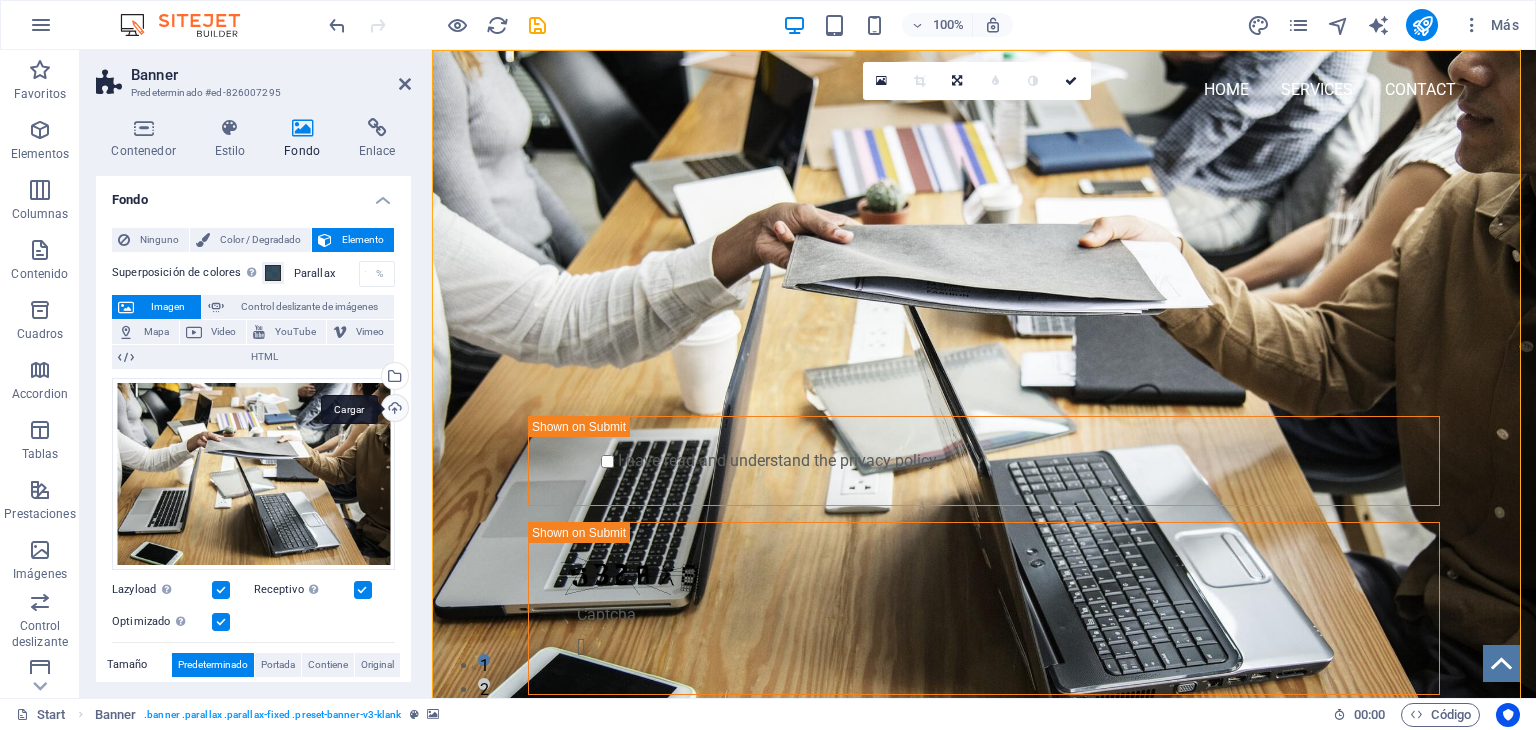 click on "Cargar" at bounding box center (393, 410) 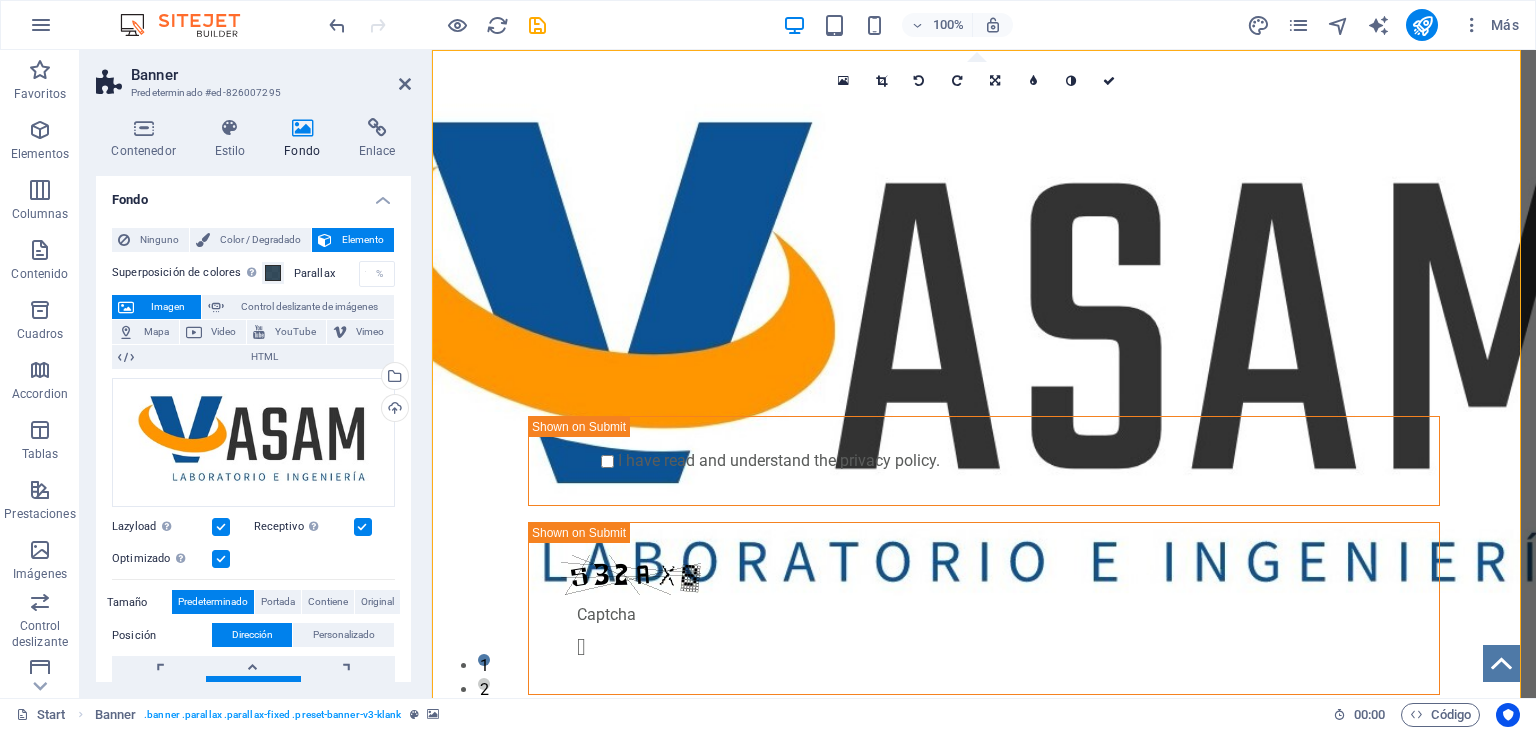 click at bounding box center (221, 527) 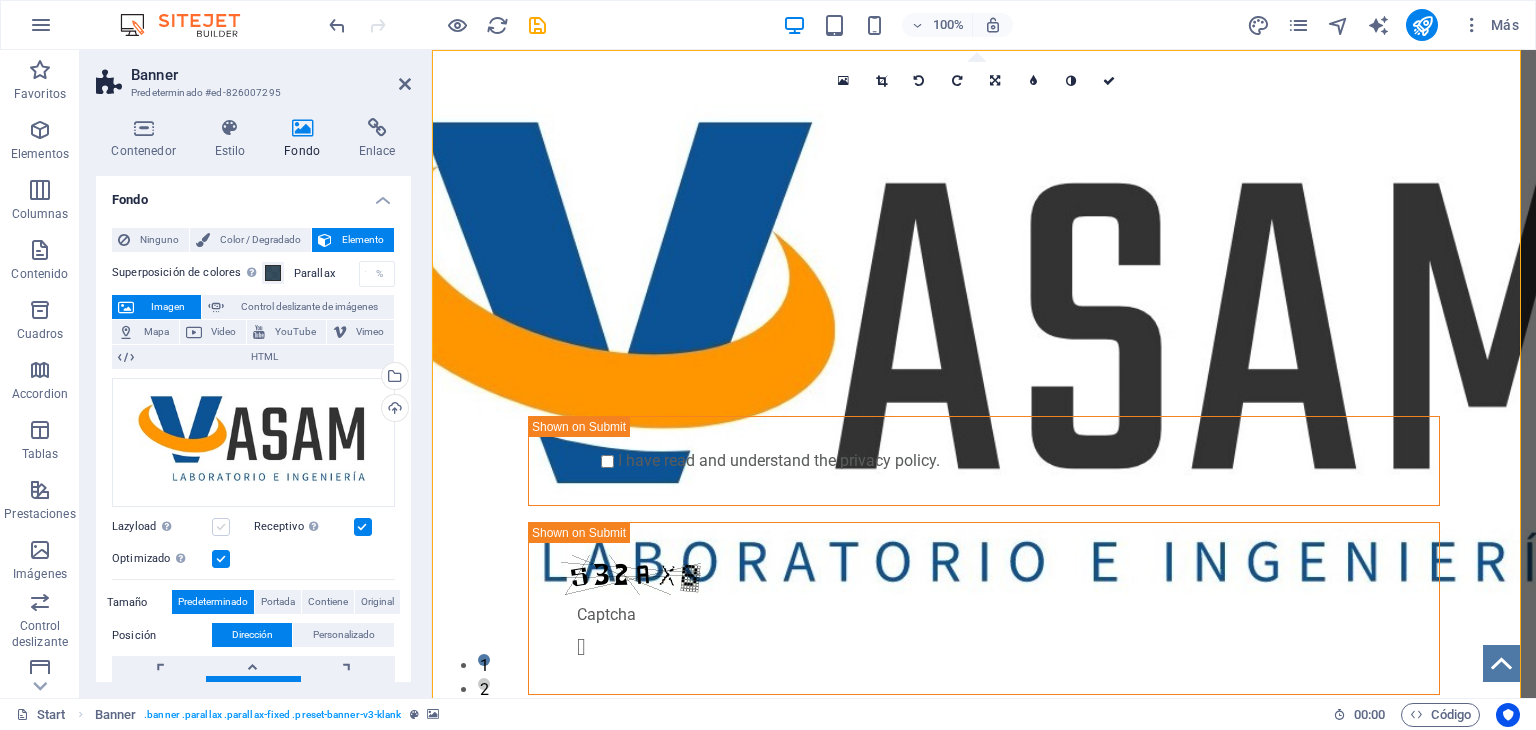click at bounding box center [221, 527] 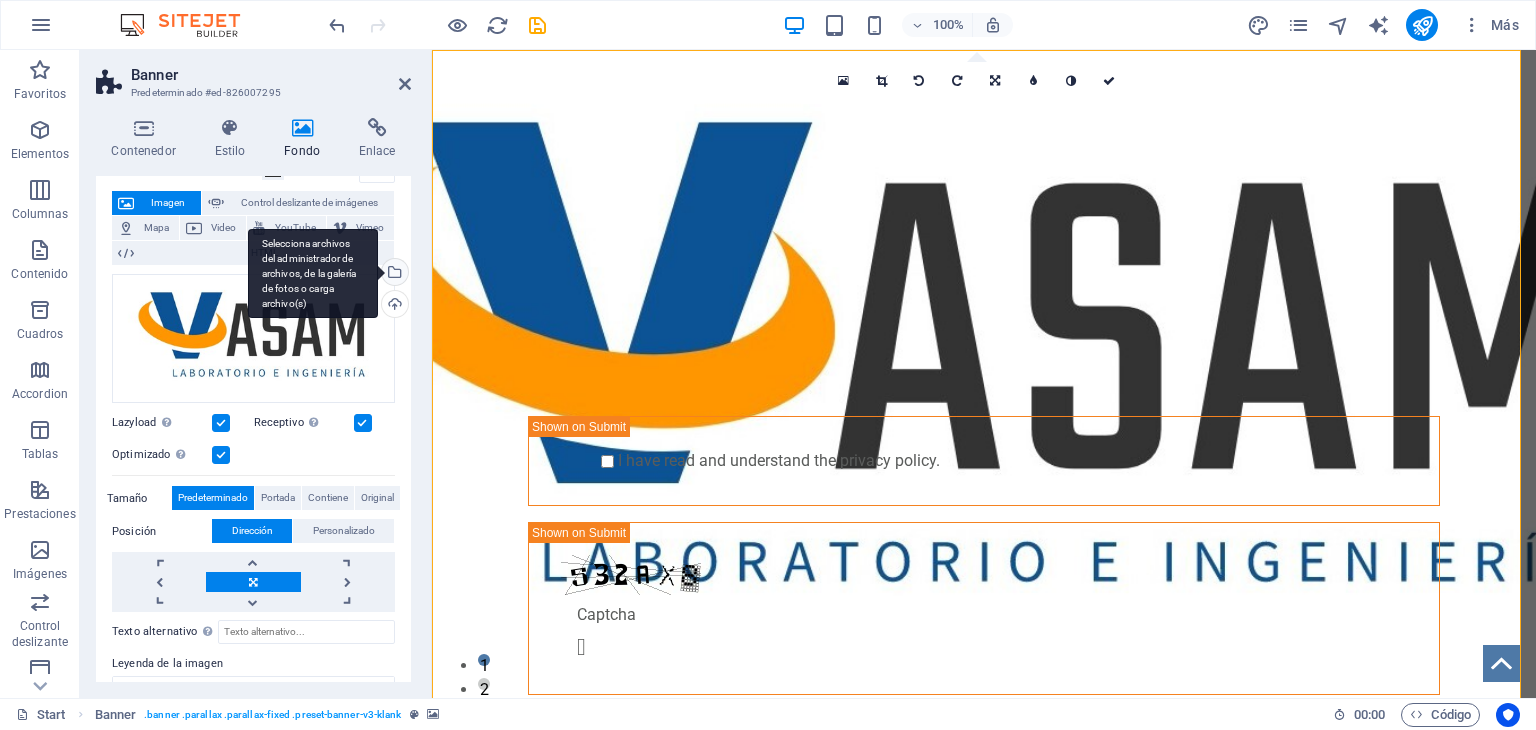 scroll, scrollTop: 0, scrollLeft: 0, axis: both 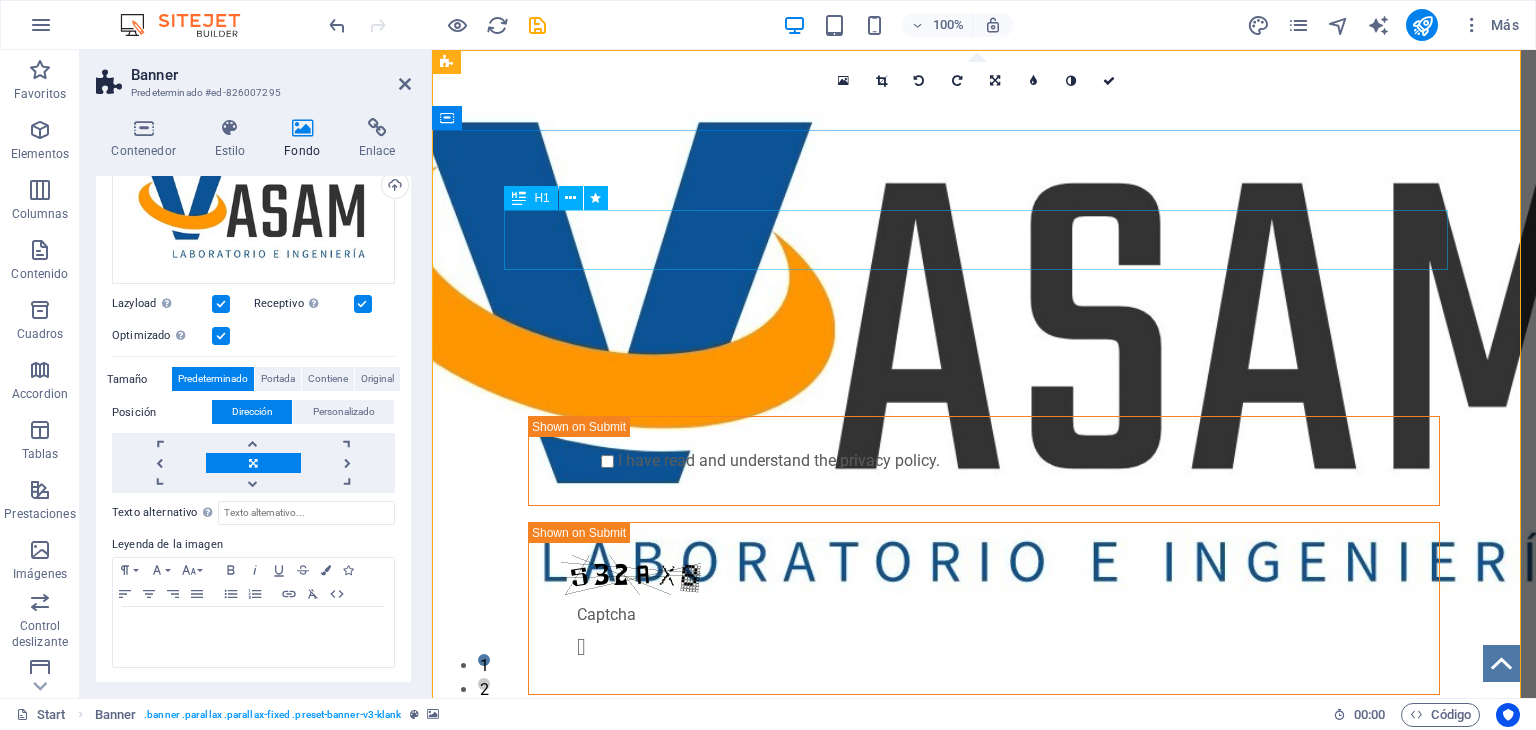 click on "PROFESSIONAL LEAD TOOL" at bounding box center (984, 240) 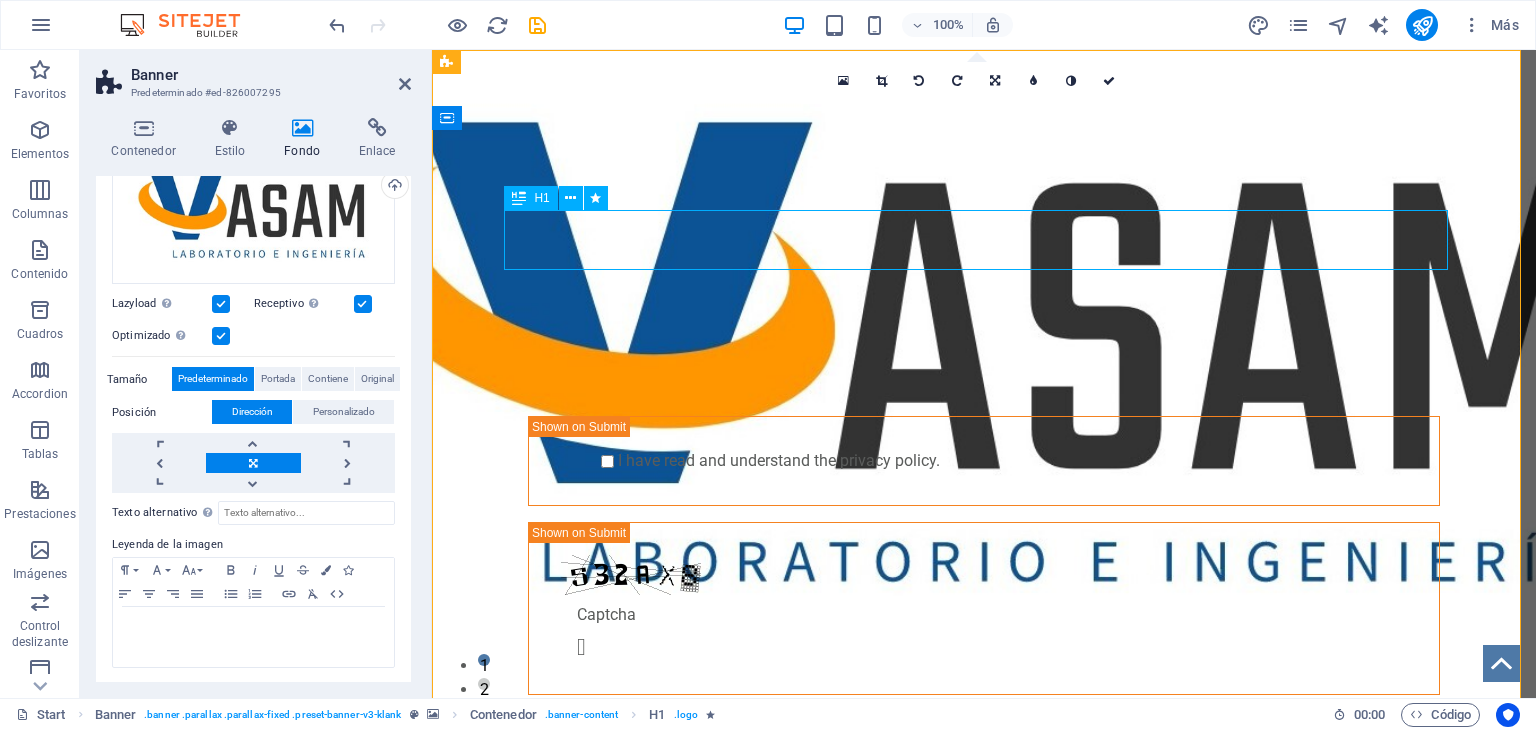 click on "PROFESSIONAL LEAD TOOL" at bounding box center [984, 240] 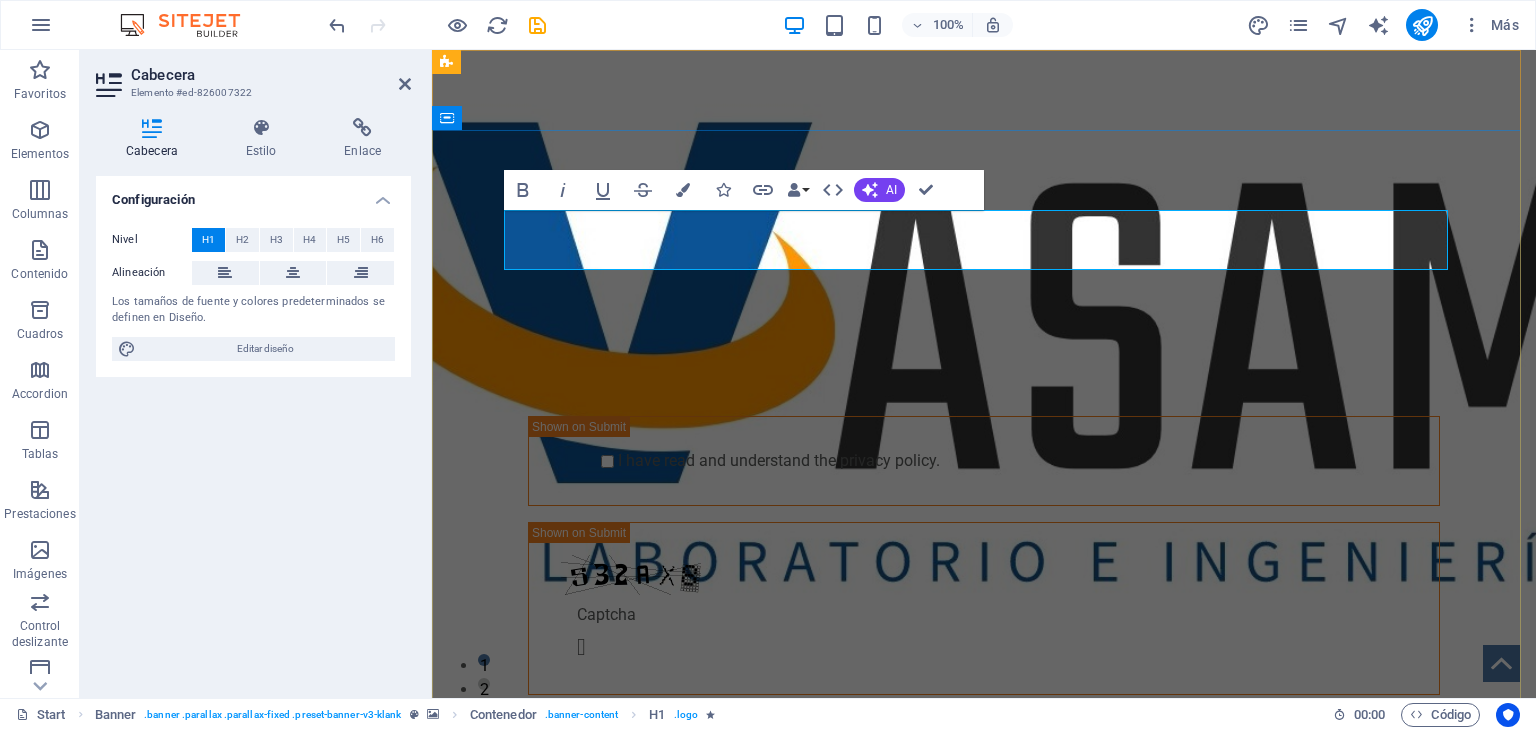 type 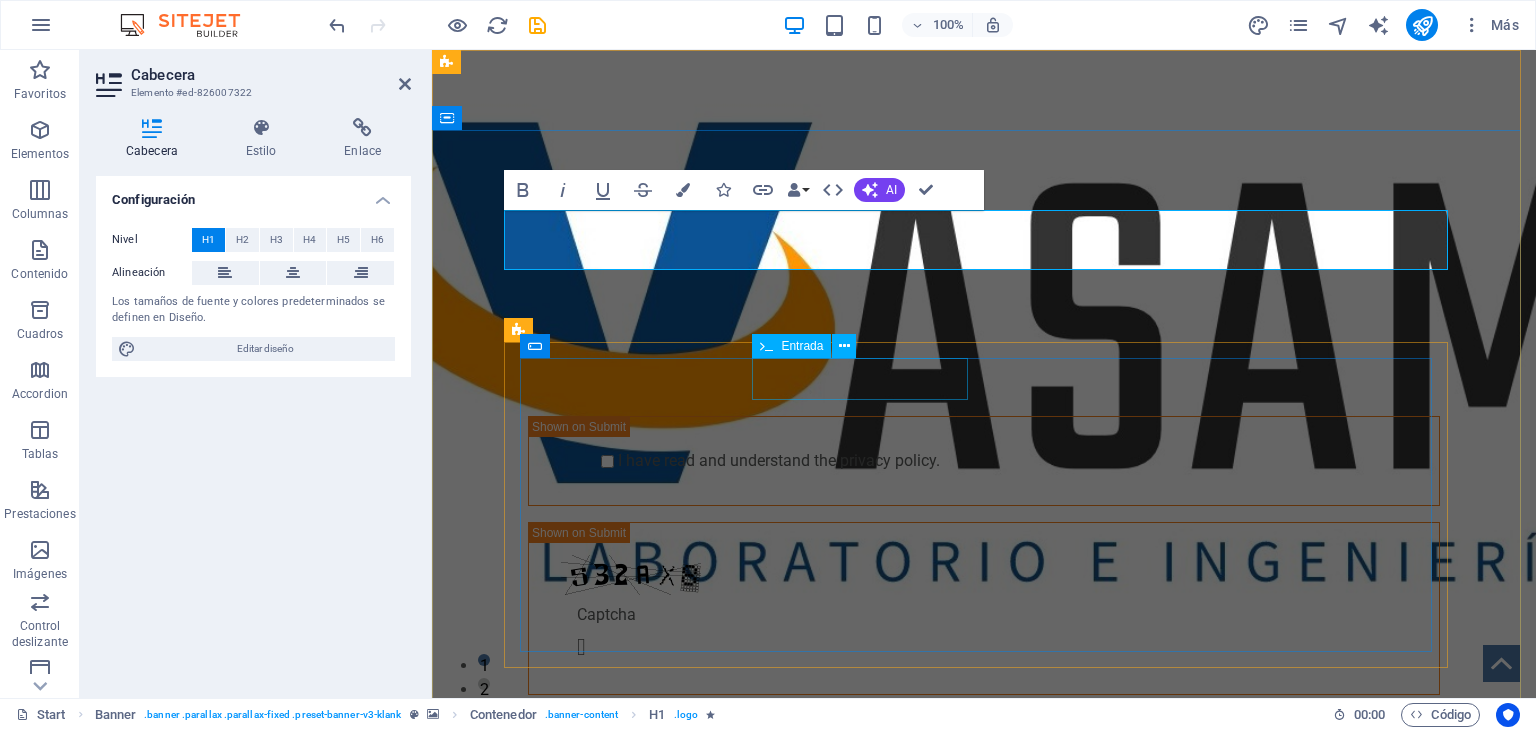 drag, startPoint x: 842, startPoint y: 328, endPoint x: 1278, endPoint y: 386, distance: 439.84088 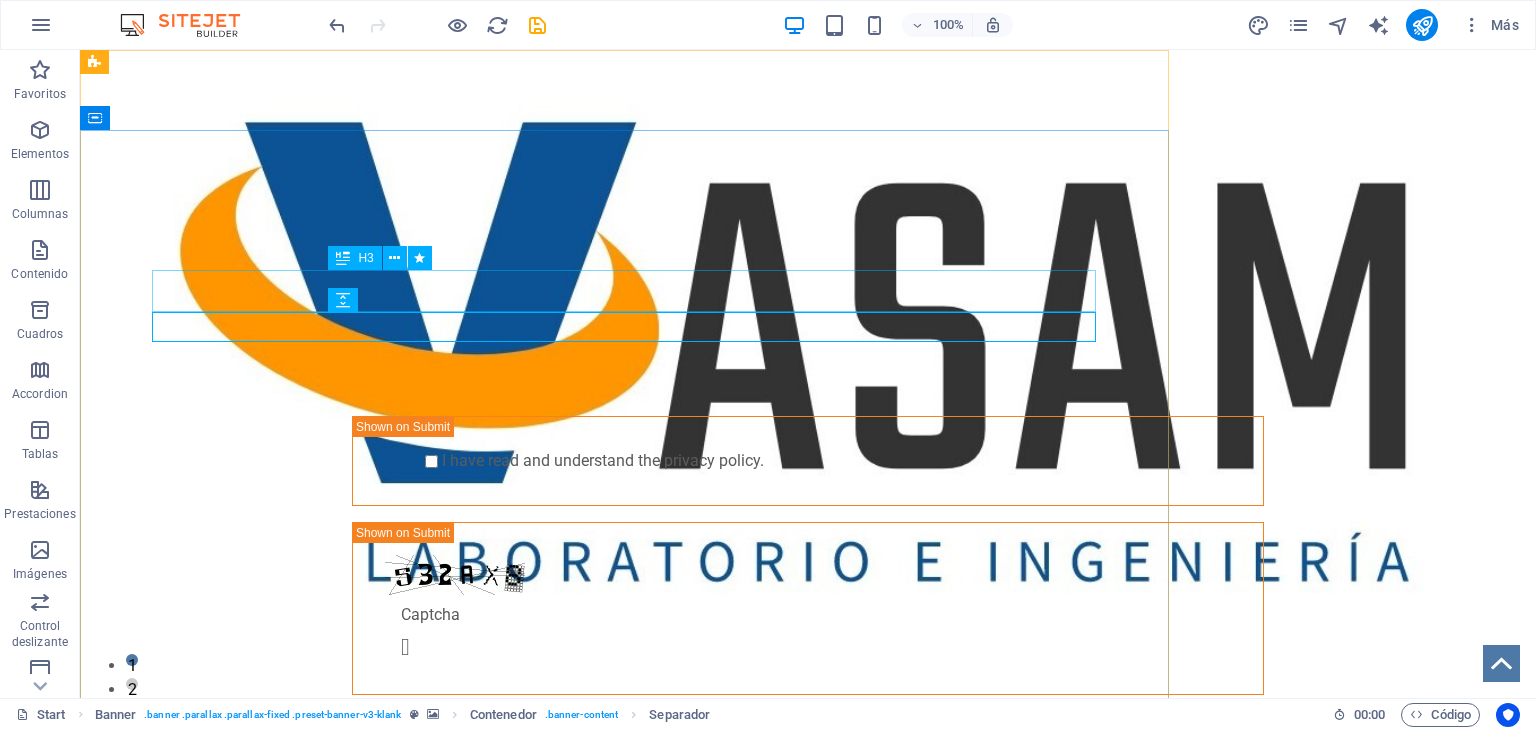 click on "GET STARTED WITH YOUR 10-DAY FREE TRIAL. REGISTER NOW!" at bounding box center (808, 291) 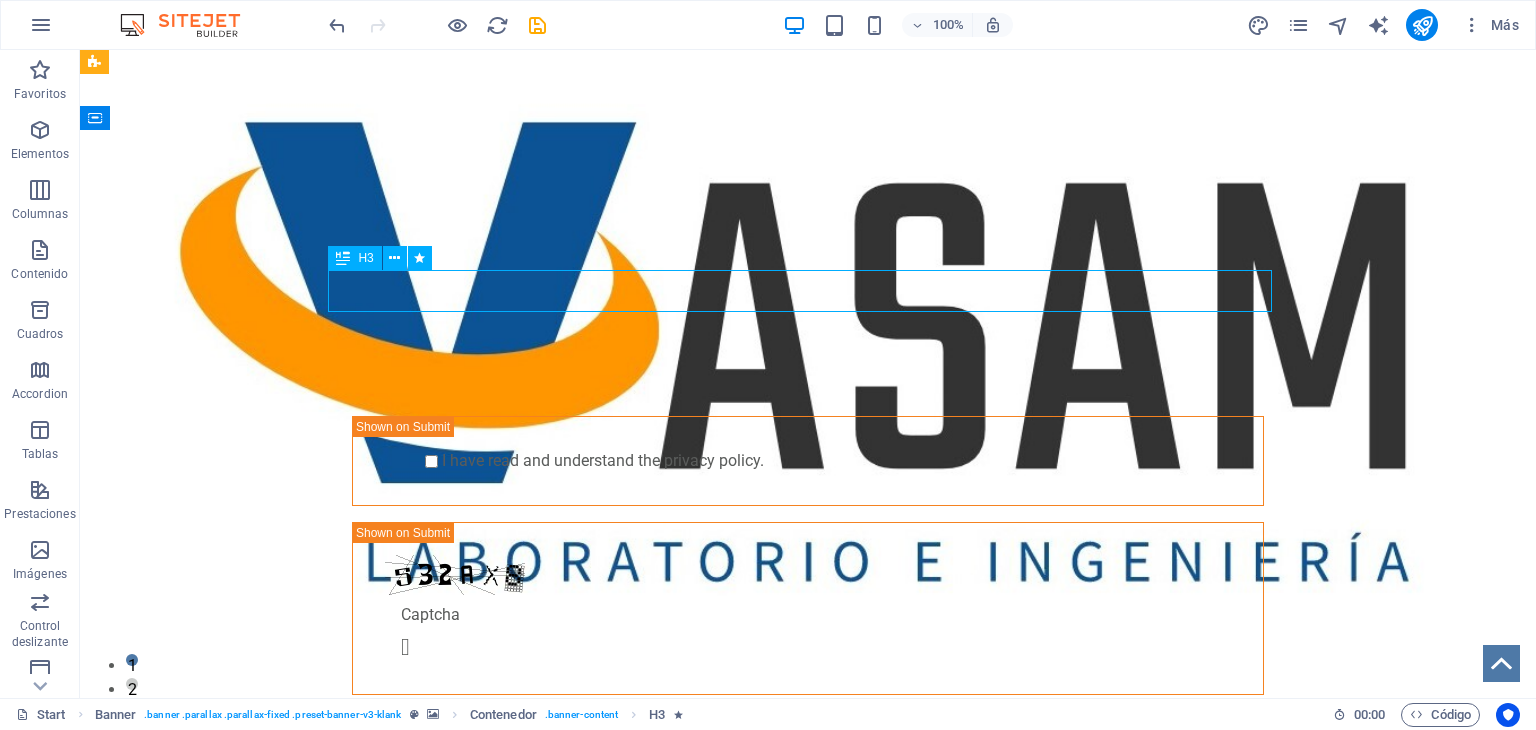 click on "GET STARTED WITH YOUR 10-DAY FREE TRIAL. REGISTER NOW!" at bounding box center (808, 291) 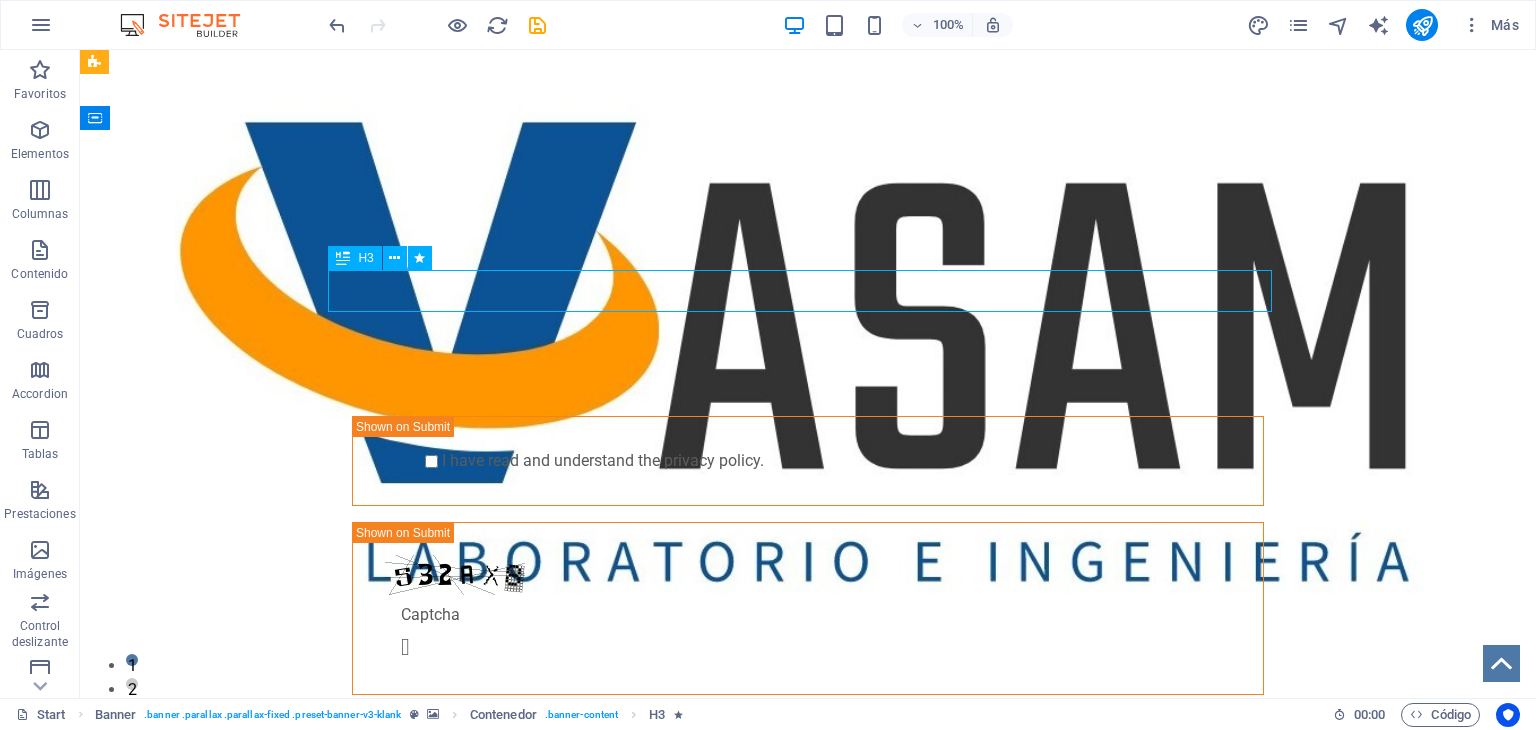 click on "GET STARTED WITH YOUR 10-DAY FREE TRIAL. REGISTER NOW!" at bounding box center (808, 291) 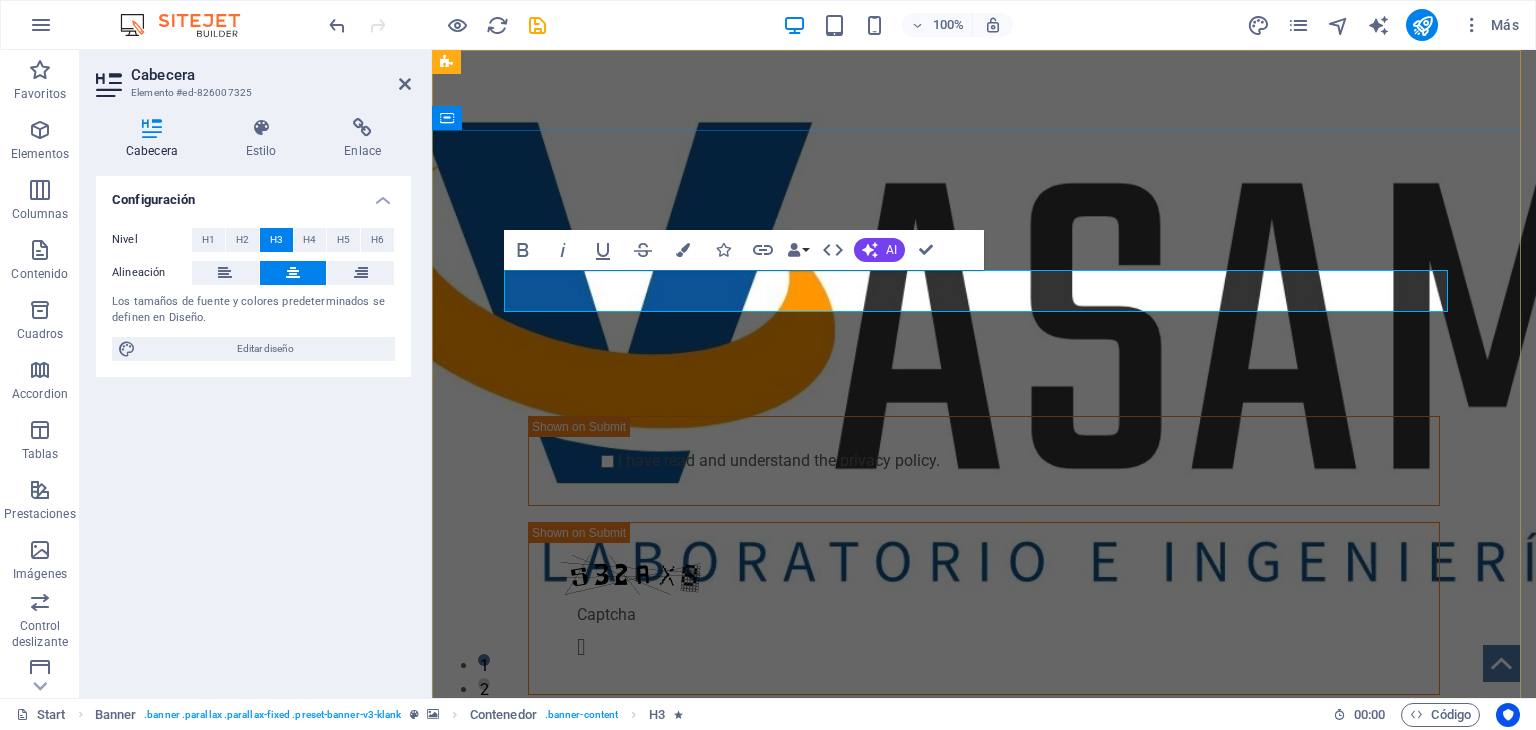 click on "GET STARTED WITH YOUR 10-DAY FREE TRIAL. REGISTER NOW!" at bounding box center (984, 291) 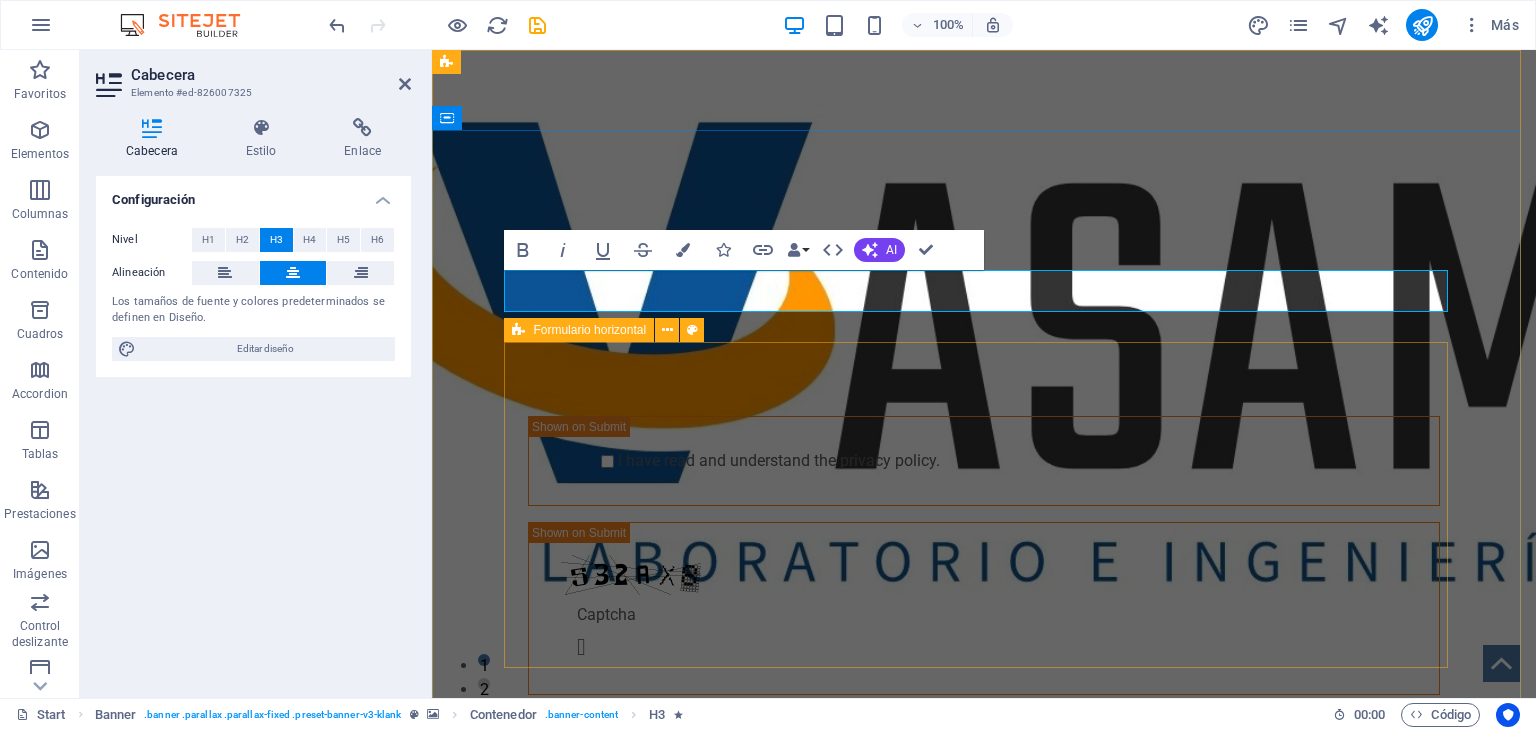 click on "Submit   I have read and understand the privacy policy. ¿Ilegible? Cargar nuevo" at bounding box center (984, 526) 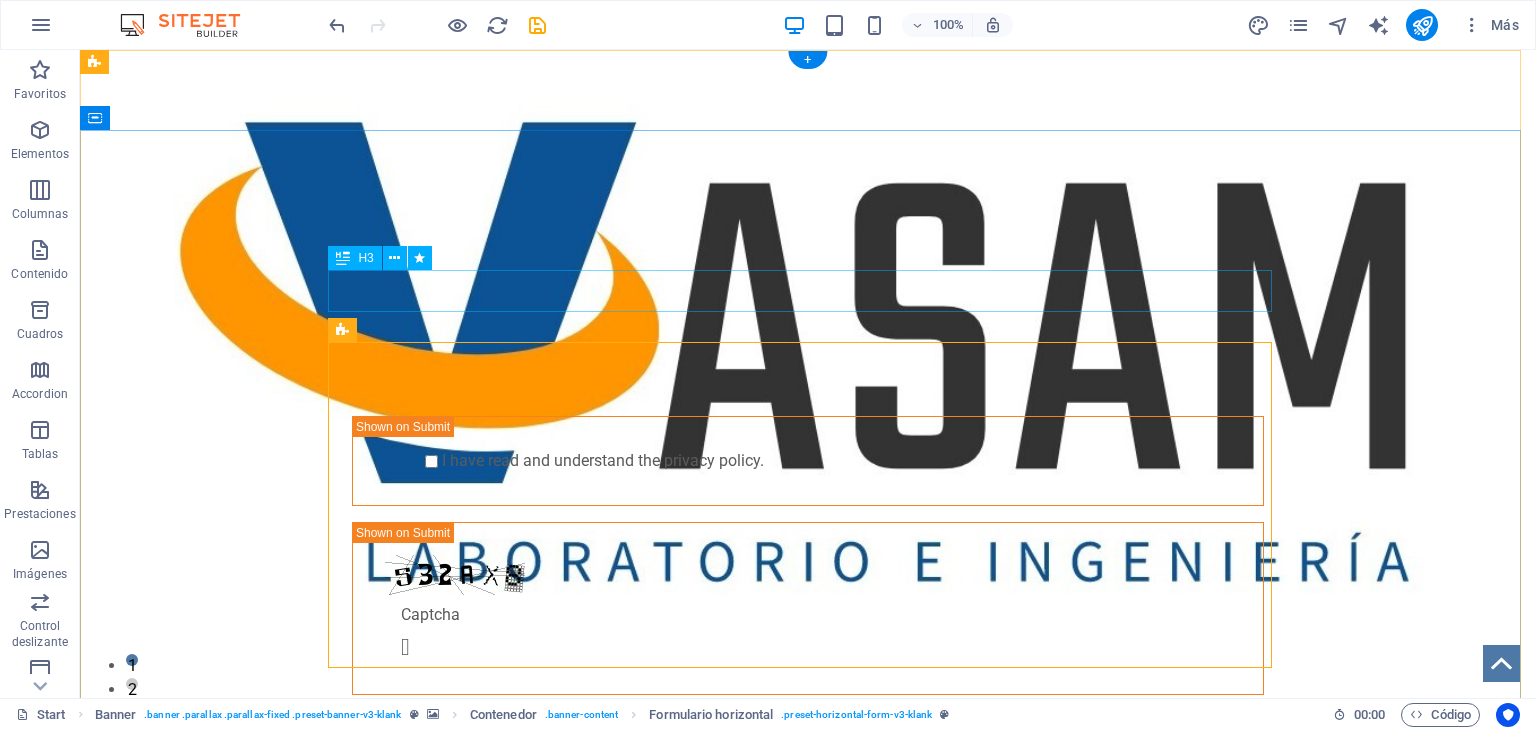 click on "GET STARTED WITH YOUR 10-DAY FREE TRIAL. REGISTER NOW!" at bounding box center (808, 291) 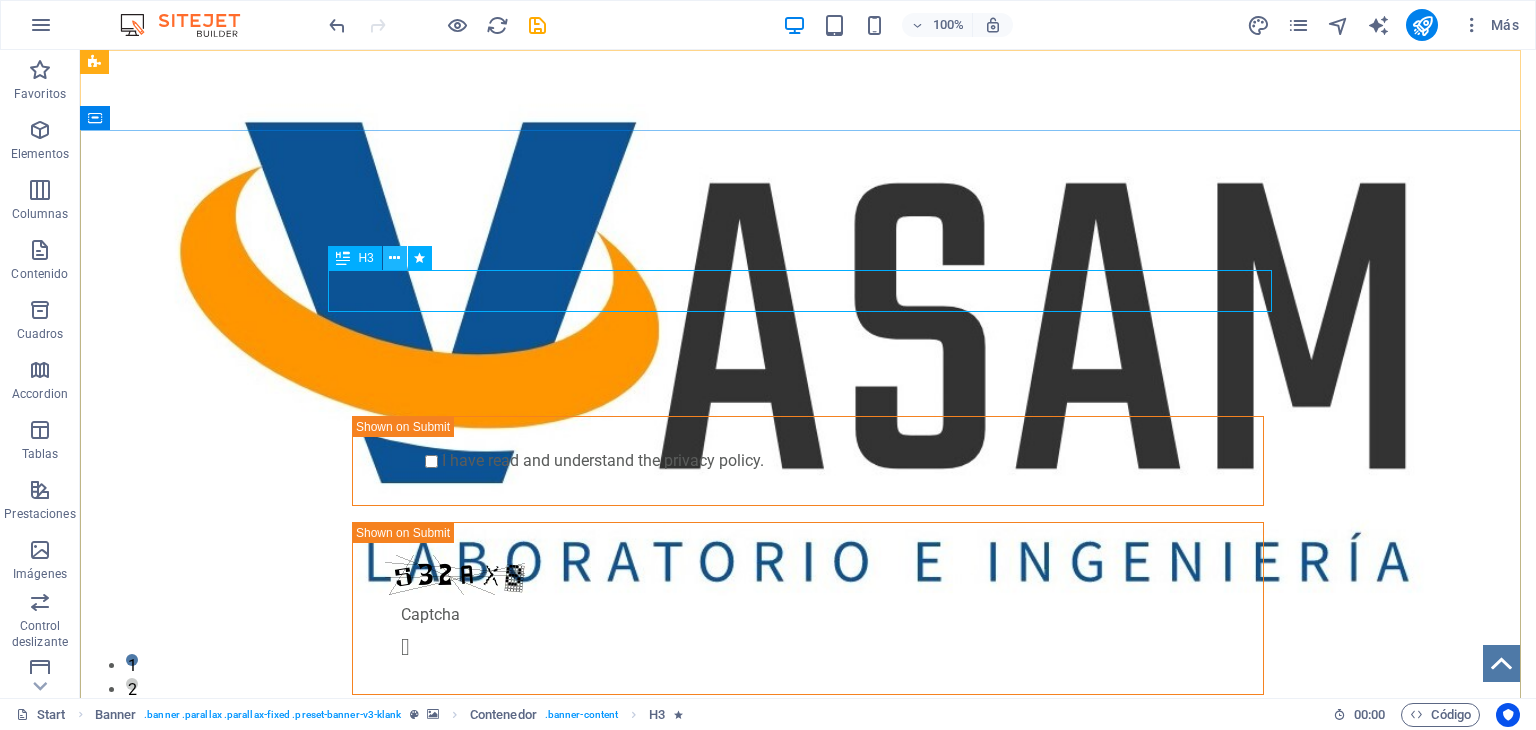 click at bounding box center [395, 258] 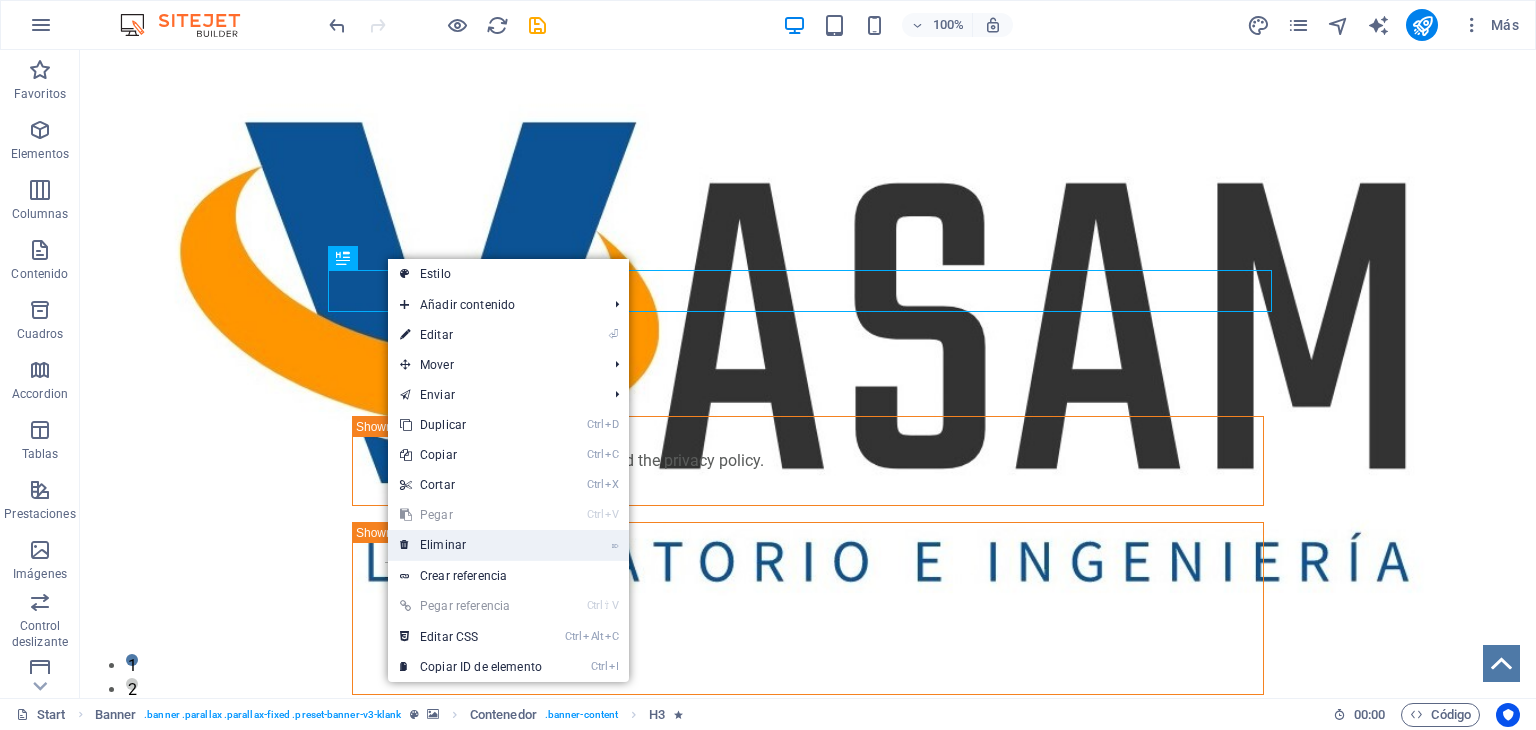 click on "⌦  Eliminar" at bounding box center [471, 545] 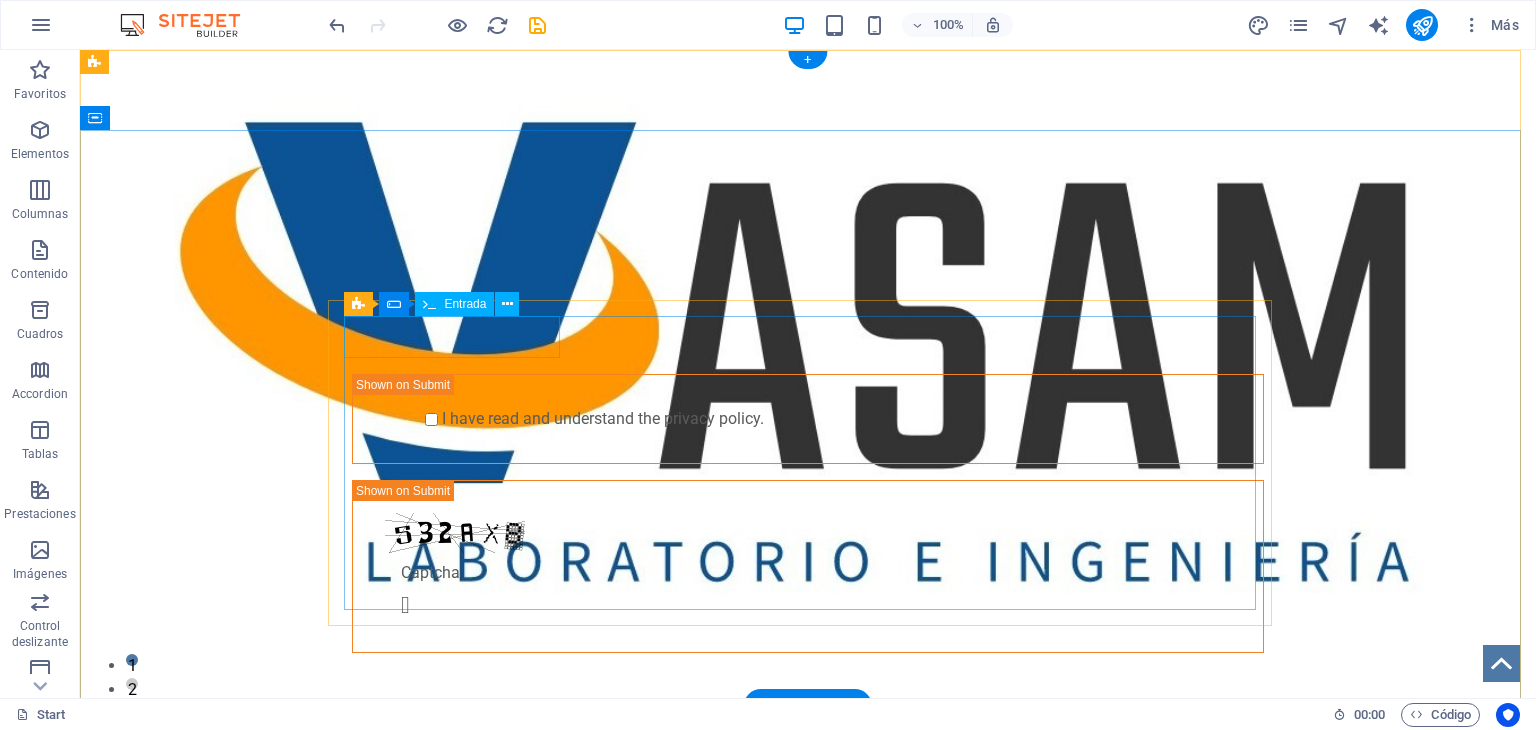 click at bounding box center (460, 337) 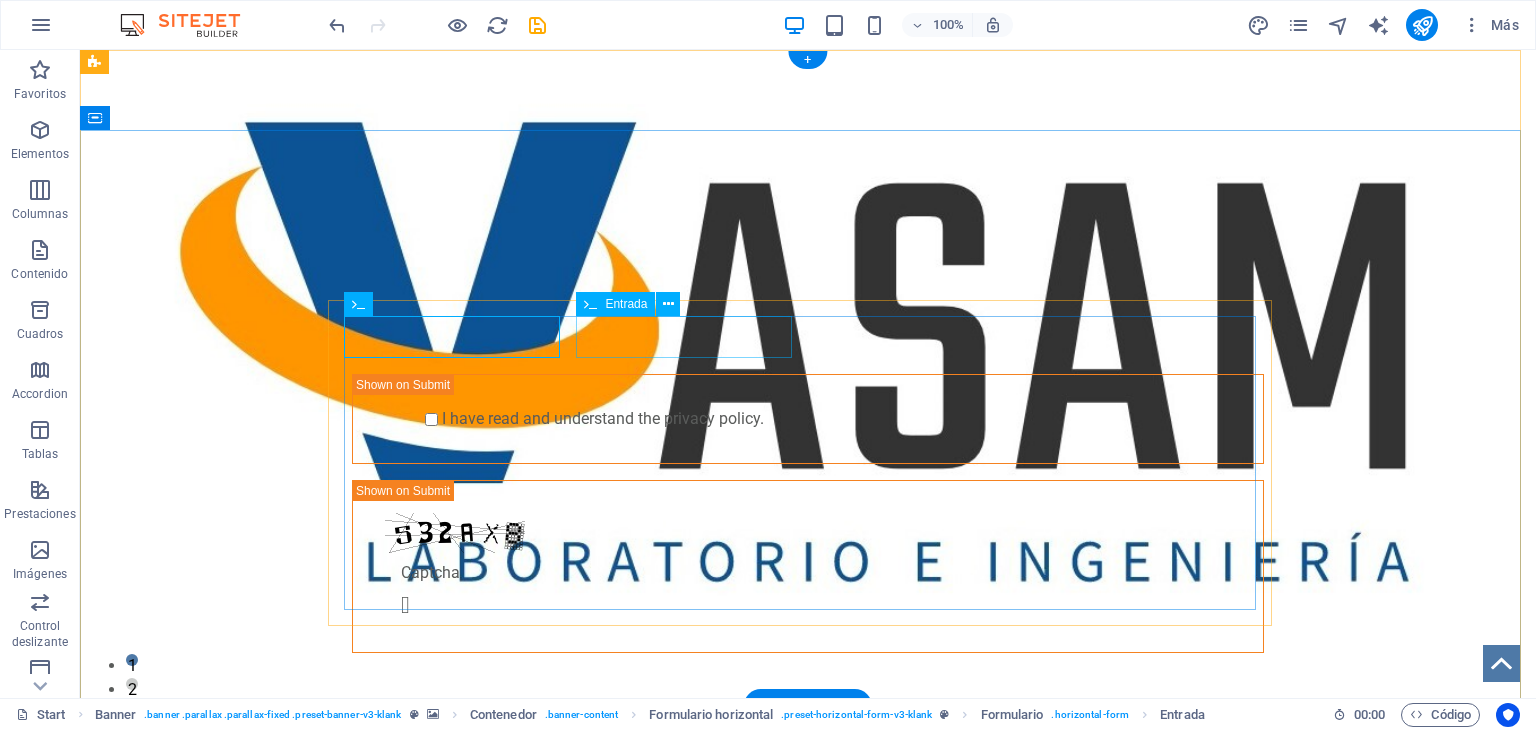 click at bounding box center (692, 337) 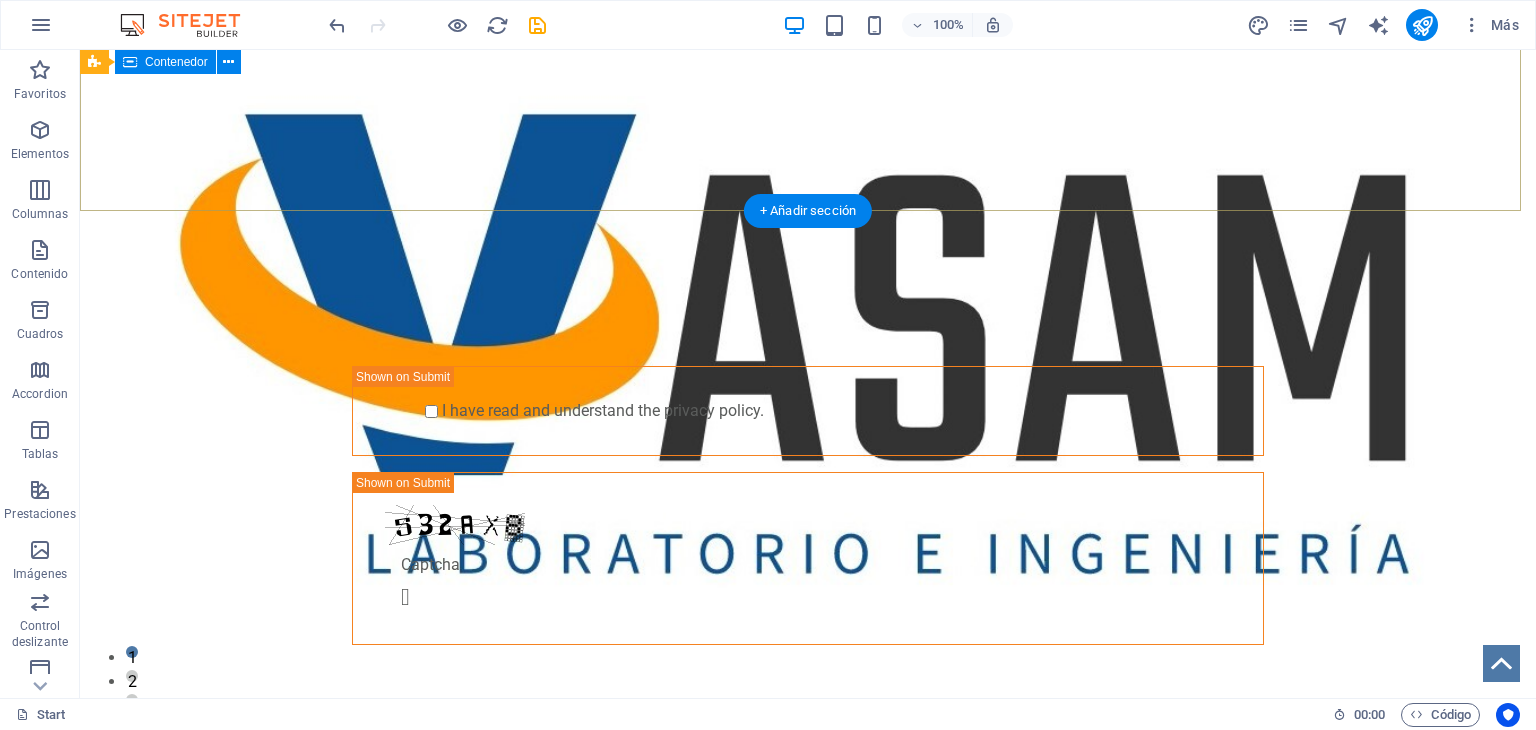 scroll, scrollTop: 0, scrollLeft: 0, axis: both 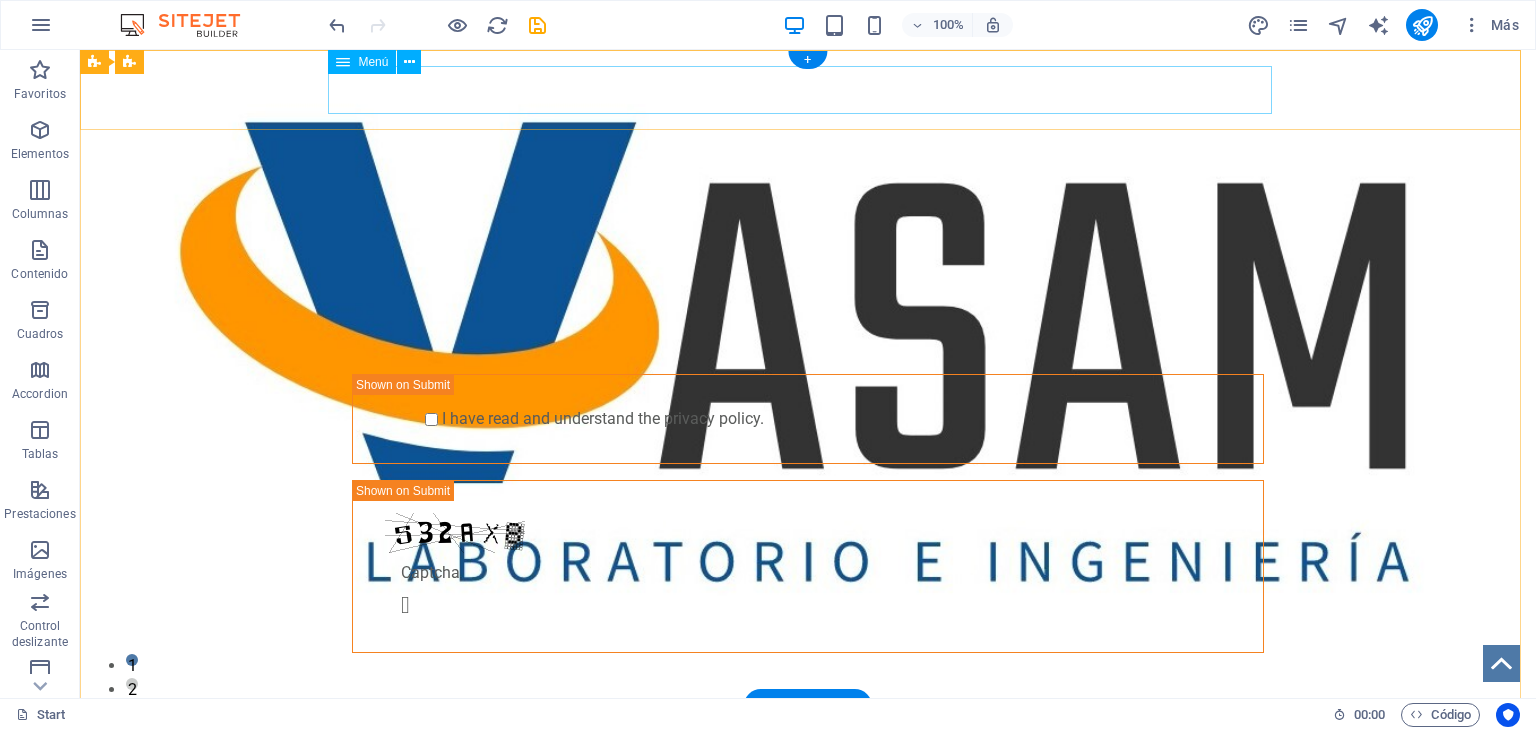 click on "Home Services Contact" at bounding box center [808, 90] 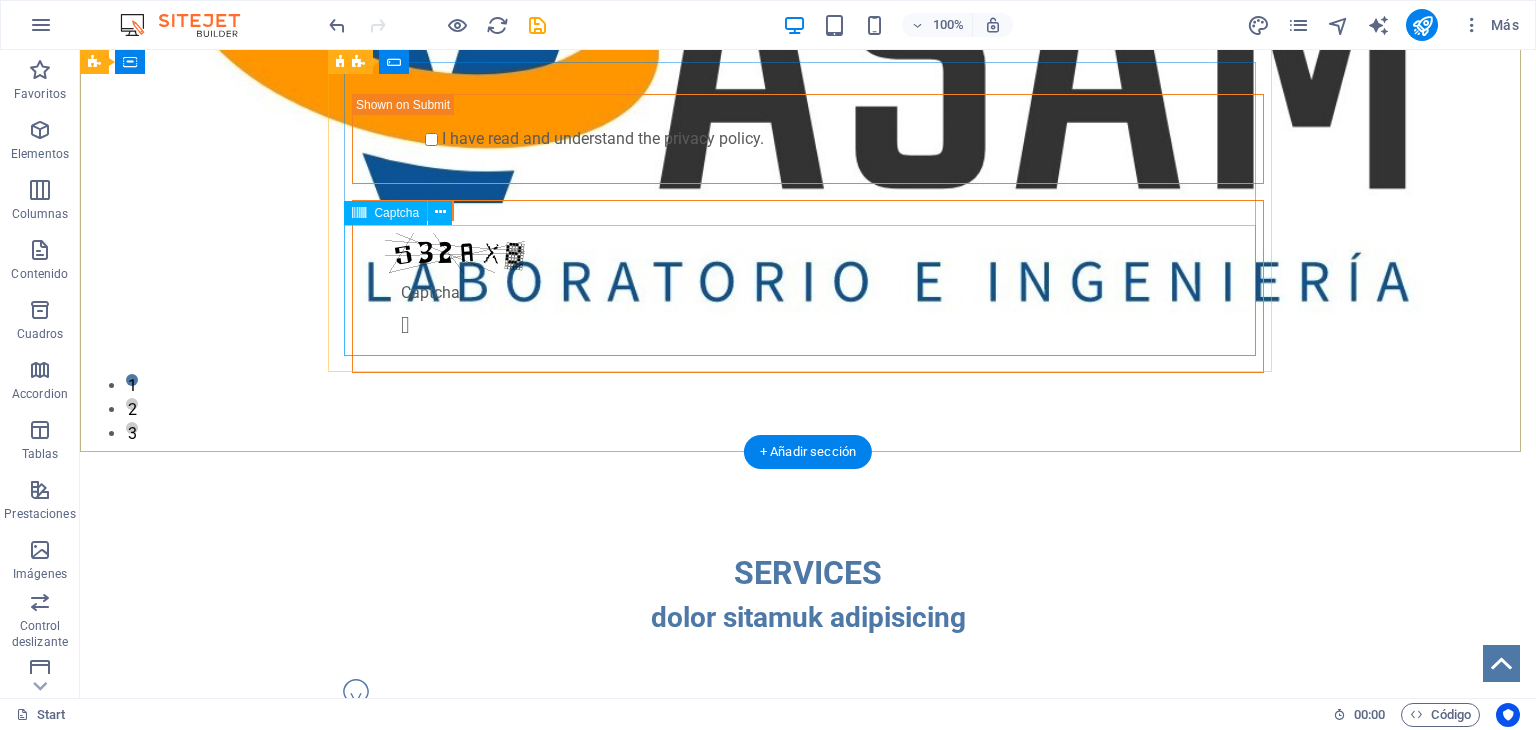 scroll, scrollTop: 0, scrollLeft: 0, axis: both 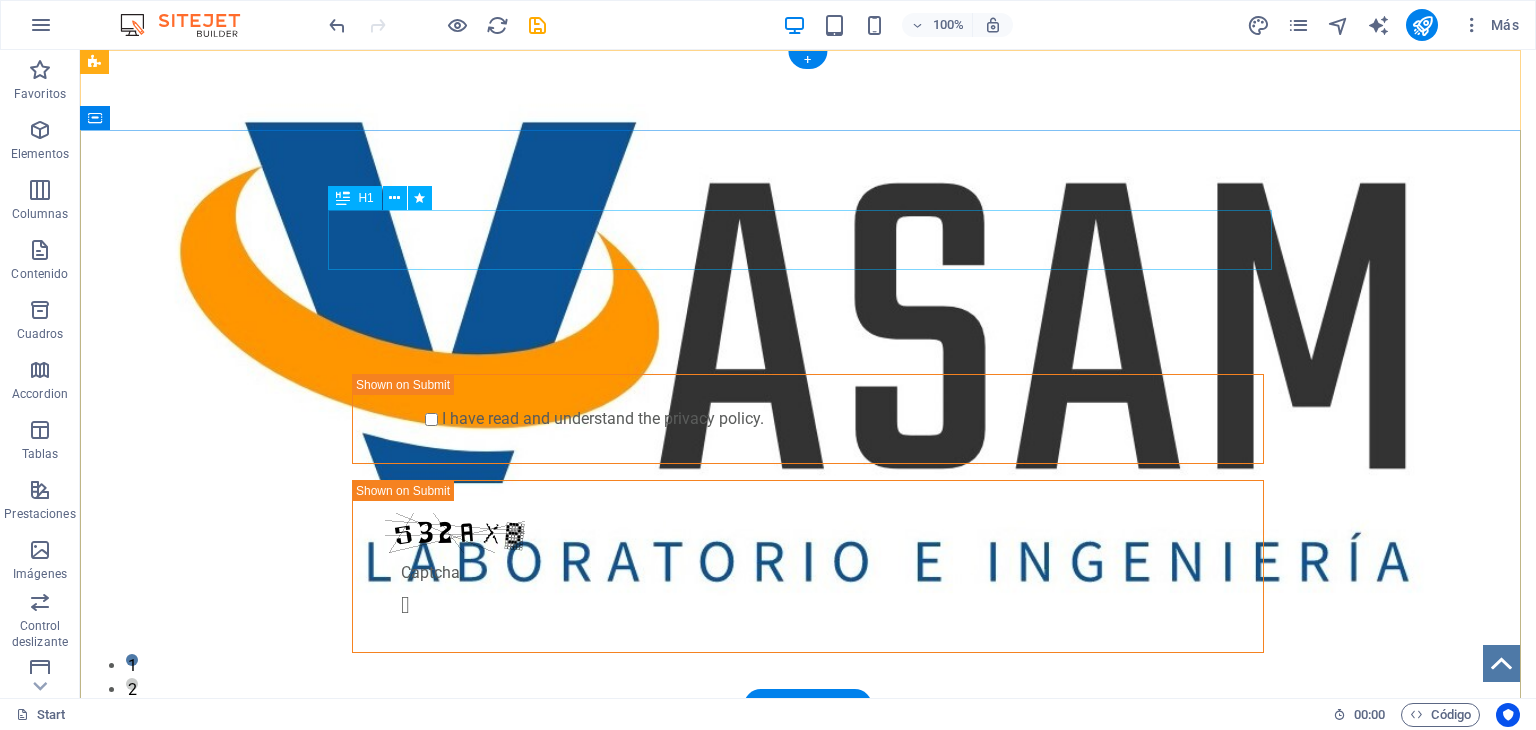 click on "LABORATORIO DE SUELOS" at bounding box center [808, 240] 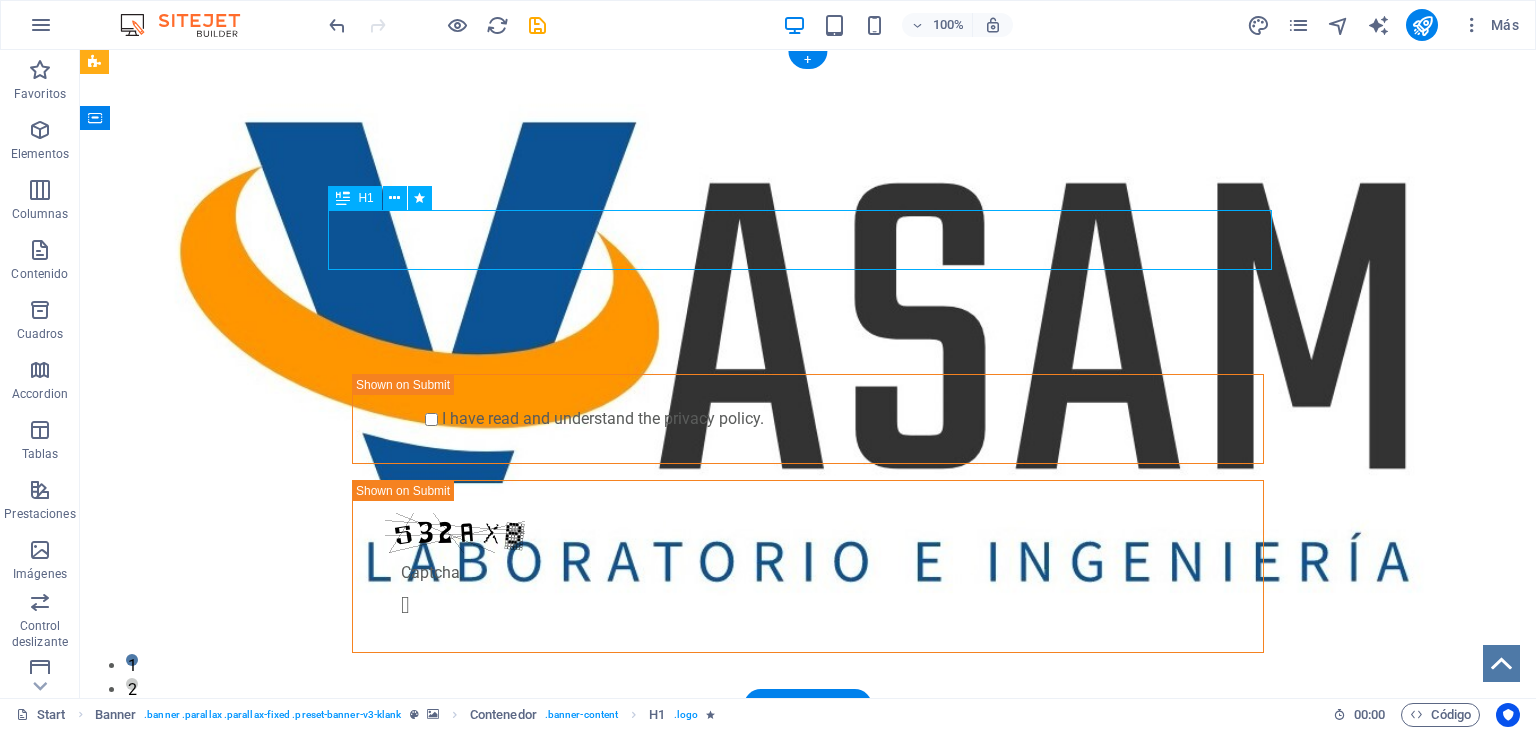 click on "LABORATORIO DE SUELOS" at bounding box center [808, 240] 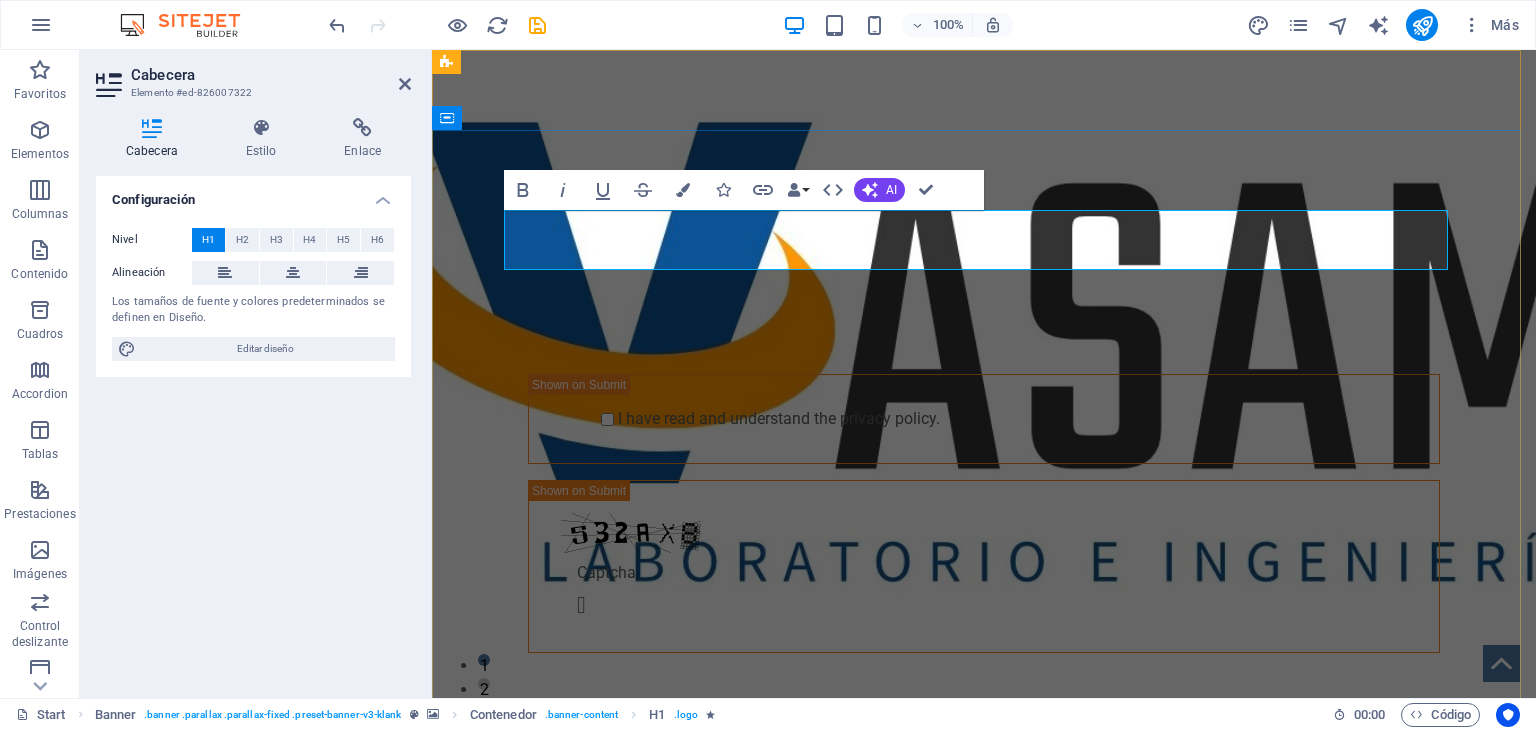 click on "LABORATORIO DE SUELOS" at bounding box center (984, 240) 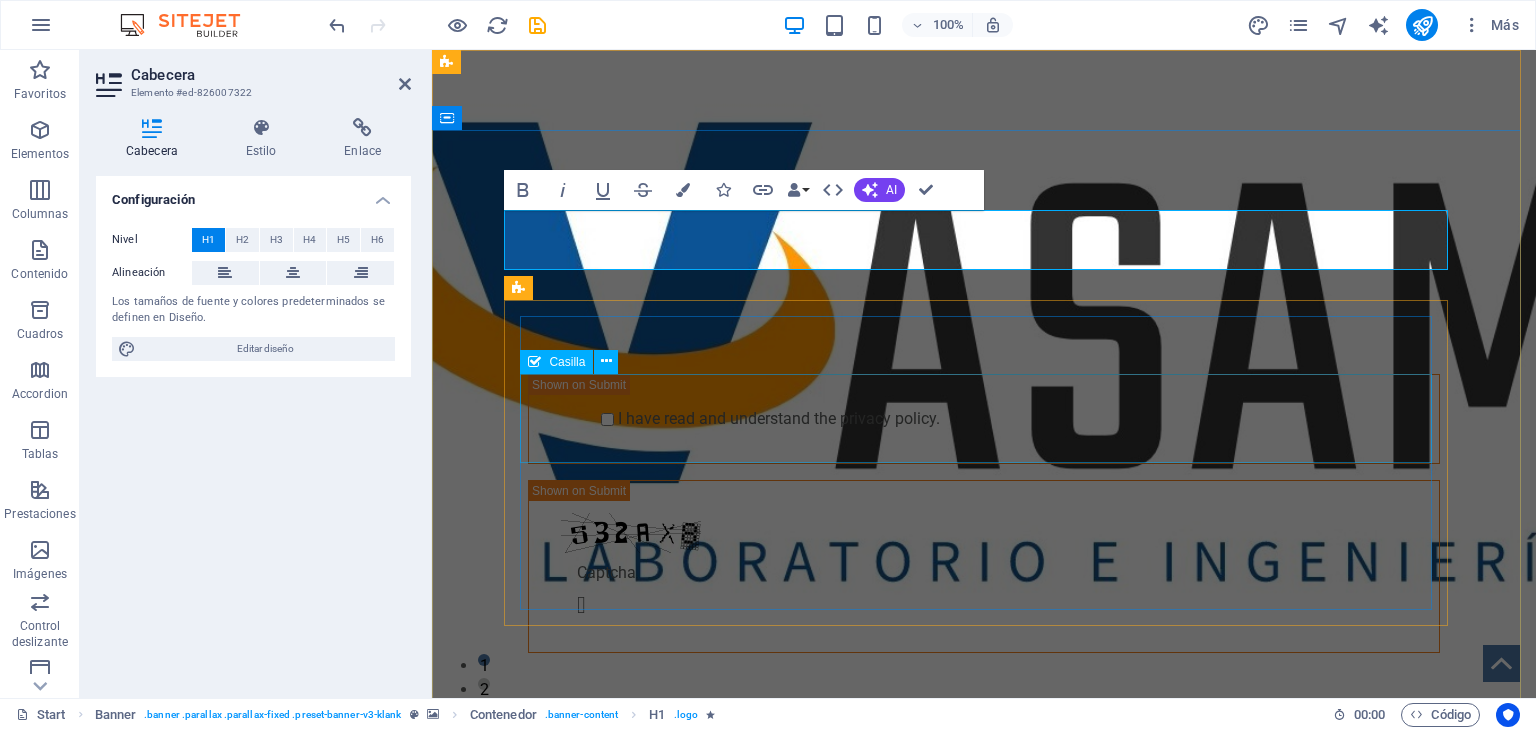 click on "I have read and understand the privacy policy." at bounding box center (984, 419) 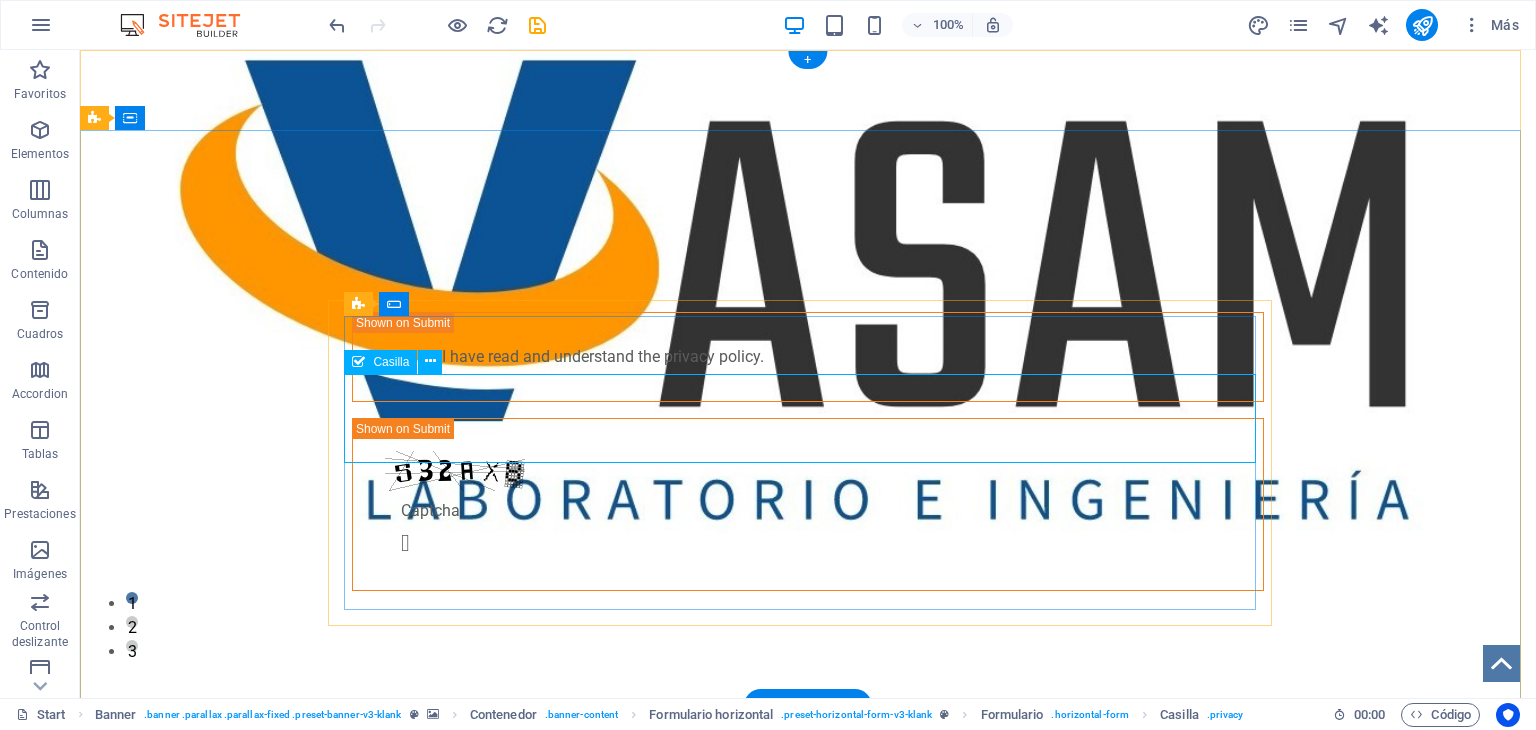 scroll, scrollTop: 0, scrollLeft: 0, axis: both 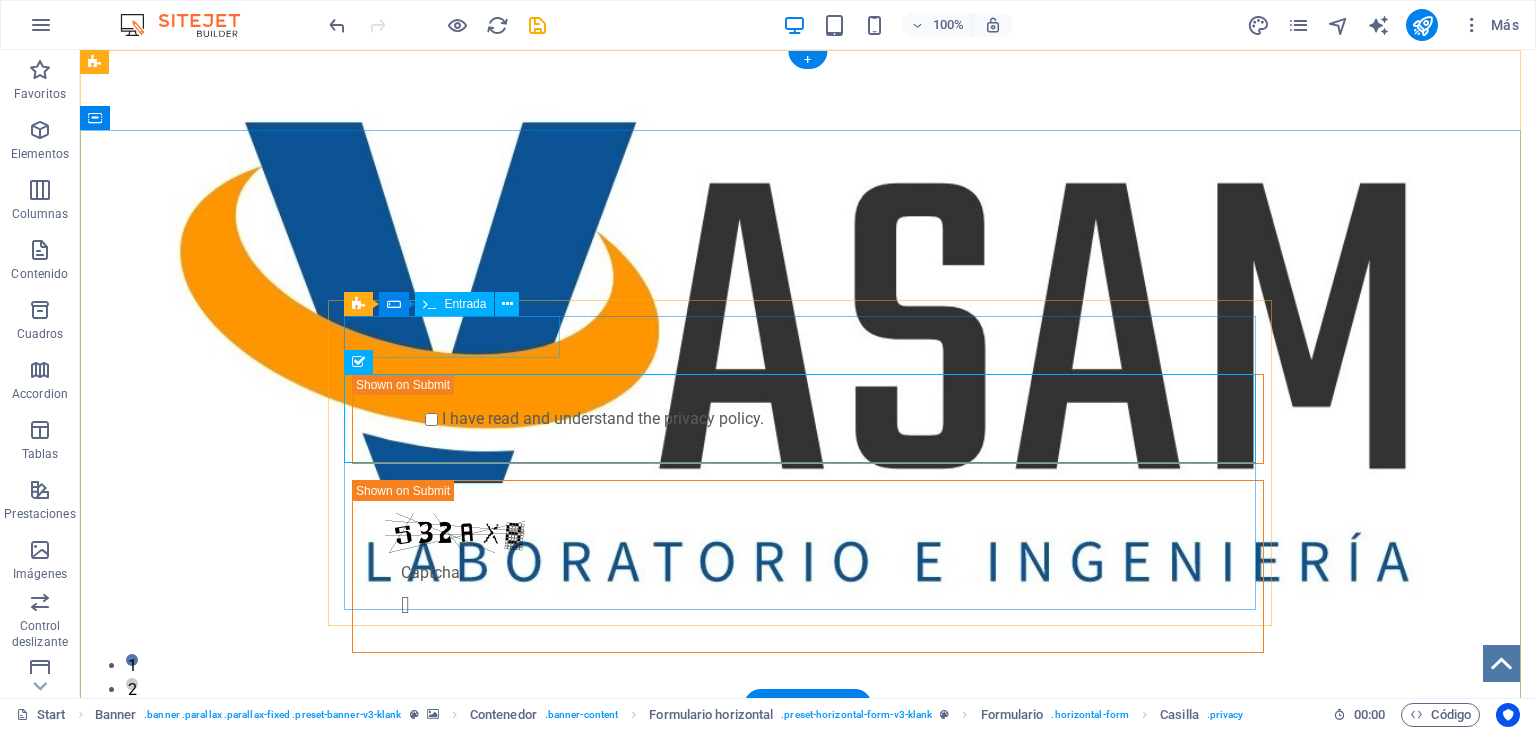 click at bounding box center [460, 337] 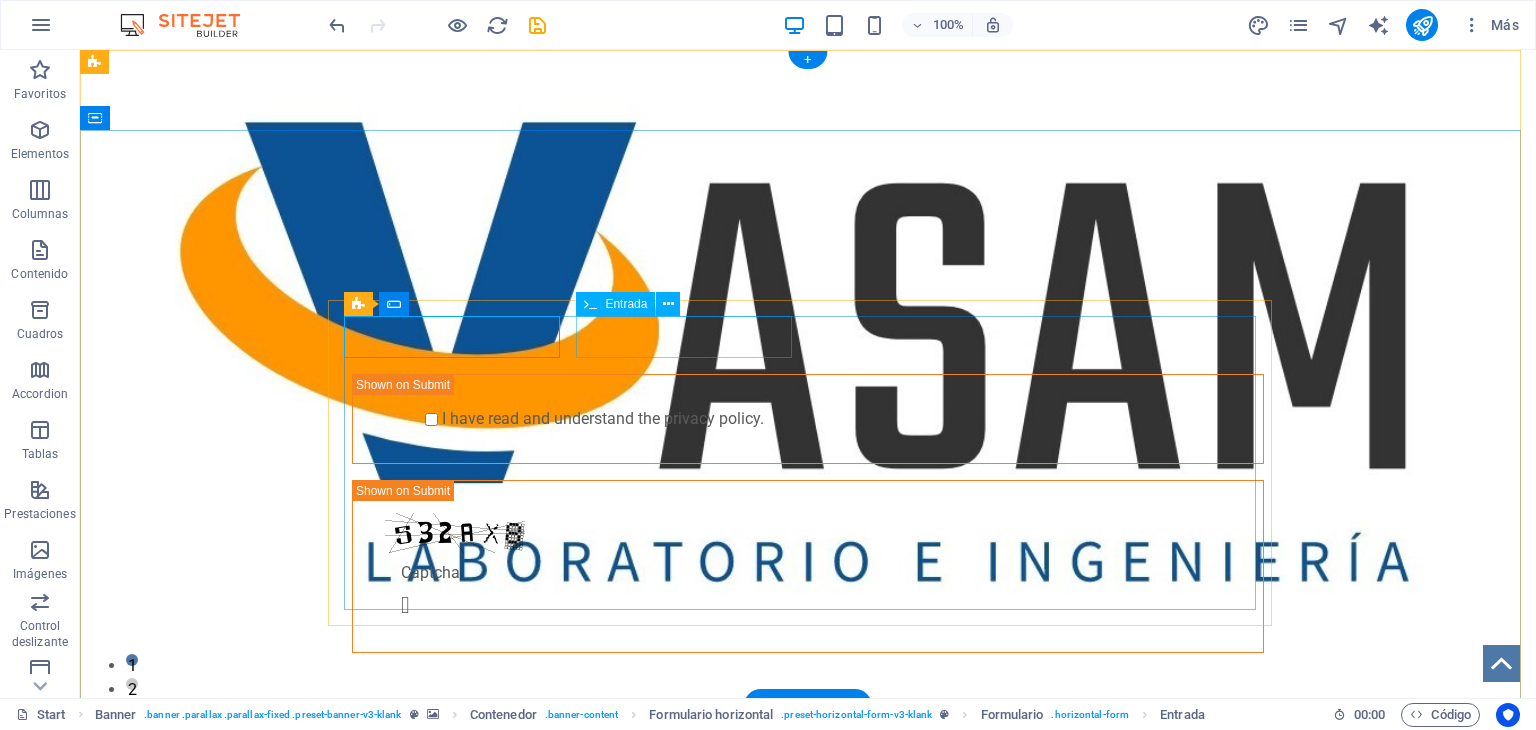 click at bounding box center (692, 337) 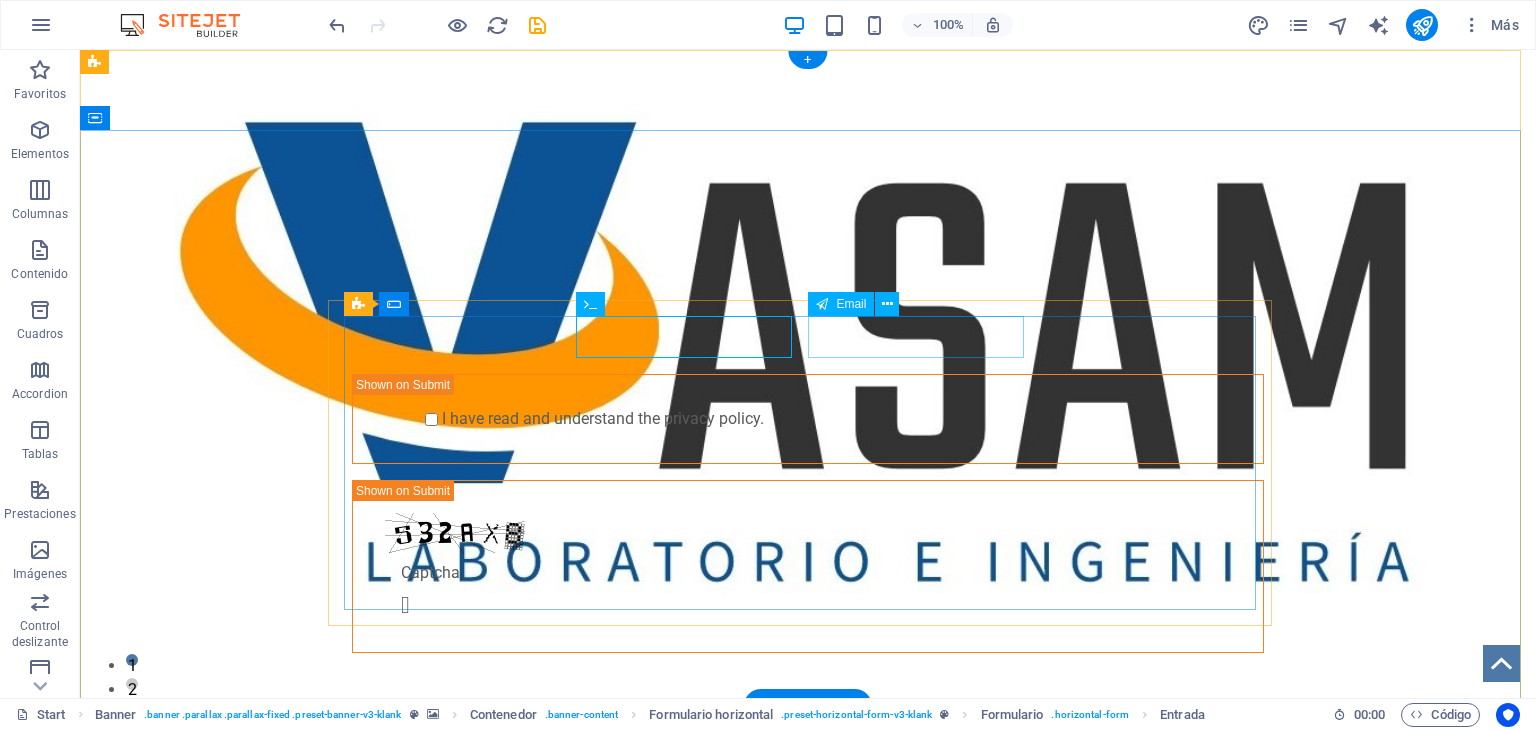 click at bounding box center (924, 337) 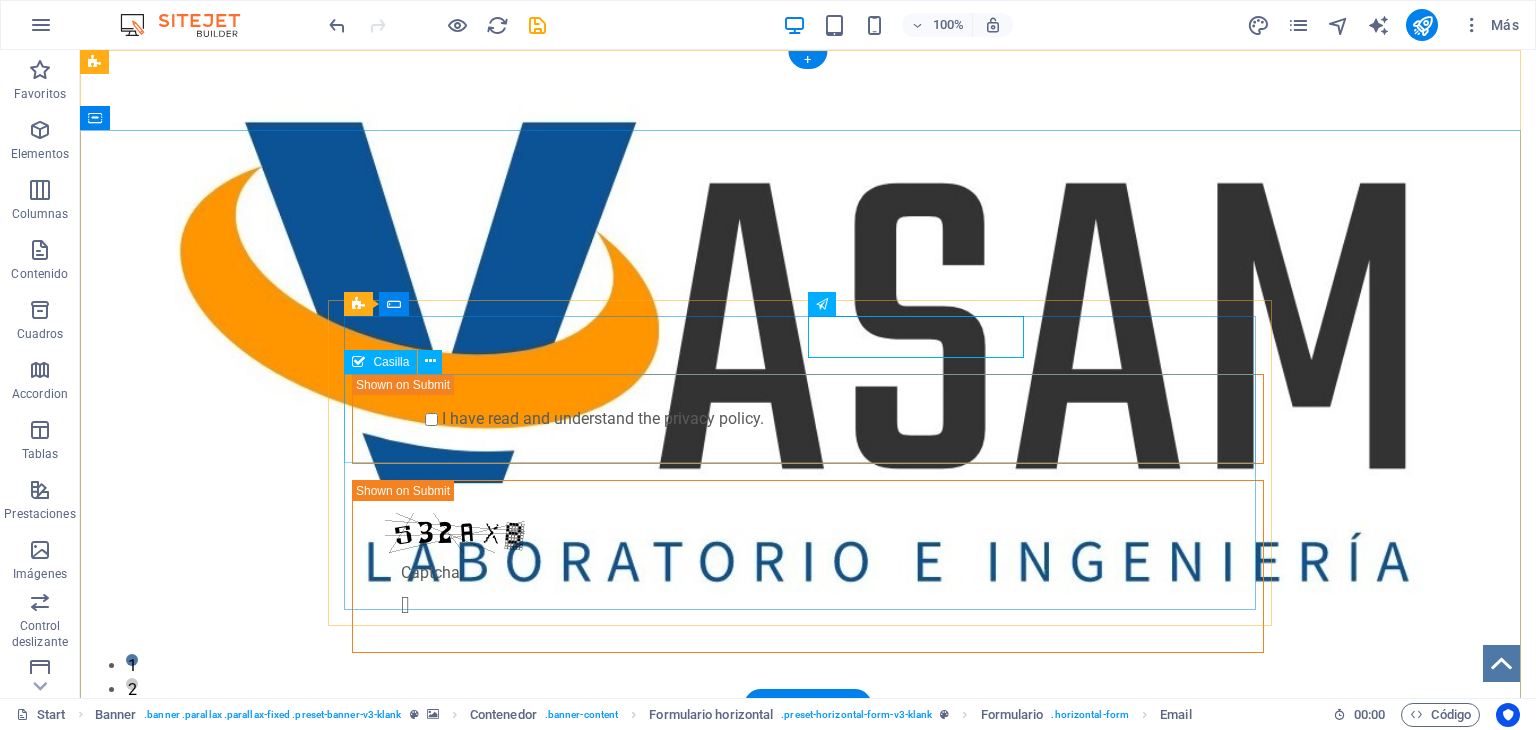 click on "I have read and understand the privacy policy." at bounding box center [808, 419] 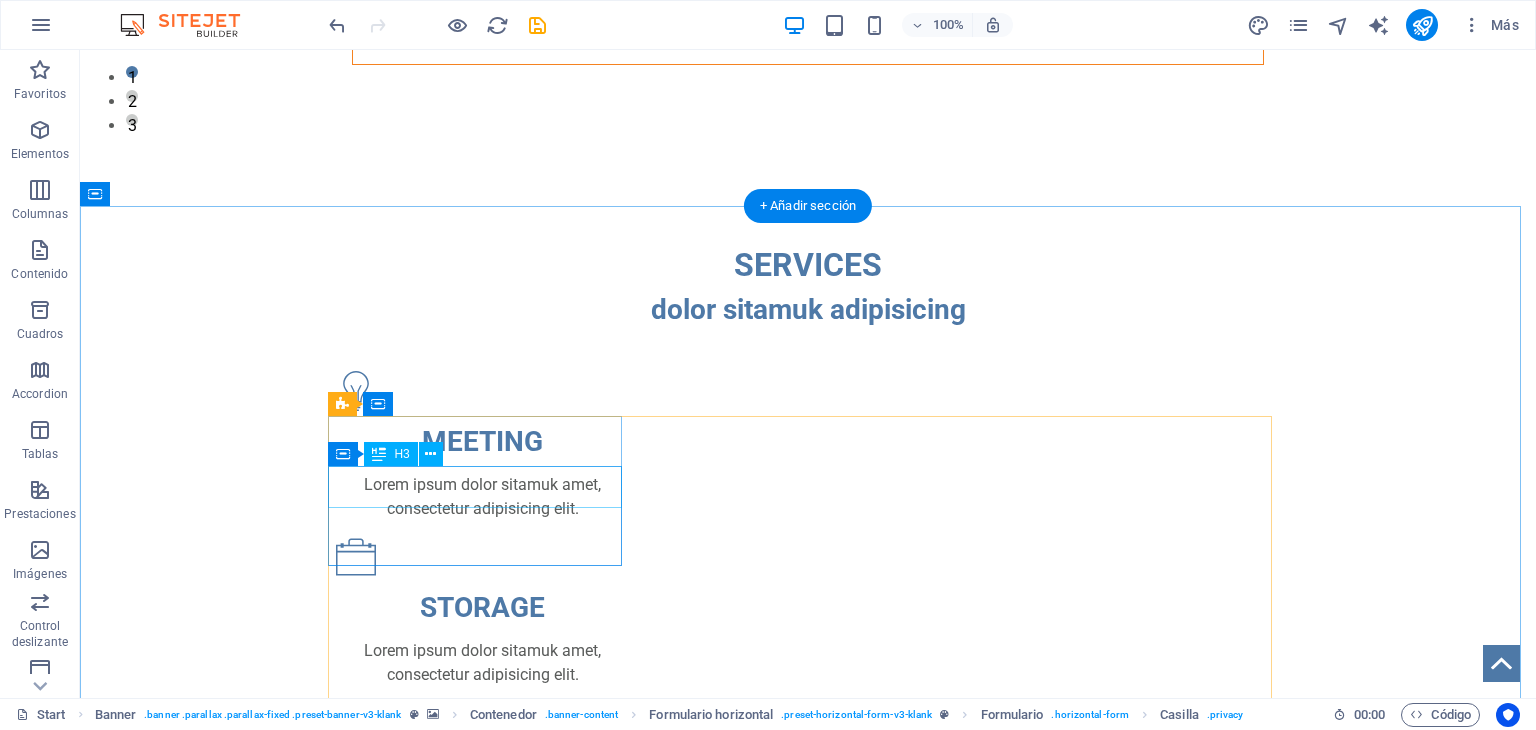 scroll, scrollTop: 600, scrollLeft: 0, axis: vertical 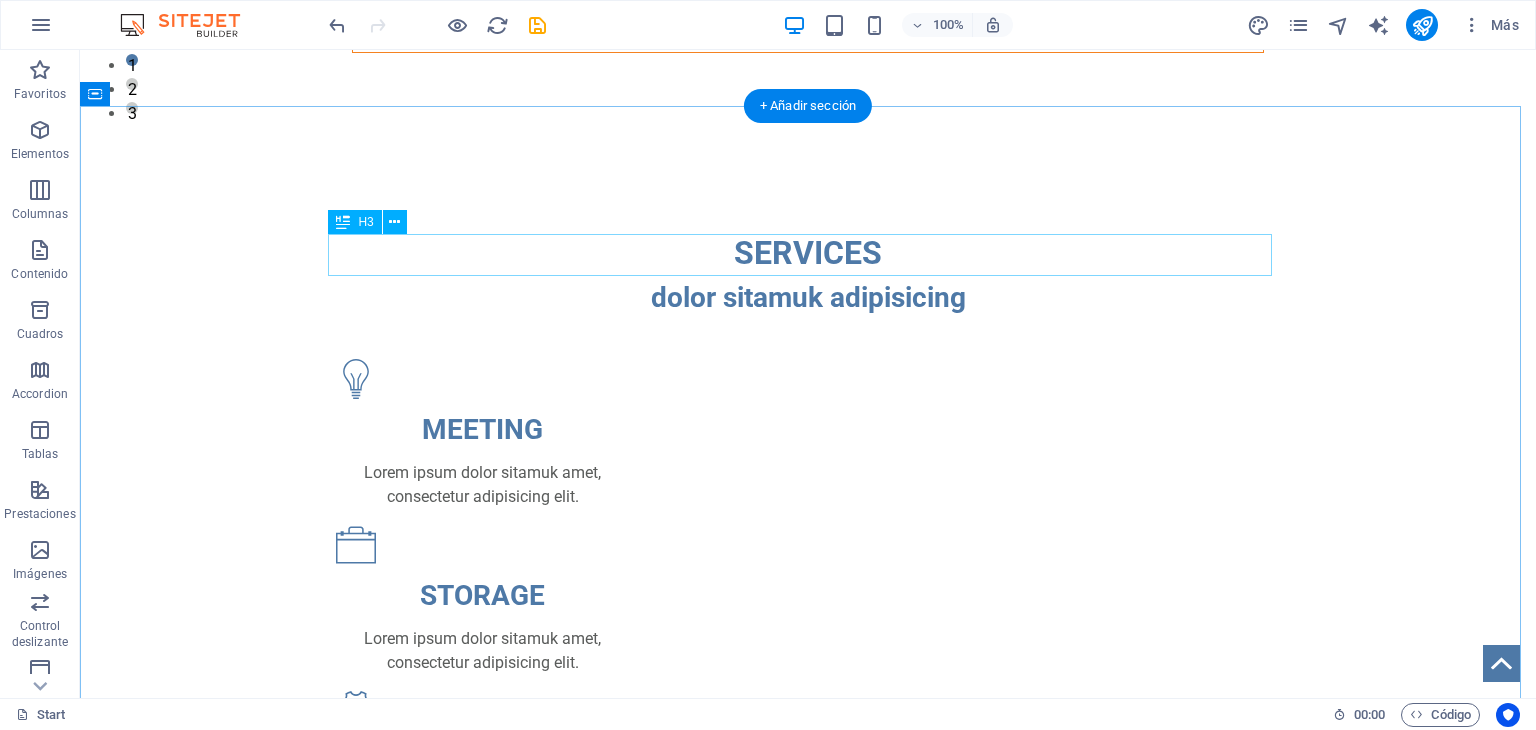 click on "dolor sitamuk adipisicing" at bounding box center [808, 298] 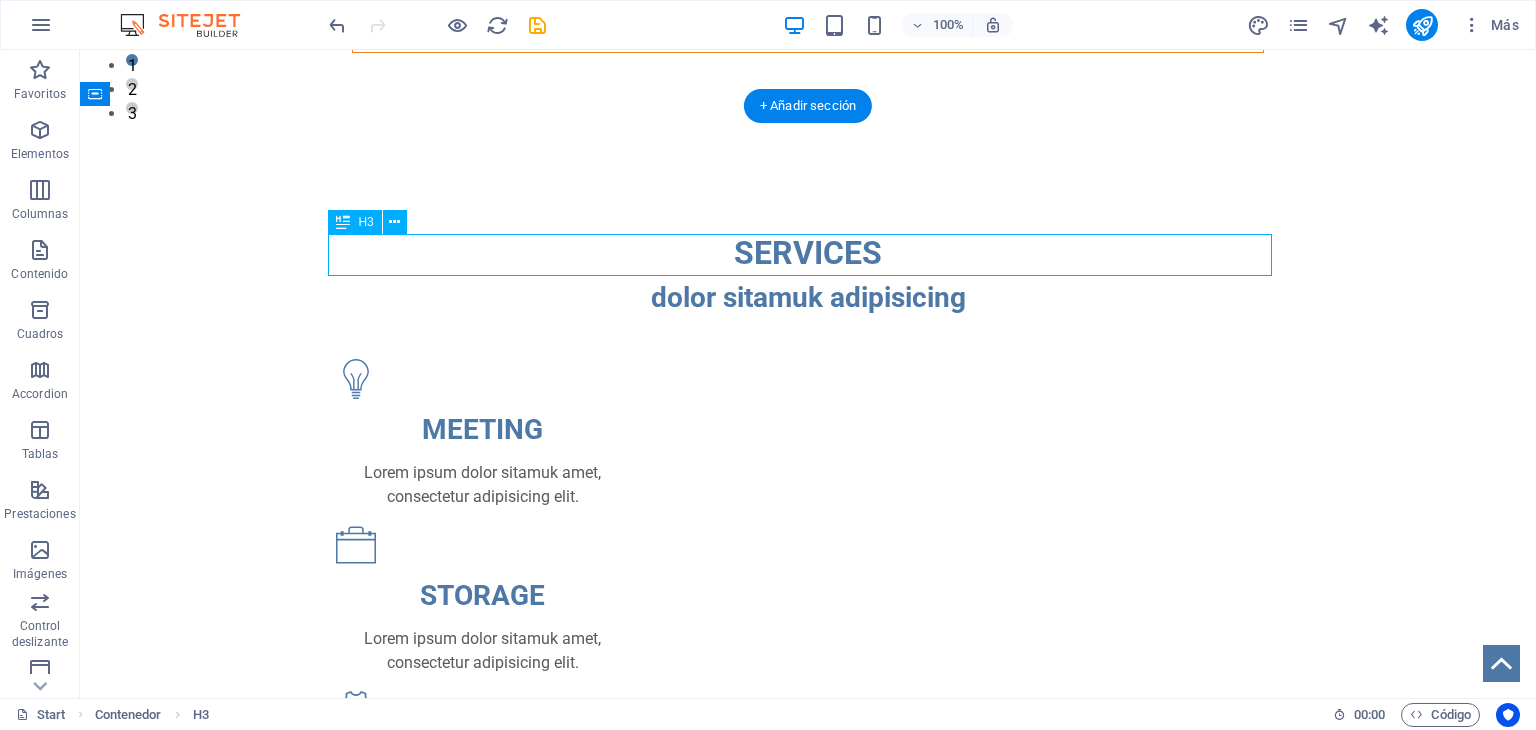 click on "dolor sitamuk adipisicing" at bounding box center [808, 298] 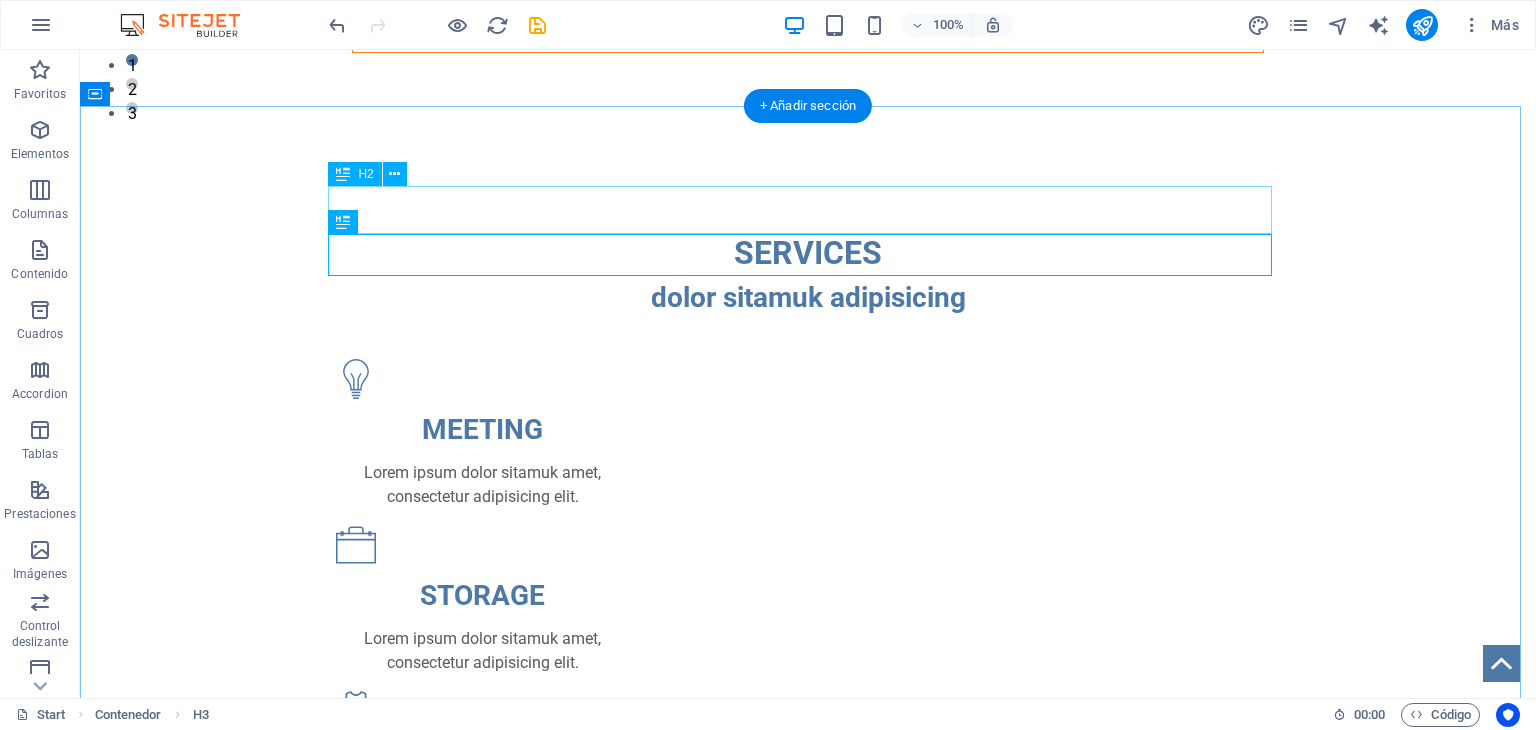 drag, startPoint x: 862, startPoint y: 187, endPoint x: 852, endPoint y: 199, distance: 15.6205 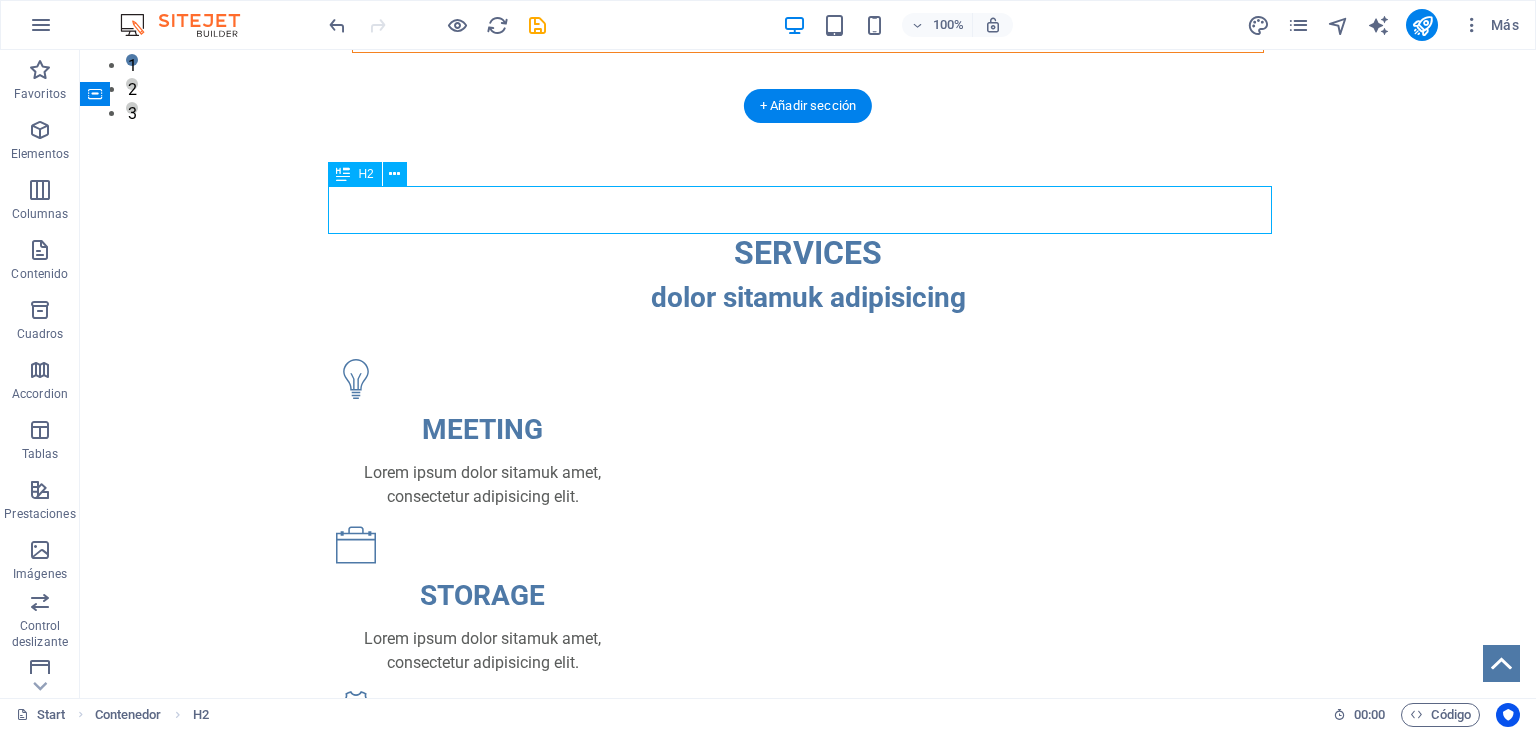 click on "SERVICES" at bounding box center [808, 253] 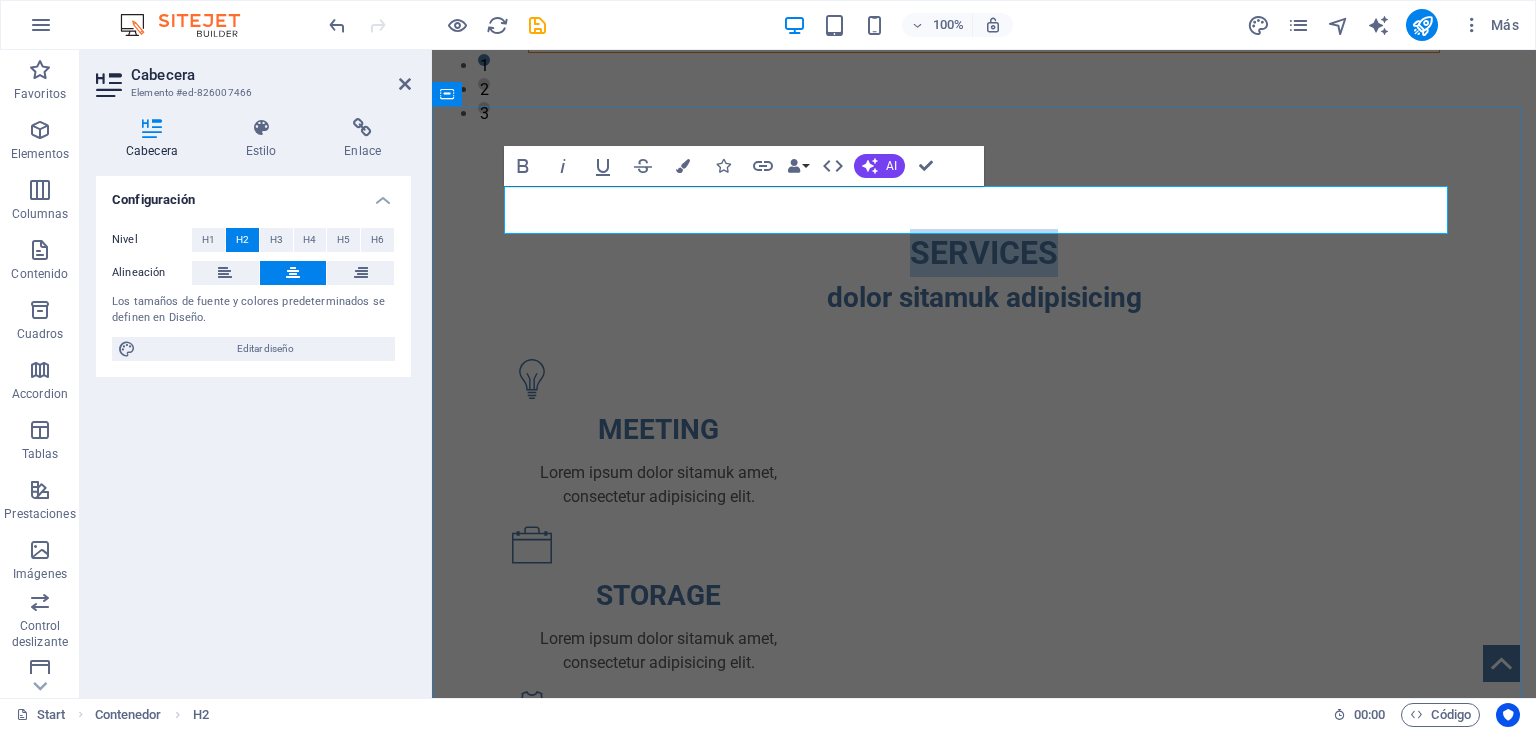 drag, startPoint x: 1202, startPoint y: 207, endPoint x: 843, endPoint y: 213, distance: 359.05014 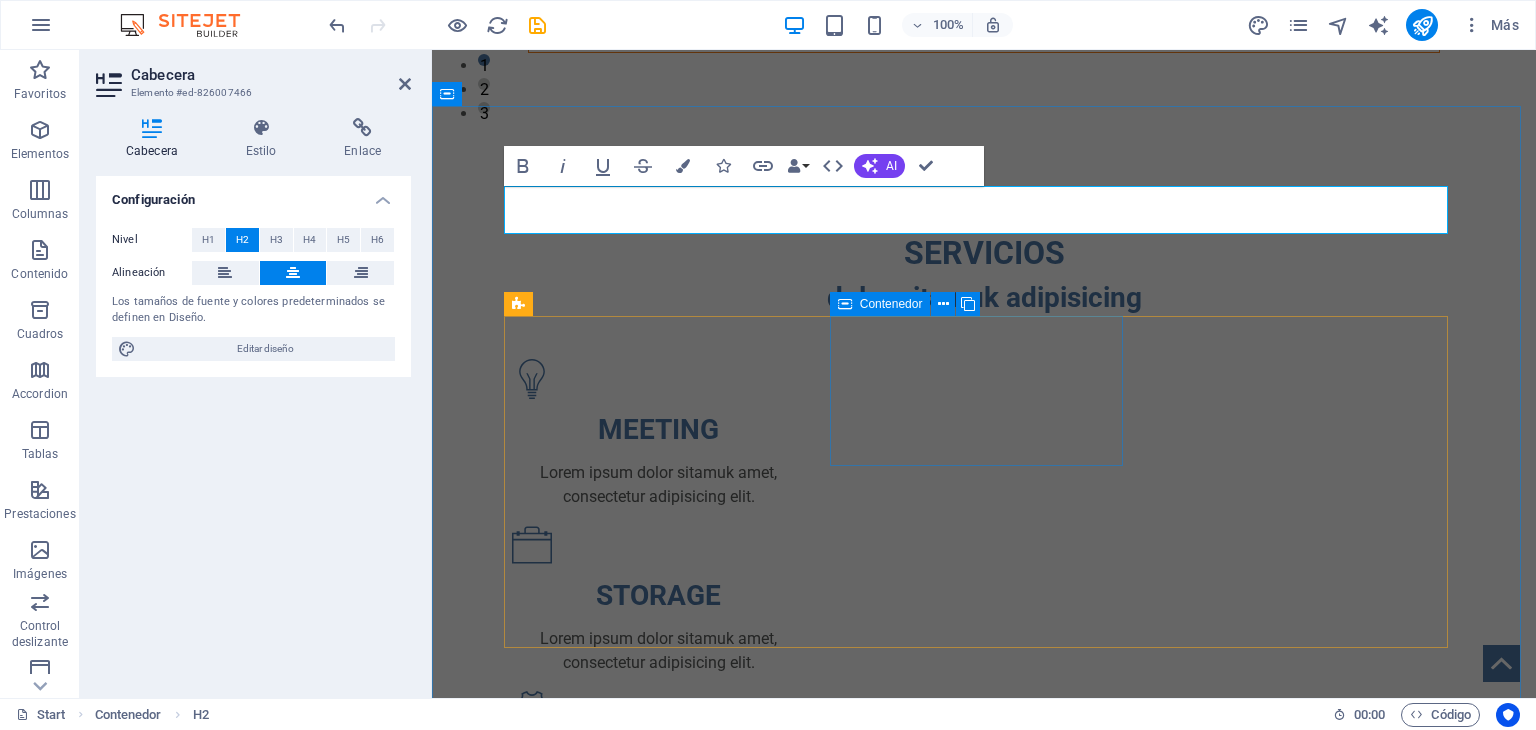 click on "STORAGE Lorem ipsum dolor sitamuk amet, consectetur adipisicing elit." at bounding box center [658, 600] 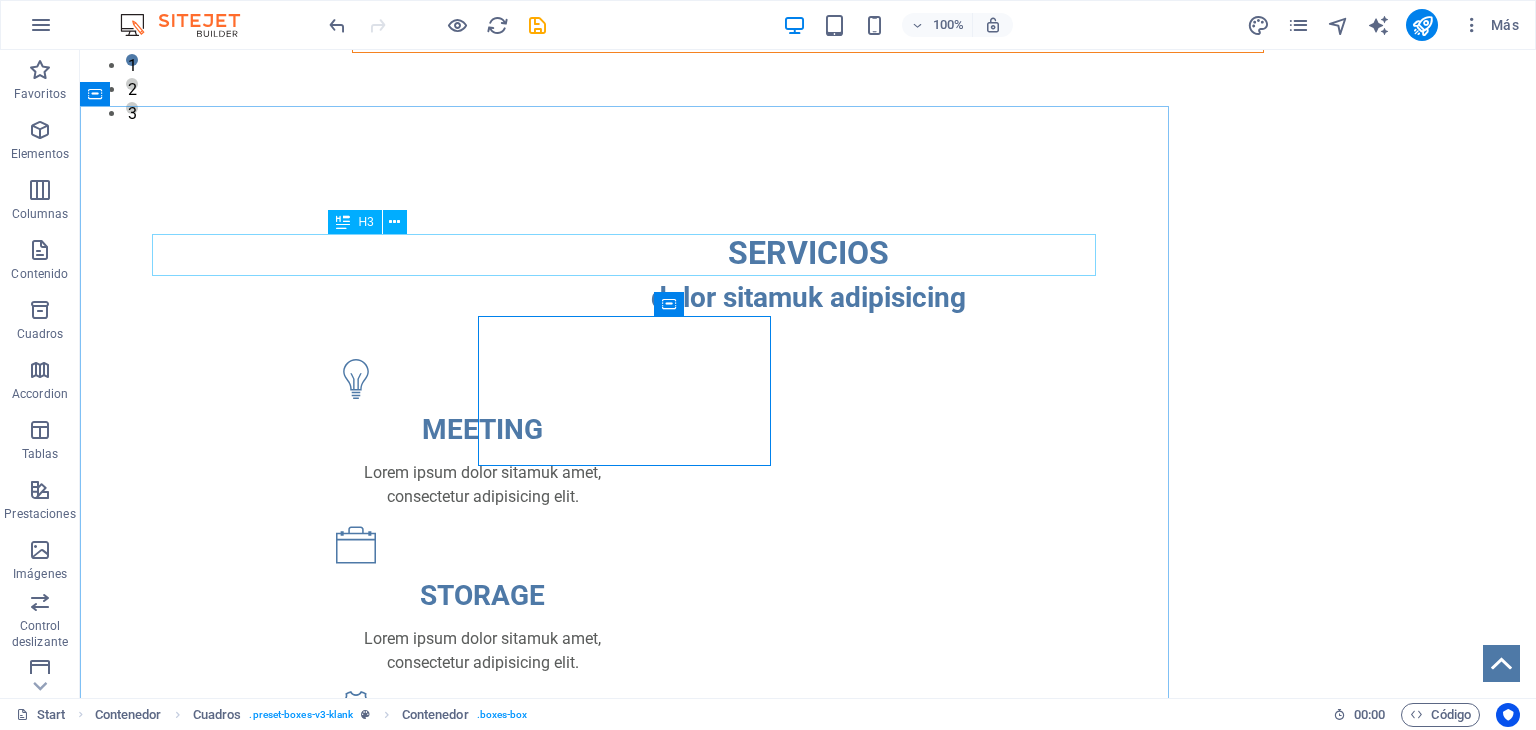 click on "dolor sitamuk adipisicing" at bounding box center [808, 298] 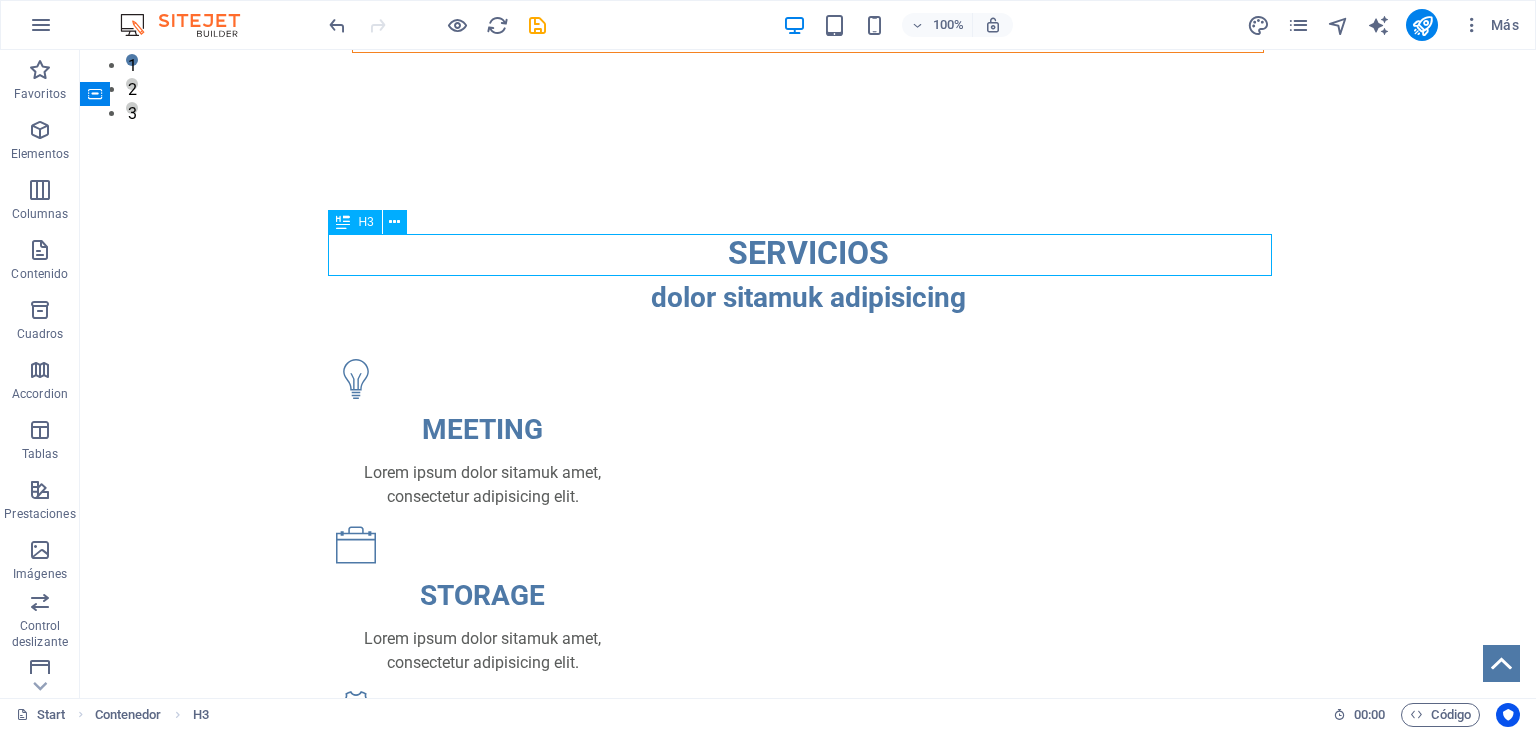 click on "dolor sitamuk adipisicing" at bounding box center [808, 298] 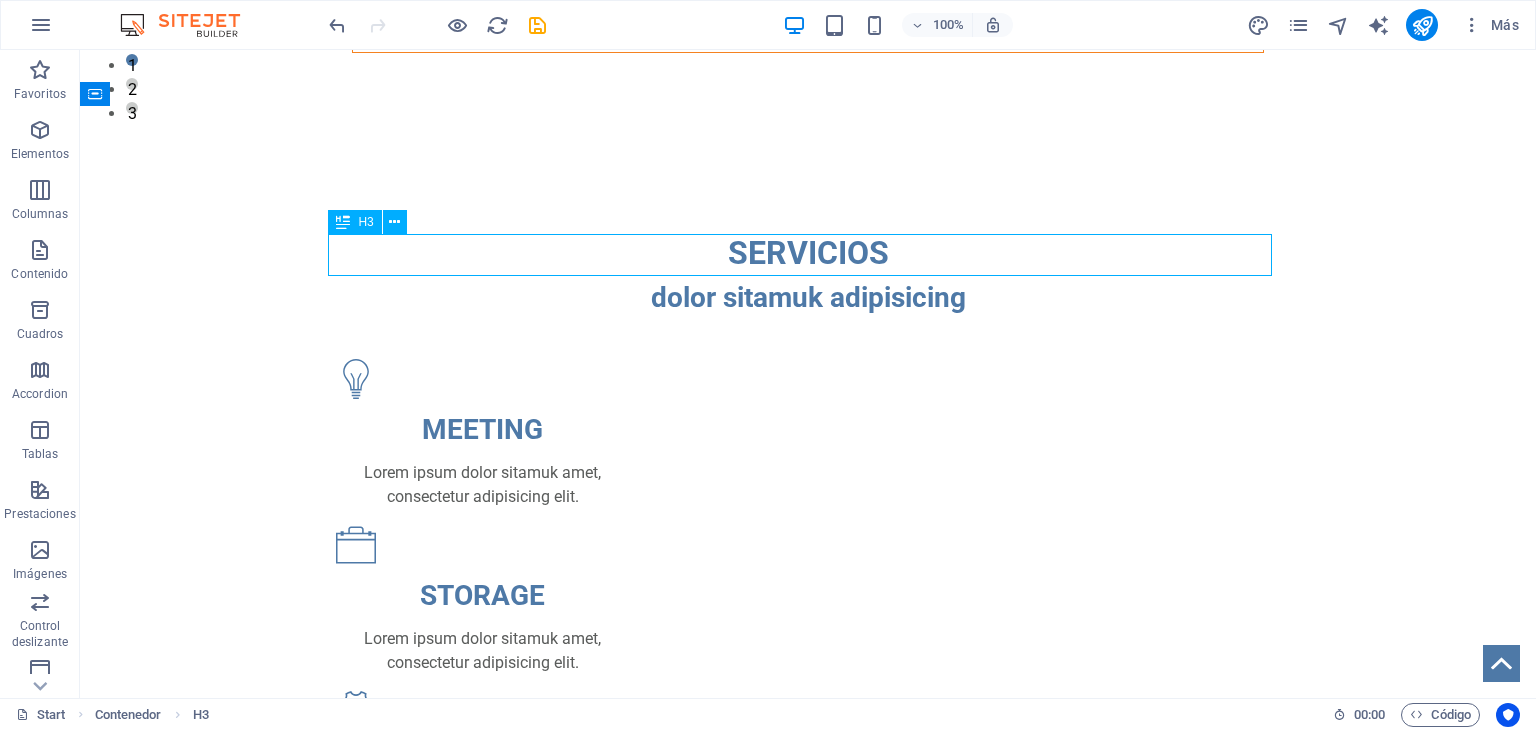 click on "dolor sitamuk adipisicing" at bounding box center [808, 298] 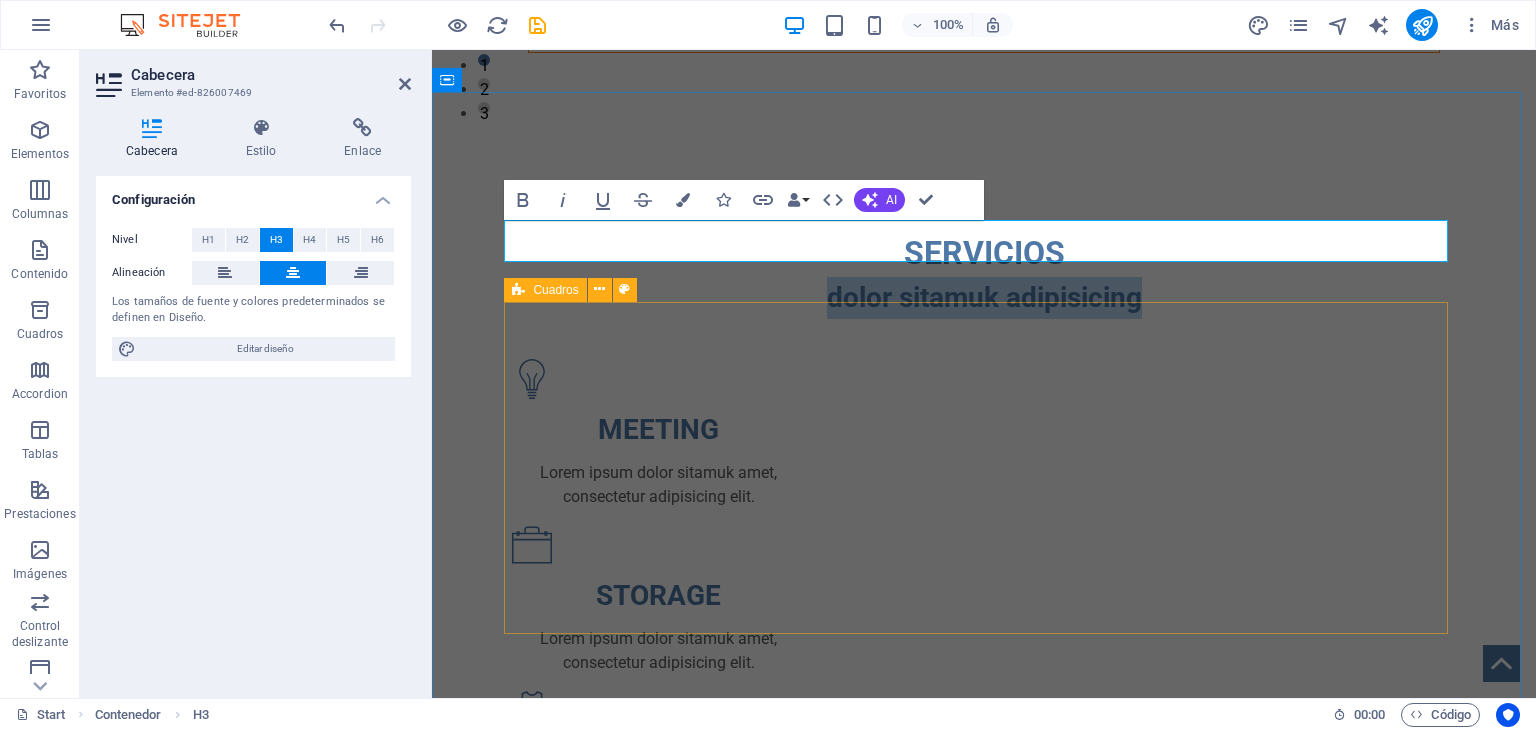 scroll, scrollTop: 600, scrollLeft: 0, axis: vertical 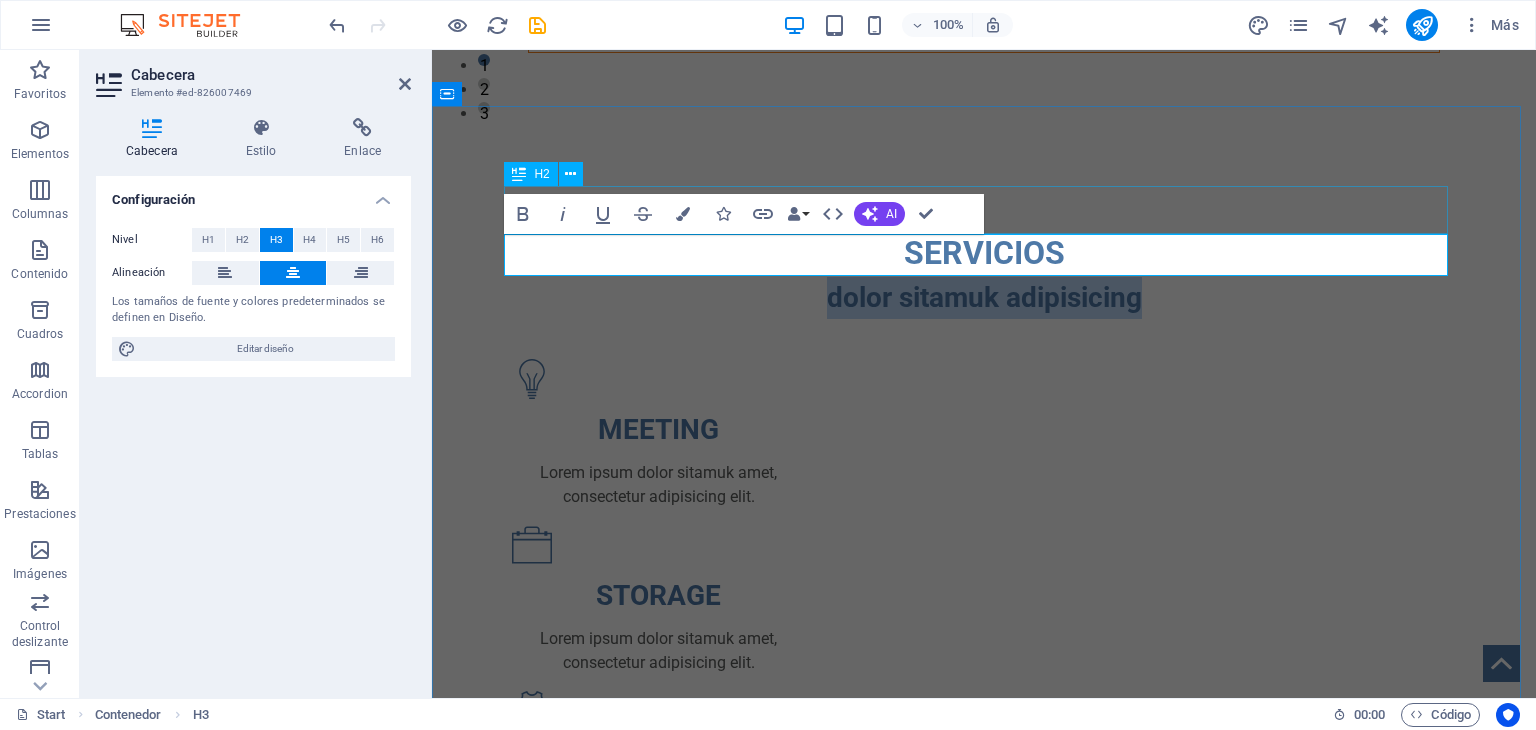 click on "SERVICIOS" at bounding box center (984, 253) 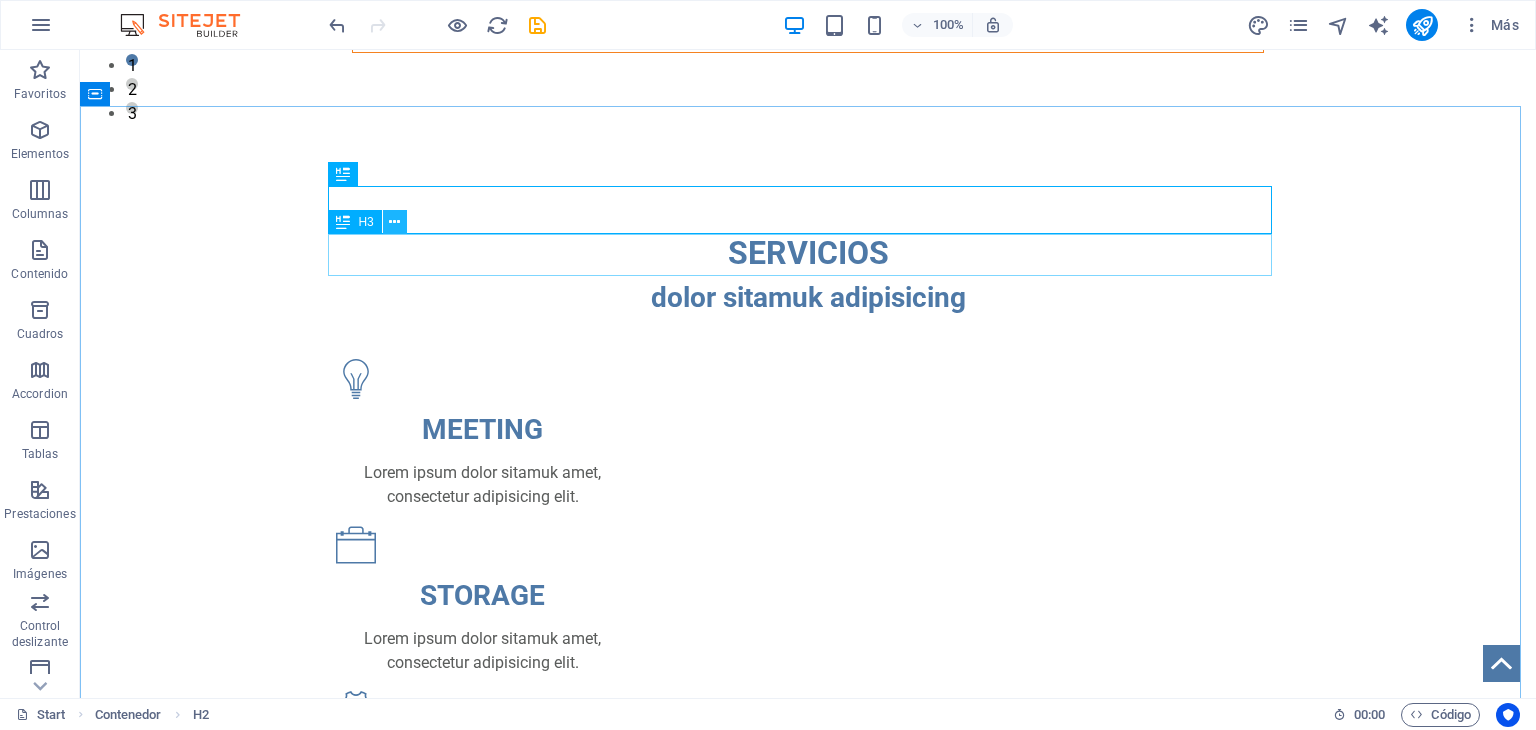 click at bounding box center (394, 222) 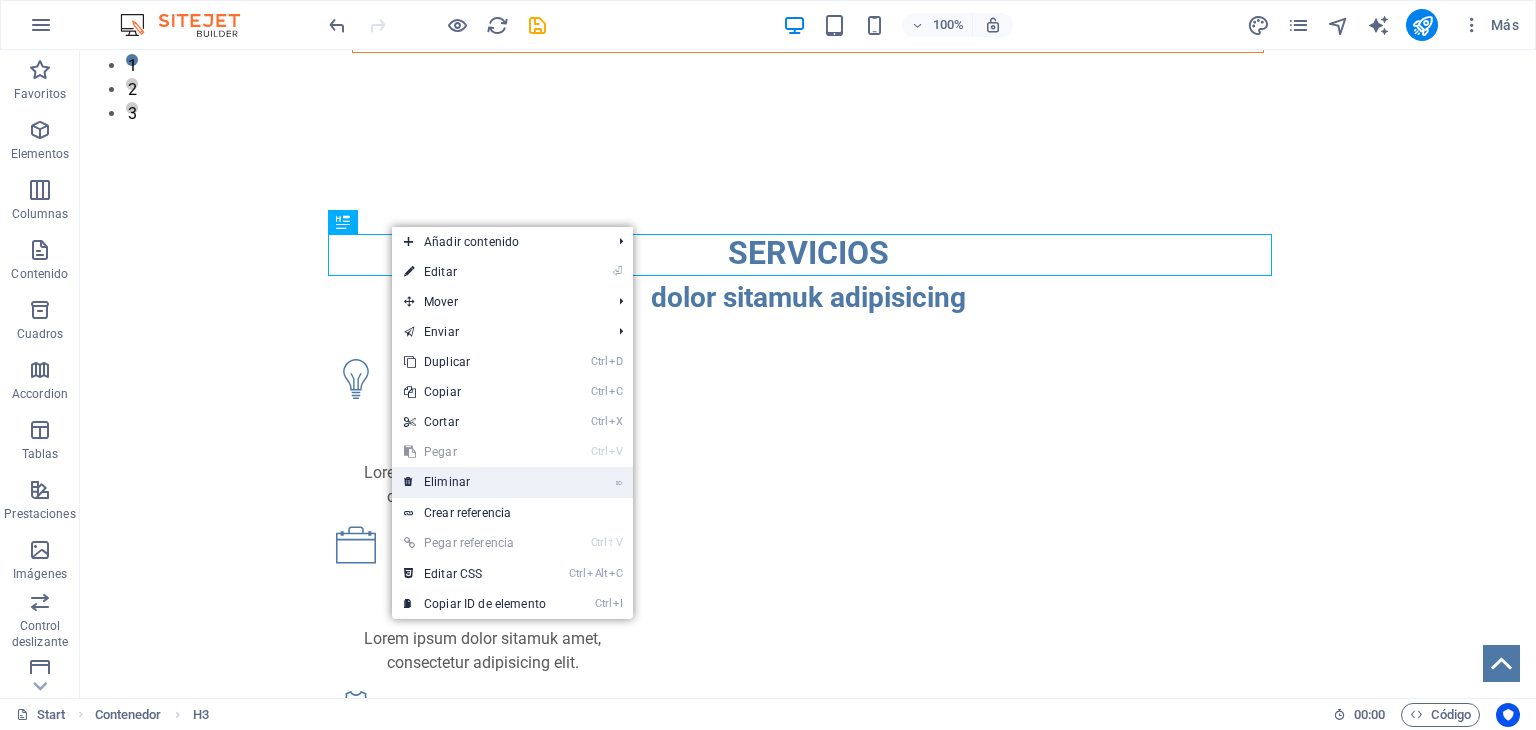 click on "⌦  Eliminar" at bounding box center [475, 482] 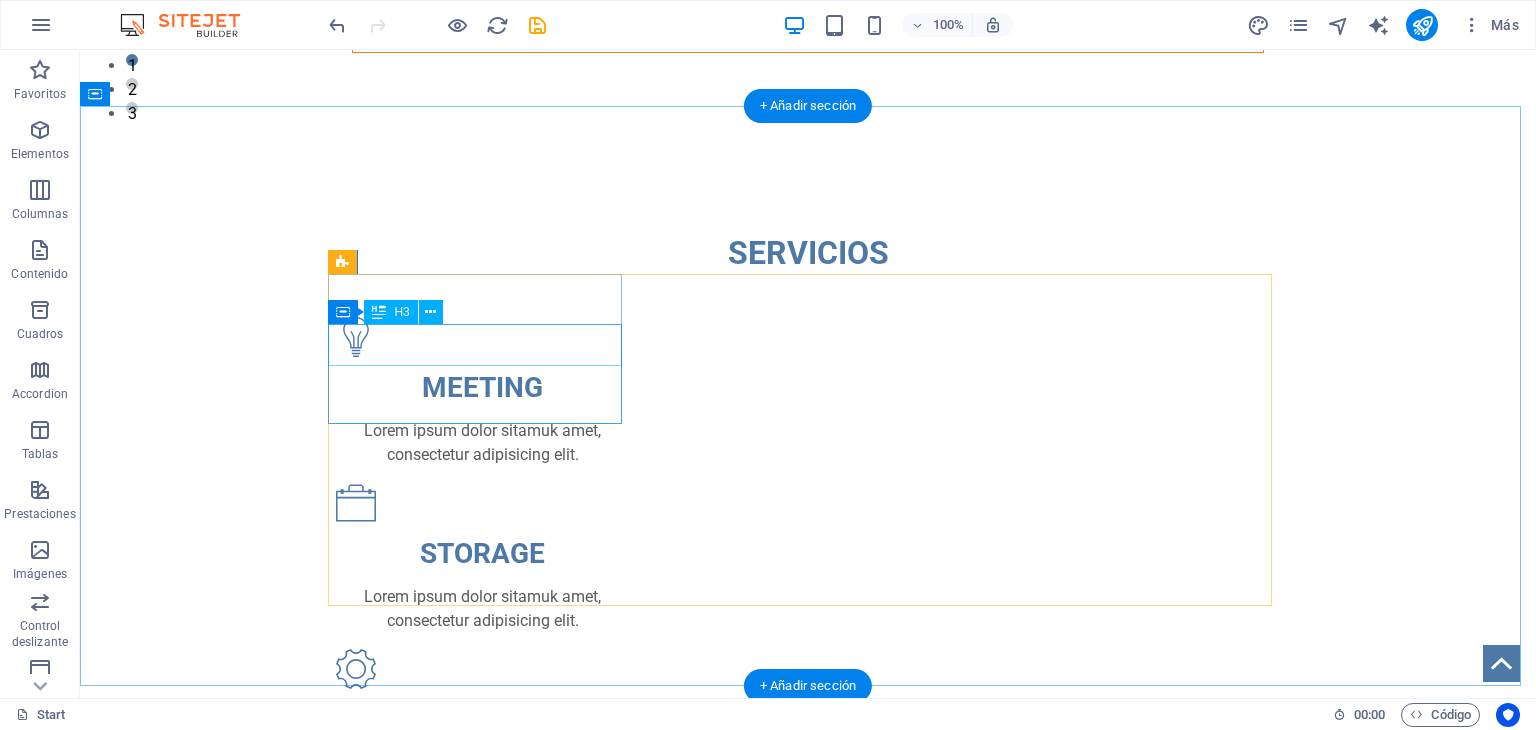 click on "MEETING" at bounding box center (482, 388) 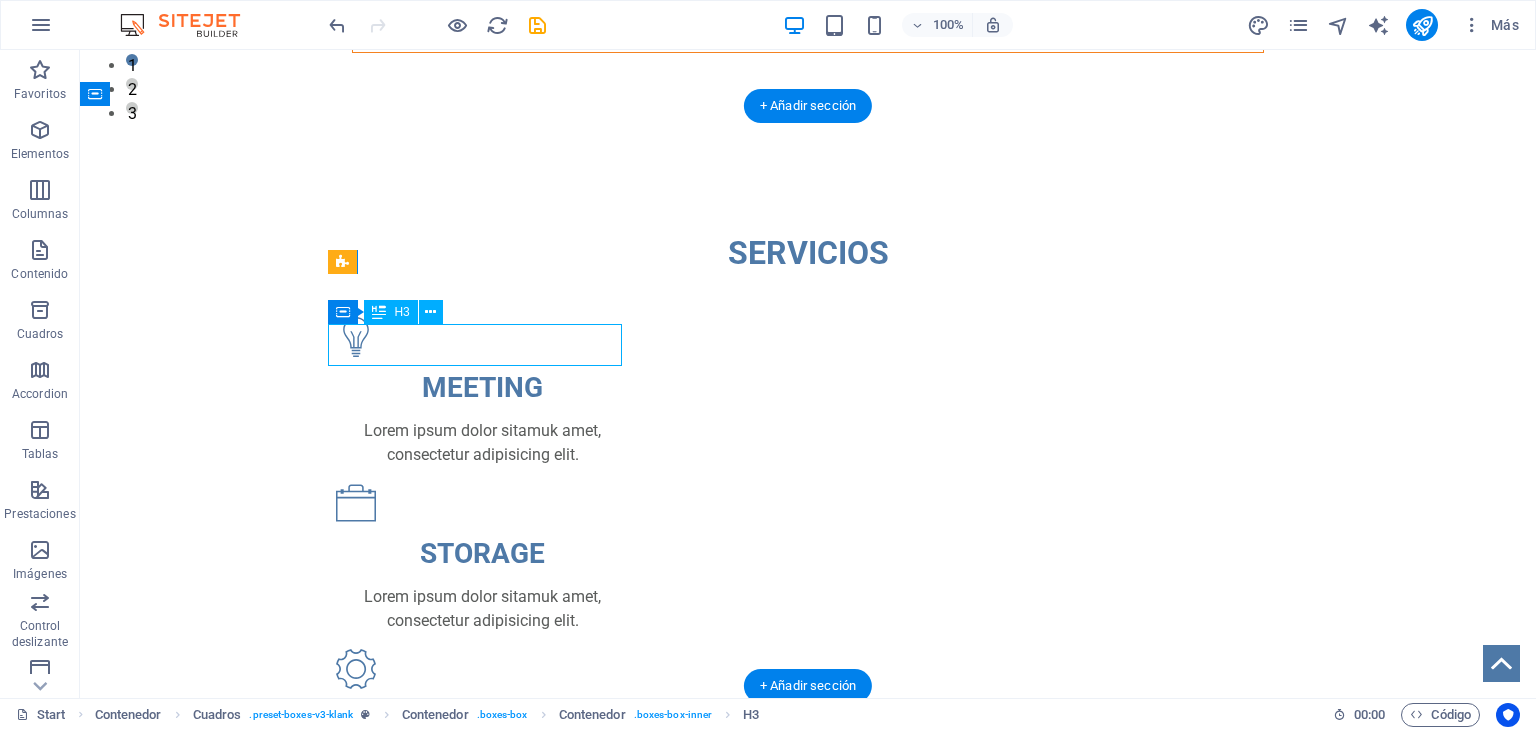 click on "MEETING" at bounding box center [482, 388] 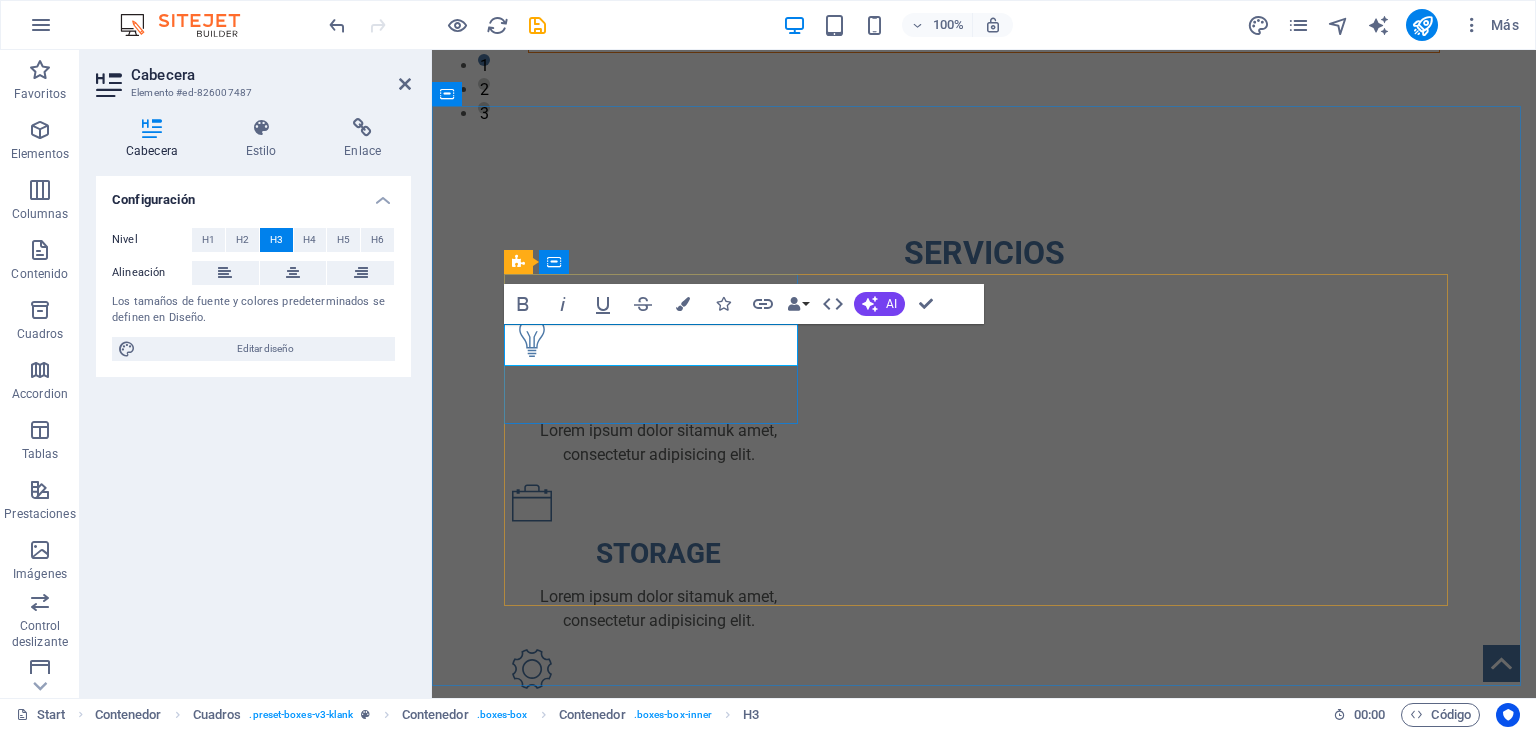 type 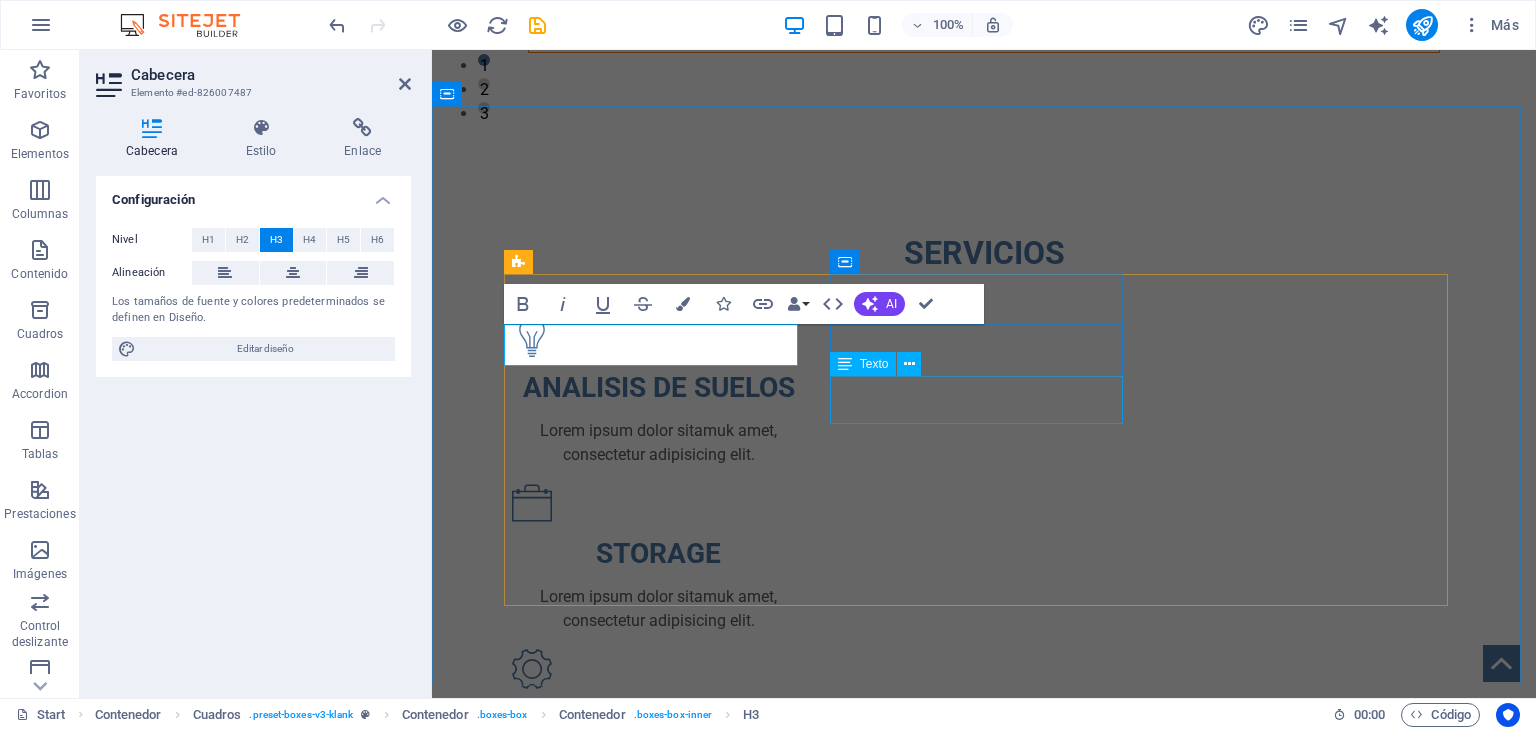 click on "ANALISIS DE SUELOS Lorem ipsum dolor sitamuk amet, consectetur adipisicing elit. STORAGE Lorem ipsum dolor sitamuk amet, consectetur adipisicing elit. SETTINGS Lorem ipsum dolor sitamuk amet, consectetur adipisicing elit. CUSTOMIZABLE Lorem ipsum dolor sitamuk amet, consectetur adipisicing elit. GROWING Lorem ipsum dolor sitamuk amet, consectetur adipisicing elit. SUPPORT Lorem ipsum dolor sitamuk amet, consectetur adipisicing elit." at bounding box center (984, 807) 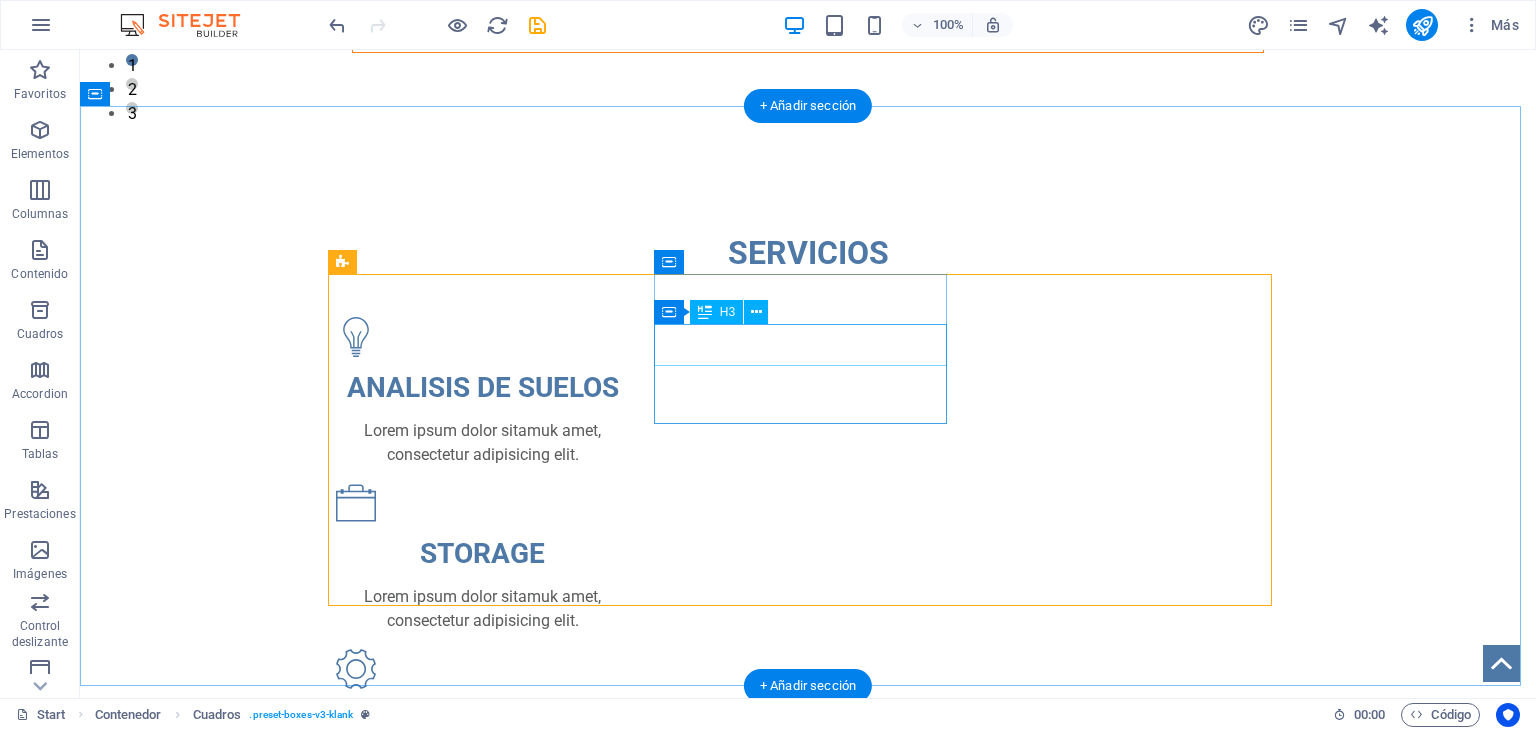 click on "STORAGE" at bounding box center (482, 554) 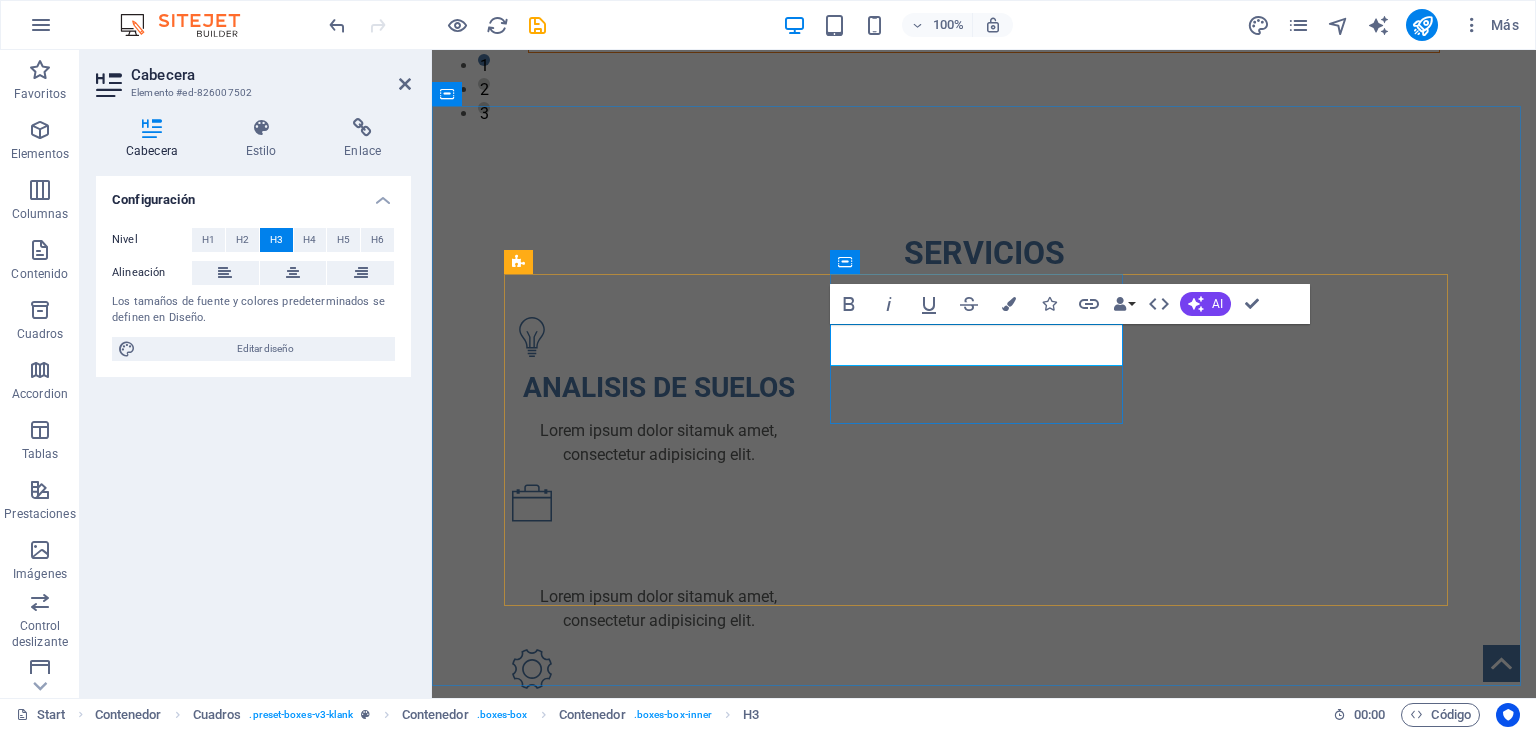 type 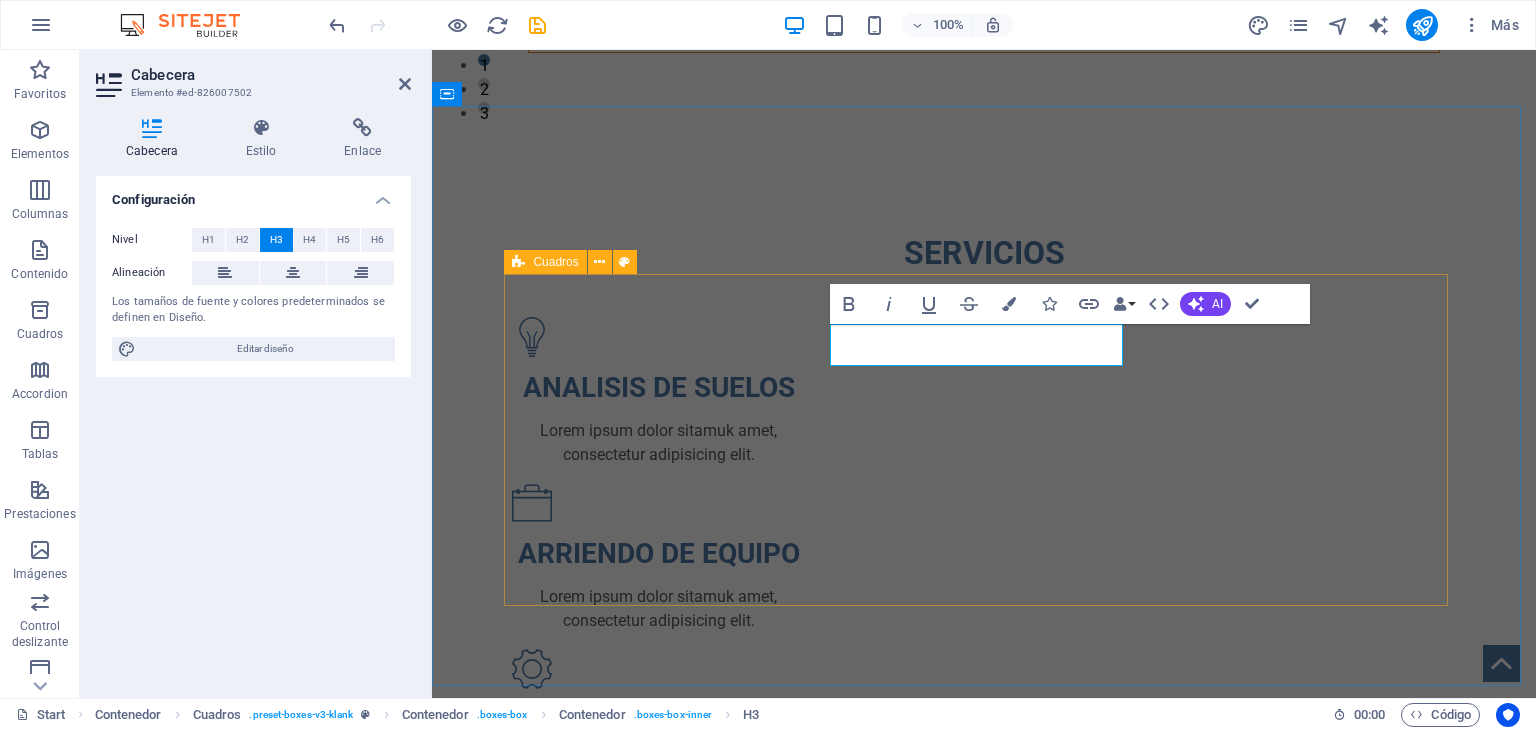 click on "GROWING Lorem ipsum dolor sitamuk amet, consectetur adipisicing elit." at bounding box center (658, 1056) 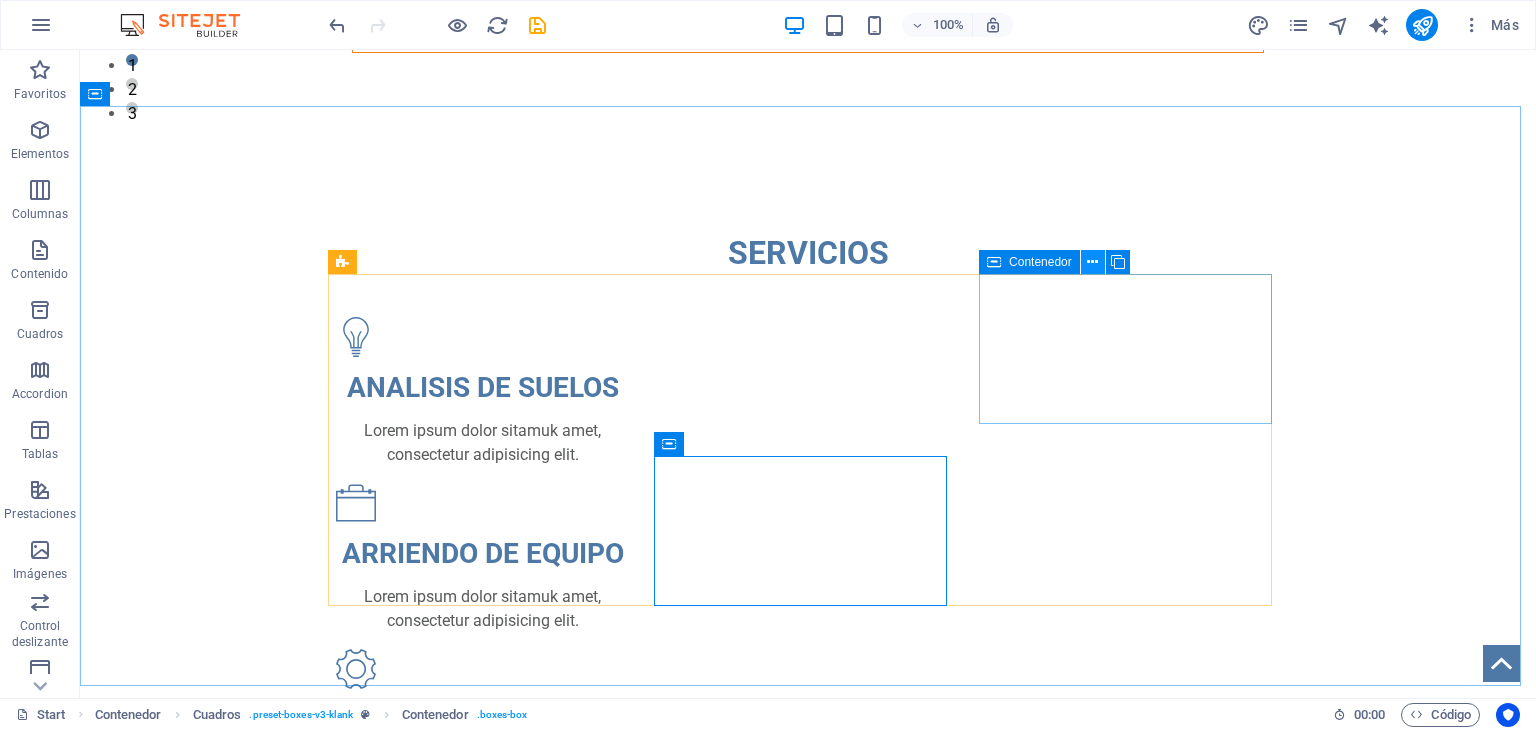 click at bounding box center (1092, 262) 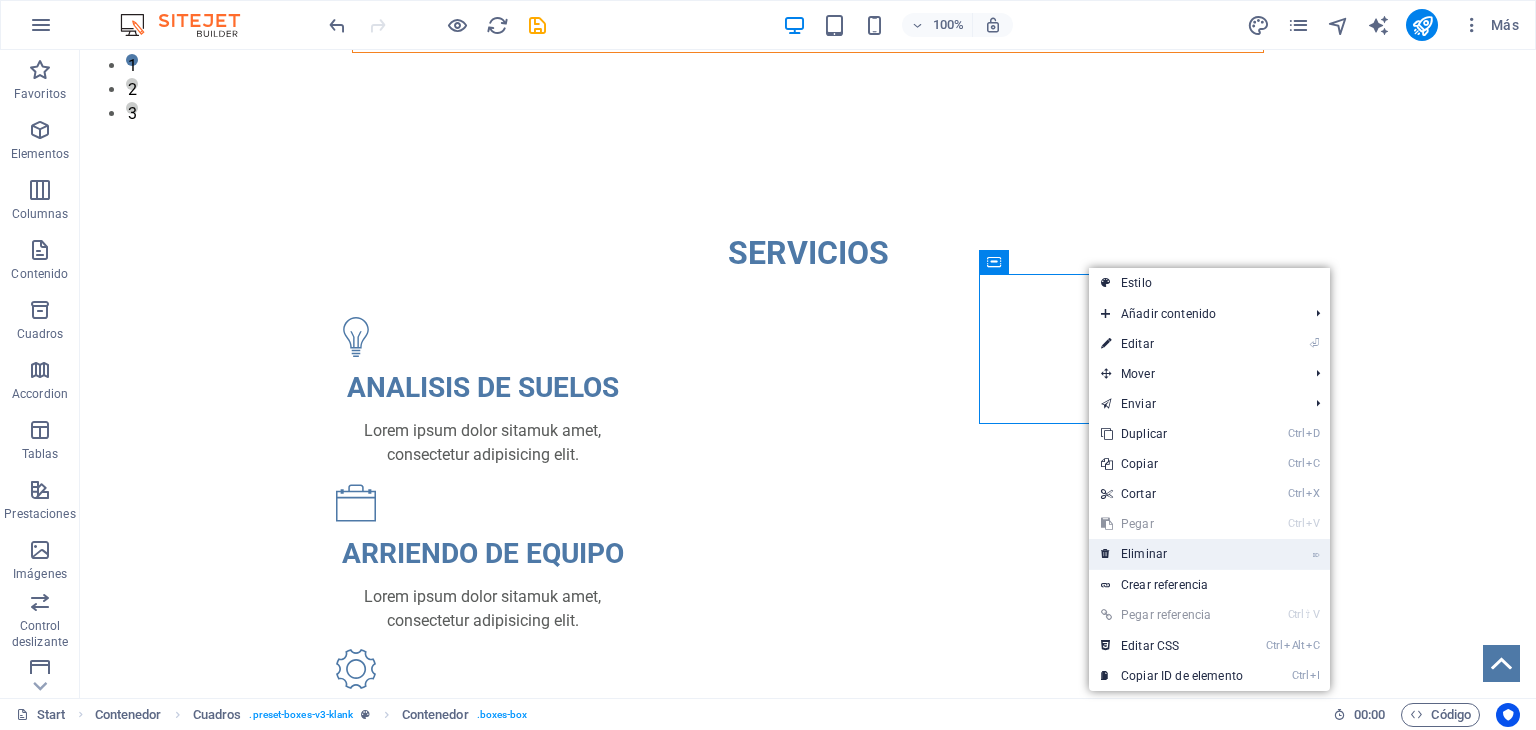 click on "⌦  Eliminar" at bounding box center [1172, 554] 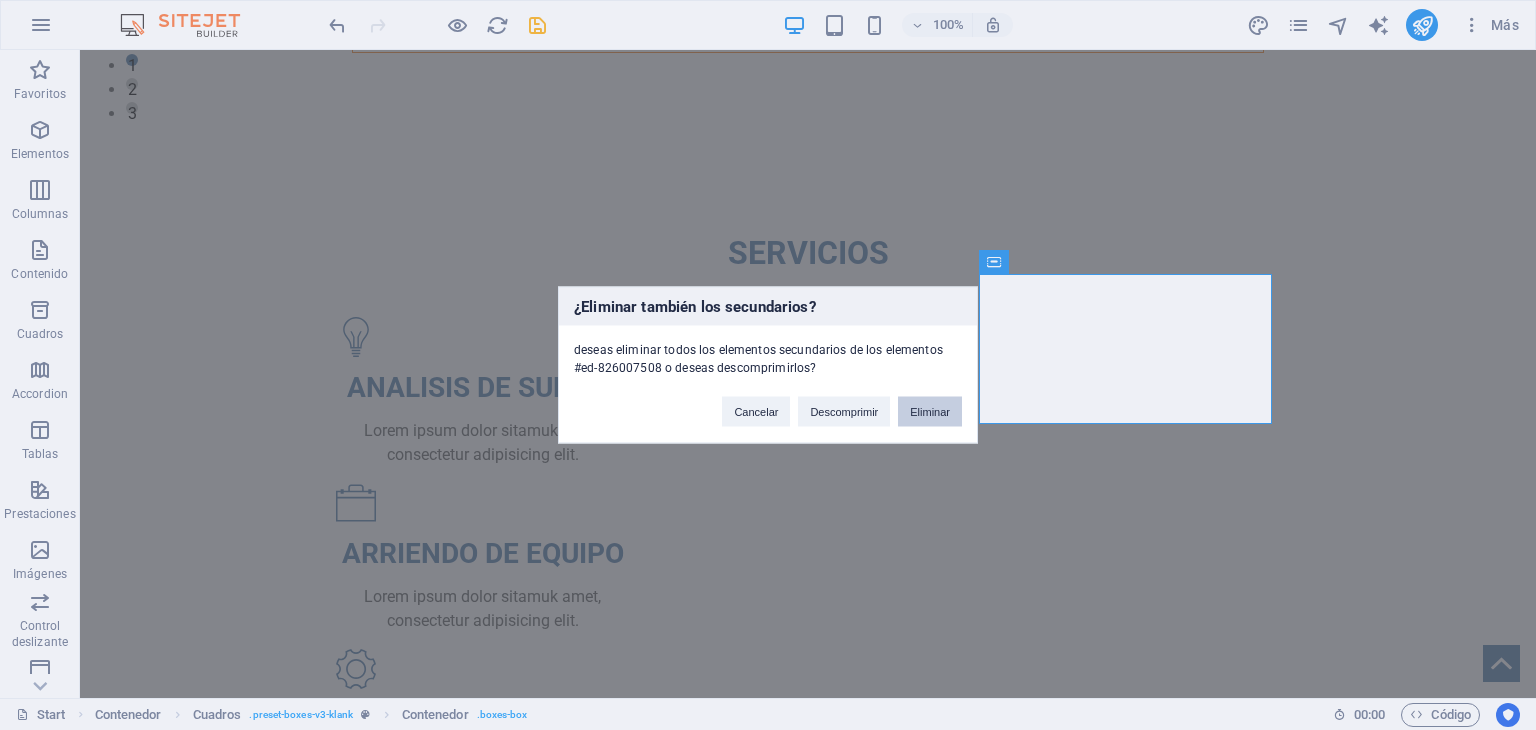 drag, startPoint x: 911, startPoint y: 409, endPoint x: 832, endPoint y: 360, distance: 92.96236 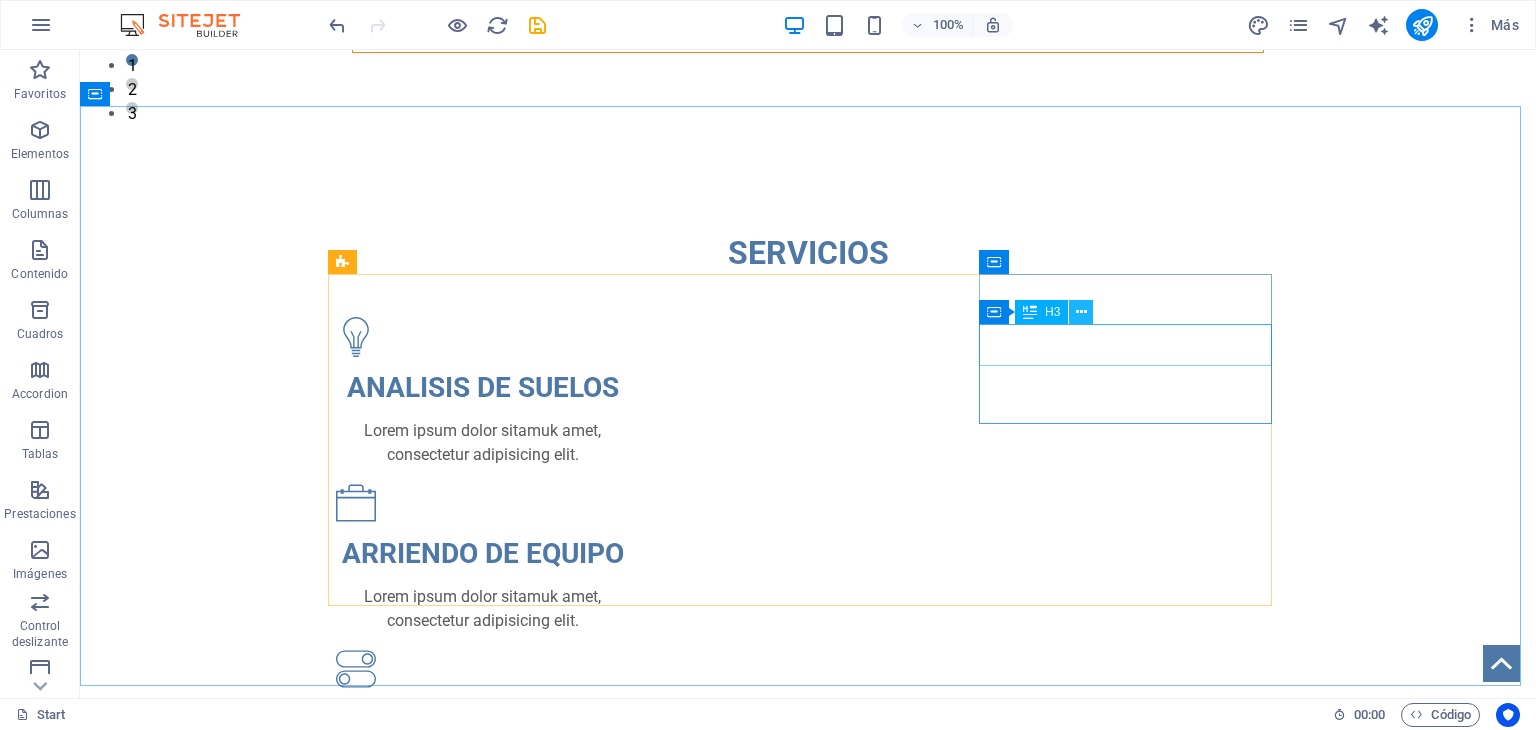click at bounding box center (1081, 312) 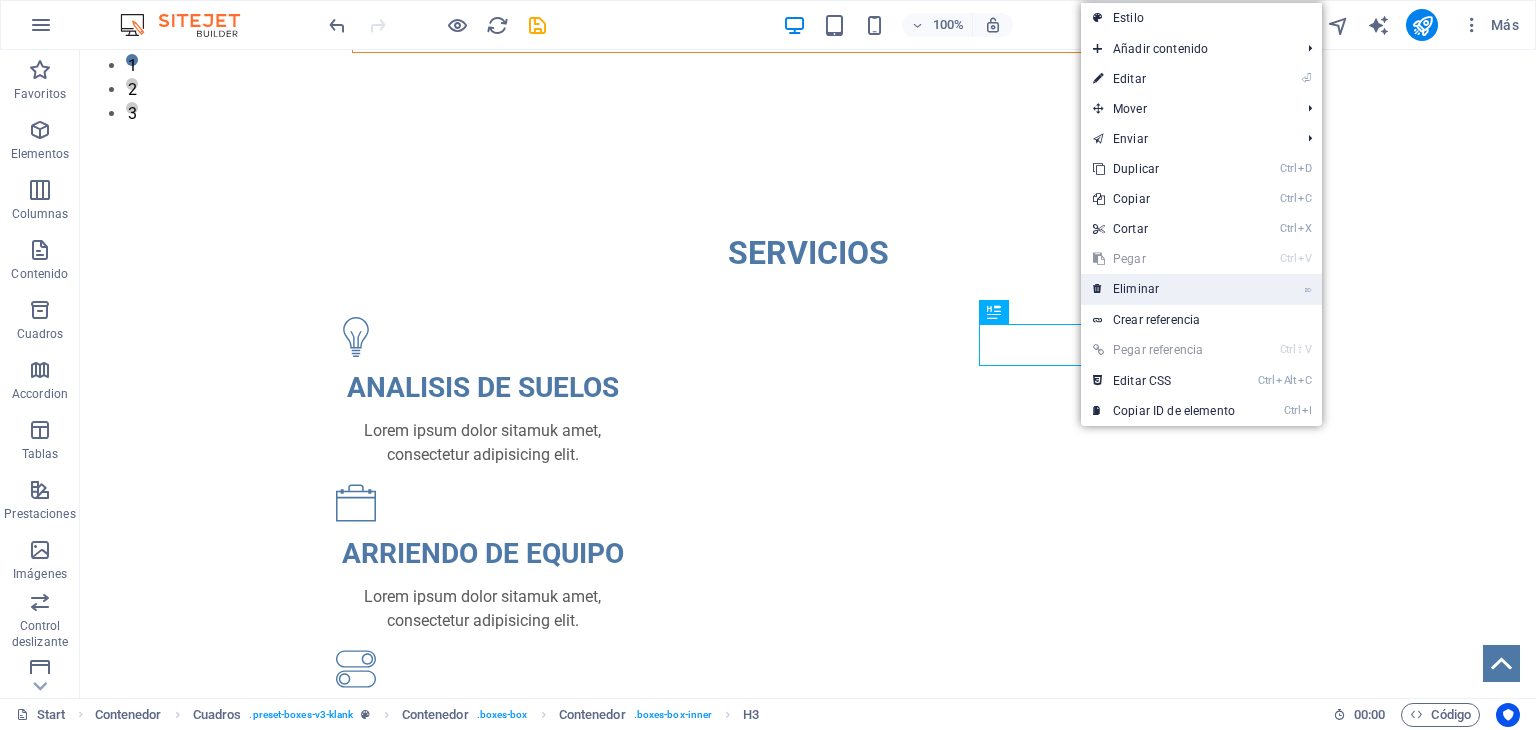 drag, startPoint x: 1118, startPoint y: 289, endPoint x: 1039, endPoint y: 239, distance: 93.49332 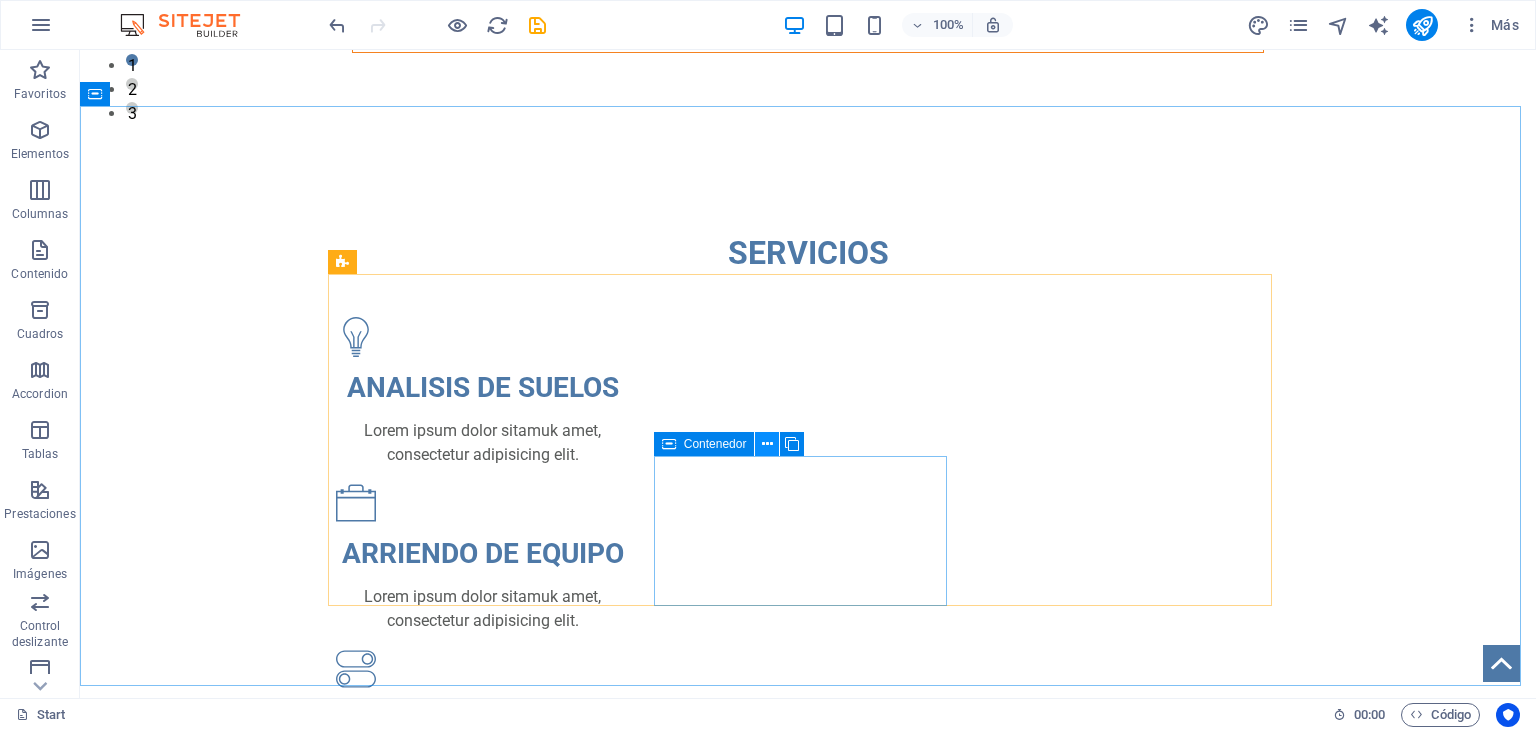 click at bounding box center [767, 444] 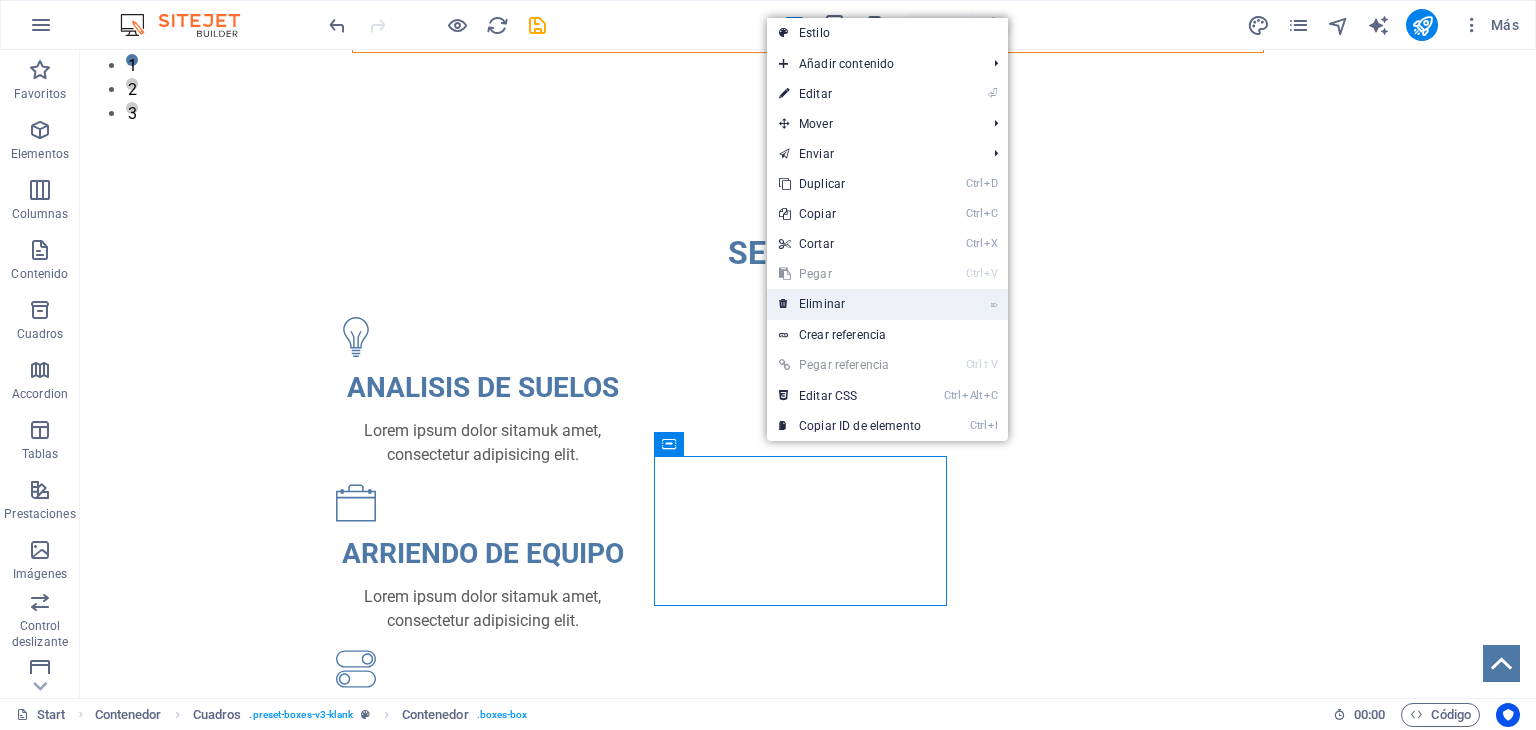 click on "⌦  Eliminar" at bounding box center [850, 304] 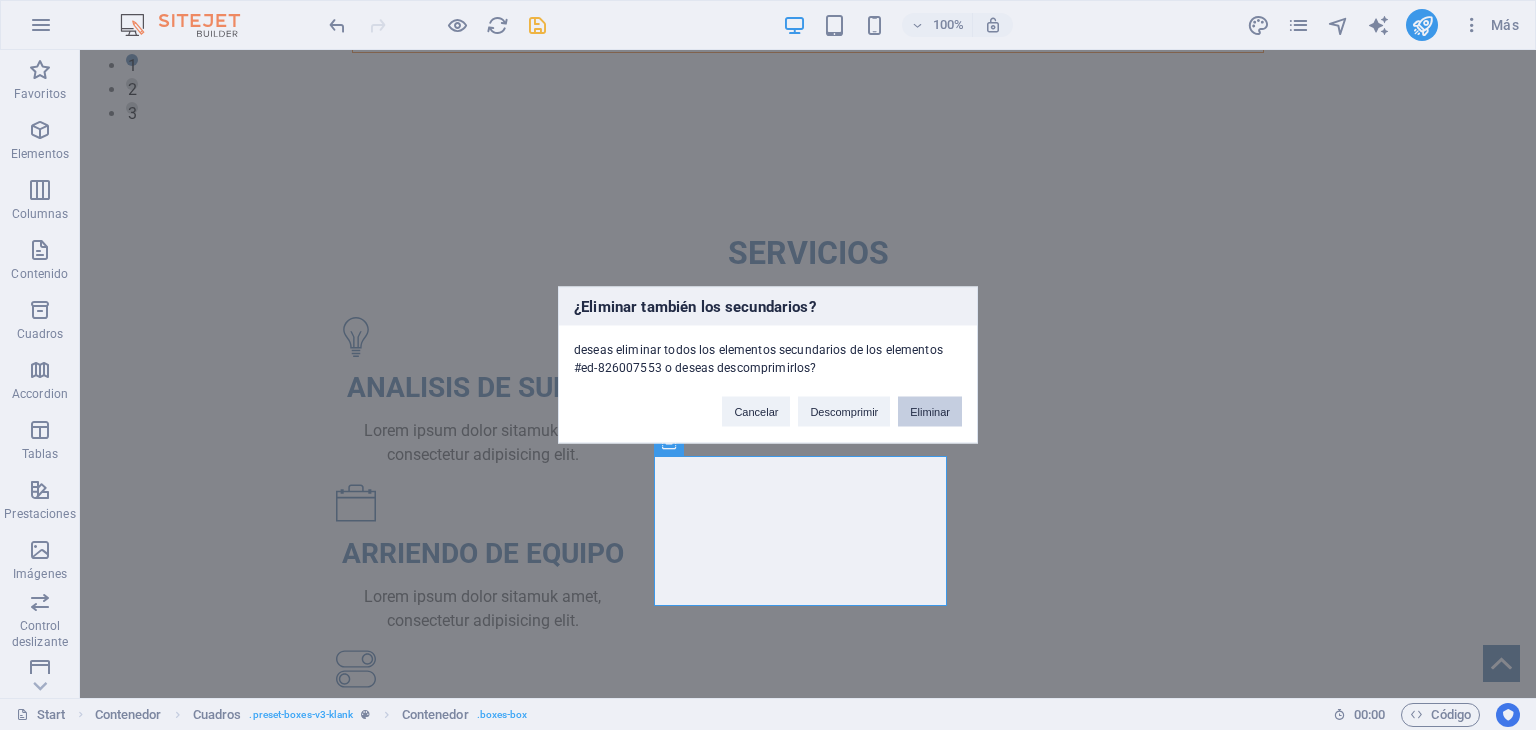 click on "Eliminar" at bounding box center (930, 412) 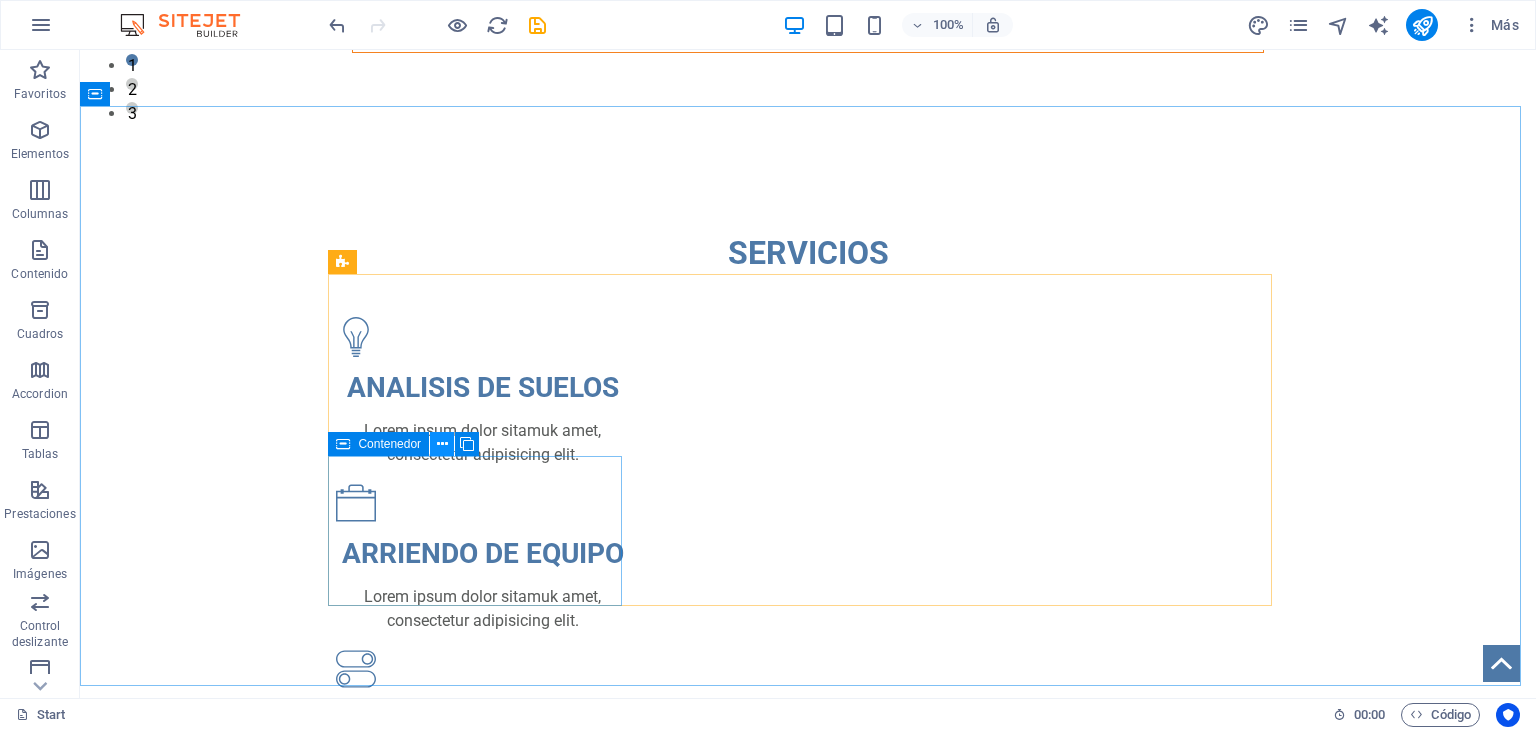 click at bounding box center [442, 444] 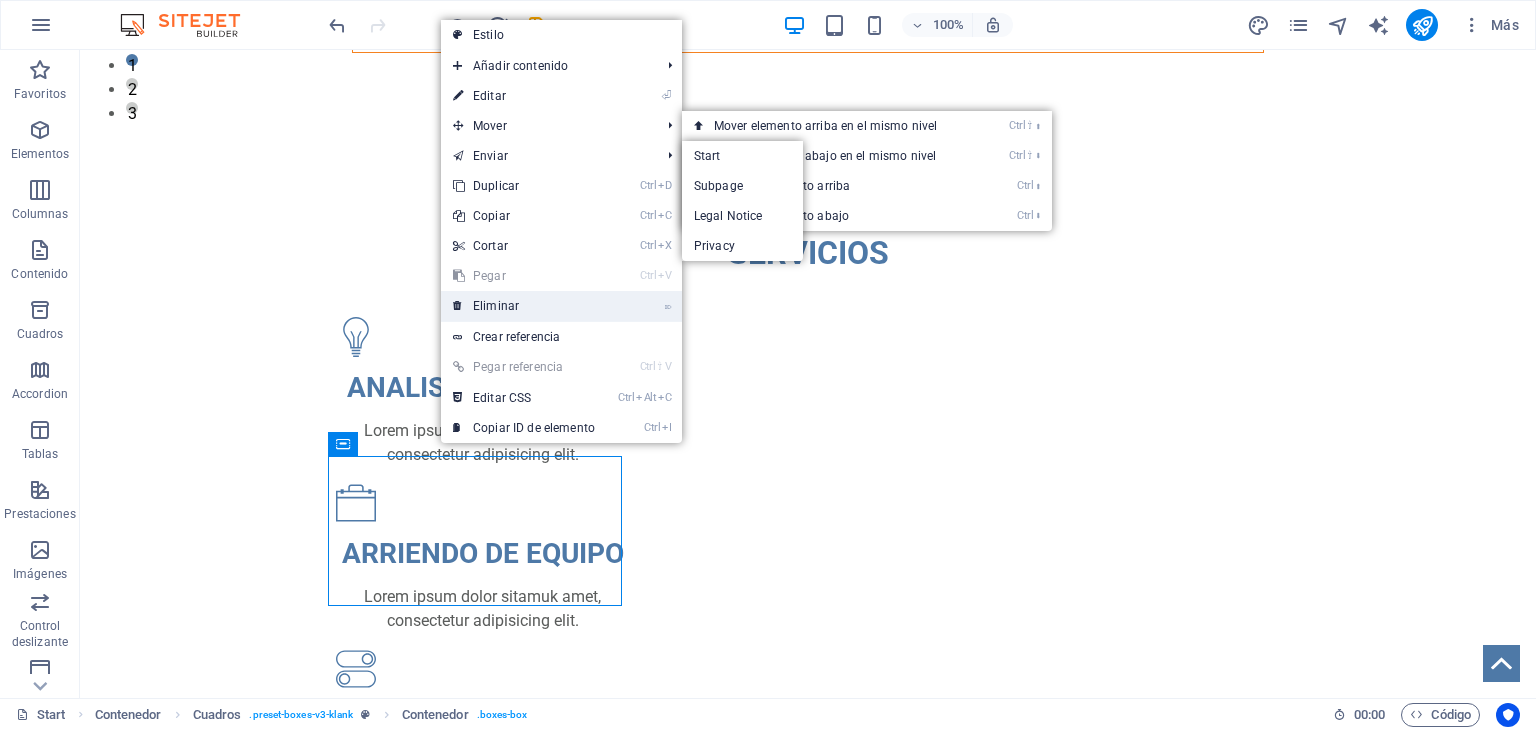click on "⌦  Eliminar" at bounding box center [524, 306] 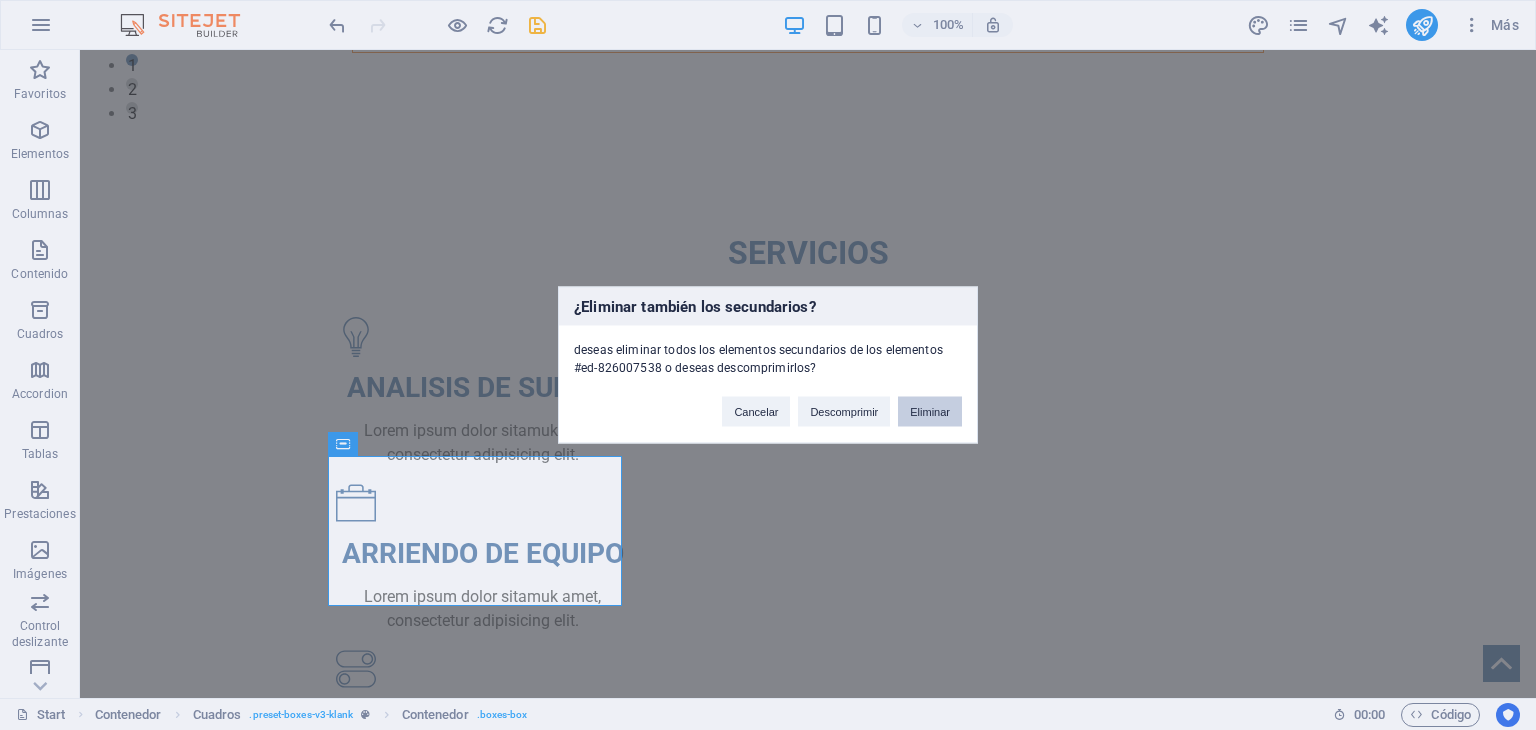 click on "Eliminar" at bounding box center (930, 412) 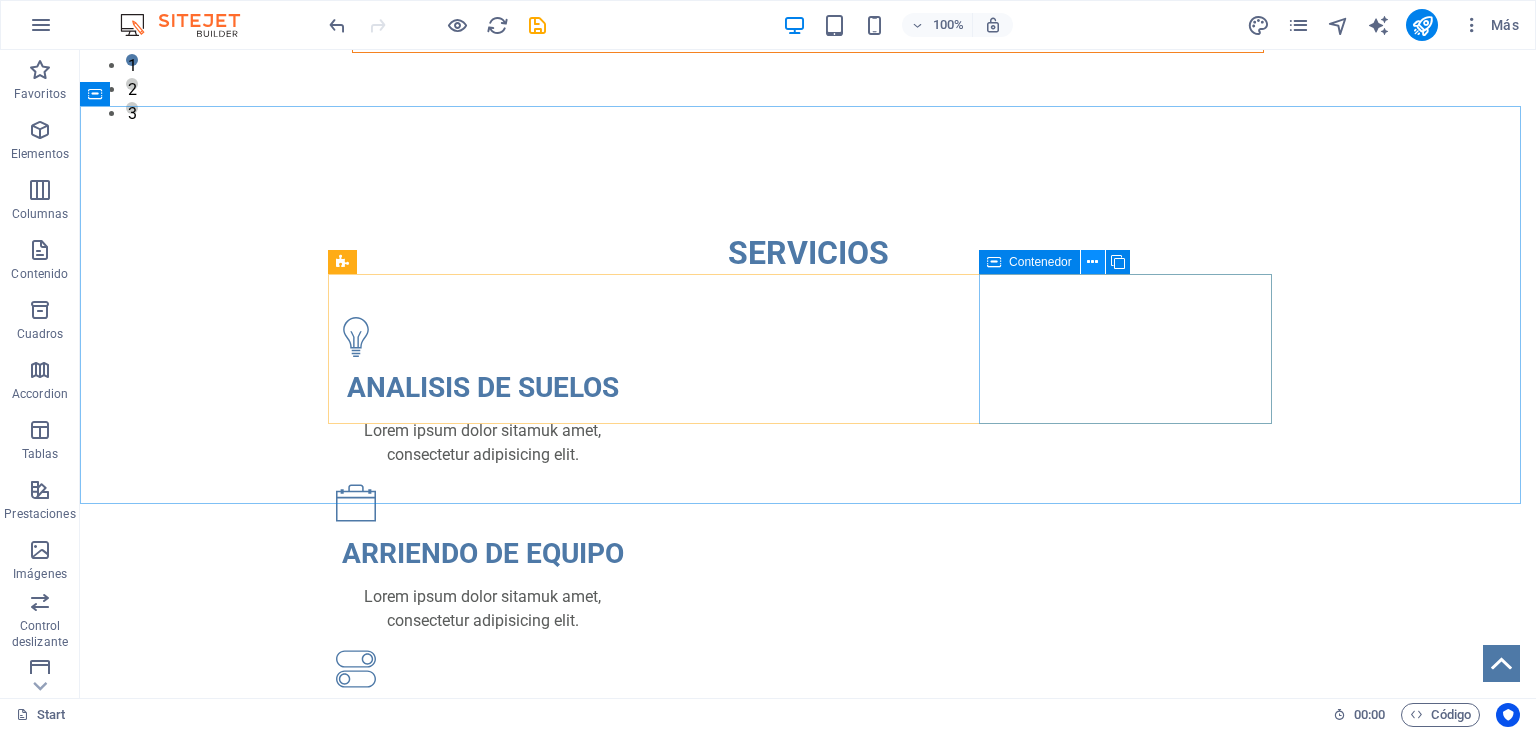 click at bounding box center [1092, 262] 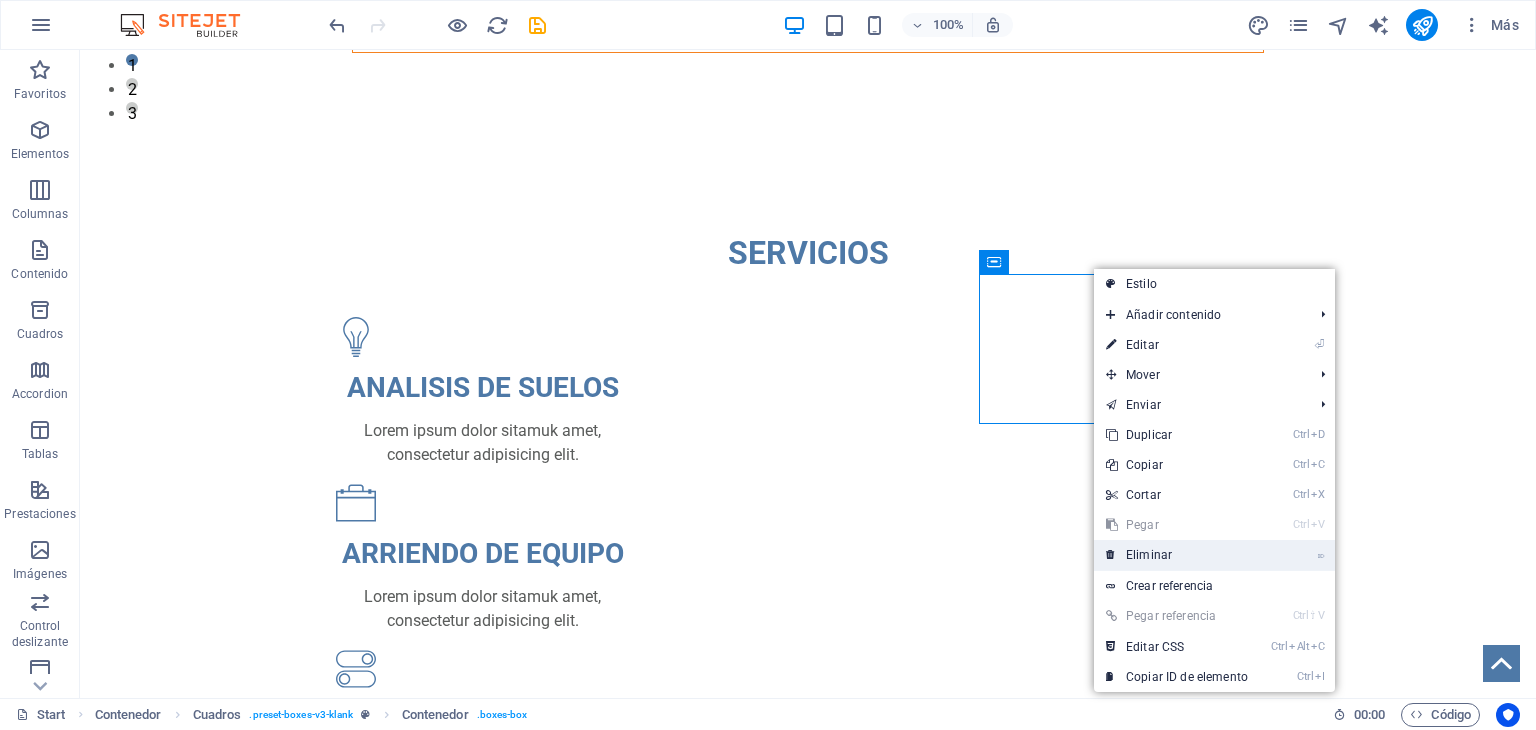 click on "⌦  Eliminar" at bounding box center [1177, 555] 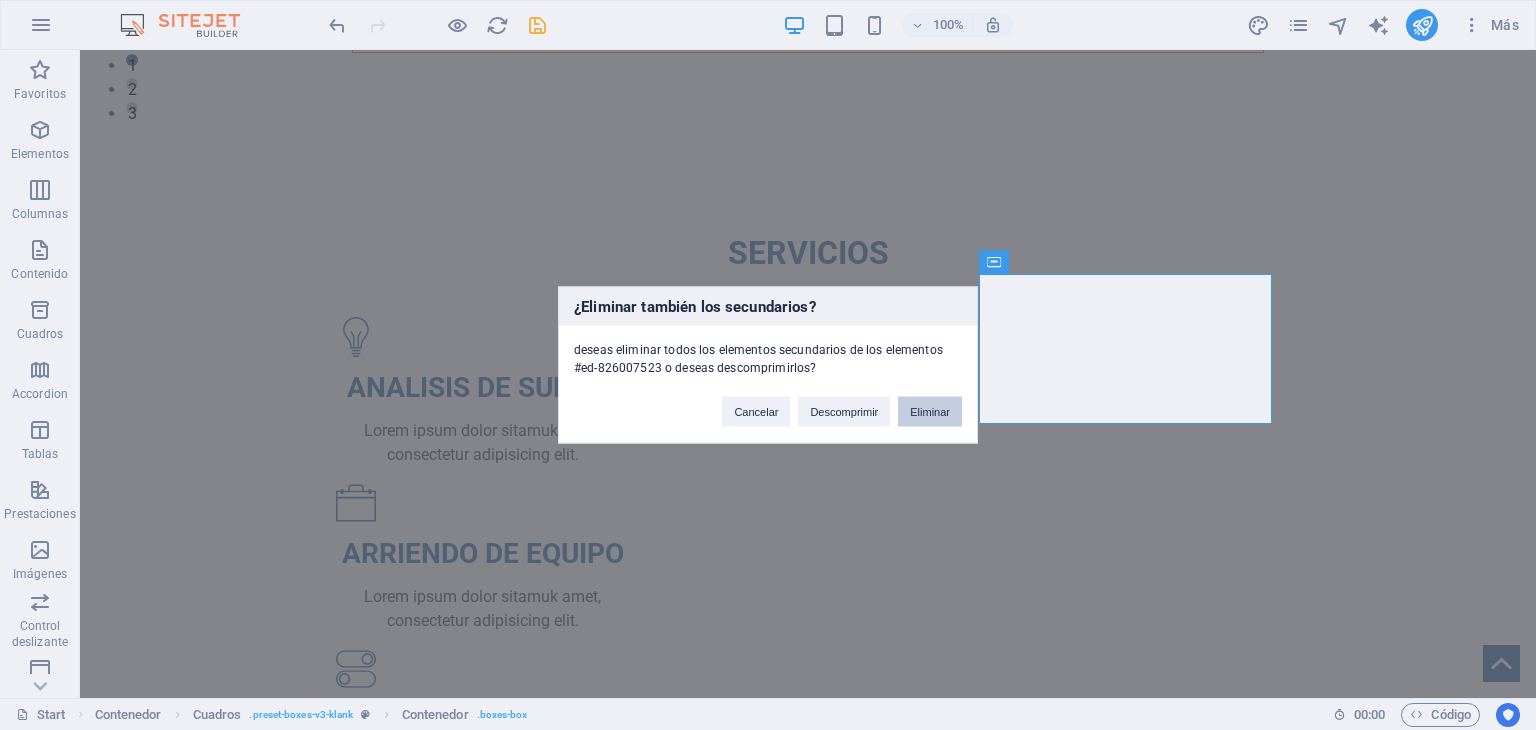 click on "Eliminar" at bounding box center (930, 412) 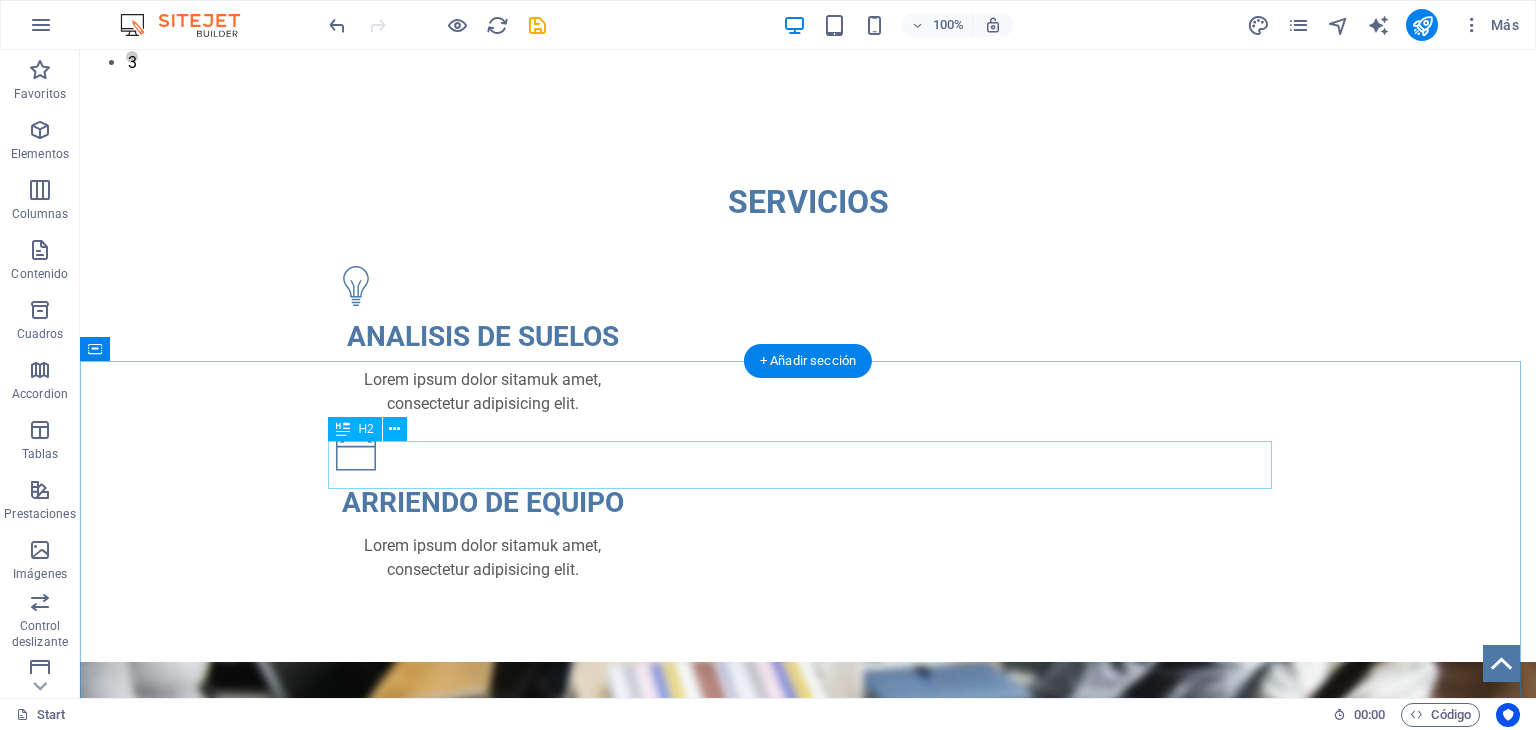 scroll, scrollTop: 600, scrollLeft: 0, axis: vertical 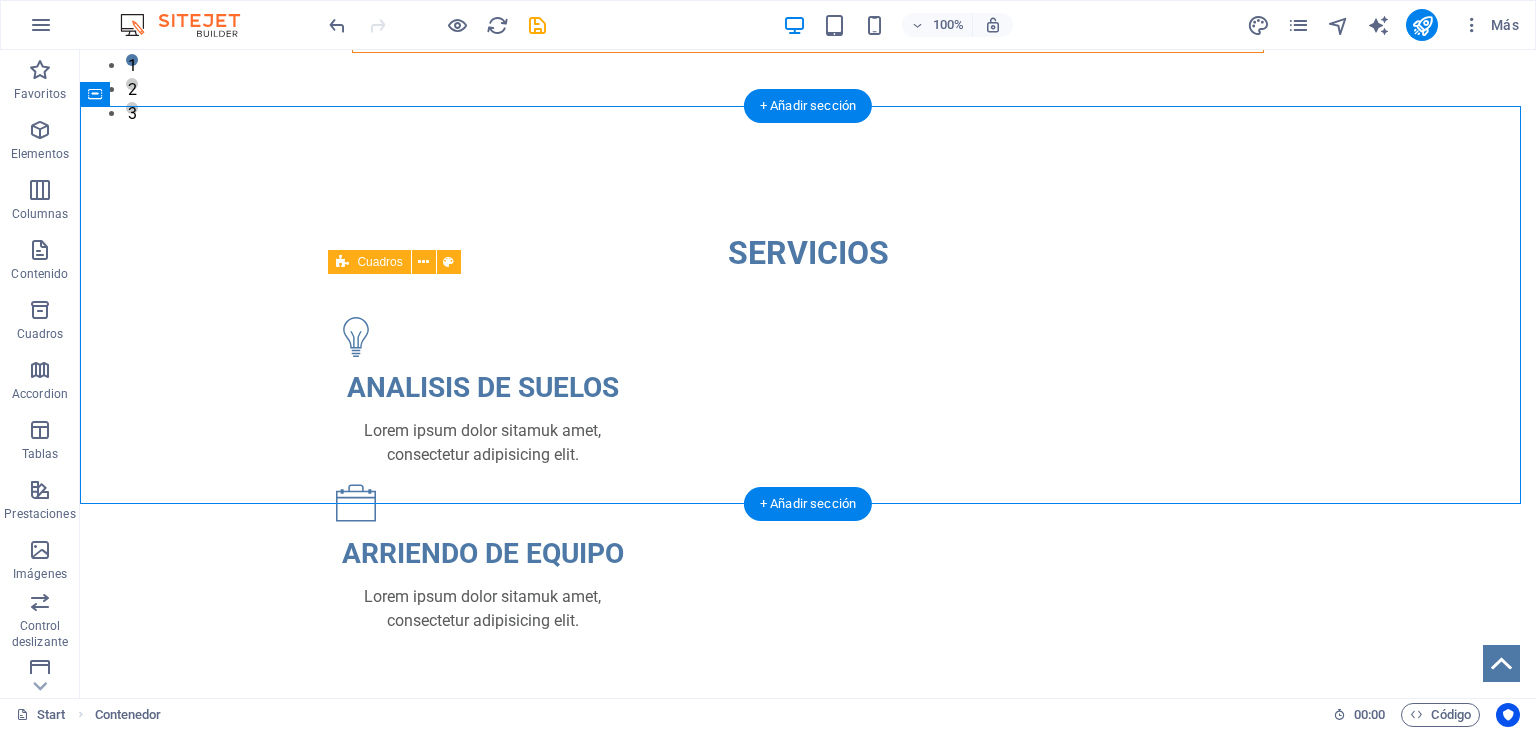 drag, startPoint x: 947, startPoint y: 401, endPoint x: 1044, endPoint y: 393, distance: 97.32934 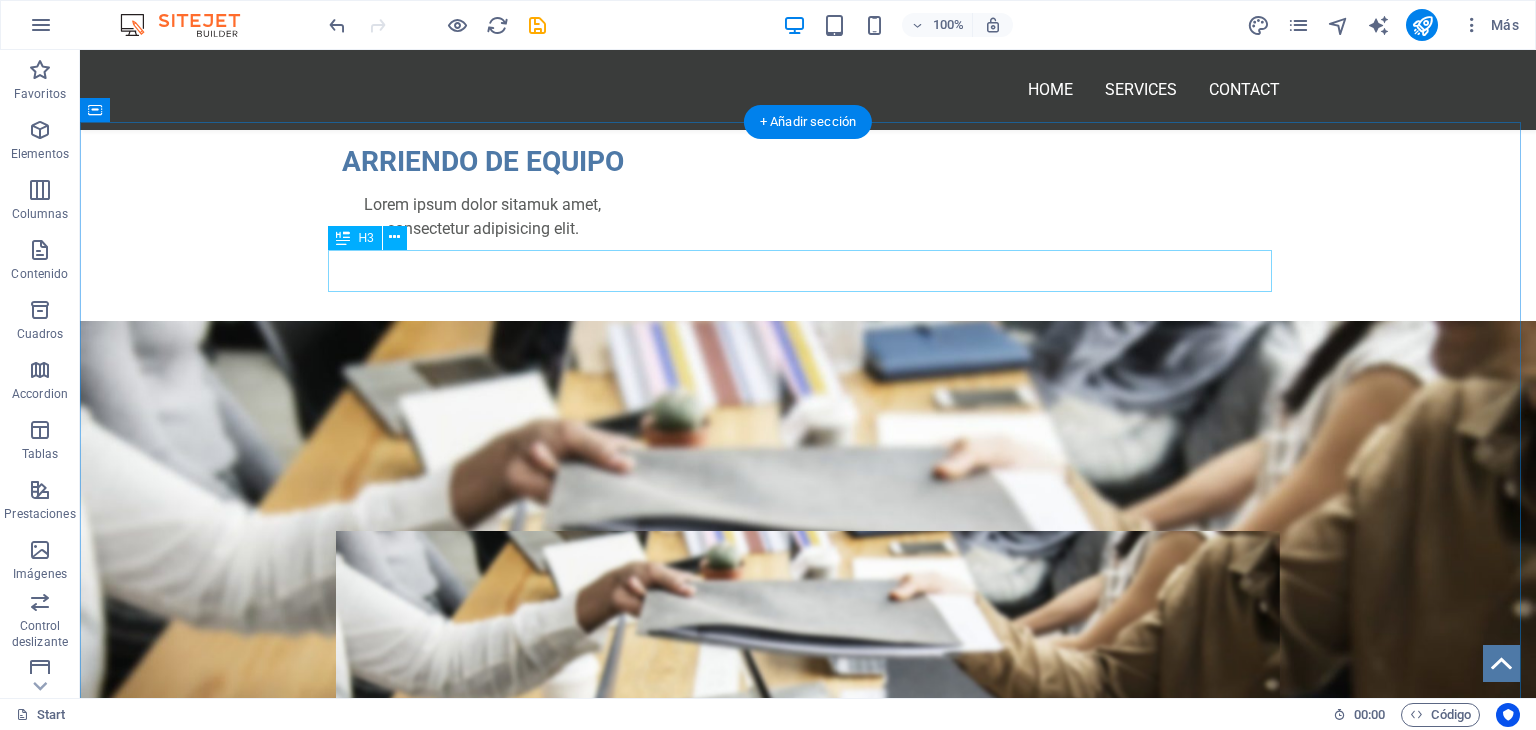 scroll, scrollTop: 900, scrollLeft: 0, axis: vertical 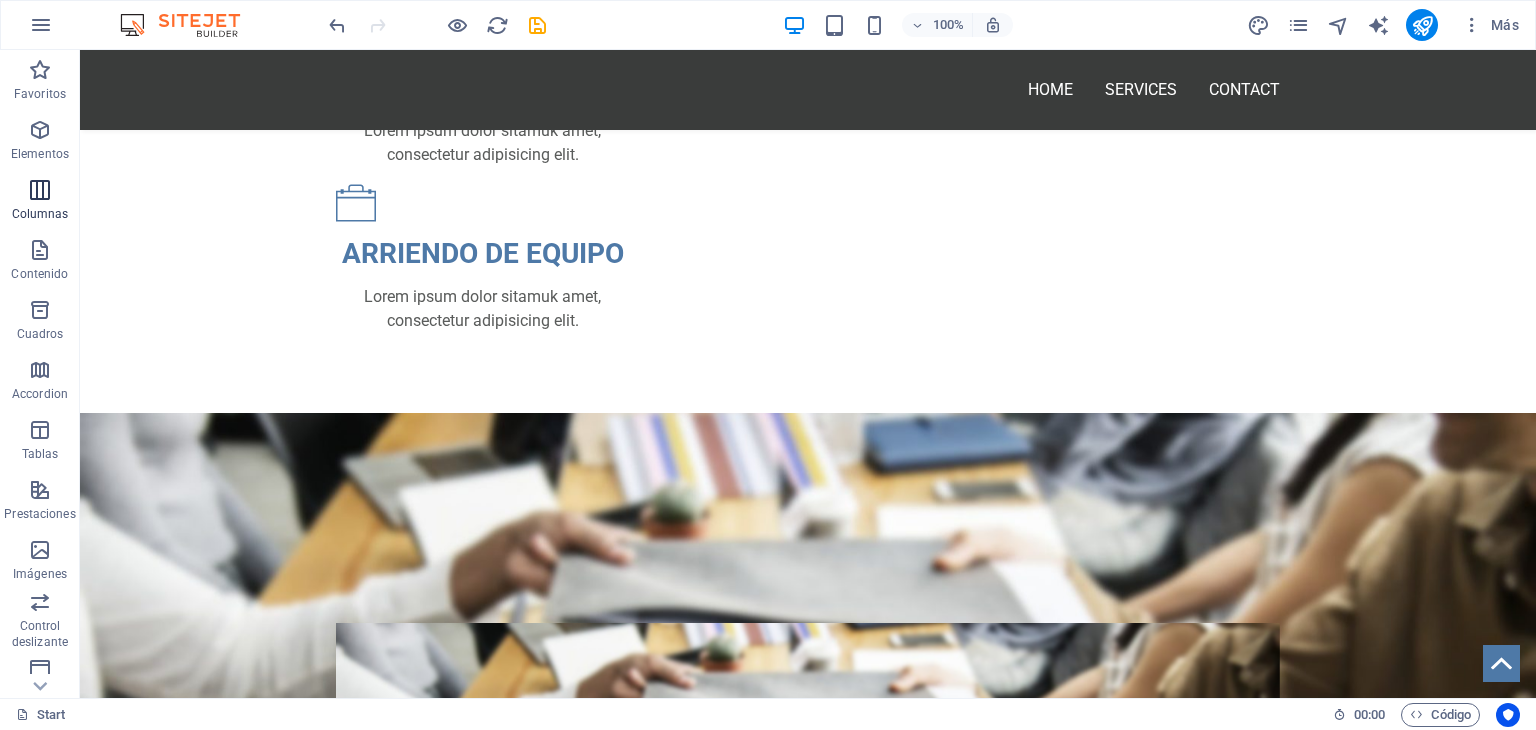 click on "Contenido" at bounding box center (40, 262) 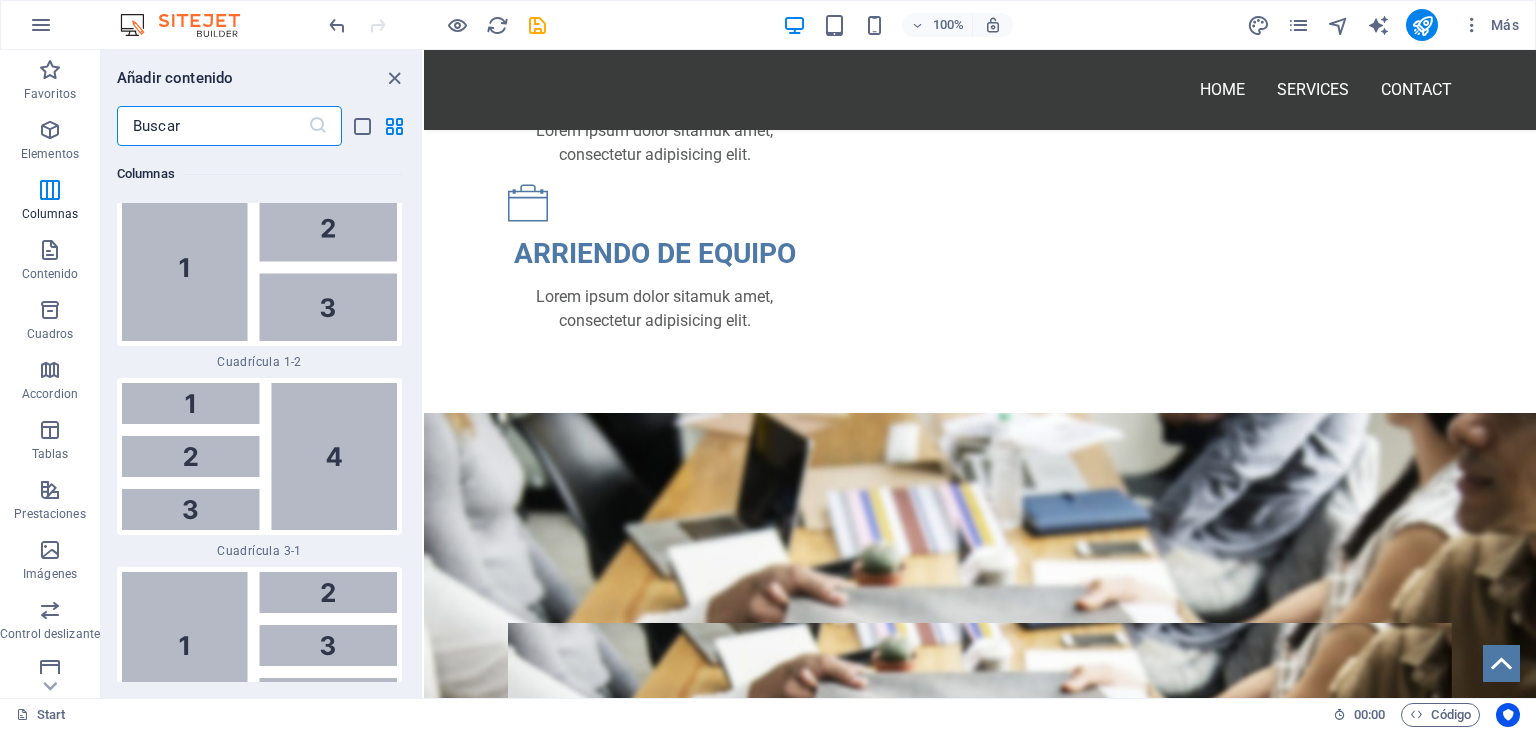 scroll, scrollTop: 4503, scrollLeft: 0, axis: vertical 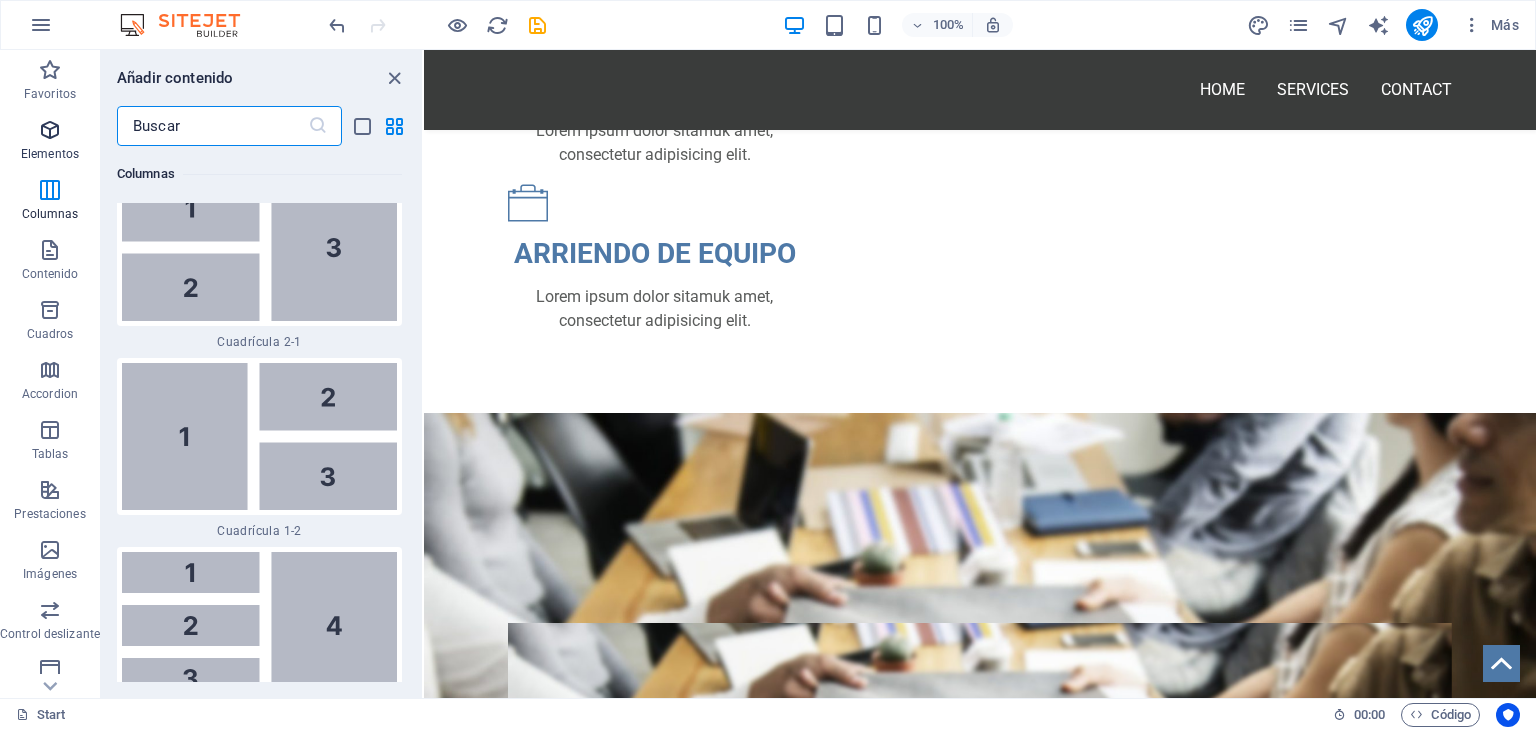 click at bounding box center [50, 130] 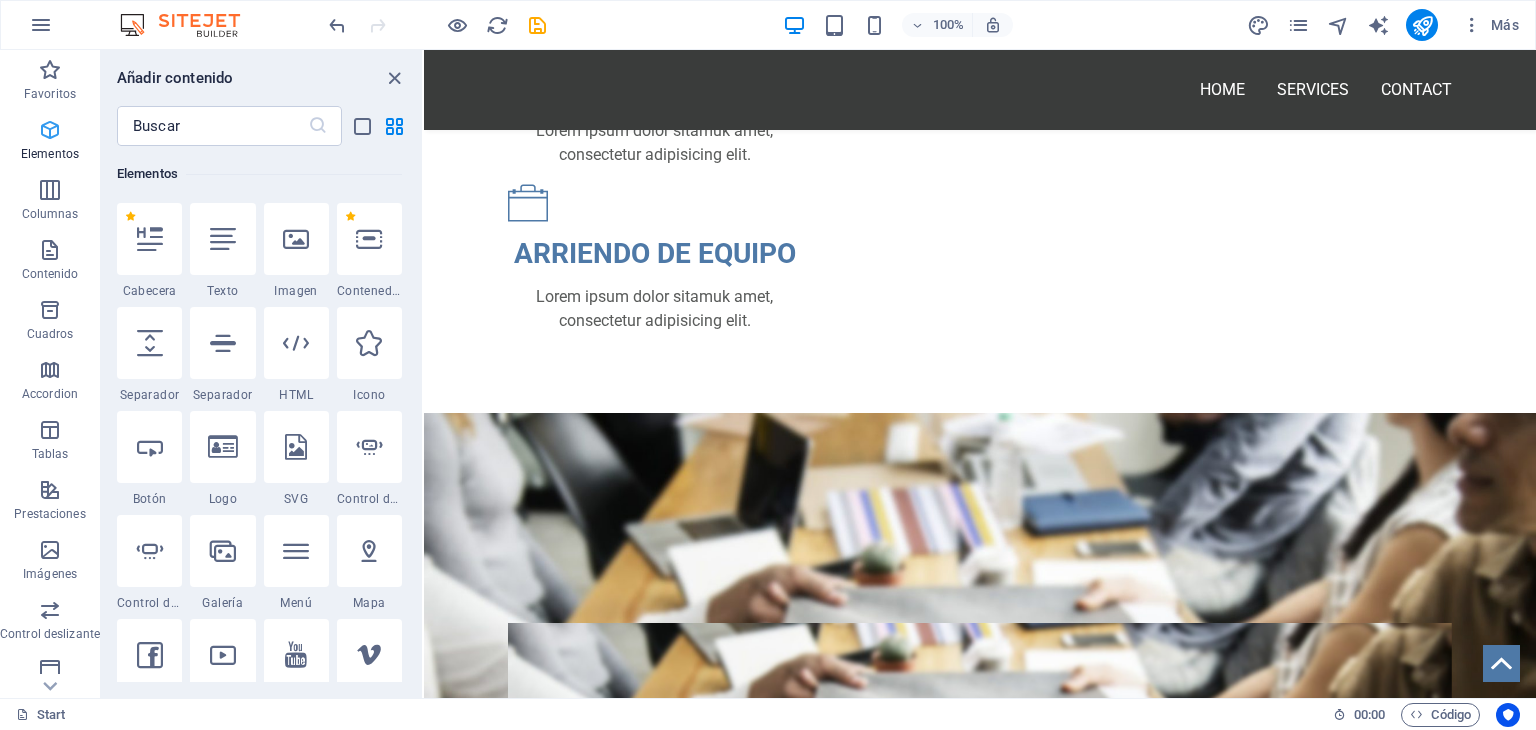 scroll, scrollTop: 377, scrollLeft: 0, axis: vertical 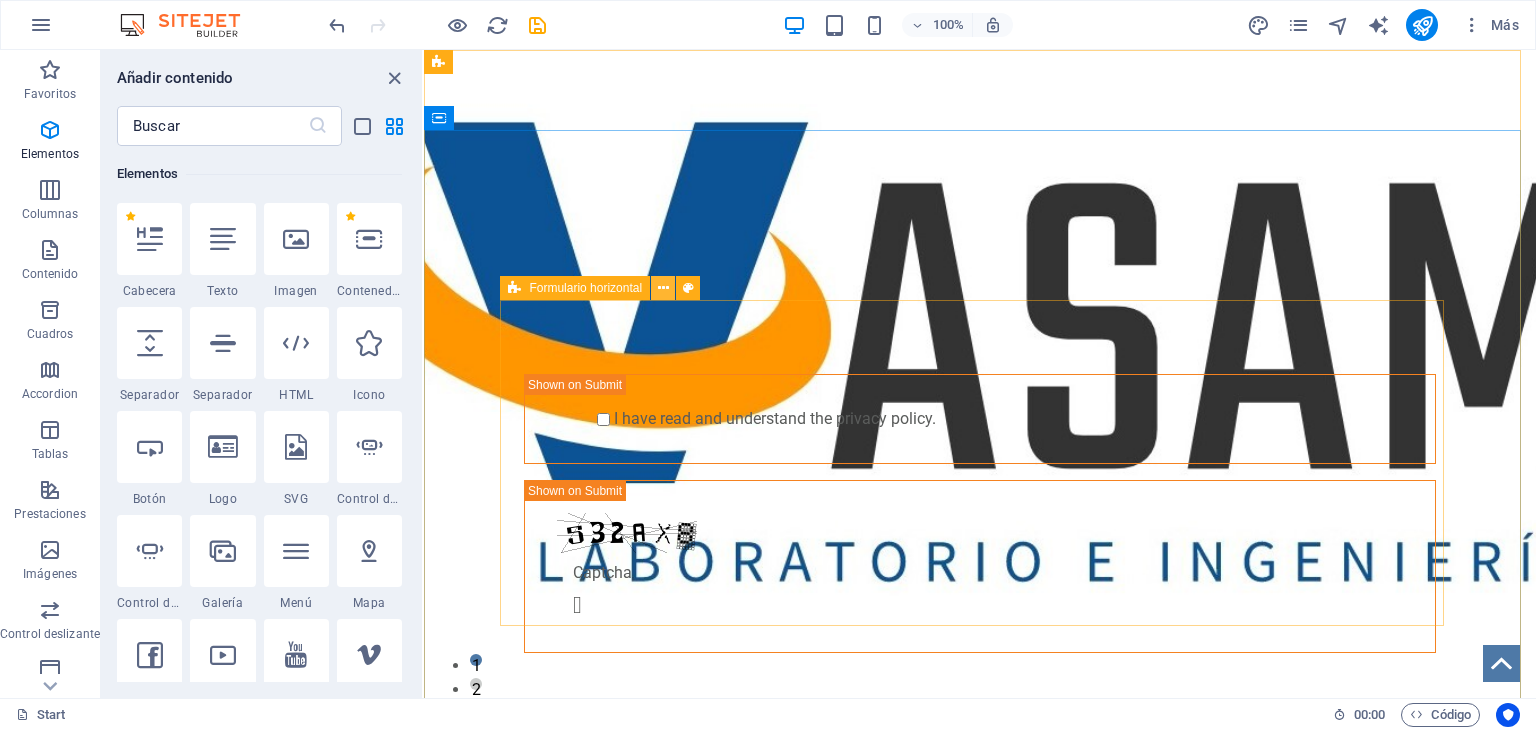 click at bounding box center (663, 288) 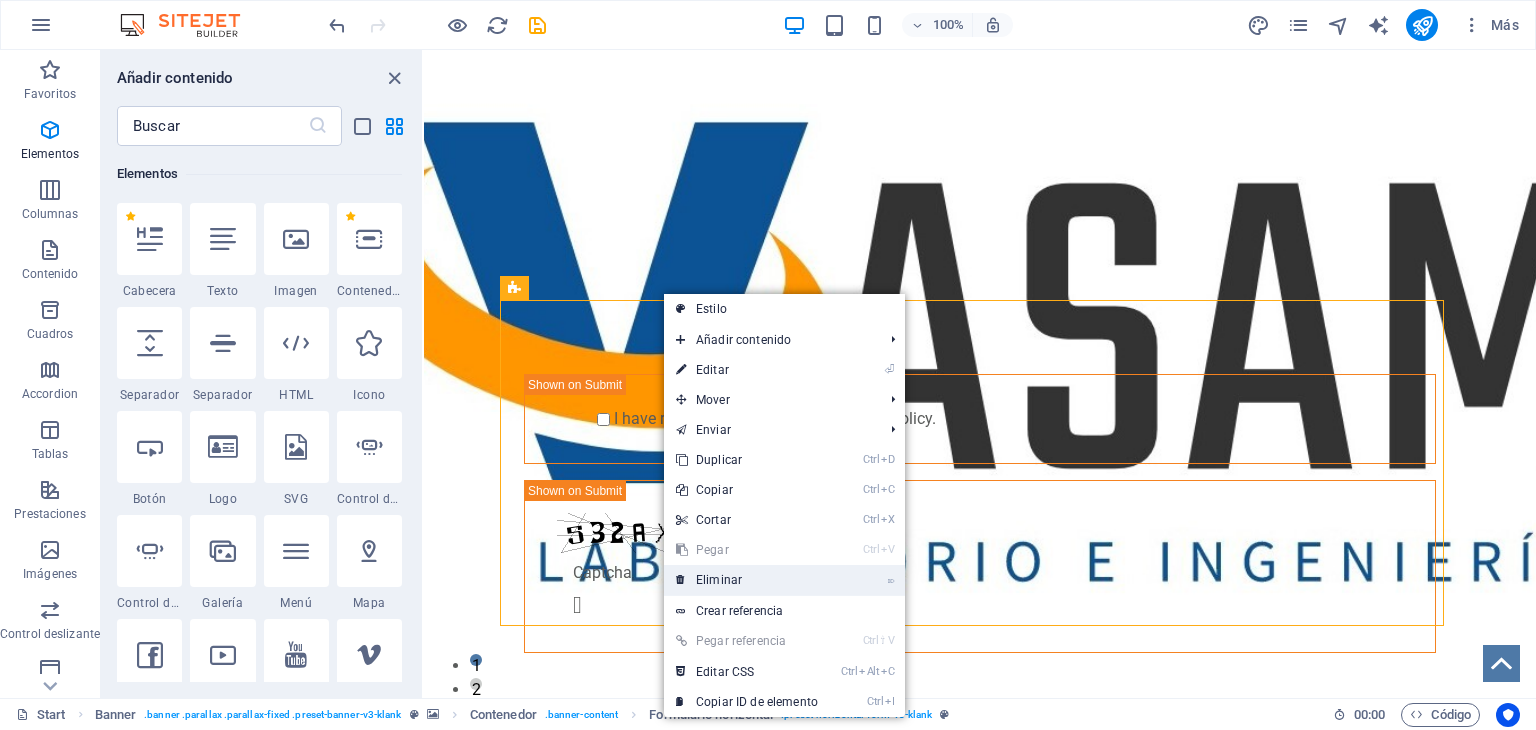 click on "⌦  Eliminar" at bounding box center [747, 580] 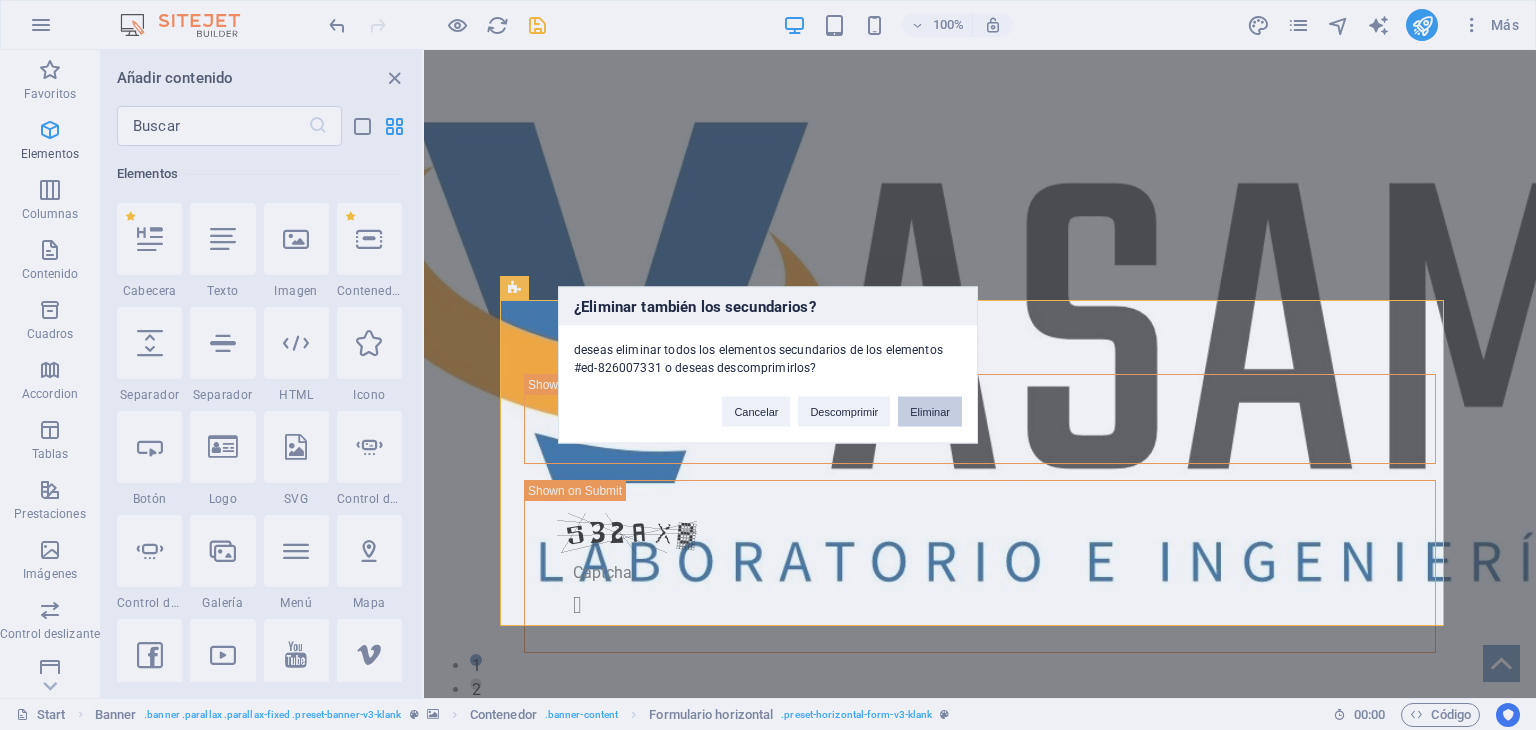 click on "Eliminar" at bounding box center [930, 412] 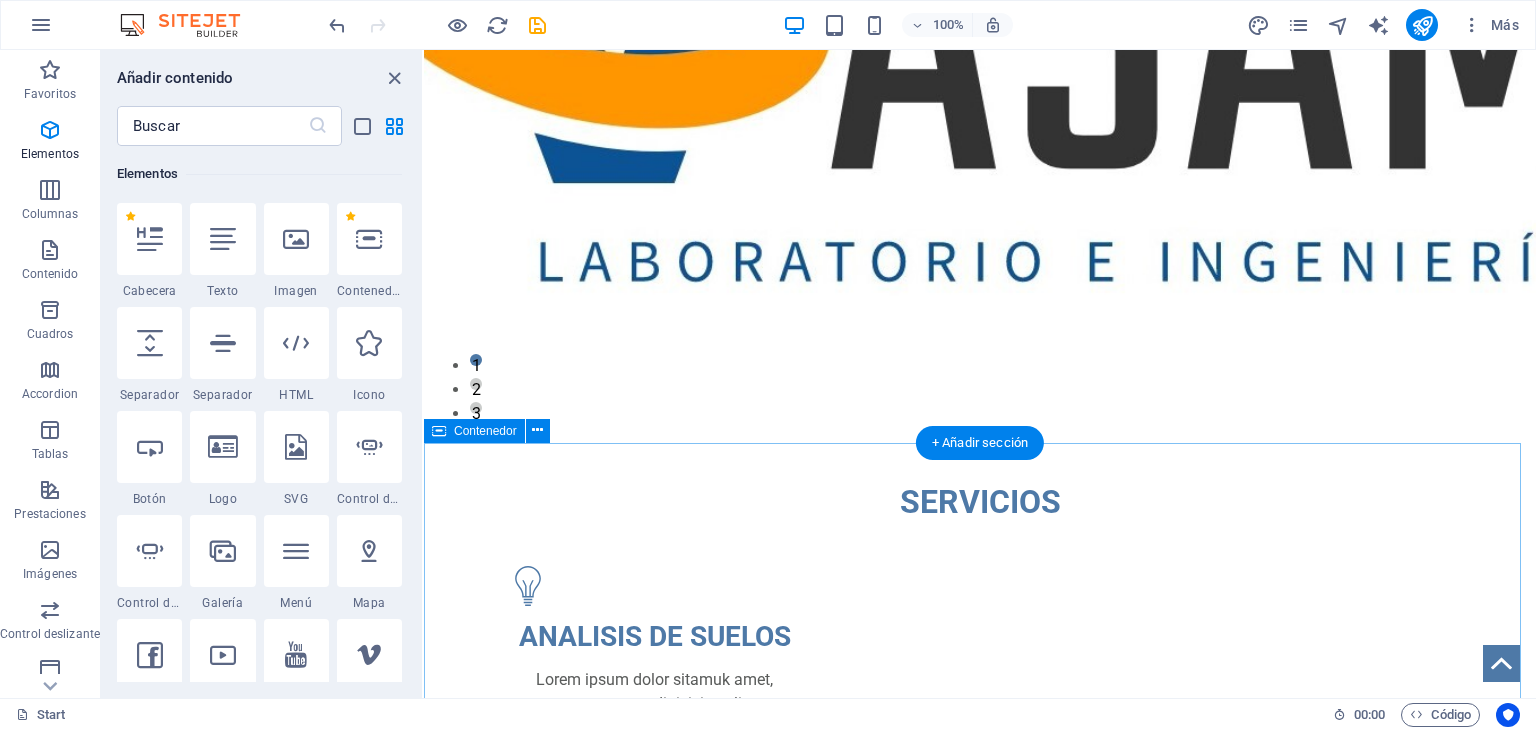 scroll, scrollTop: 0, scrollLeft: 0, axis: both 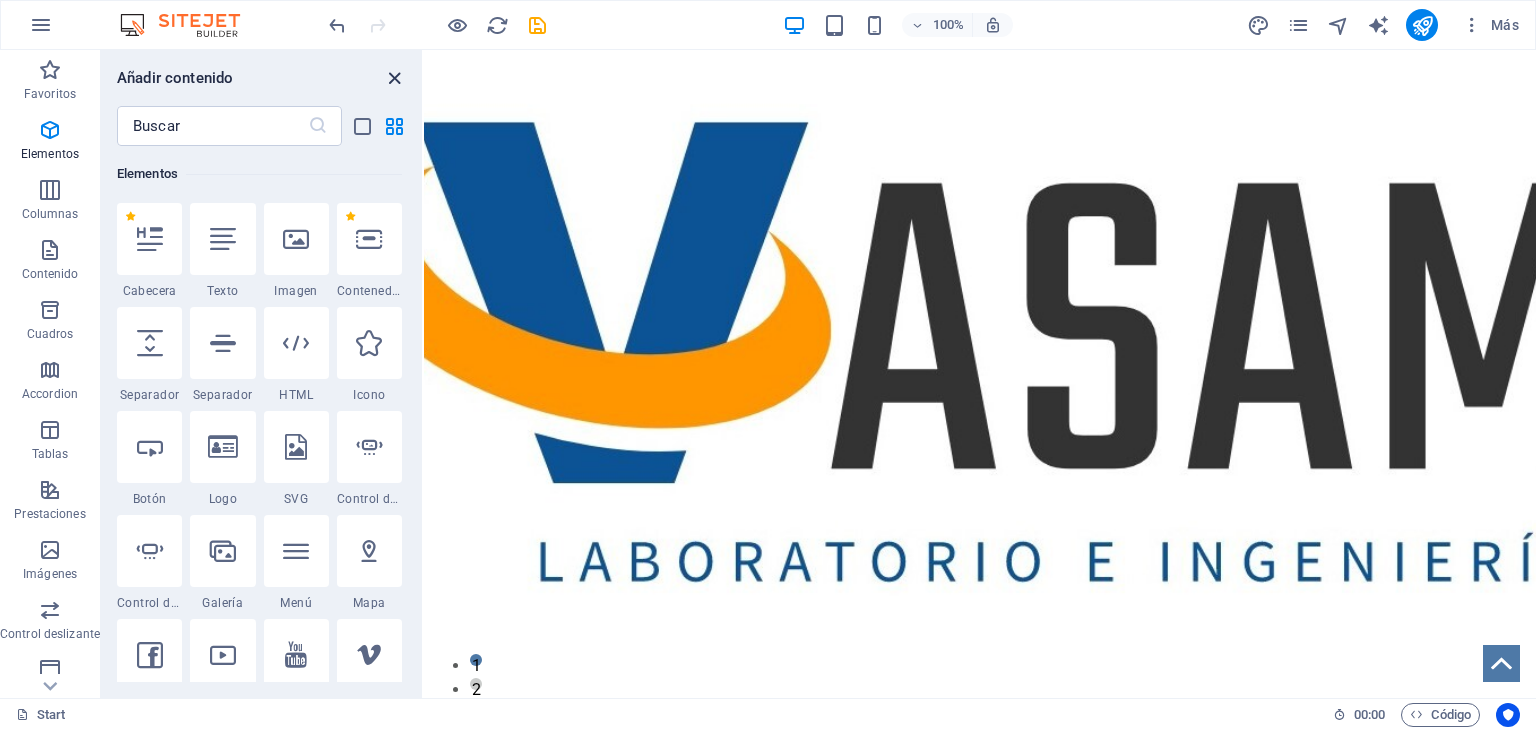 click at bounding box center (394, 78) 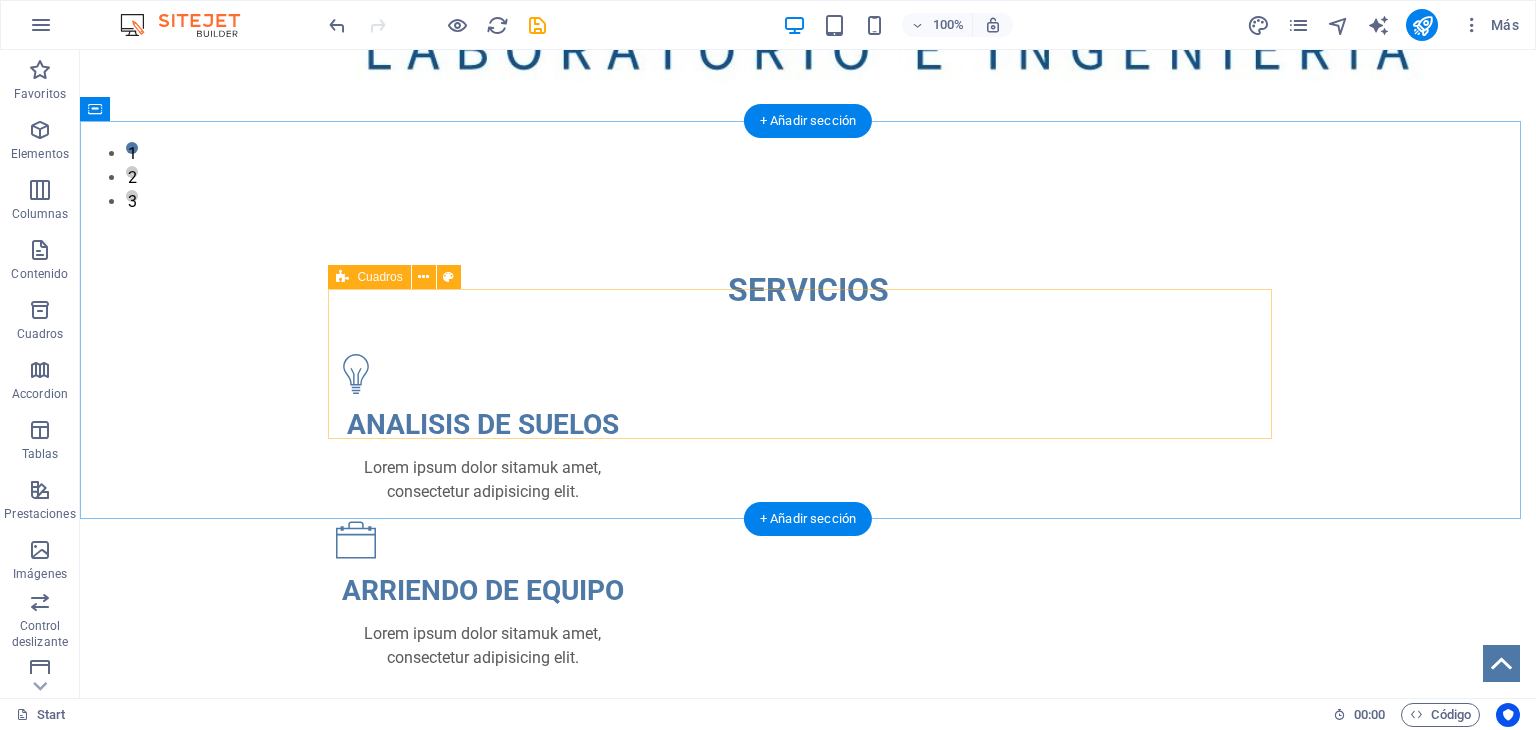 scroll, scrollTop: 500, scrollLeft: 0, axis: vertical 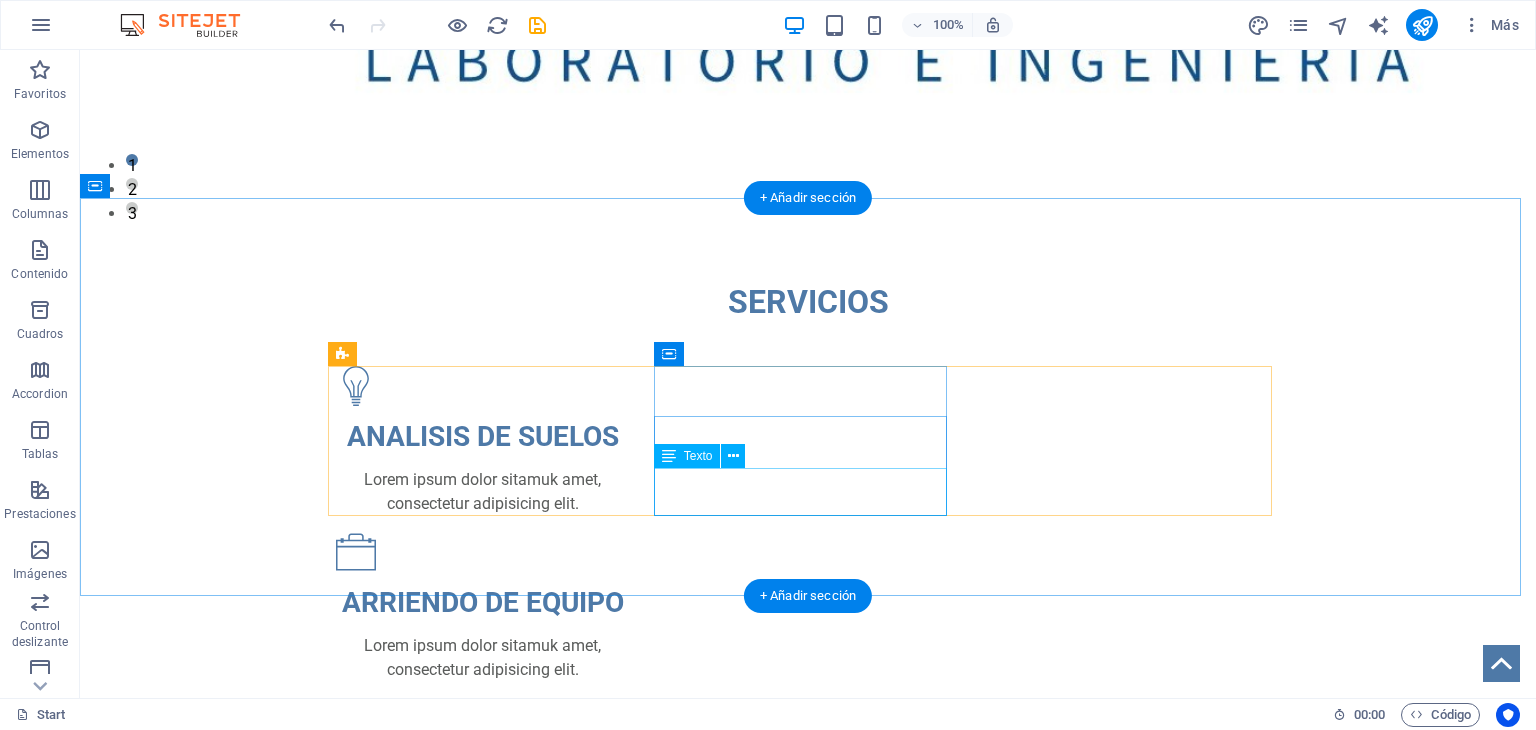 click on "Lorem ipsum dolor sitamuk amet, consectetur adipisicing elit." at bounding box center [482, 658] 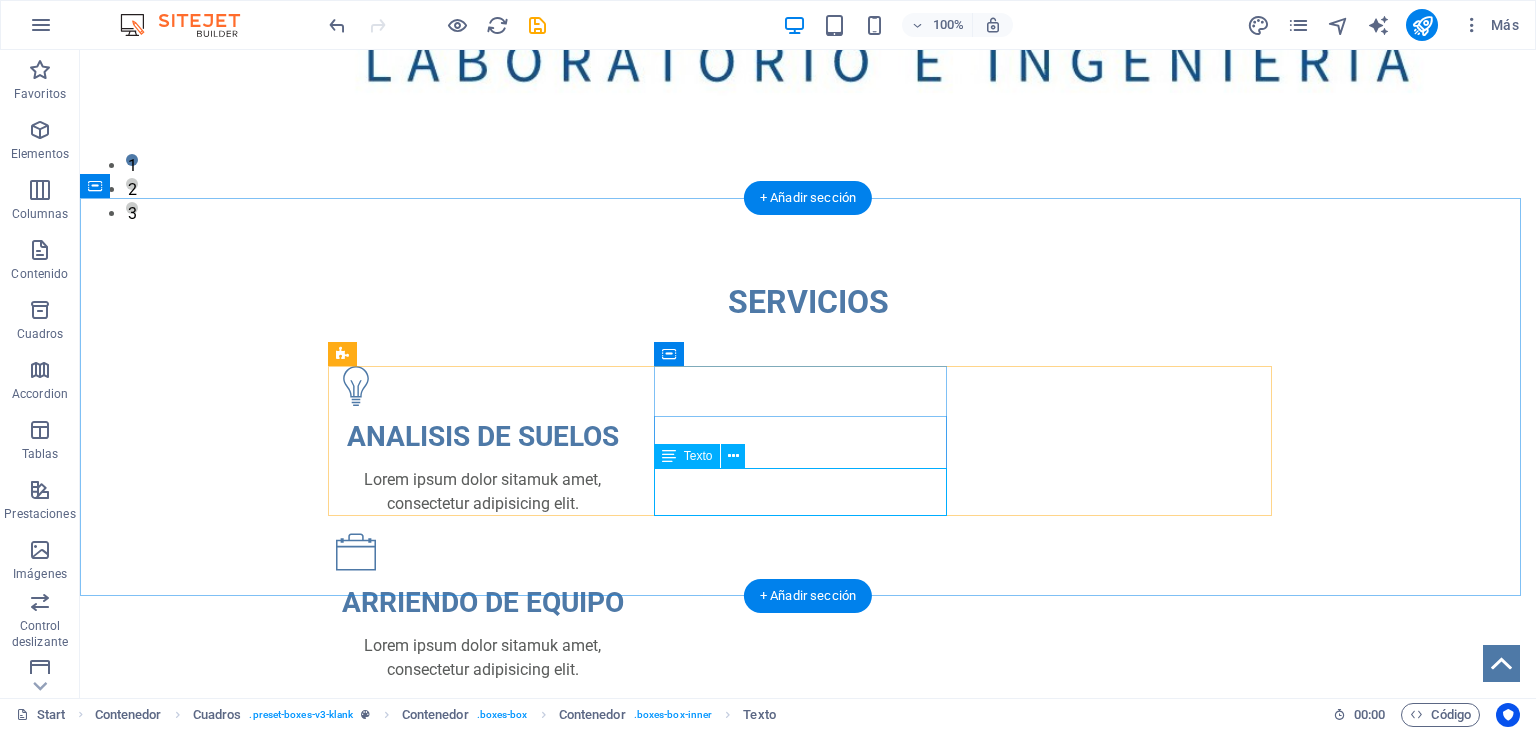 click on "Lorem ipsum dolor sitamuk amet, consectetur adipisicing elit." at bounding box center (482, 658) 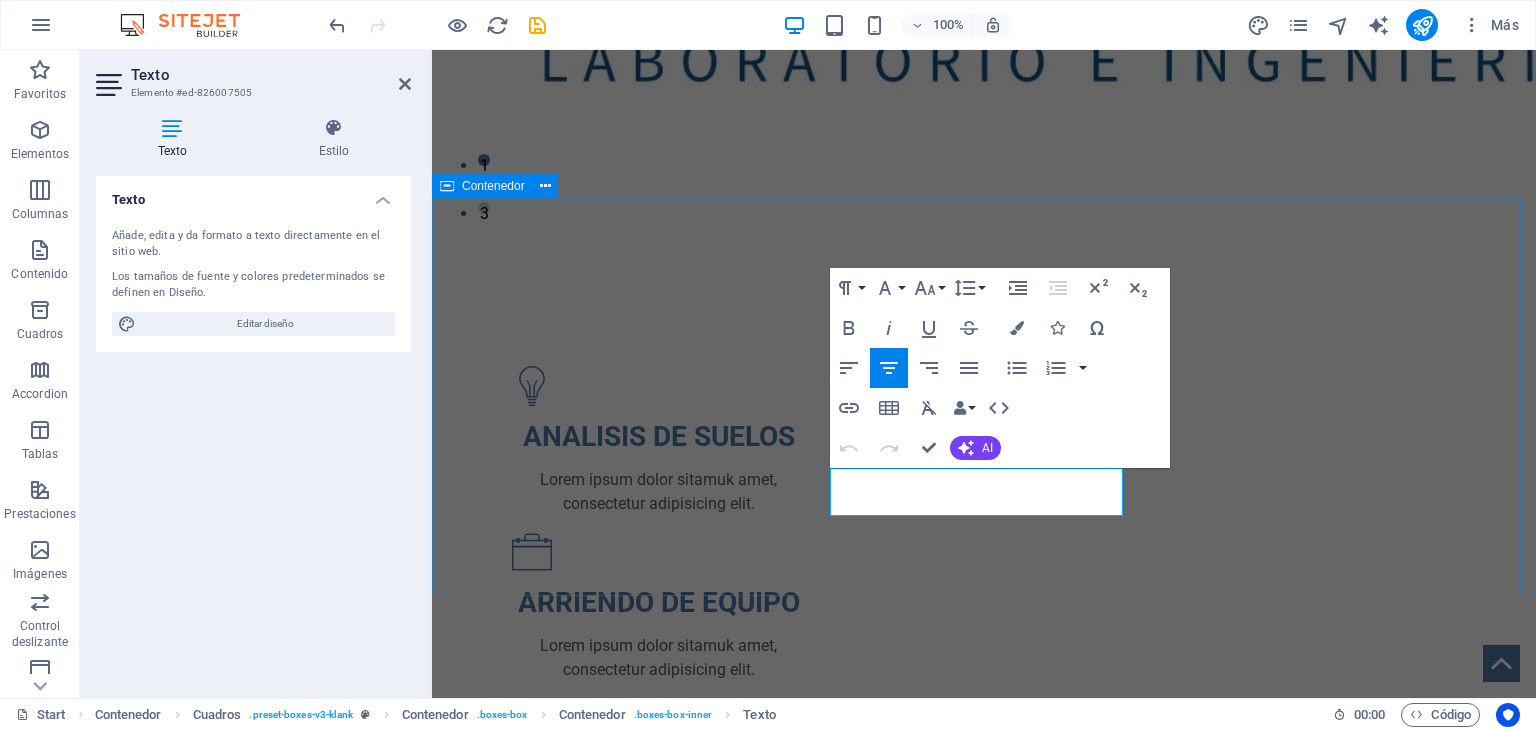 click on "SERVICIOS ANALISIS DE SUELOS Lorem ipsum dolor sitamuk amet, consectetur adipisicing elit. ARRIENDO DE EQUIPO Lorem ipsum dolor sitamuk amet, consectetur adipisicing elit." at bounding box center [984, 480] 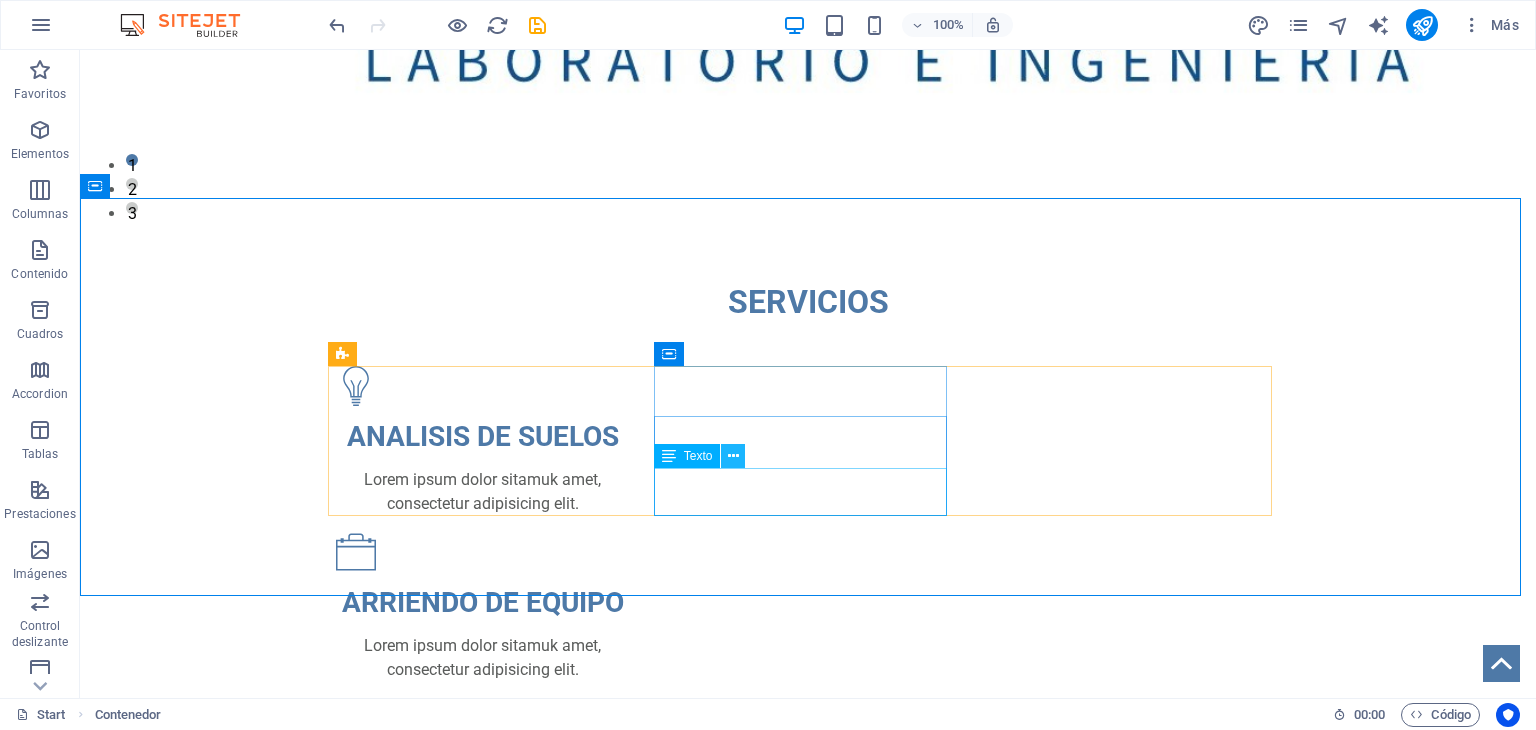 click at bounding box center [733, 456] 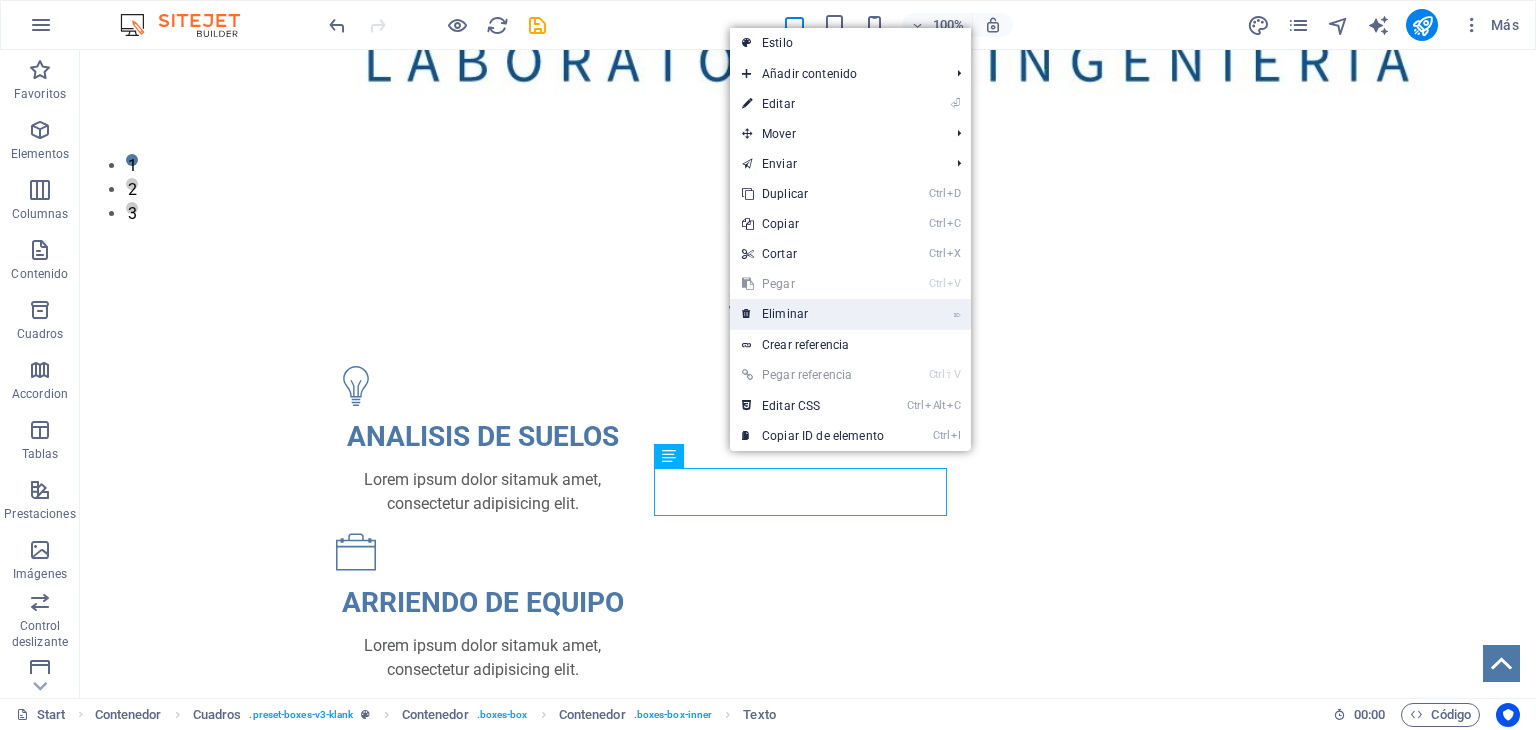 click on "⌦  Eliminar" at bounding box center (813, 314) 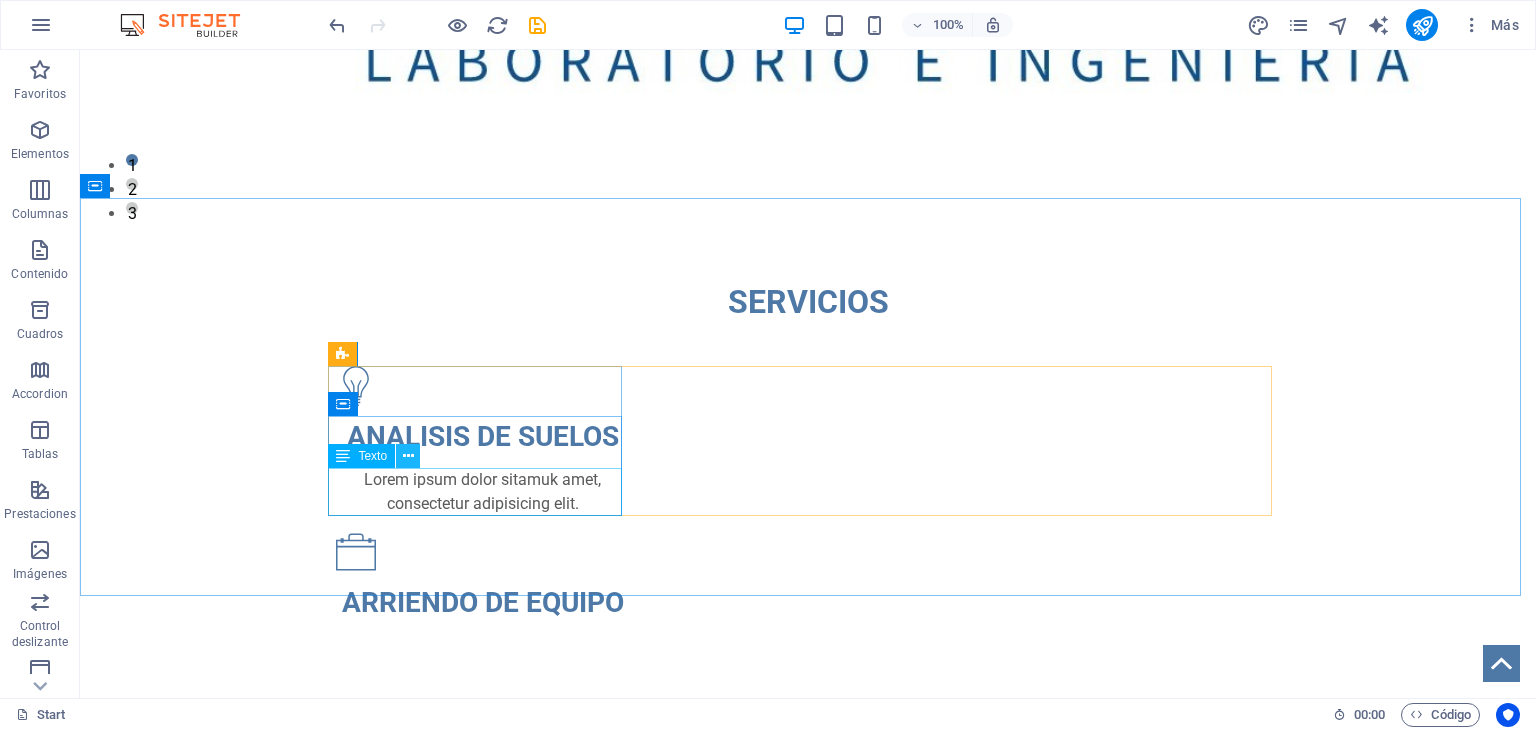 click at bounding box center [408, 456] 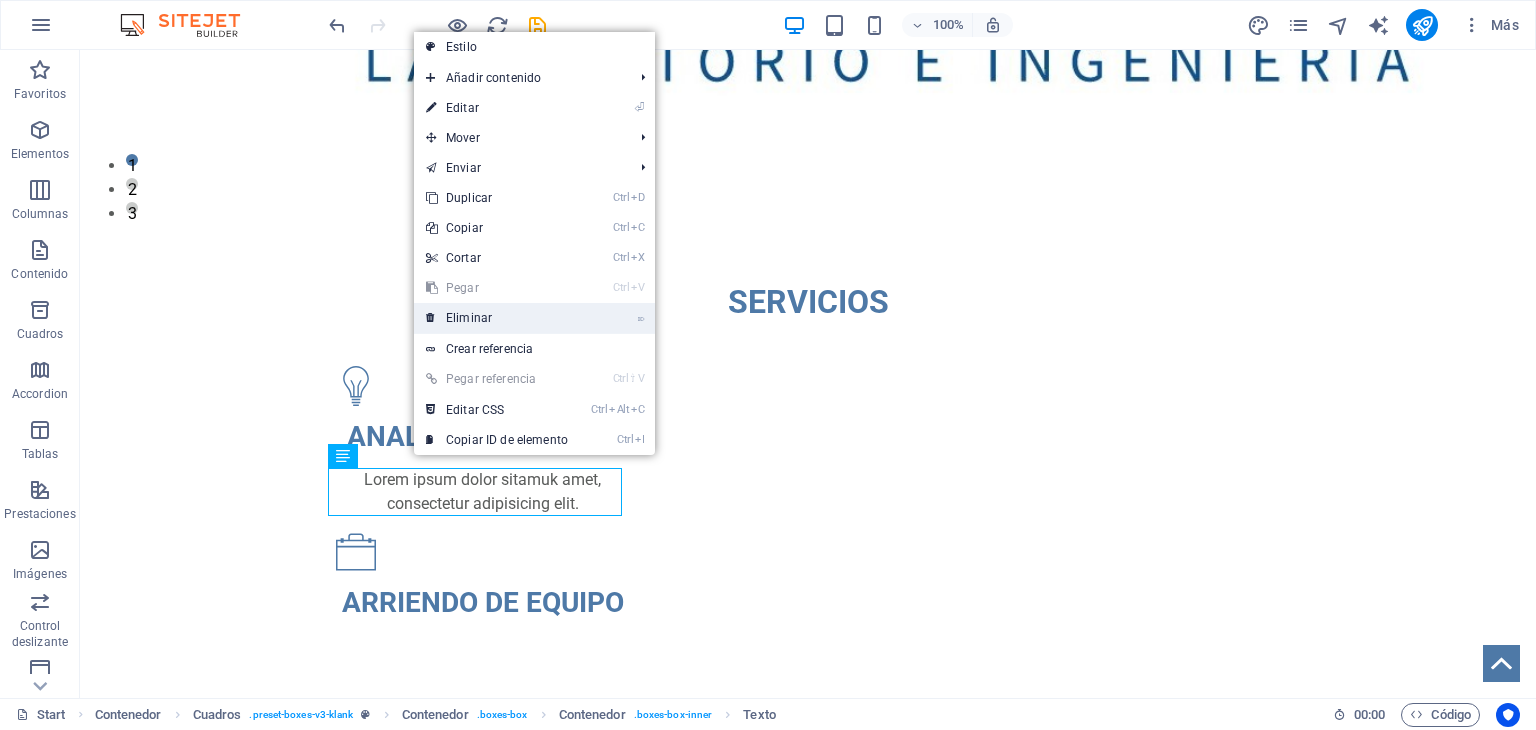 click on "⌦  Eliminar" at bounding box center [497, 318] 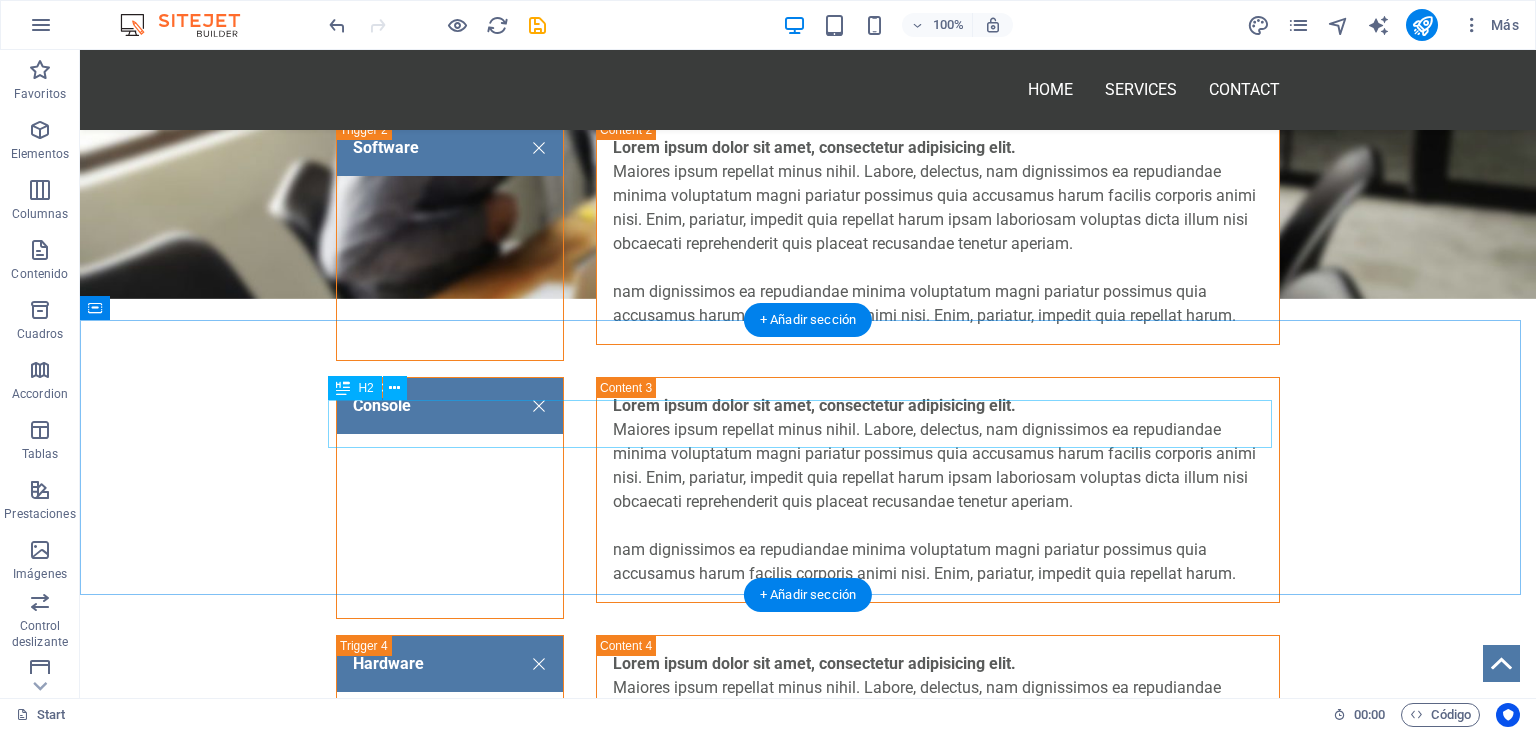 scroll, scrollTop: 3100, scrollLeft: 0, axis: vertical 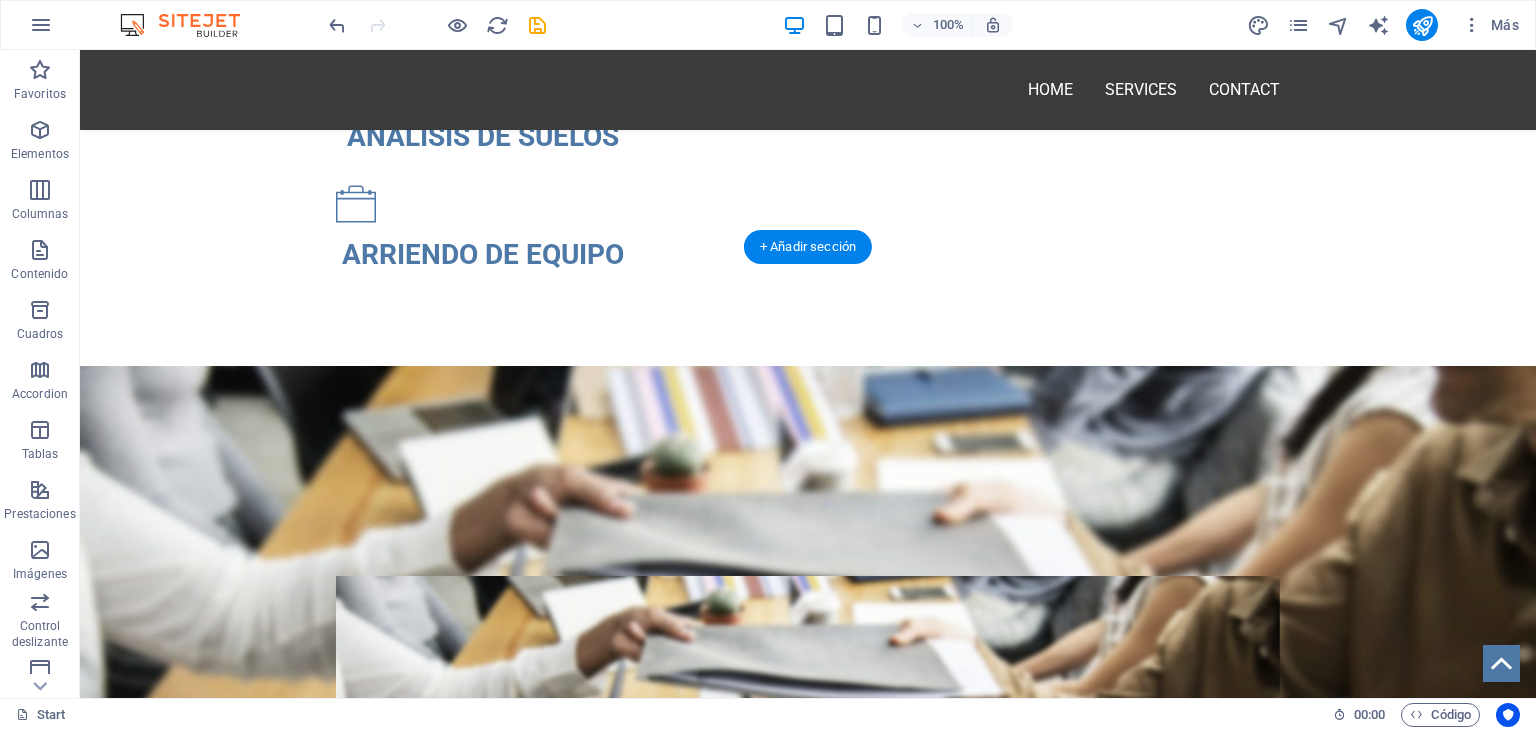 click at bounding box center (808, 690) 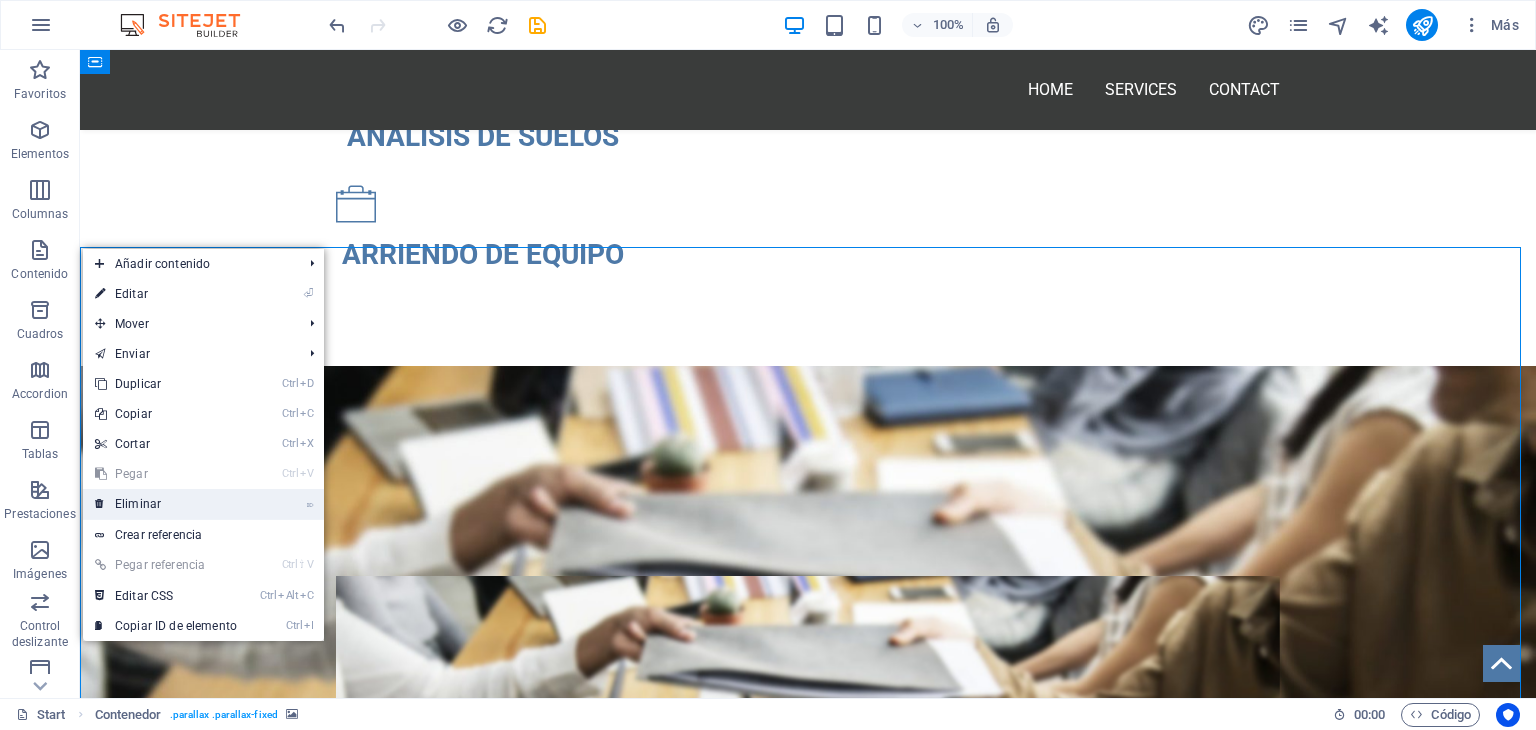 click on "⌦  Eliminar" at bounding box center [166, 504] 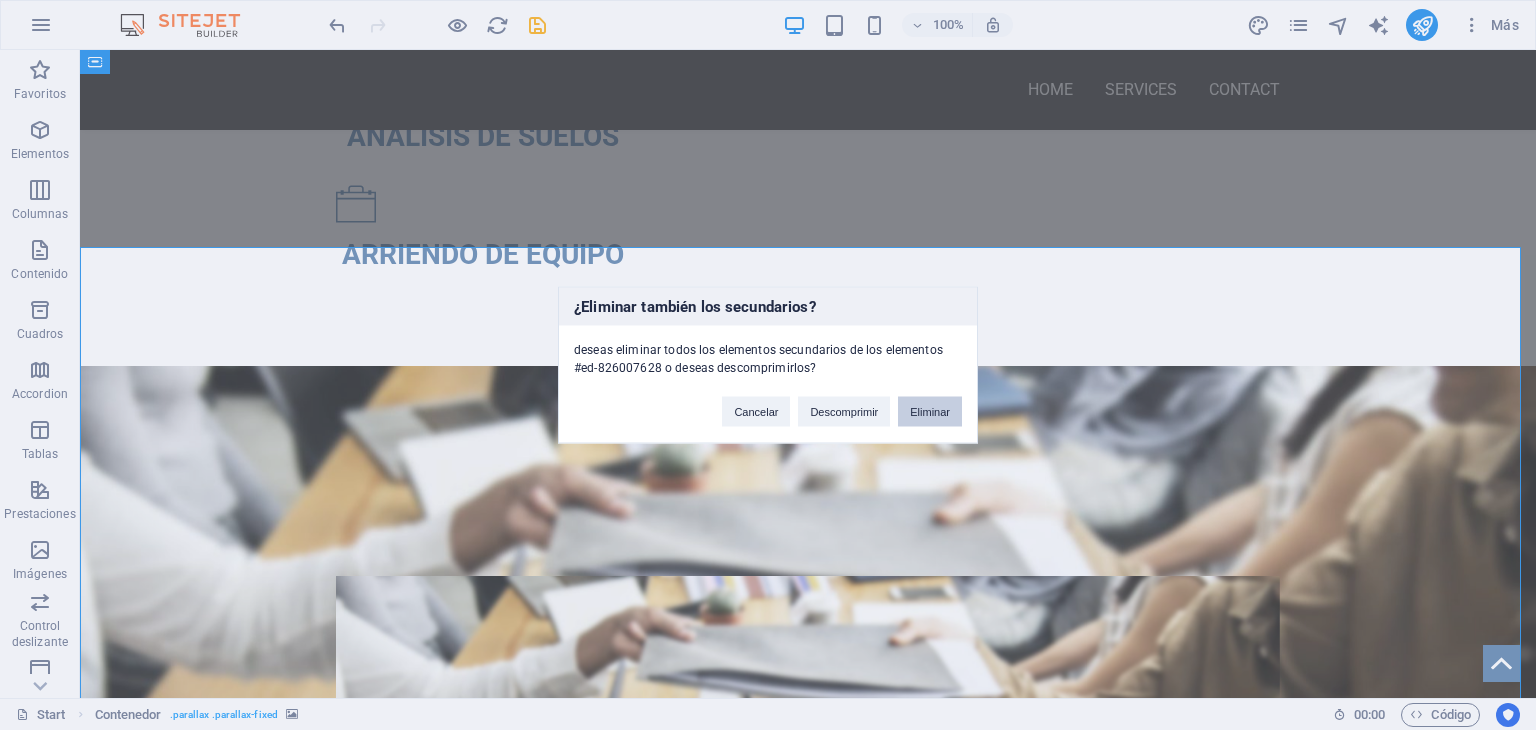 click on "Eliminar" at bounding box center (930, 412) 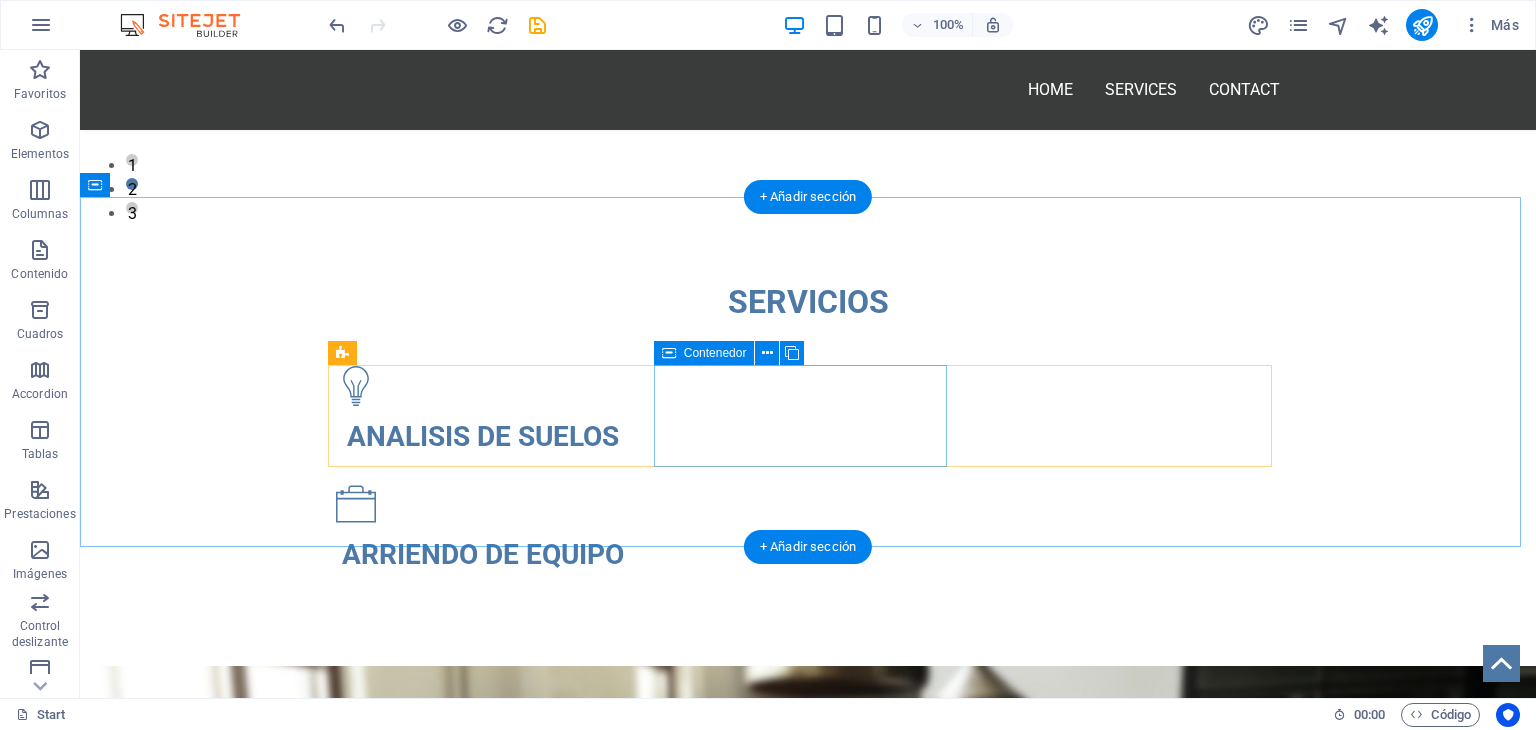 scroll, scrollTop: 800, scrollLeft: 0, axis: vertical 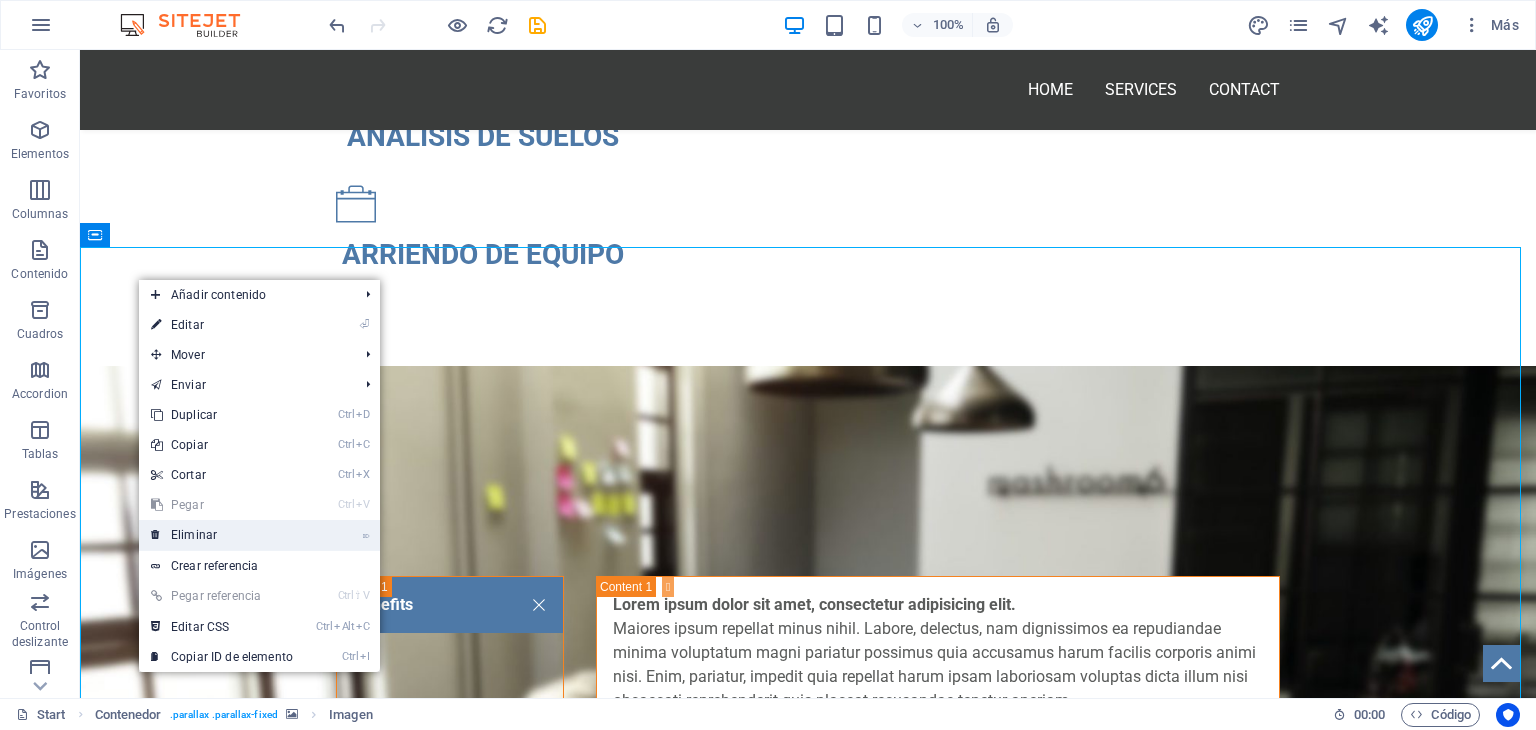 drag, startPoint x: 177, startPoint y: 491, endPoint x: 257, endPoint y: 541, distance: 94.33981 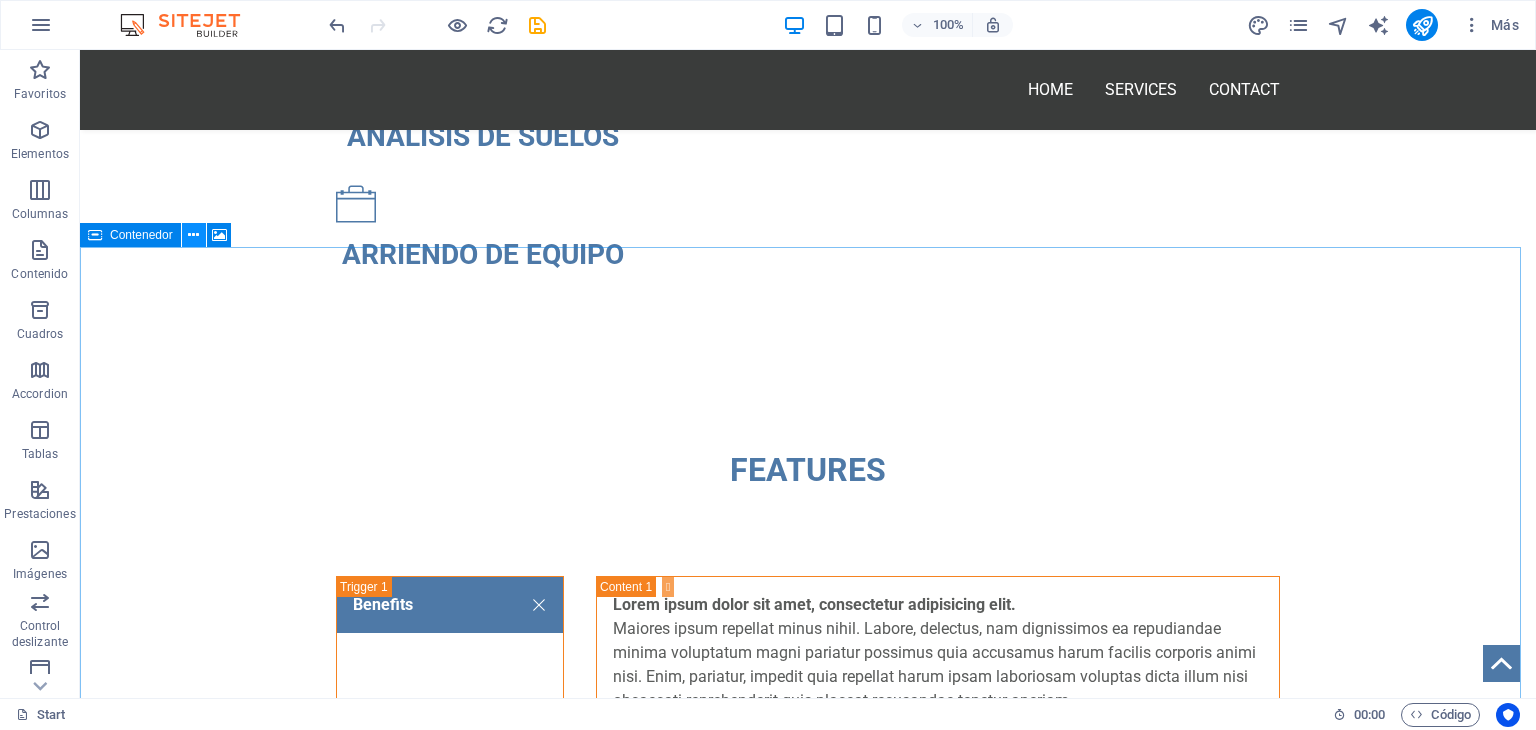 click at bounding box center [193, 235] 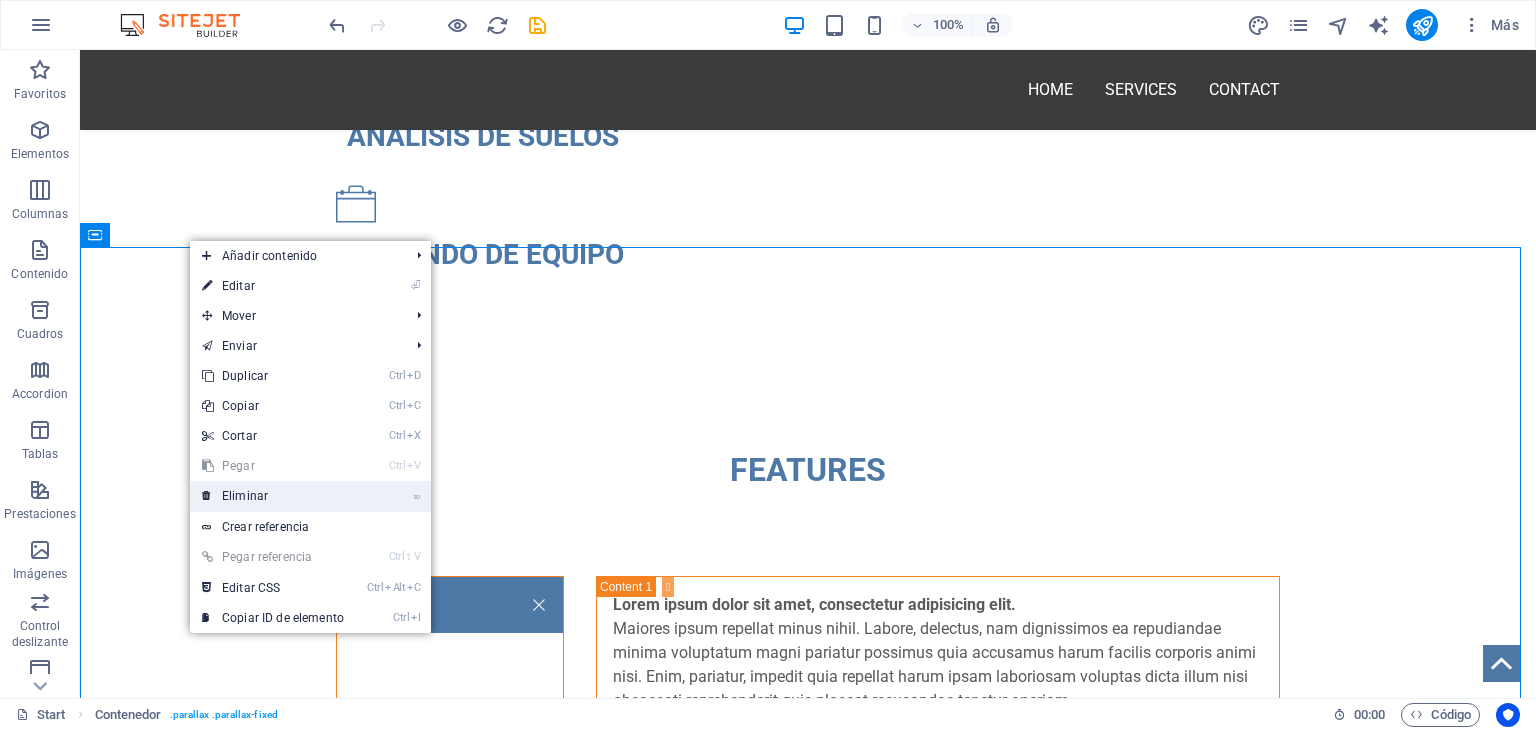 click on "⌦  Eliminar" at bounding box center (273, 496) 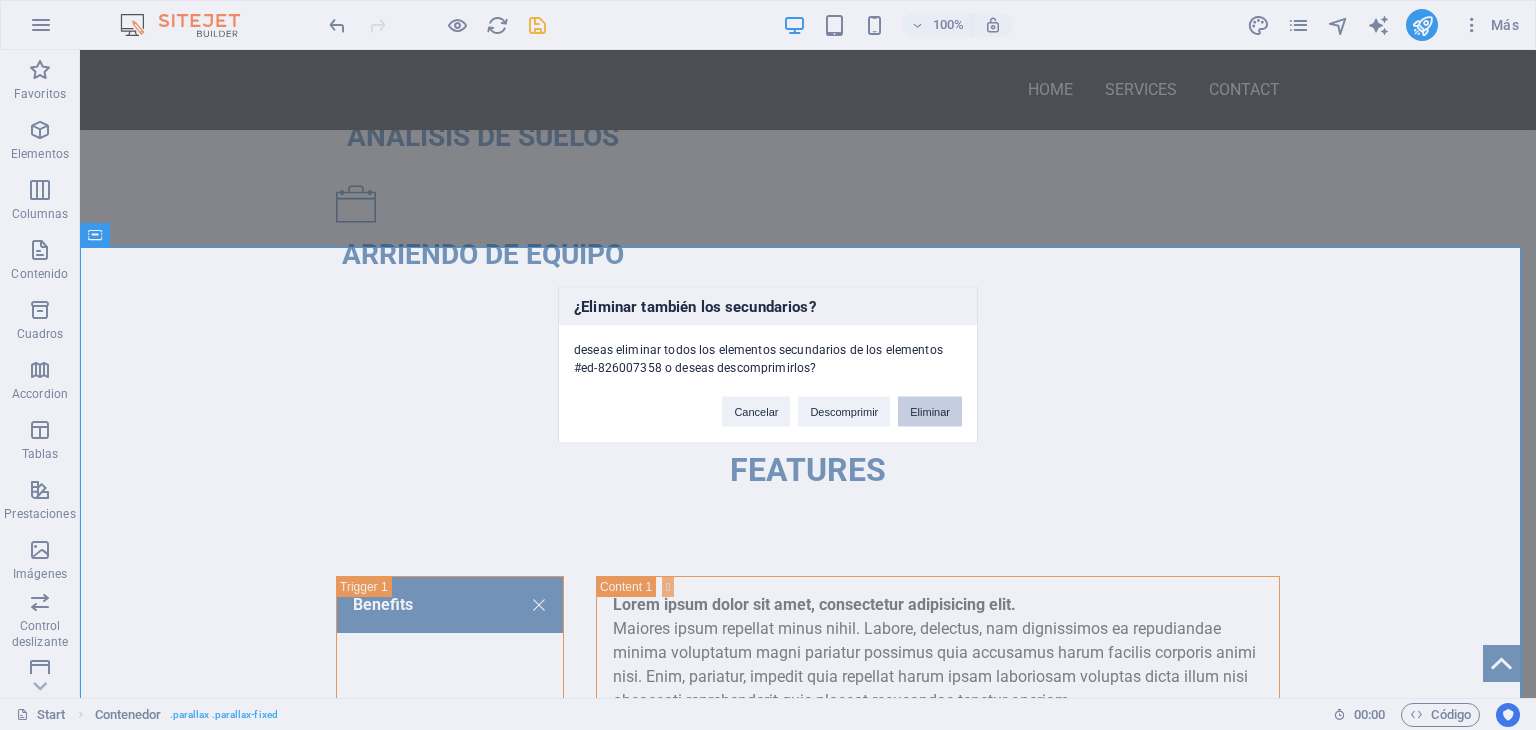 click on "Eliminar" at bounding box center (930, 412) 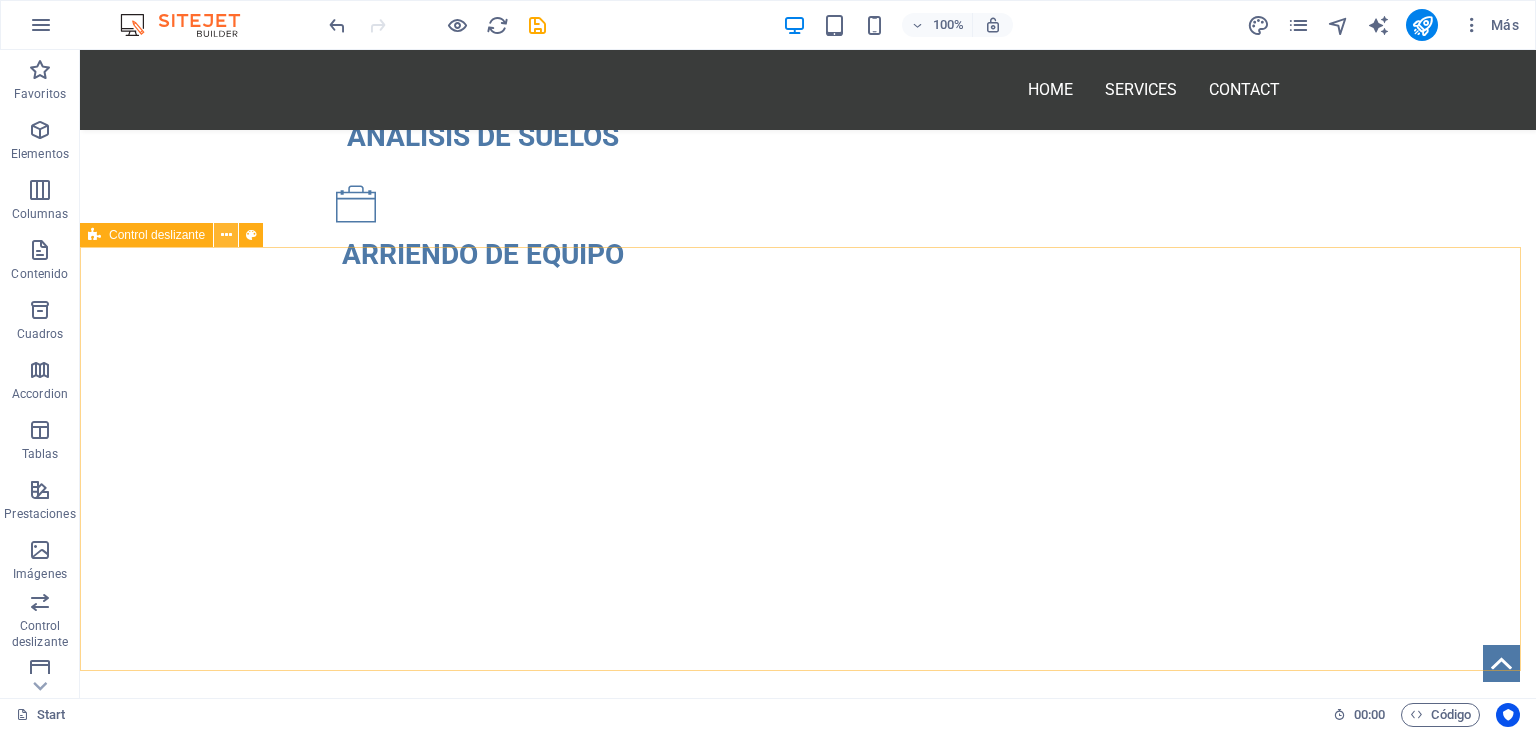 click at bounding box center (226, 235) 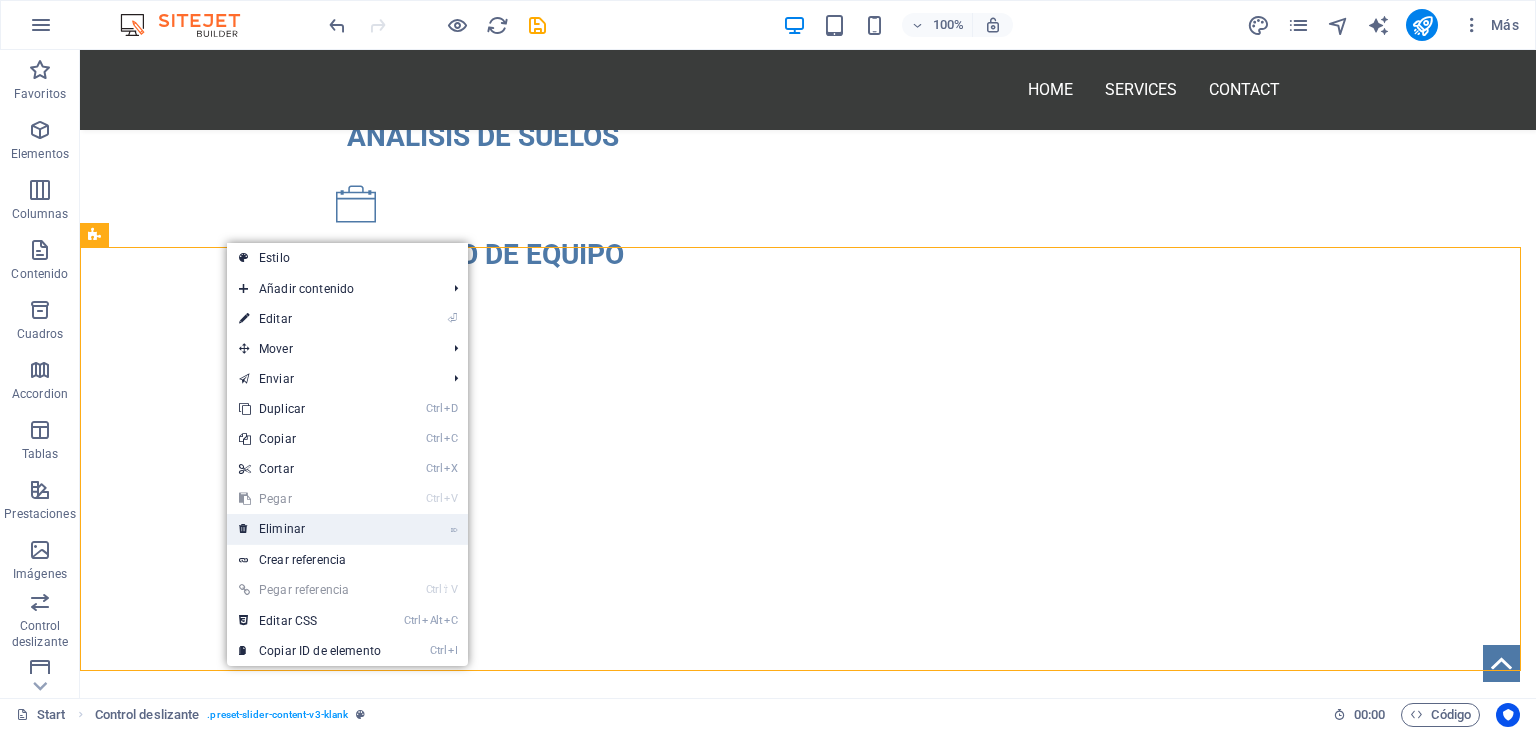 click on "⌦  Eliminar" at bounding box center (310, 529) 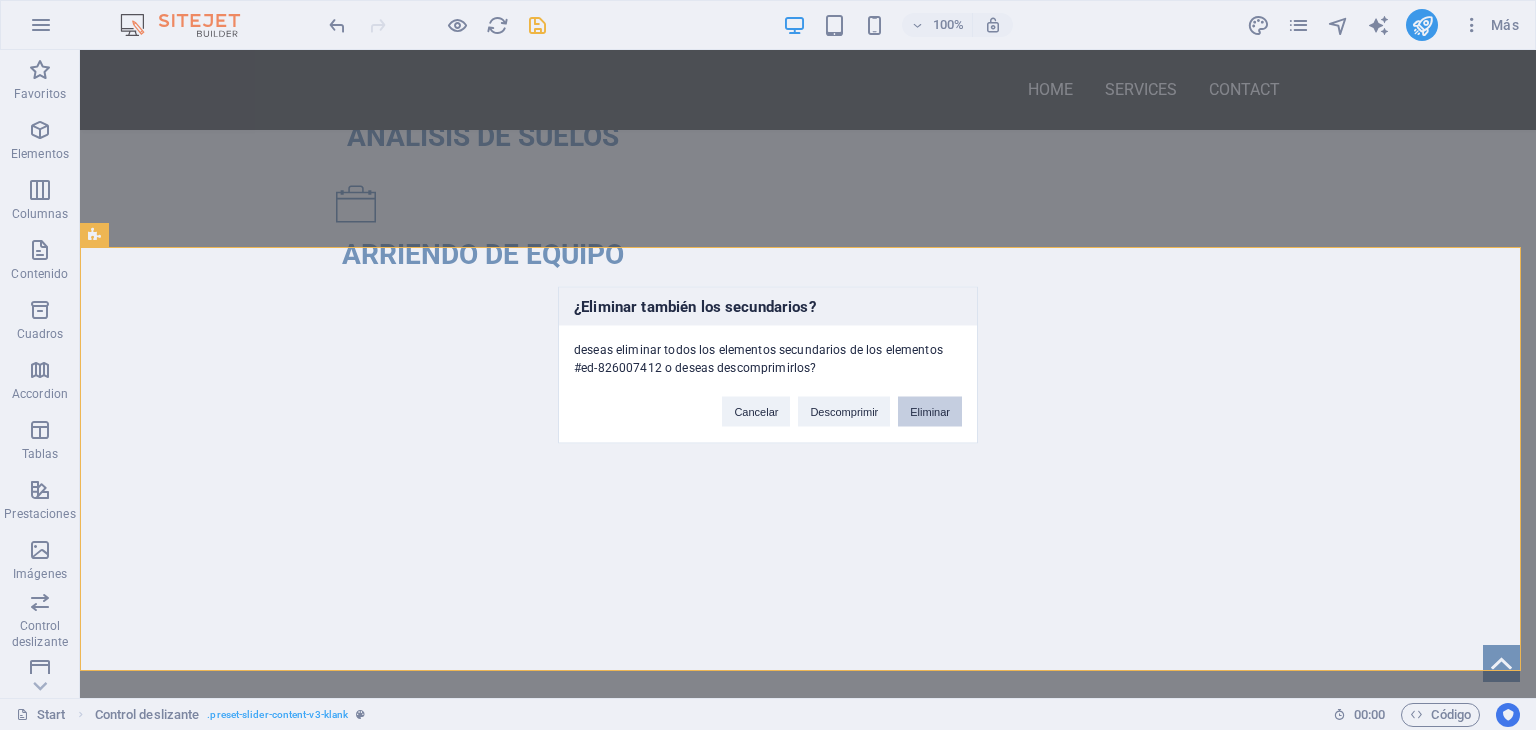 click on "Eliminar" at bounding box center [930, 412] 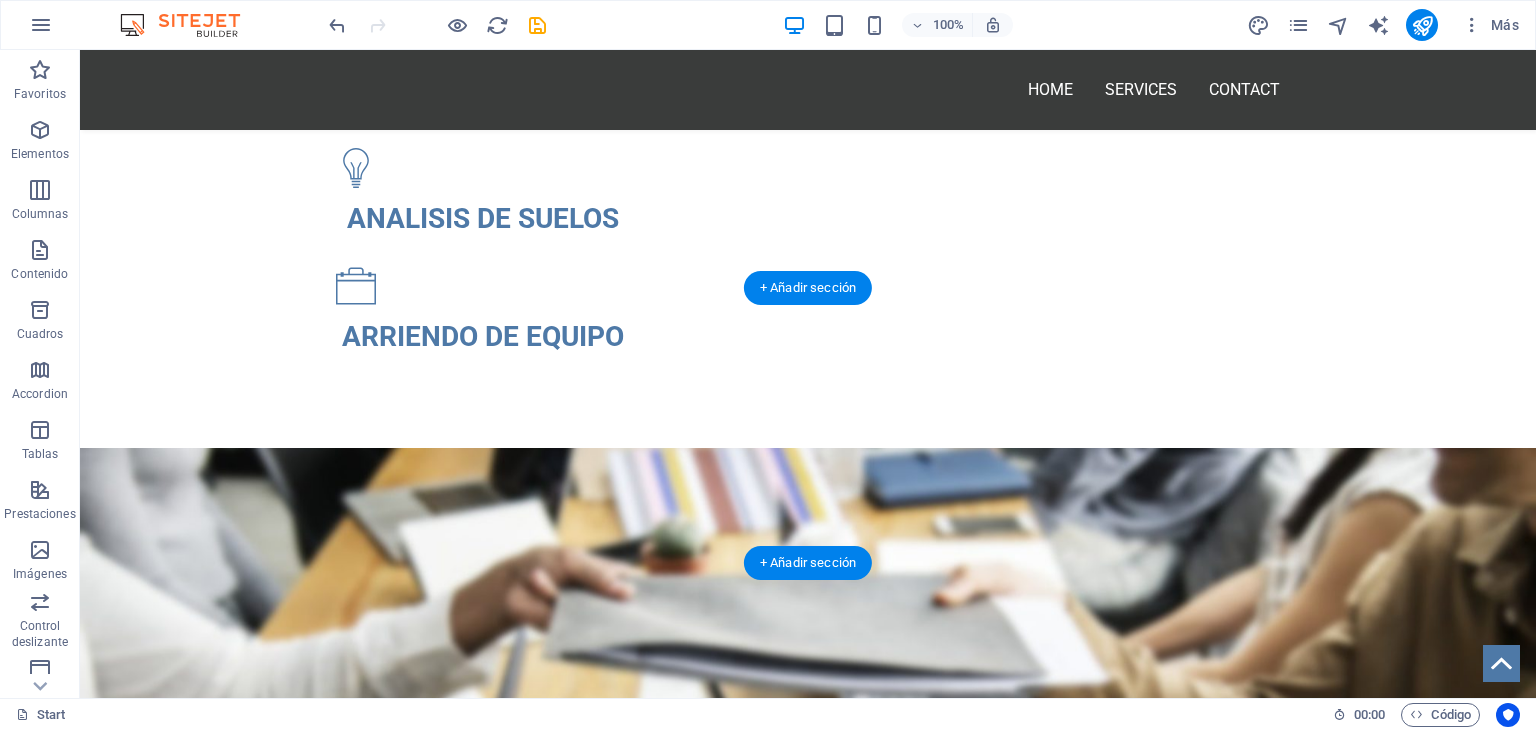 scroll, scrollTop: 700, scrollLeft: 0, axis: vertical 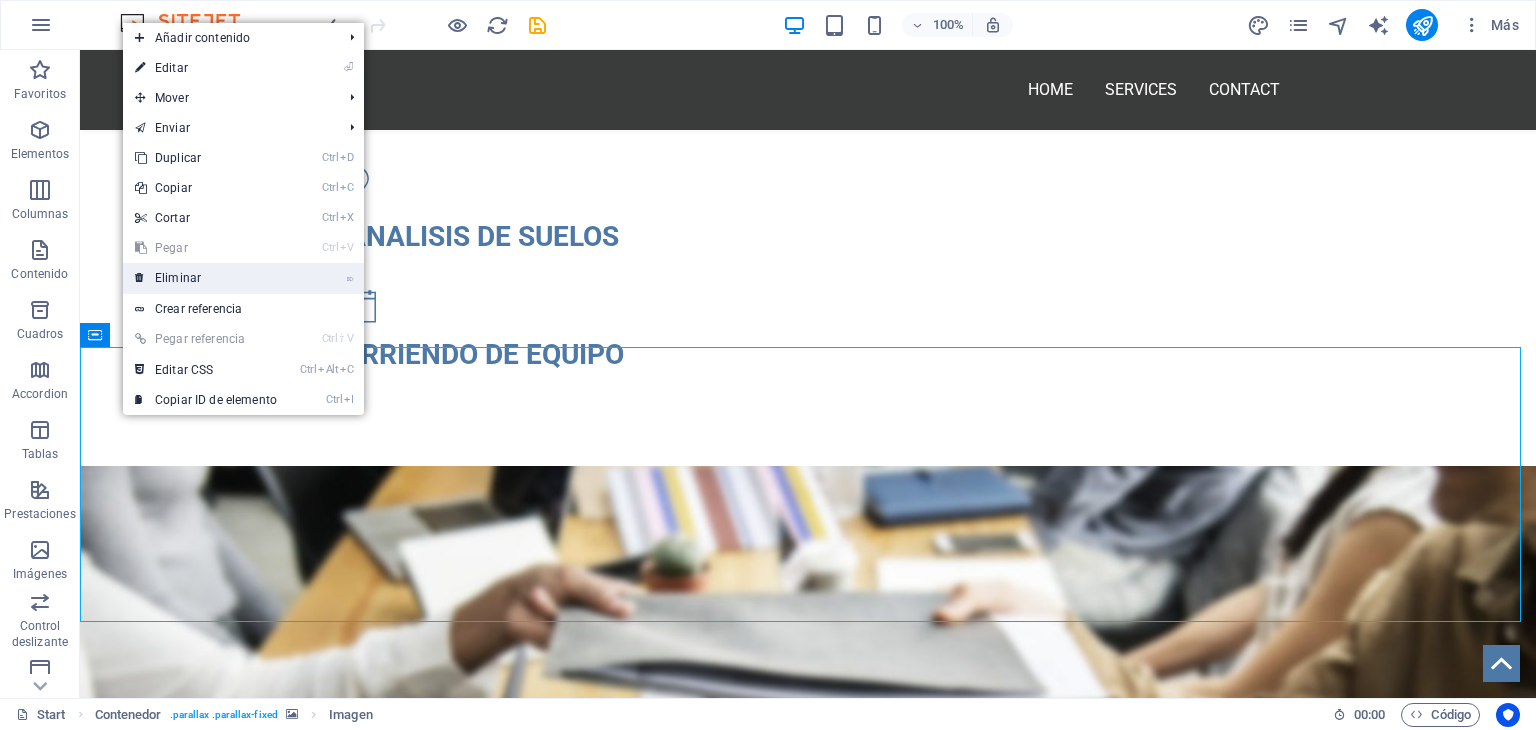 click on "⌦  Eliminar" at bounding box center (206, 278) 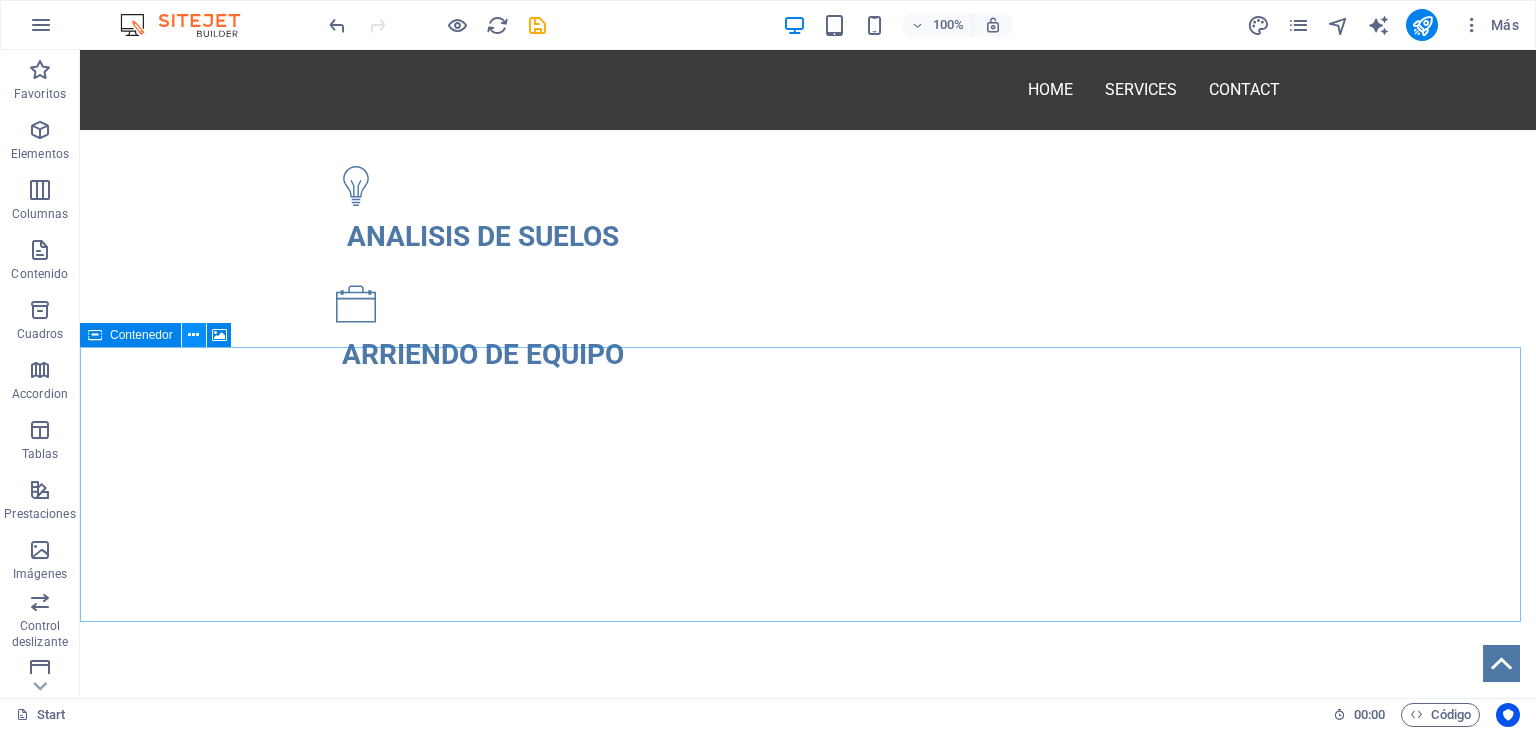 click at bounding box center [194, 335] 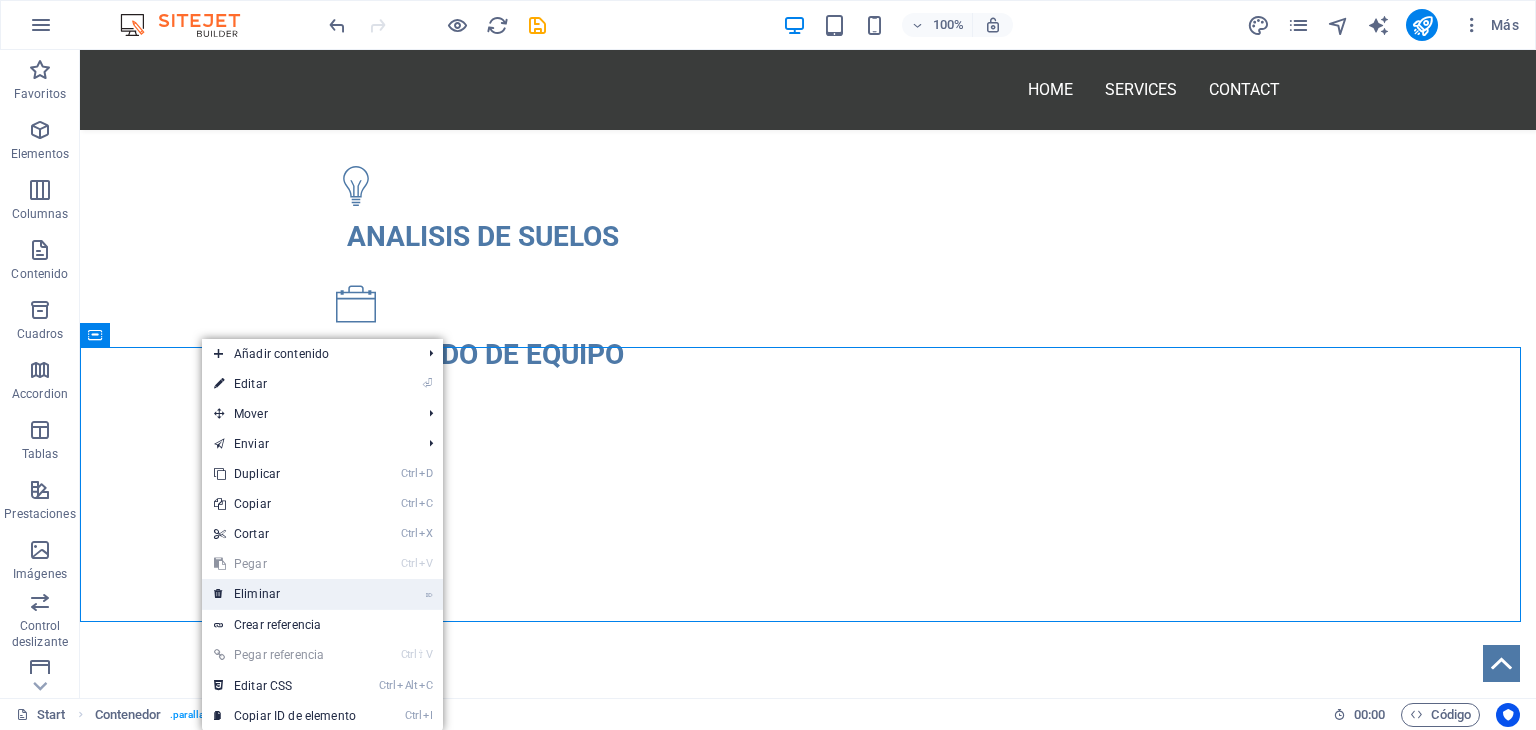 click on "⌦  Eliminar" at bounding box center [285, 594] 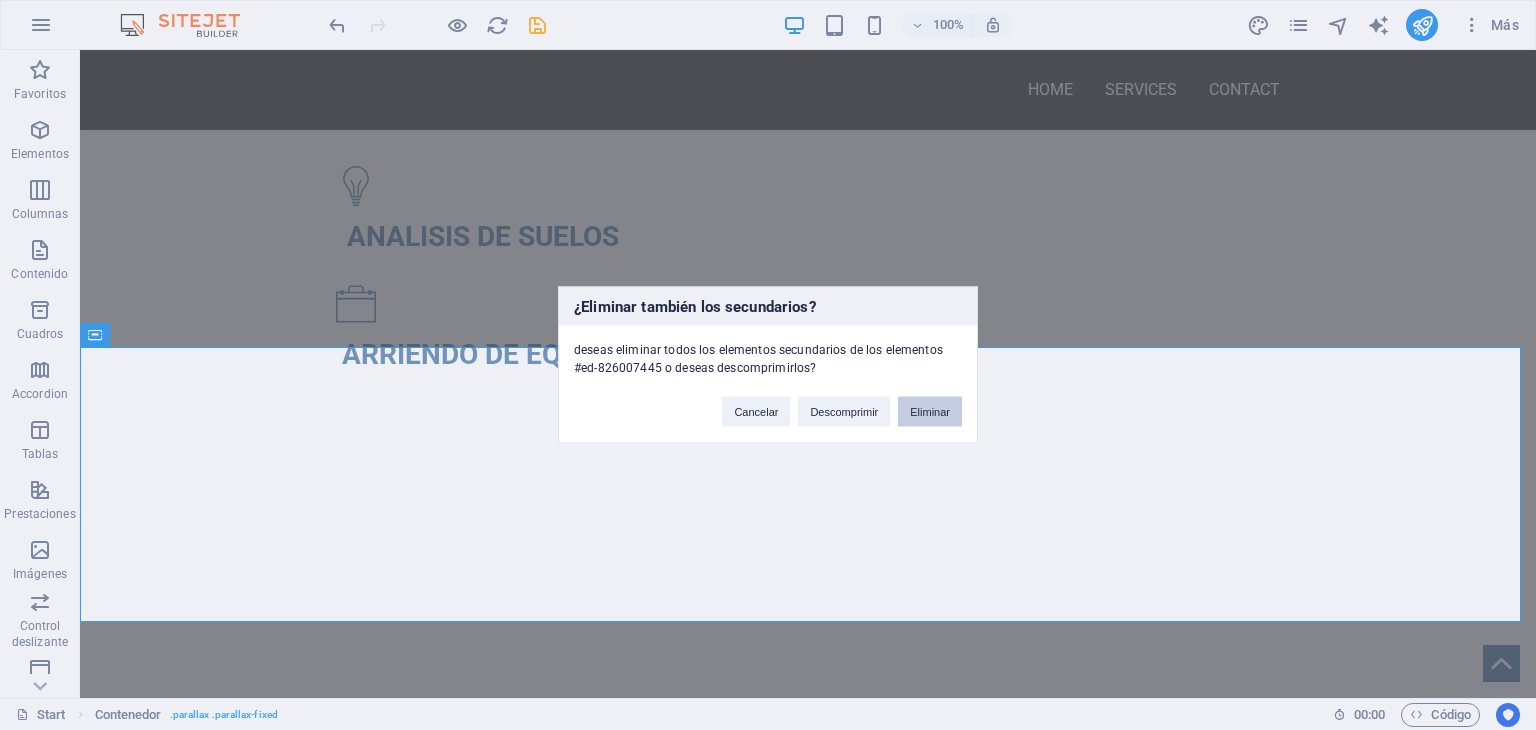 drag, startPoint x: 943, startPoint y: 408, endPoint x: 863, endPoint y: 359, distance: 93.813644 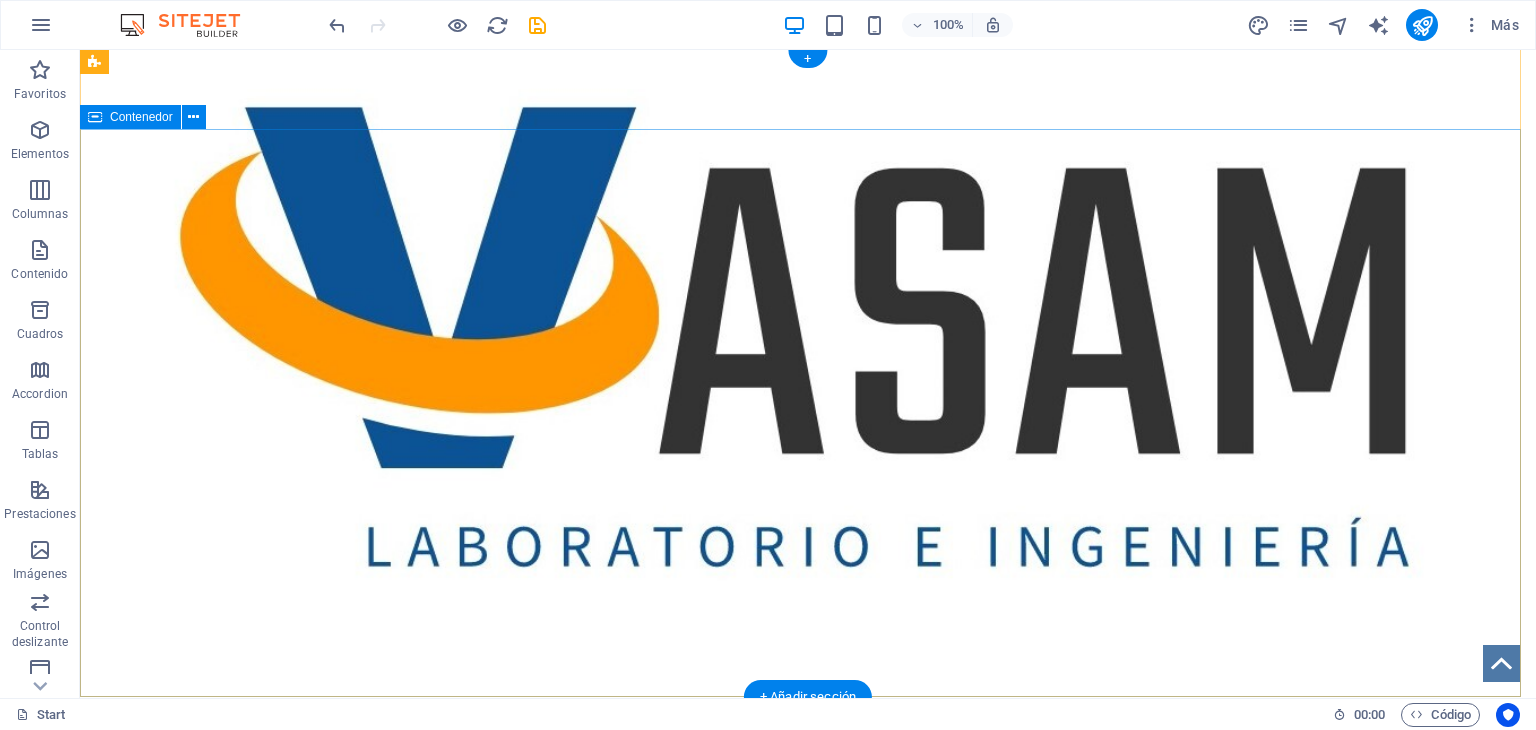 scroll, scrollTop: 0, scrollLeft: 0, axis: both 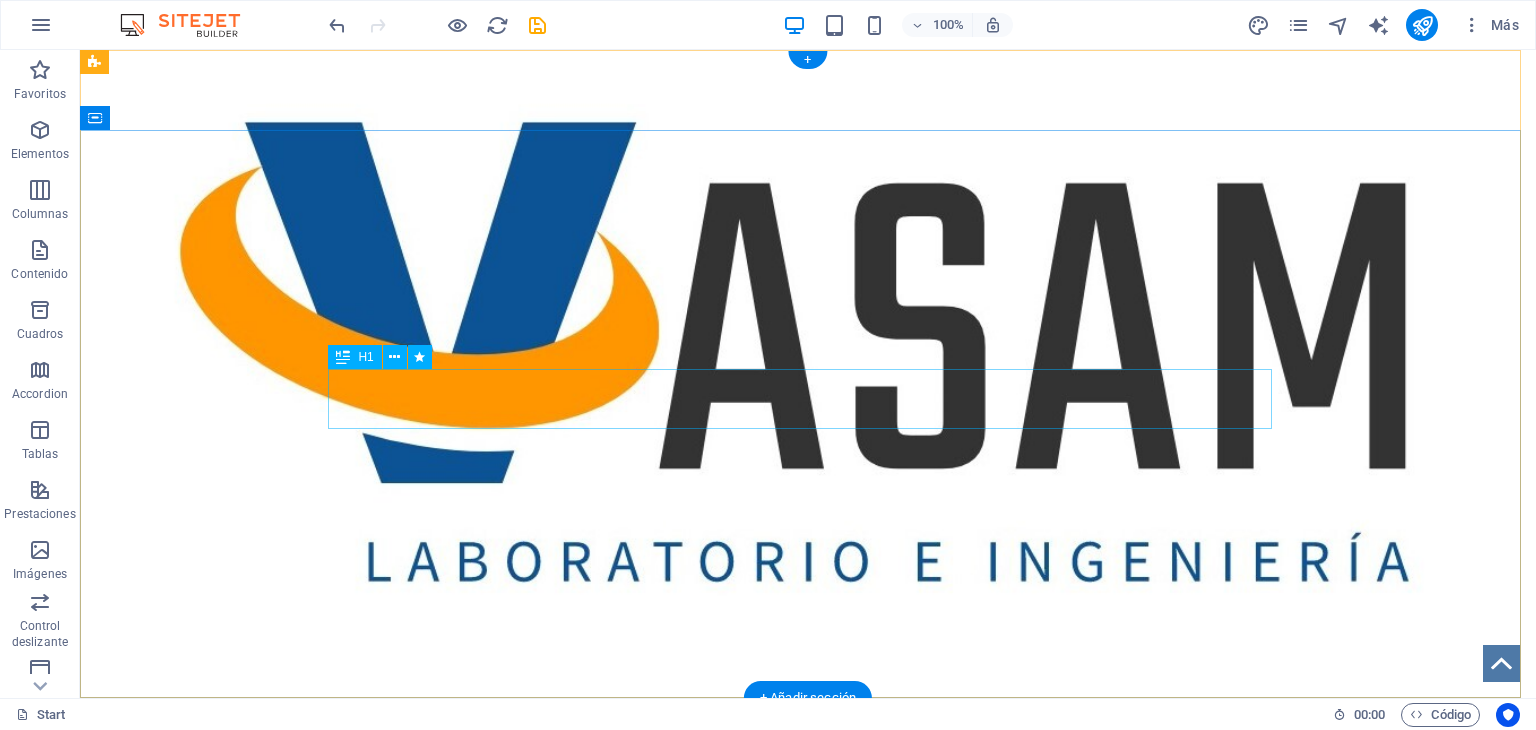 click on "LABORATORIO DE SUELOS" at bounding box center [808, 240] 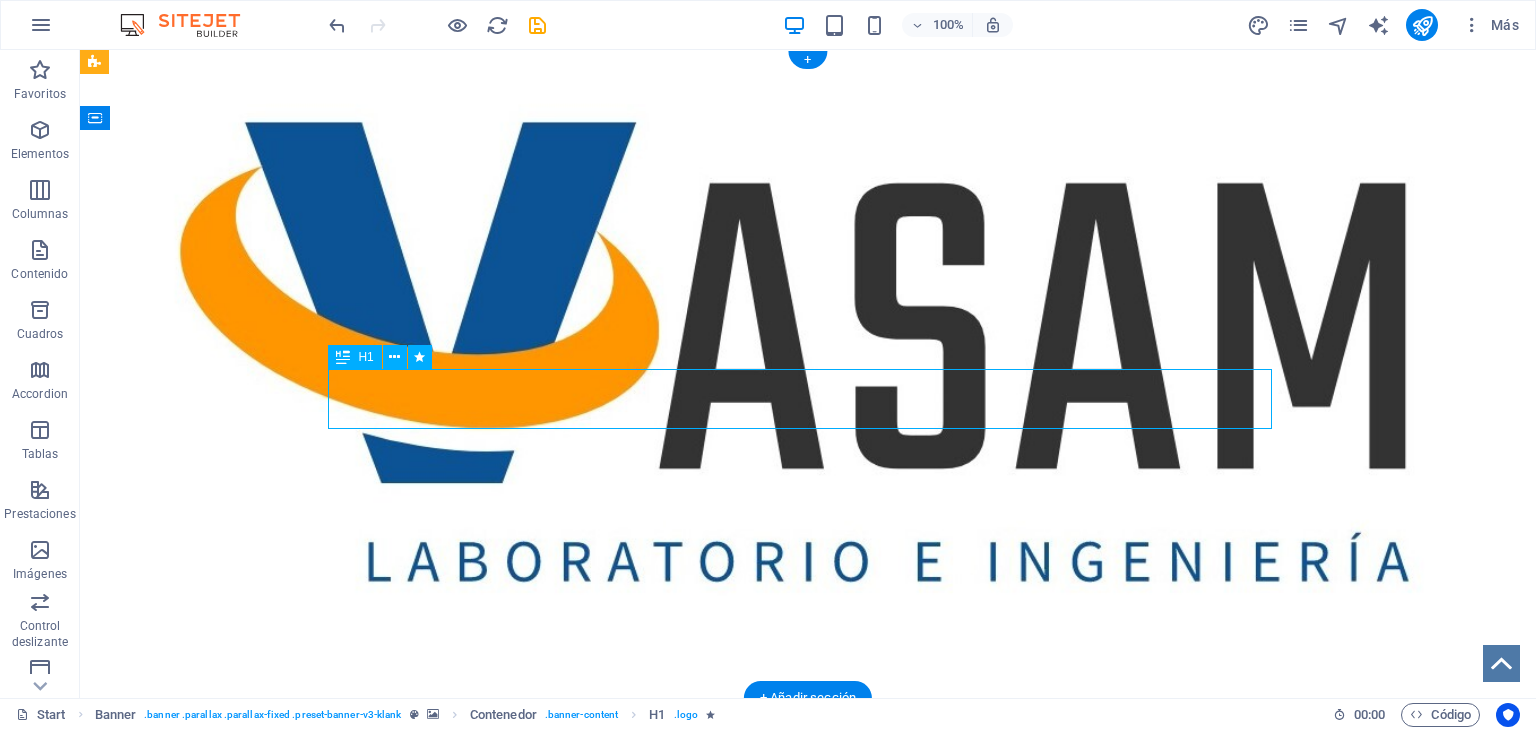 click on "LABORATORIO DE SUELOS" at bounding box center [808, 240] 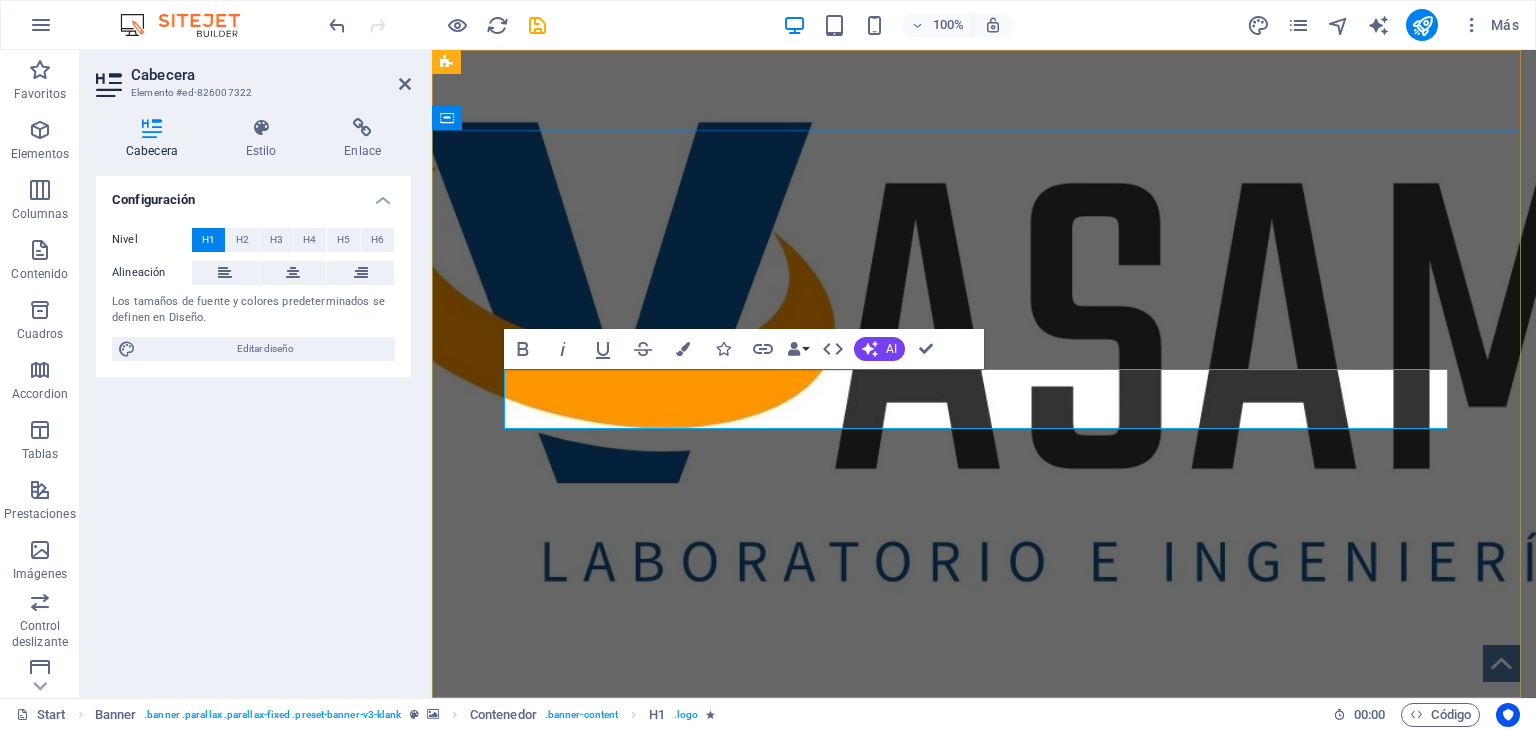 click on "LABORATORIO DE SUELOS" at bounding box center (984, 239) 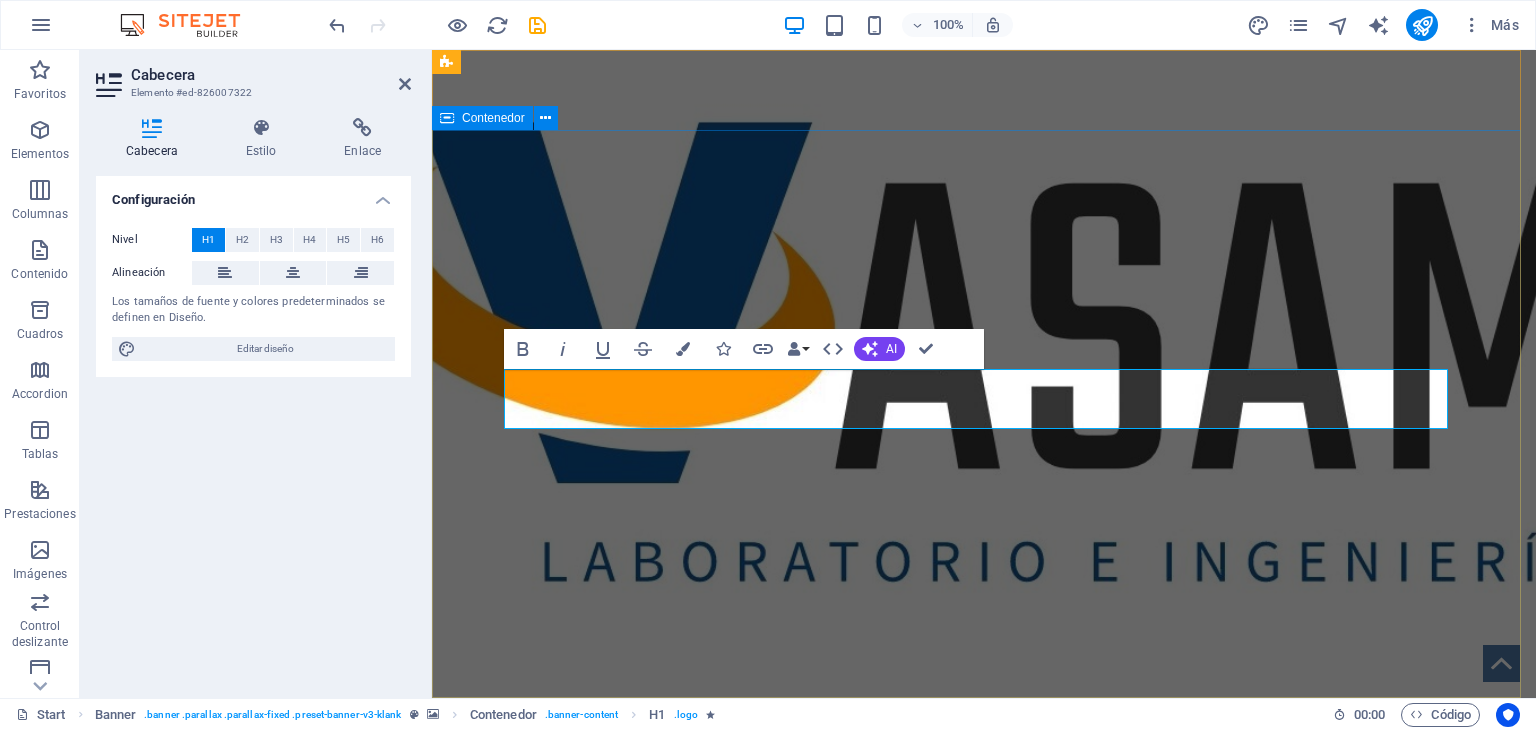 click on "LABORATORIO DE SUELOS" at bounding box center [984, 255] 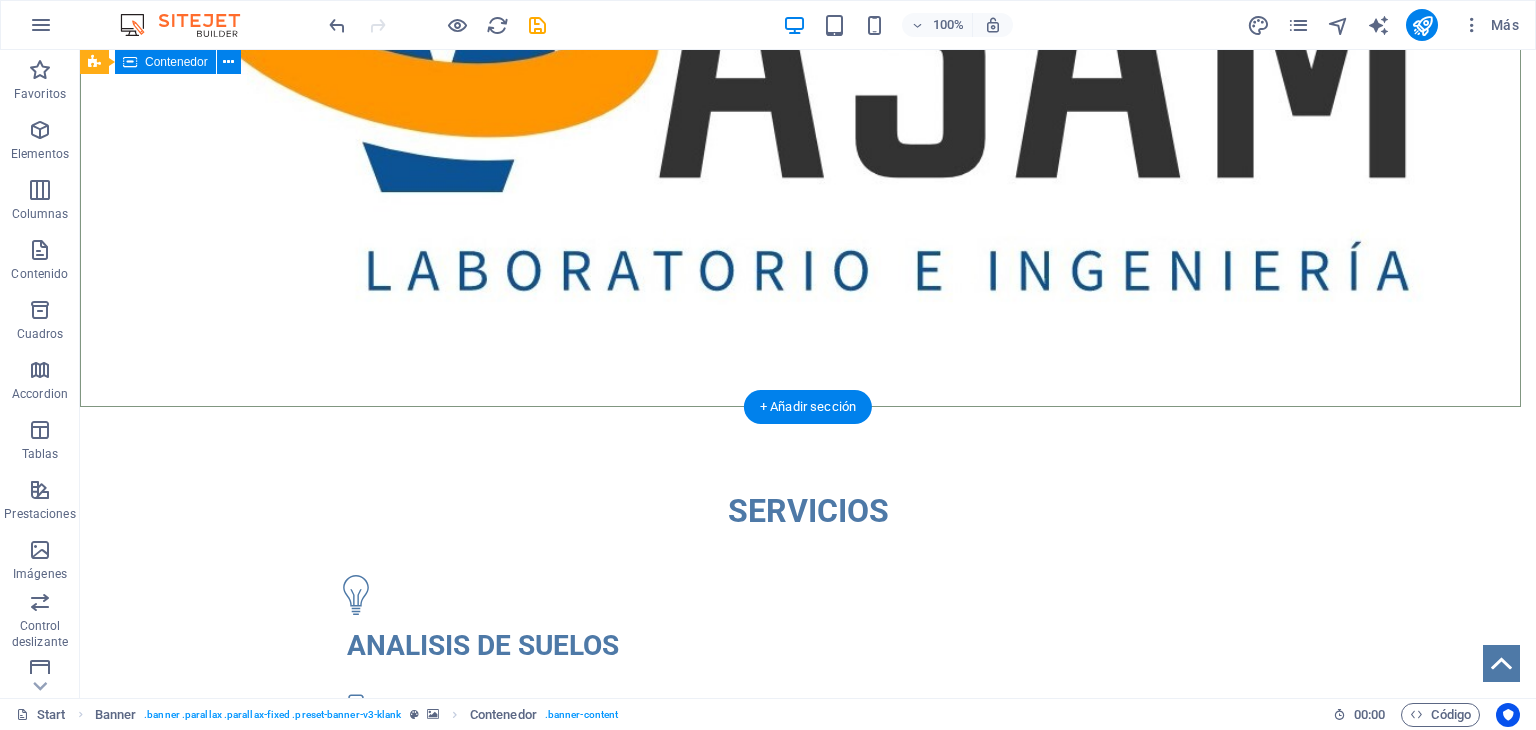 scroll, scrollTop: 500, scrollLeft: 0, axis: vertical 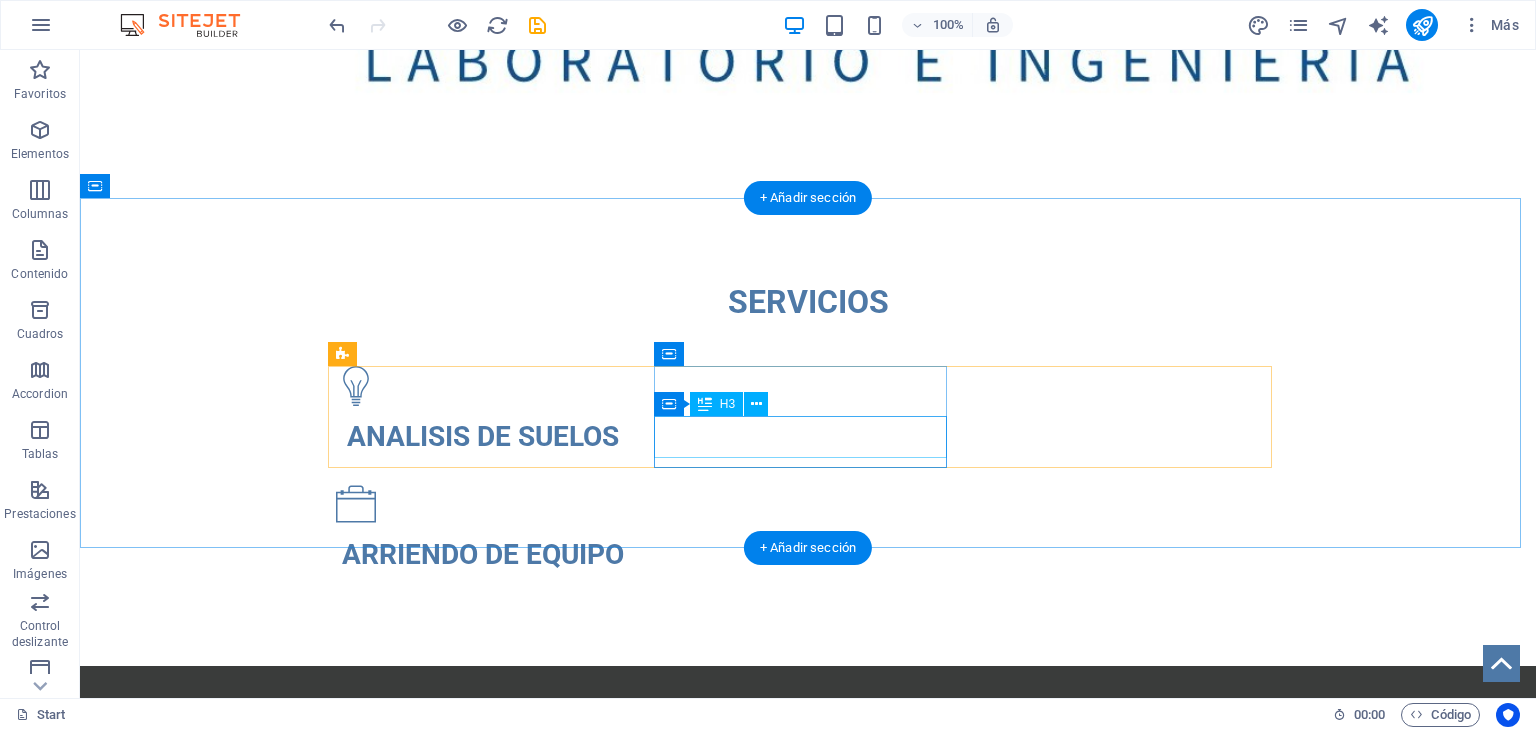 click on "ARRIENDO DE EQUIPO" at bounding box center [482, 555] 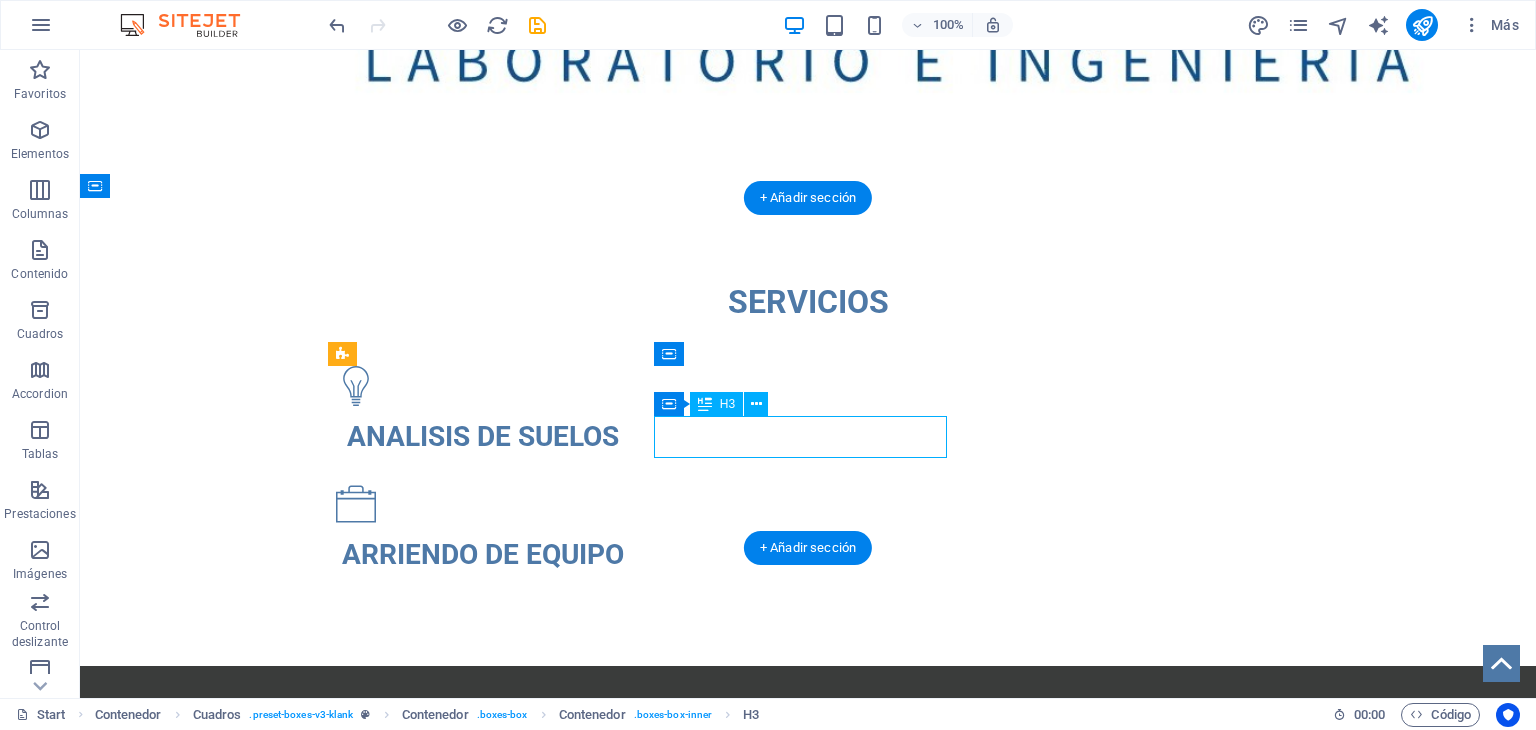 click on "ARRIENDO DE EQUIPO" at bounding box center (482, 555) 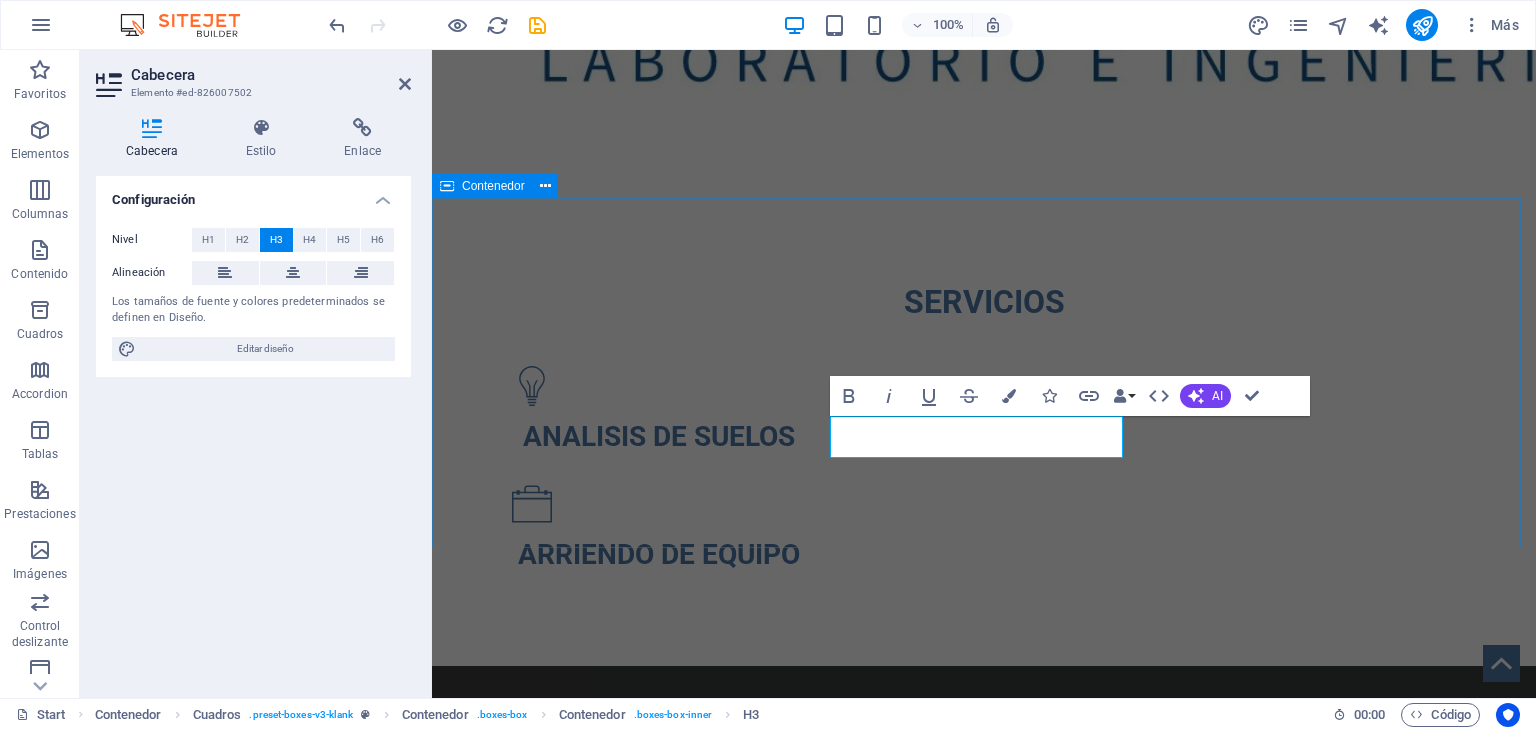 click on "SERVICIOS ANALISIS DE SUELOS ARRIENDO DE EQUIPO" at bounding box center [984, 432] 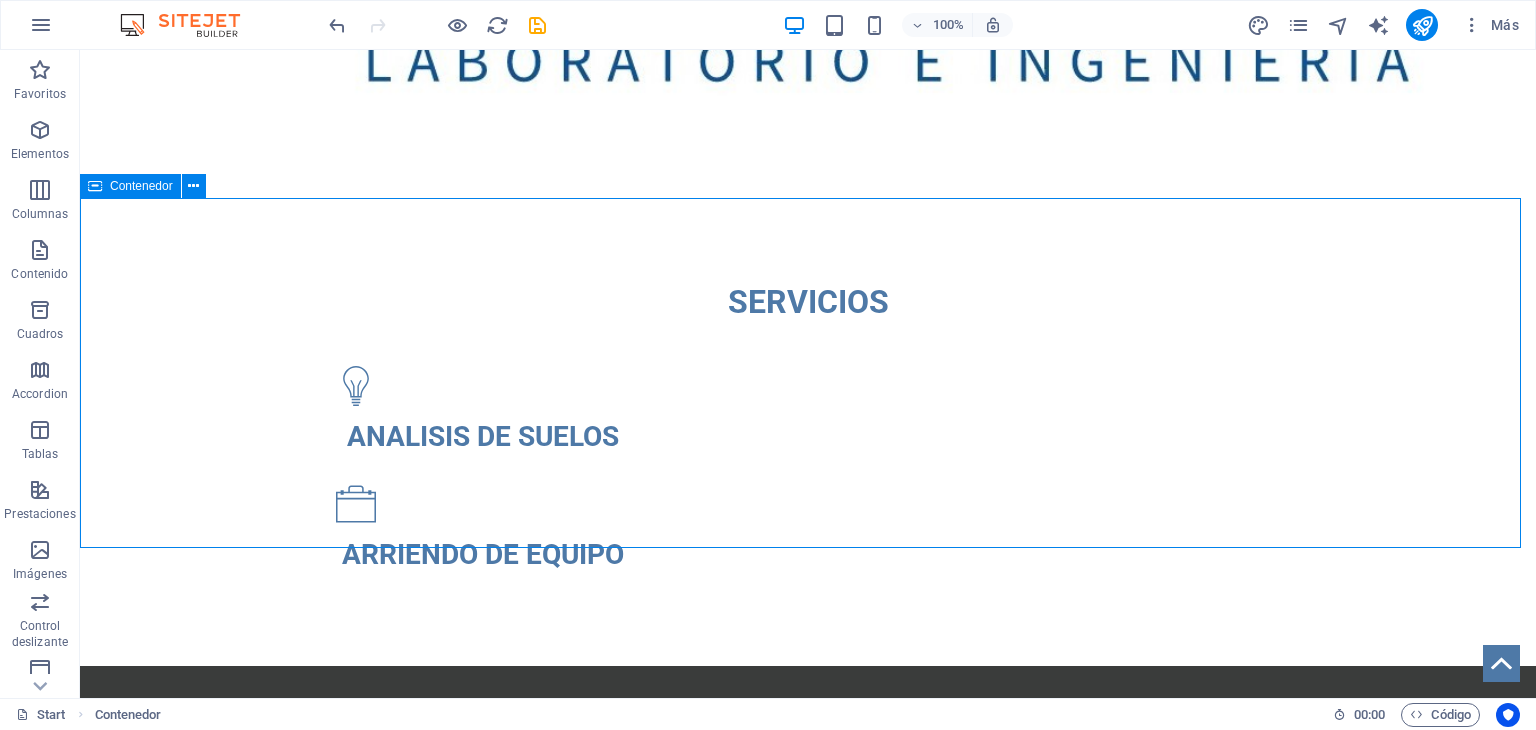 click on "SERVICIOS ANALISIS DE SUELOS ARRIENDO DE EQUIPO" at bounding box center [808, 432] 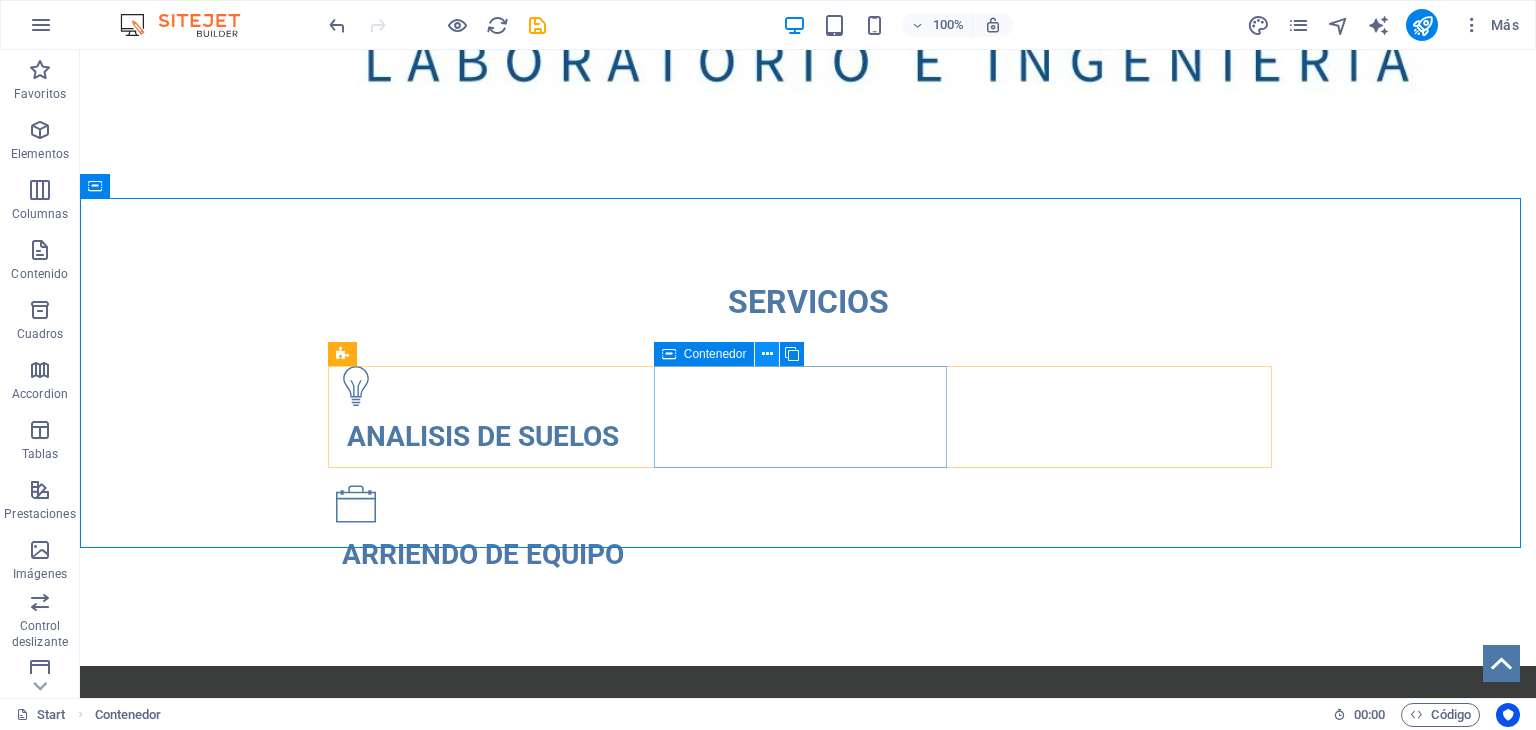 click at bounding box center [767, 354] 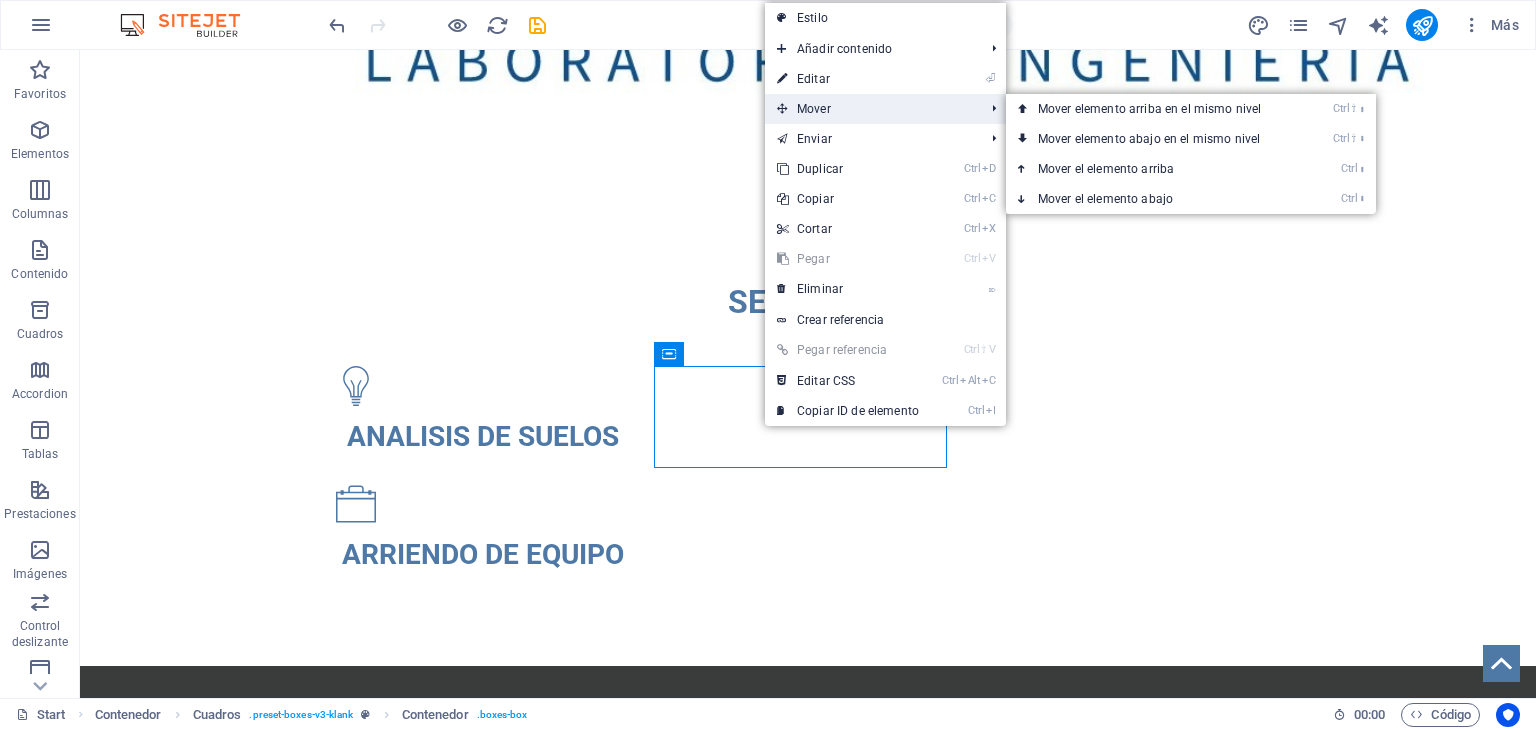 click on "Mover" at bounding box center [870, 109] 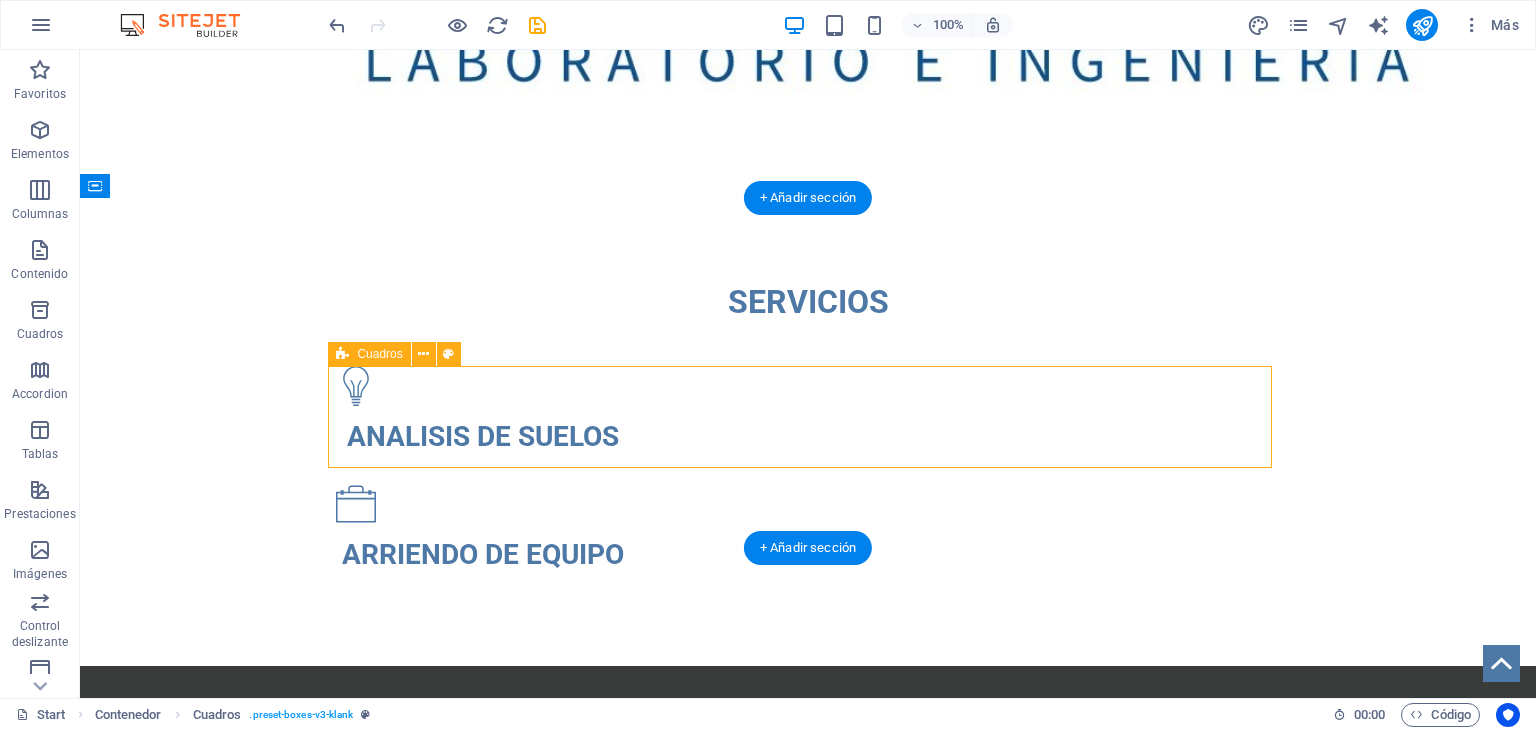 drag, startPoint x: 950, startPoint y: 386, endPoint x: 1053, endPoint y: 373, distance: 103.81715 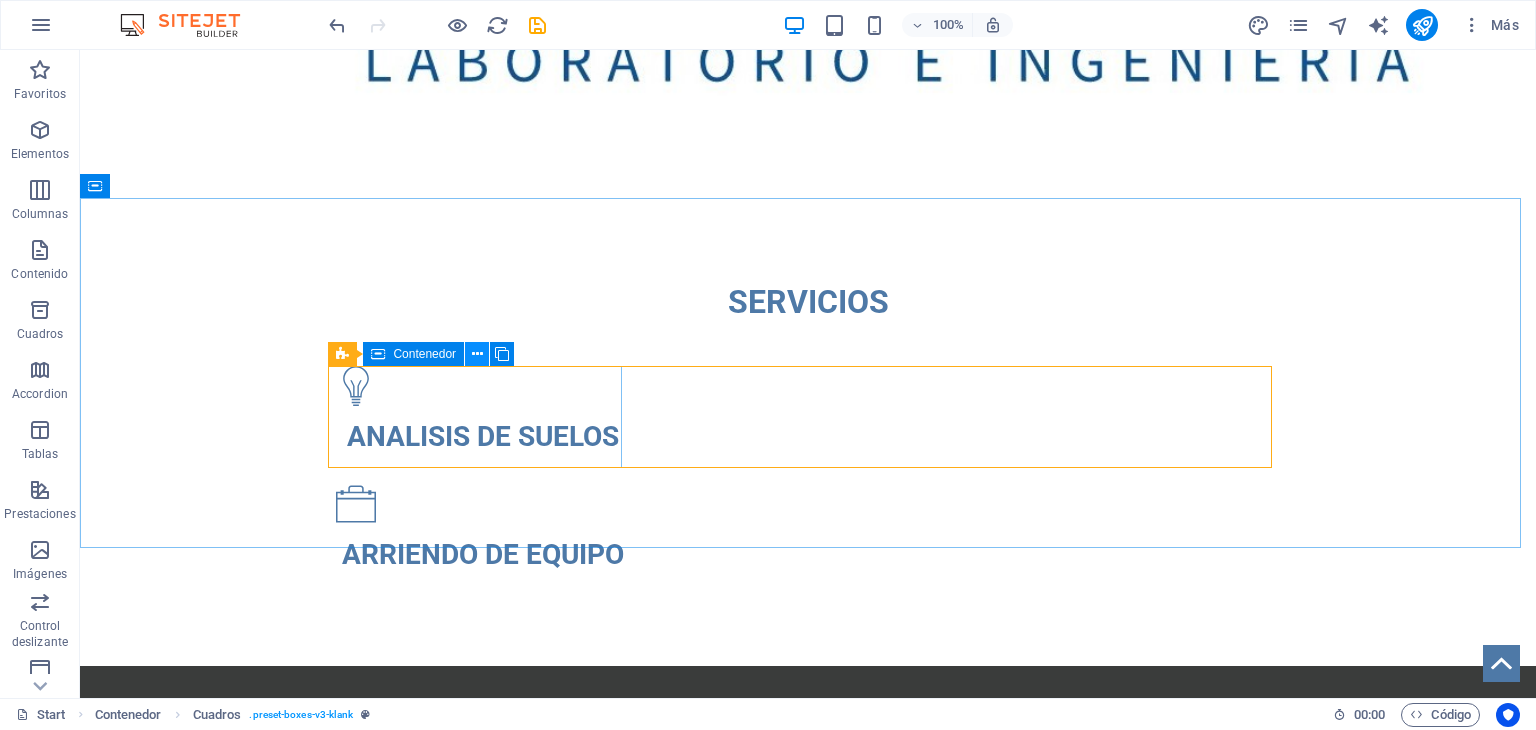 click at bounding box center [477, 354] 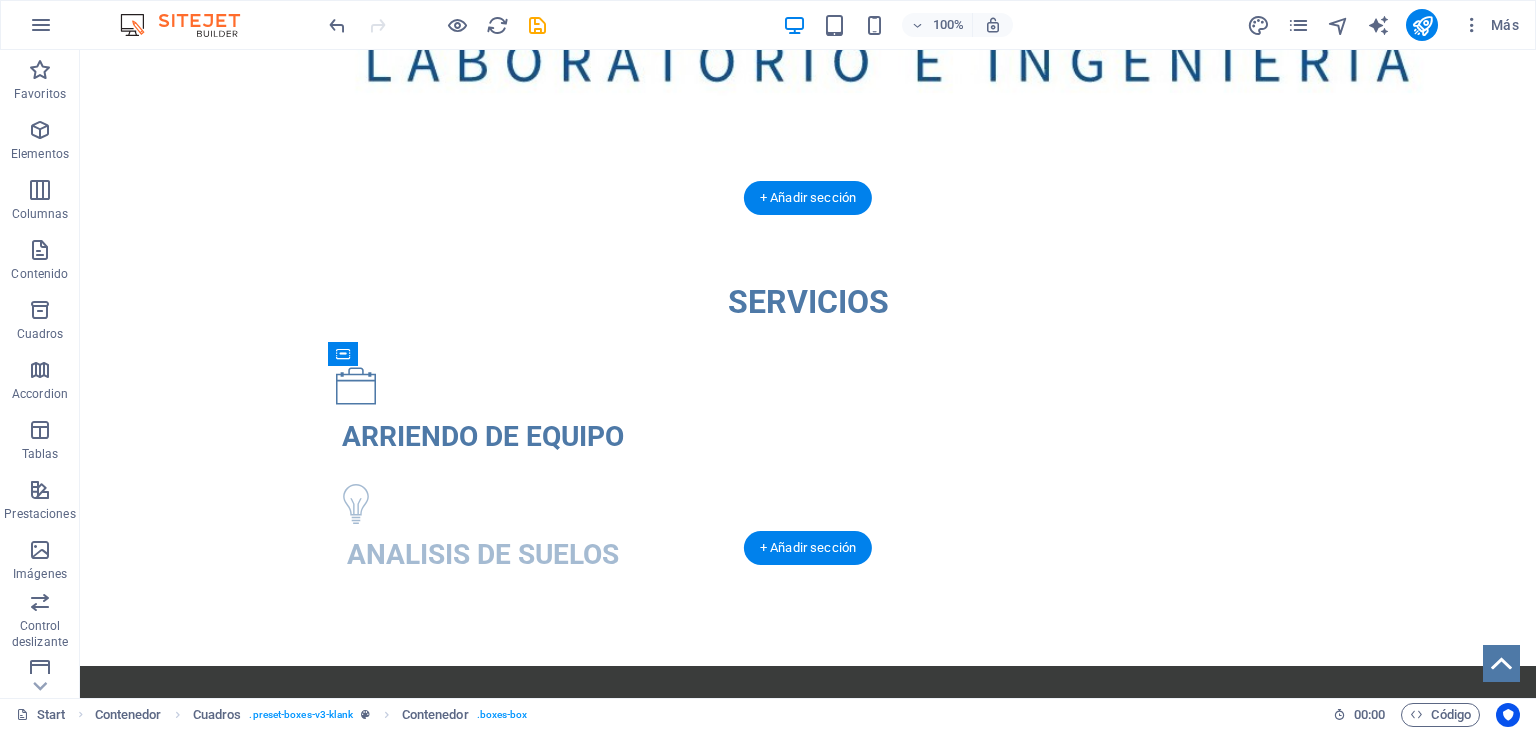 drag, startPoint x: 484, startPoint y: 404, endPoint x: 941, endPoint y: 413, distance: 457.08862 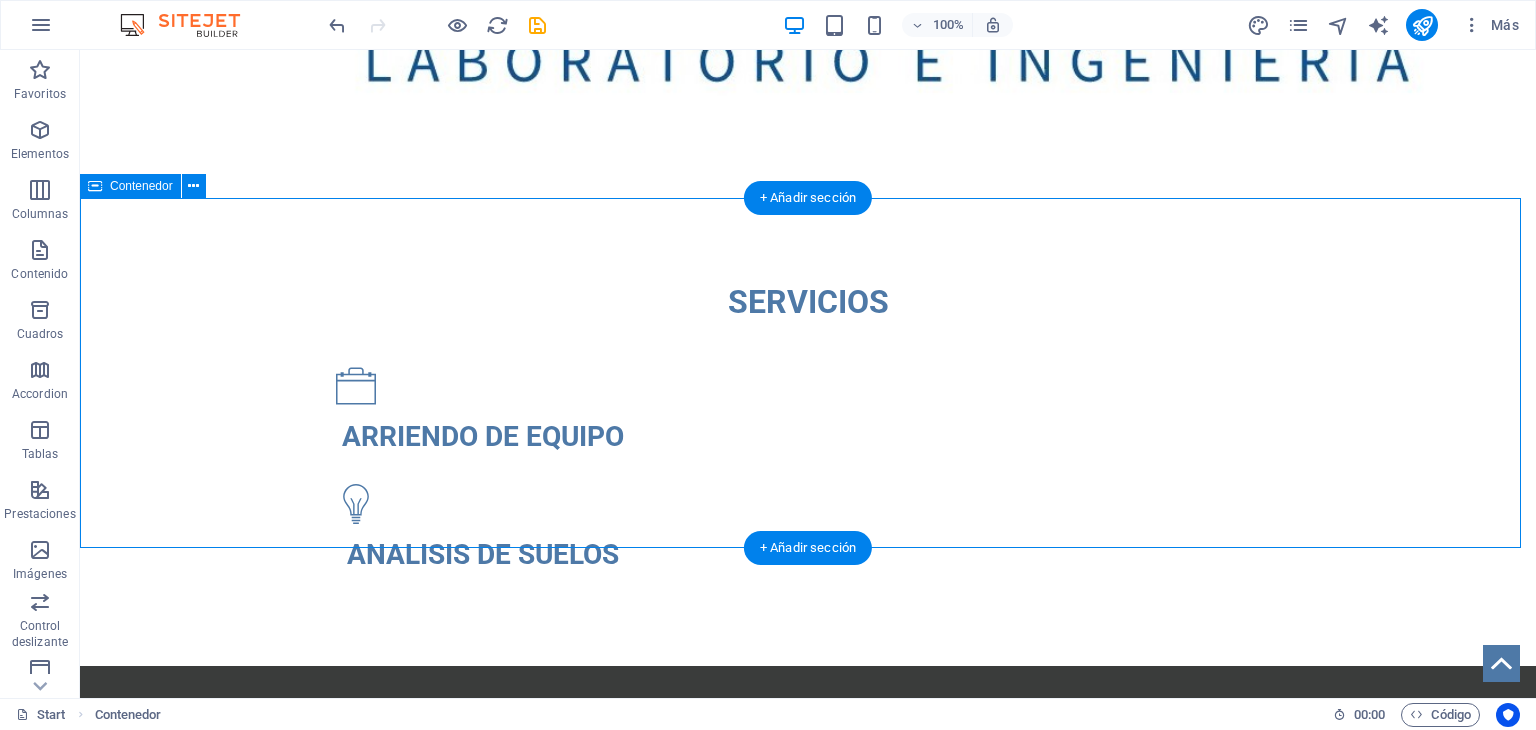 drag, startPoint x: 1120, startPoint y: 469, endPoint x: 1036, endPoint y: 464, distance: 84.14868 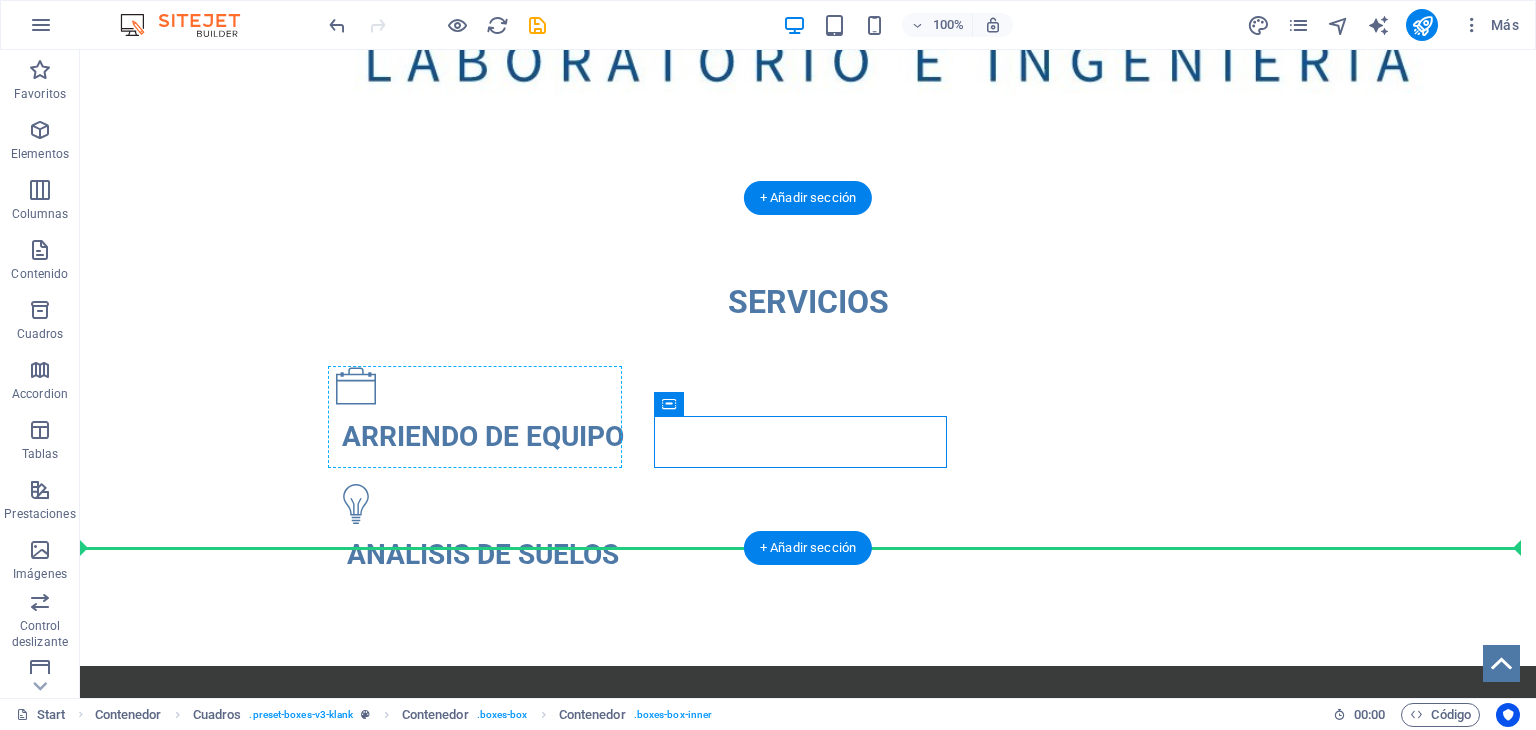 drag, startPoint x: 691, startPoint y: 466, endPoint x: 888, endPoint y: 457, distance: 197.20547 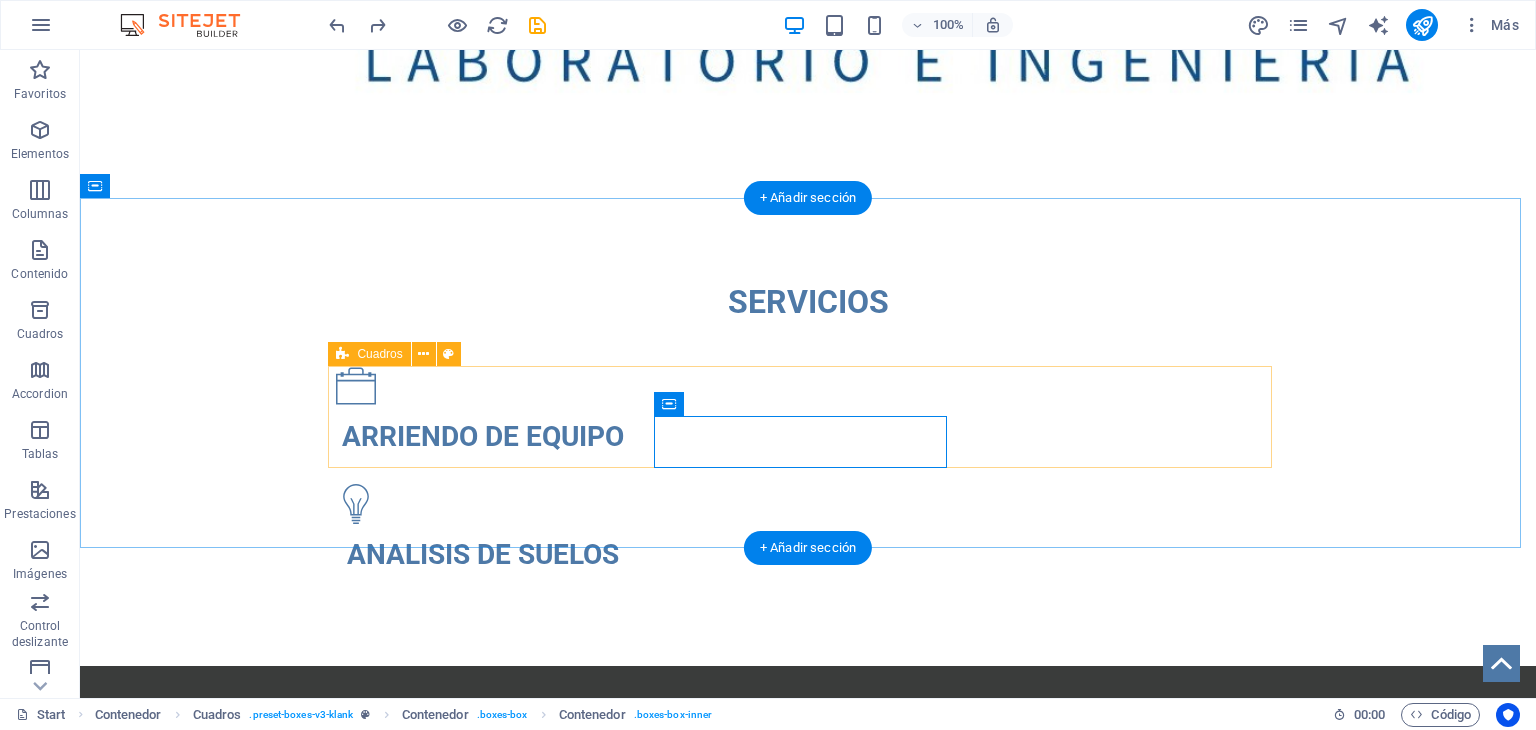 click at bounding box center (808, 346) 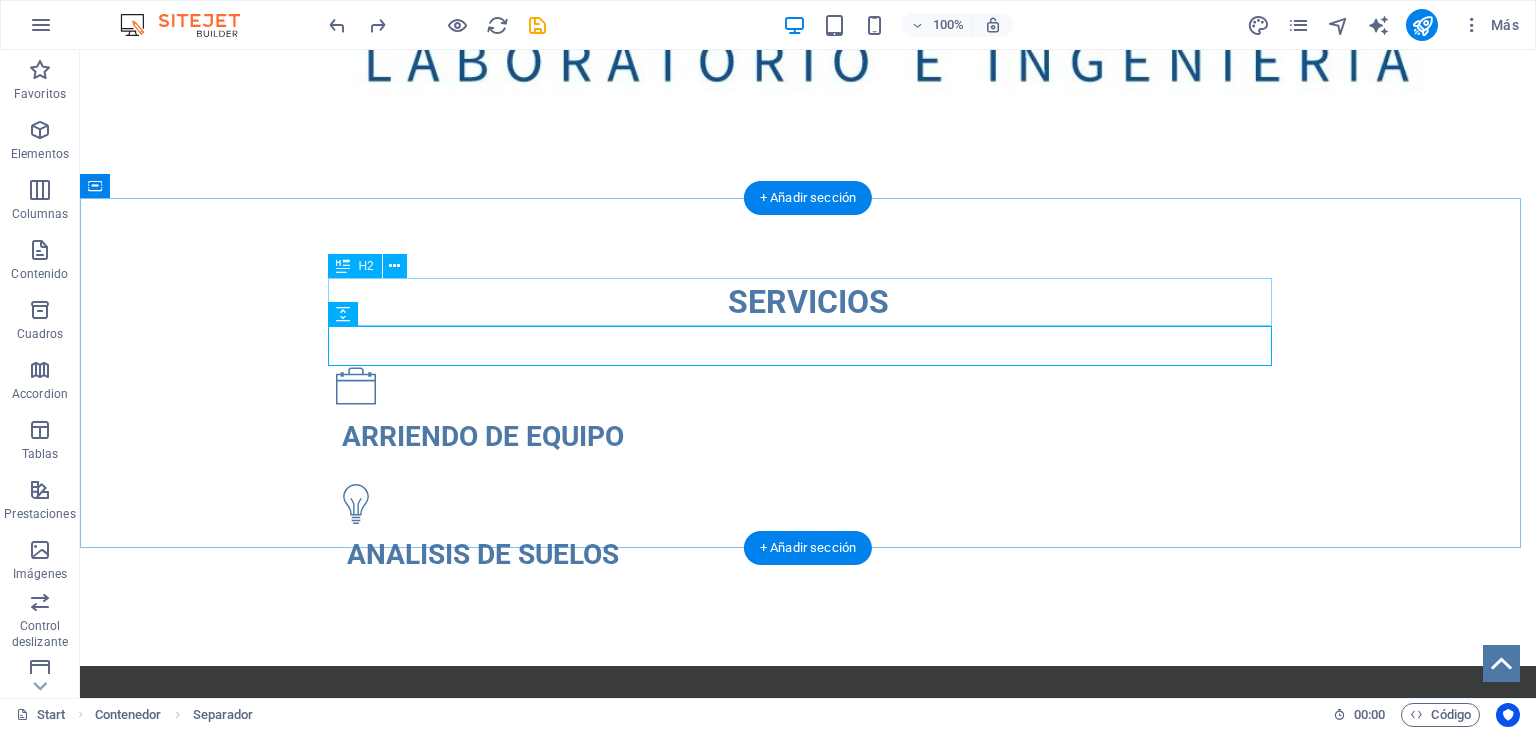 click on "SERVICIOS" at bounding box center (808, 302) 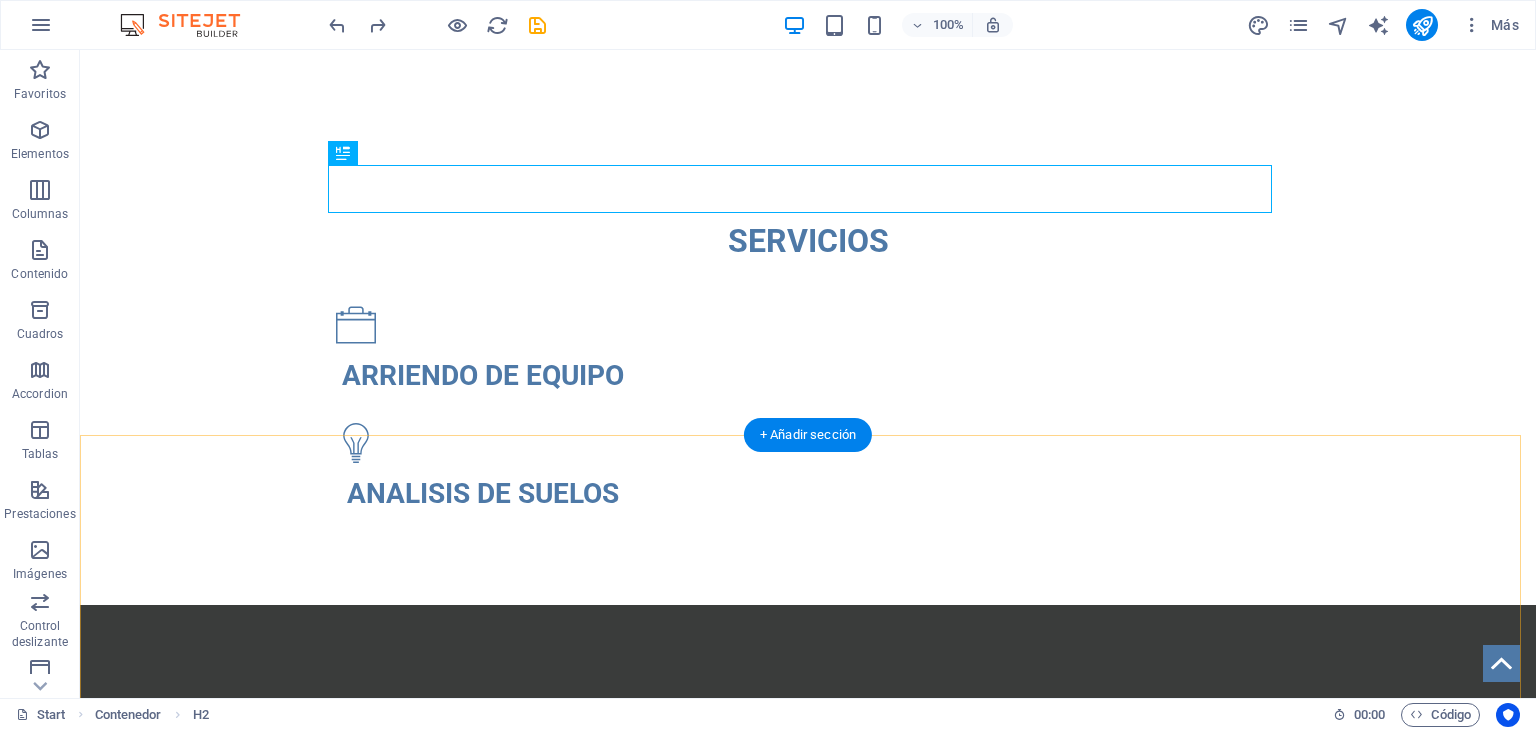 scroll, scrollTop: 552, scrollLeft: 0, axis: vertical 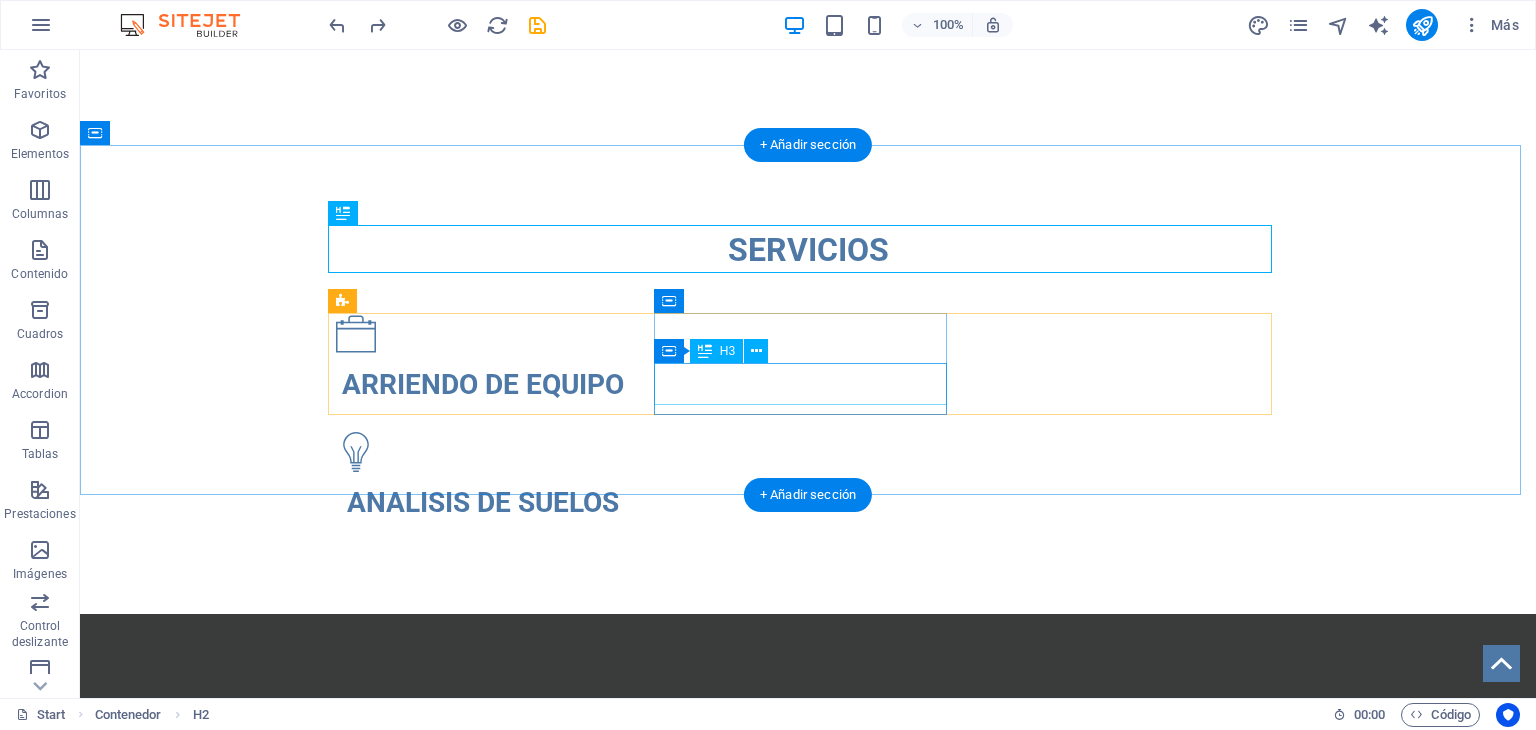 click on "ANALISIS DE SUELOS" at bounding box center [482, 503] 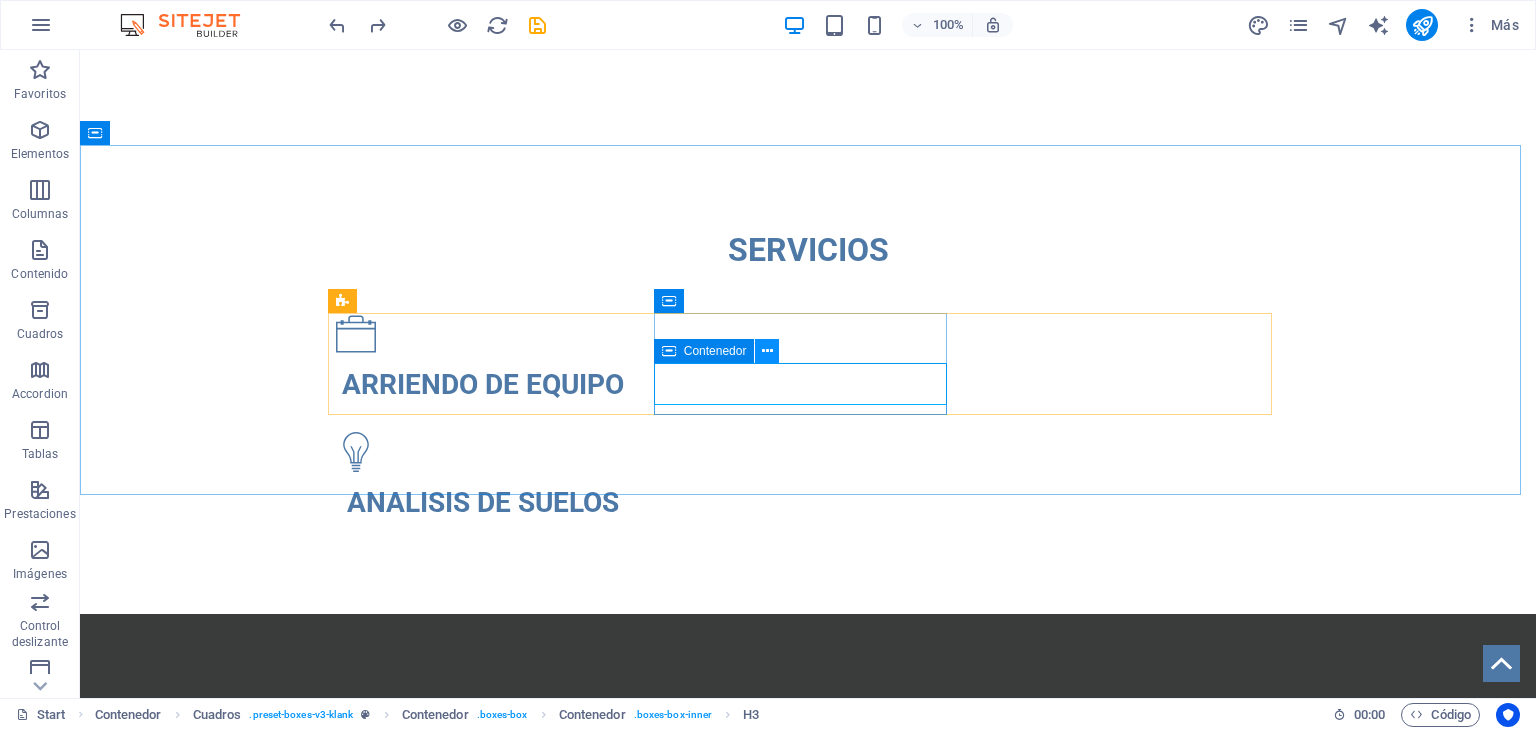 click at bounding box center [767, 351] 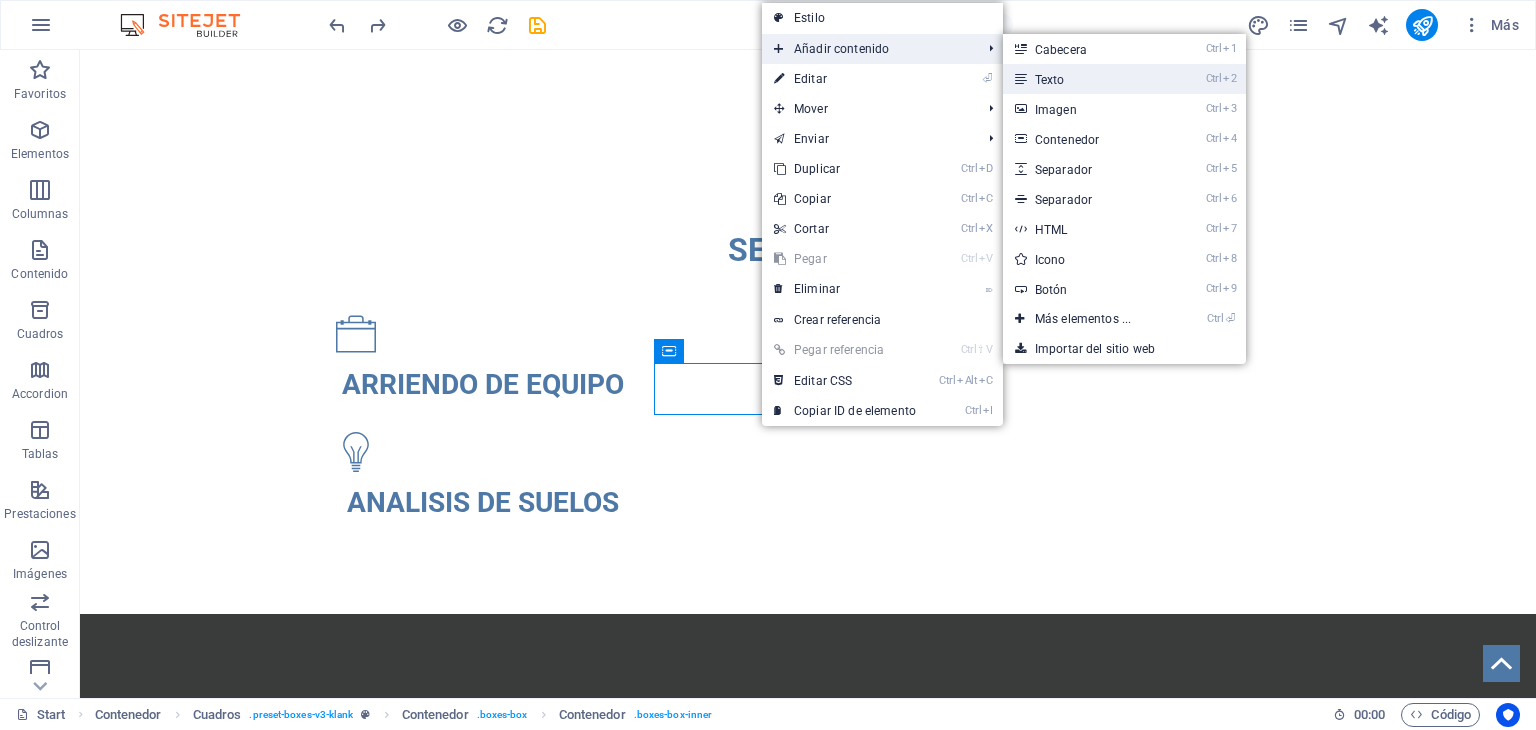 click on "Ctrl 2  Texto" at bounding box center [1087, 79] 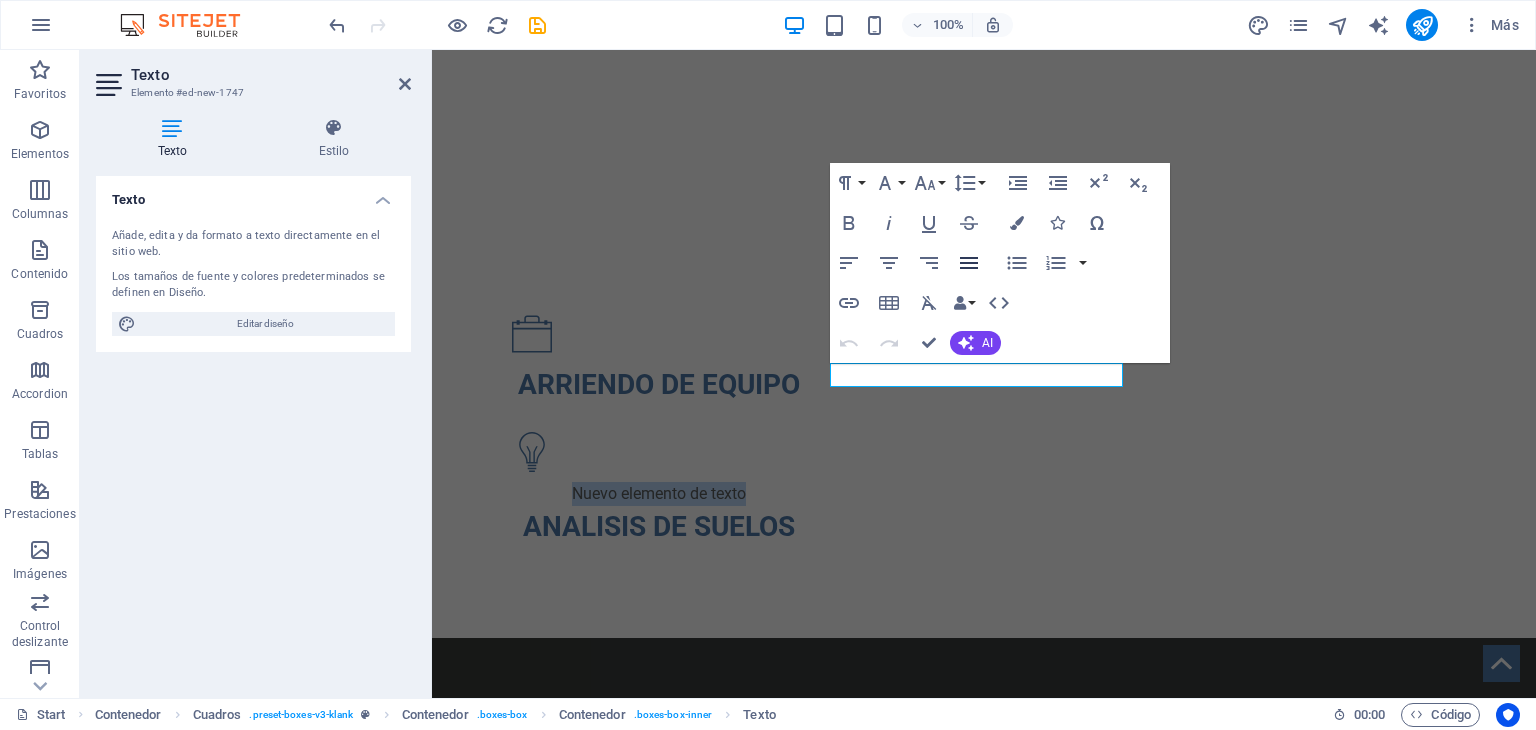 click 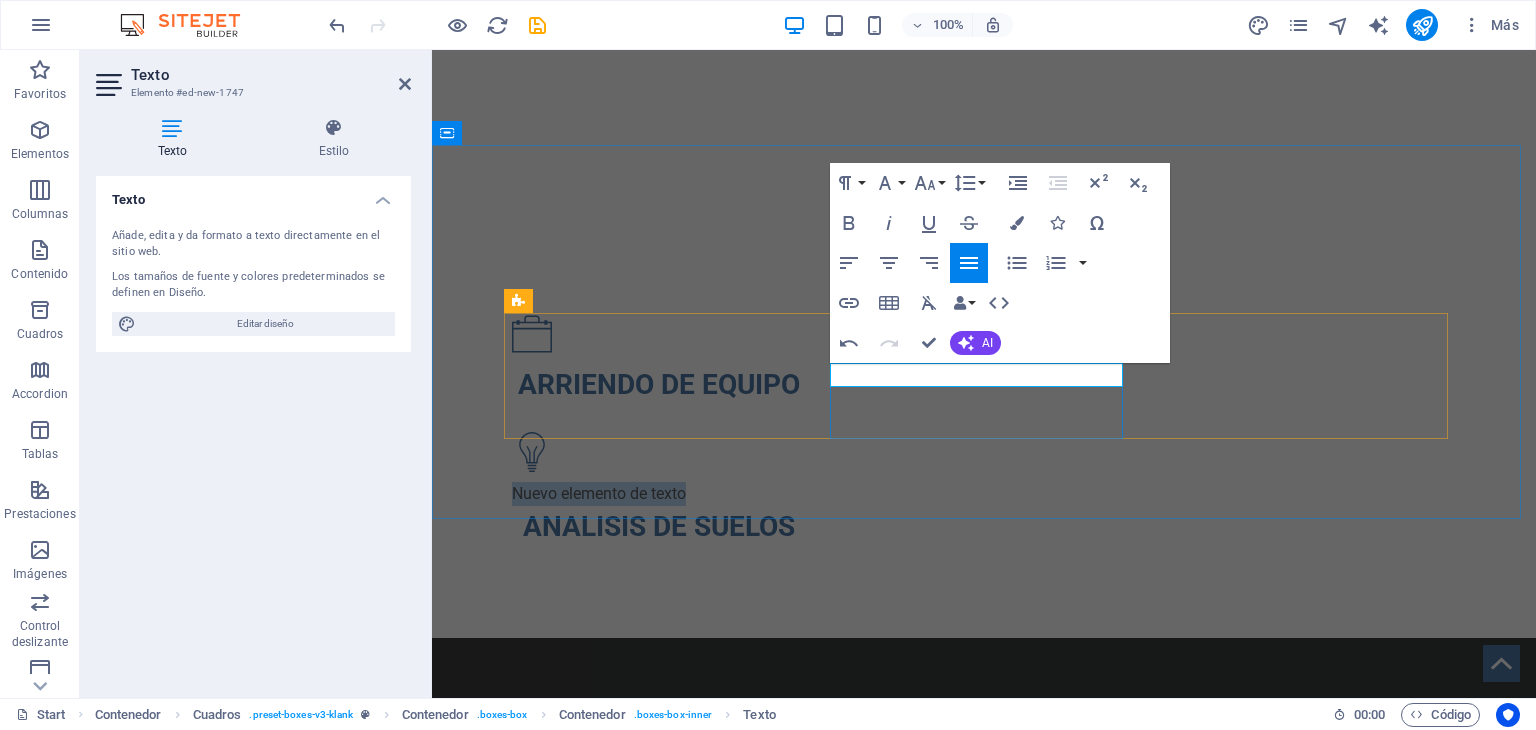 type 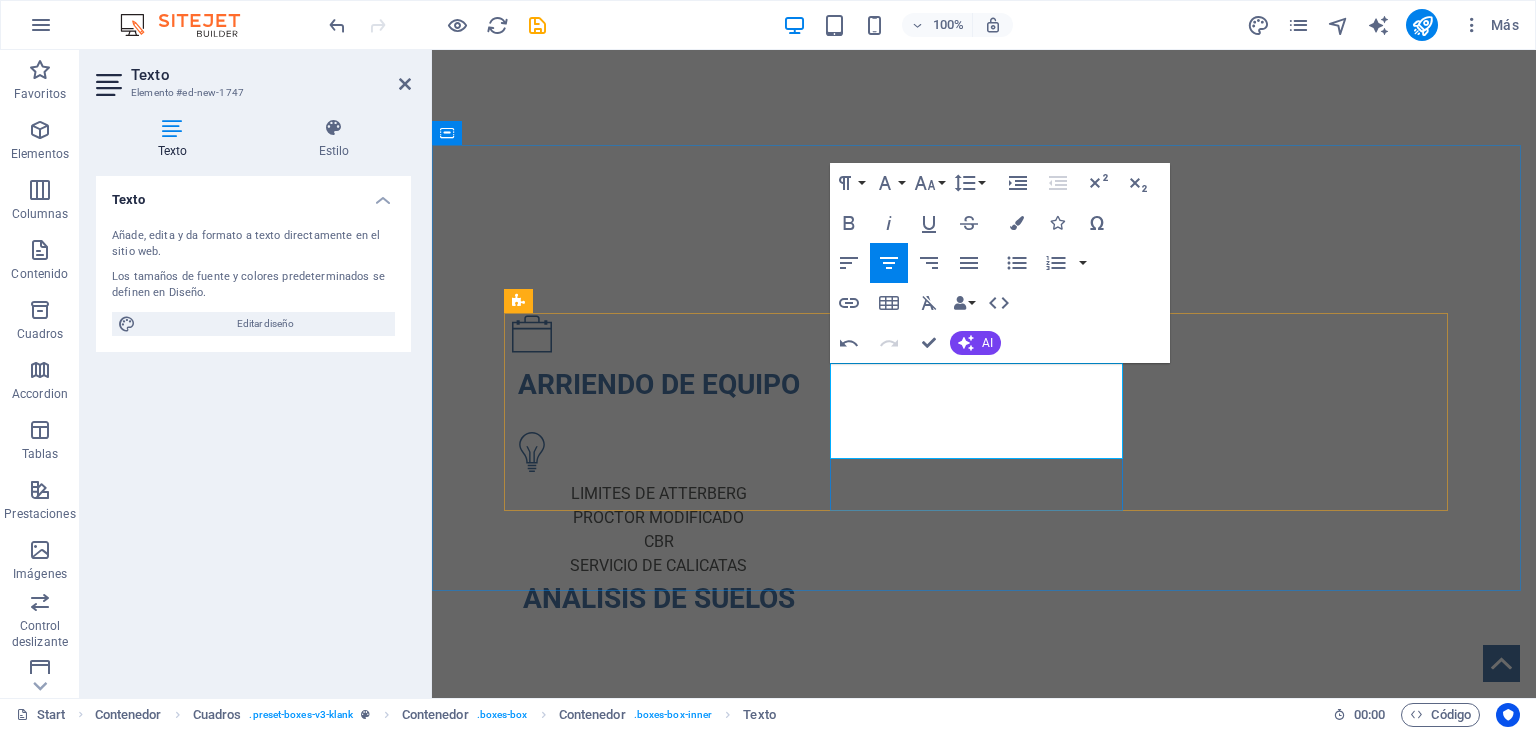 click on "ARRIENDO DE EQUIPO ​LIMITES DE ATTERBERG PROCTOR MODIFICADO CBR SERVICIO DE CALICATAS ANALISIS DE SUELOS" at bounding box center (984, 472) 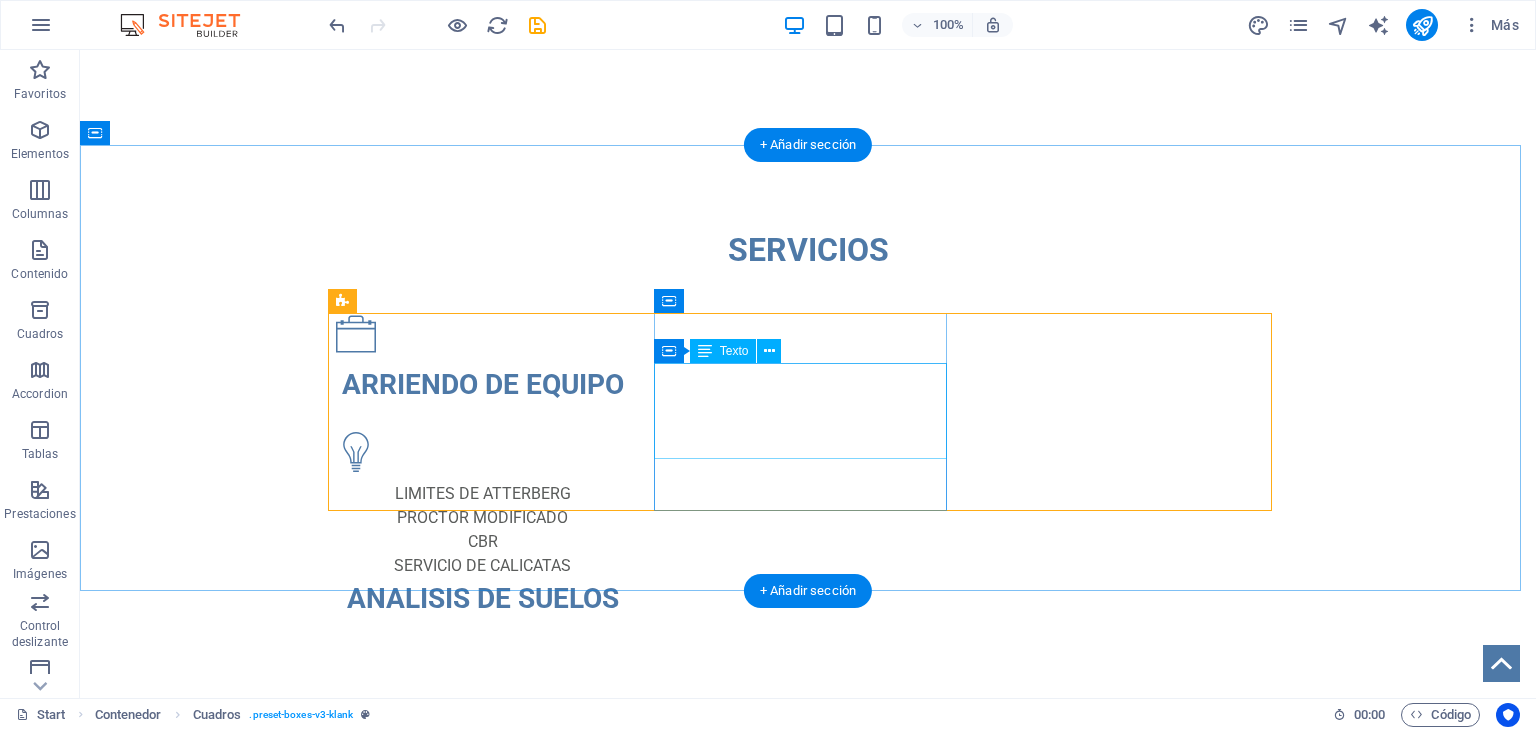 click on "LIMITES DE ATTERBERG PROCTOR MODIFICADO CBR SERVICIO DE CALICATAS" at bounding box center (482, 530) 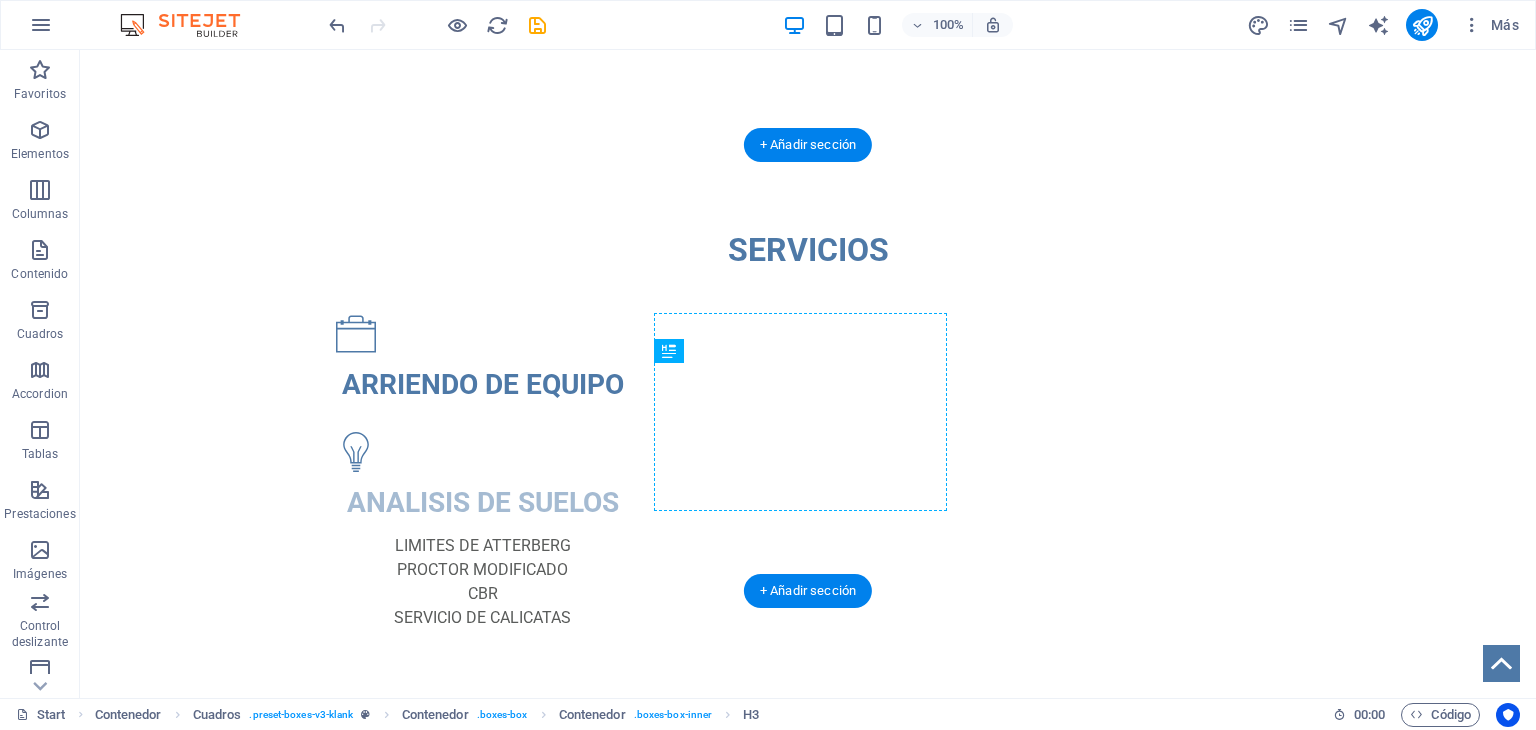 drag, startPoint x: 917, startPoint y: 458, endPoint x: 746, endPoint y: 480, distance: 172.4094 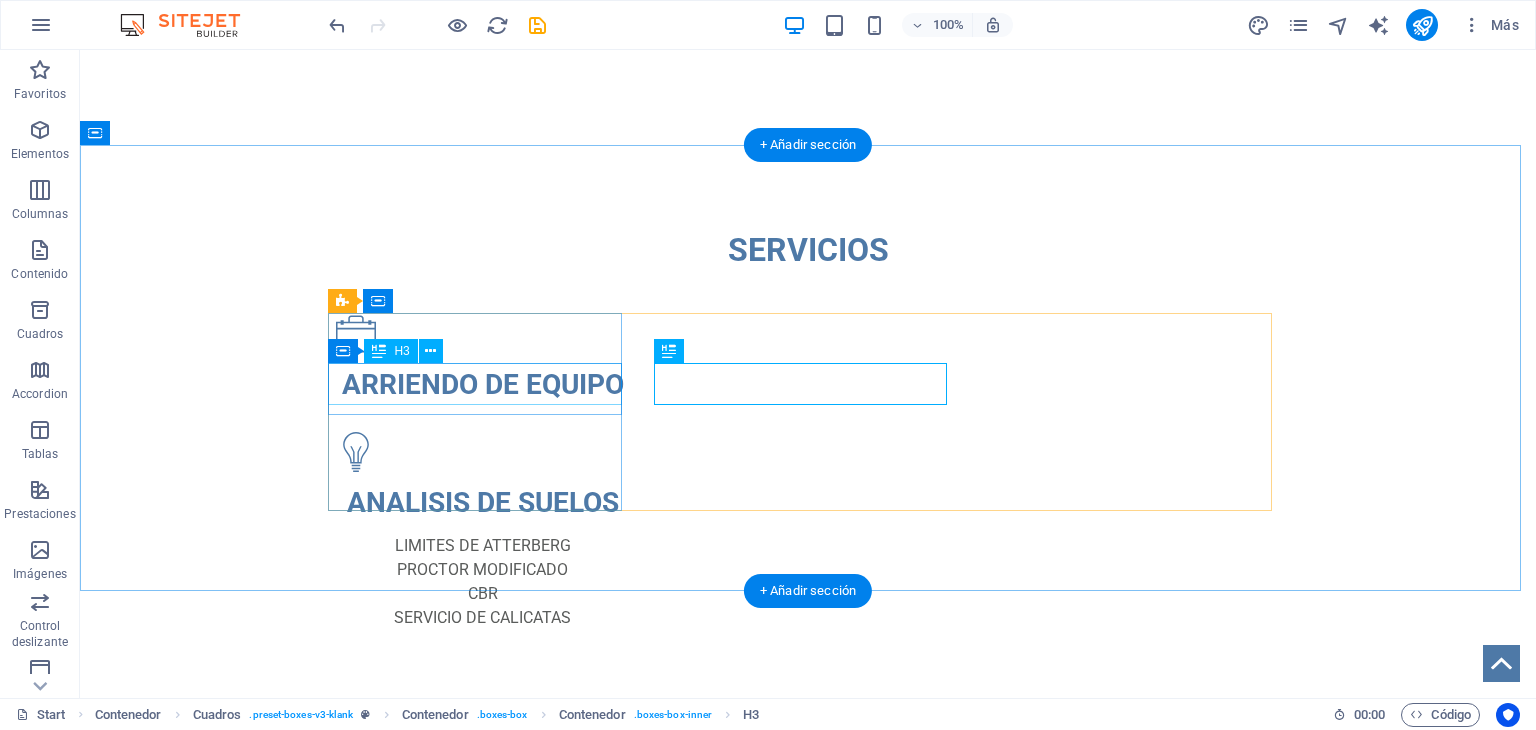 click on "ARRIENDO DE EQUIPO" at bounding box center (482, 385) 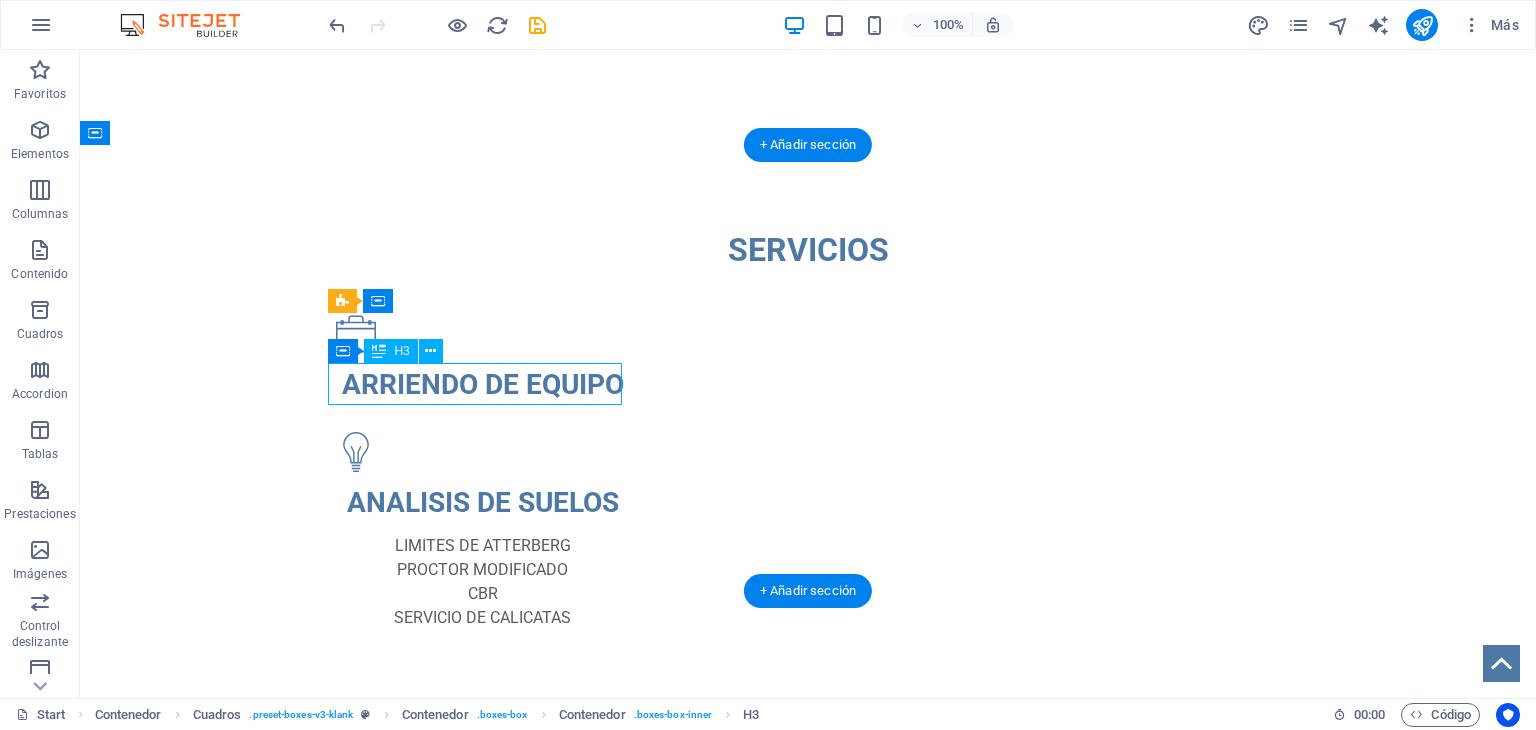 click on "ARRIENDO DE EQUIPO" at bounding box center [482, 385] 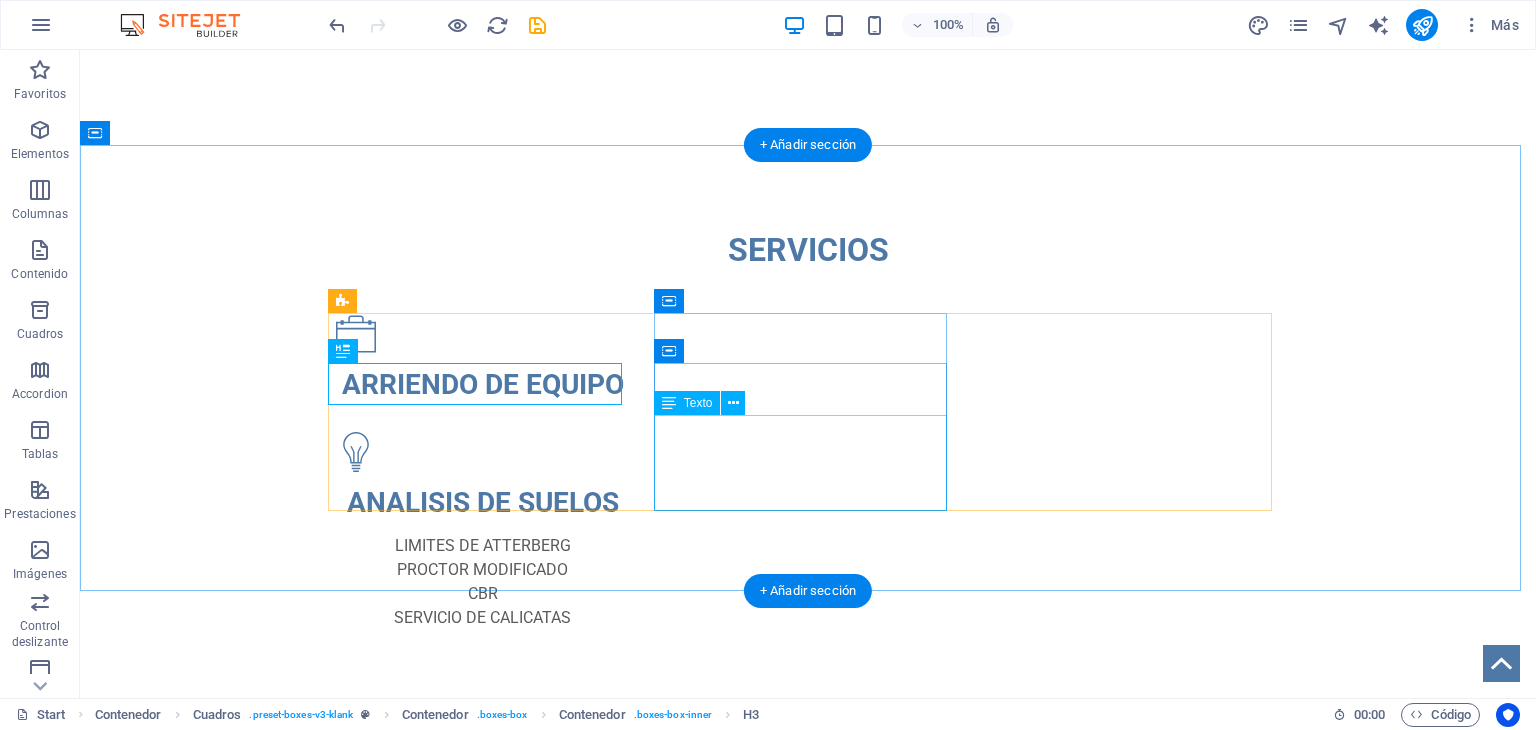 click on "LIMITES DE ATTERBERG PROCTOR MODIFICADO CBR SERVICIO DE CALICATAS" at bounding box center [482, 582] 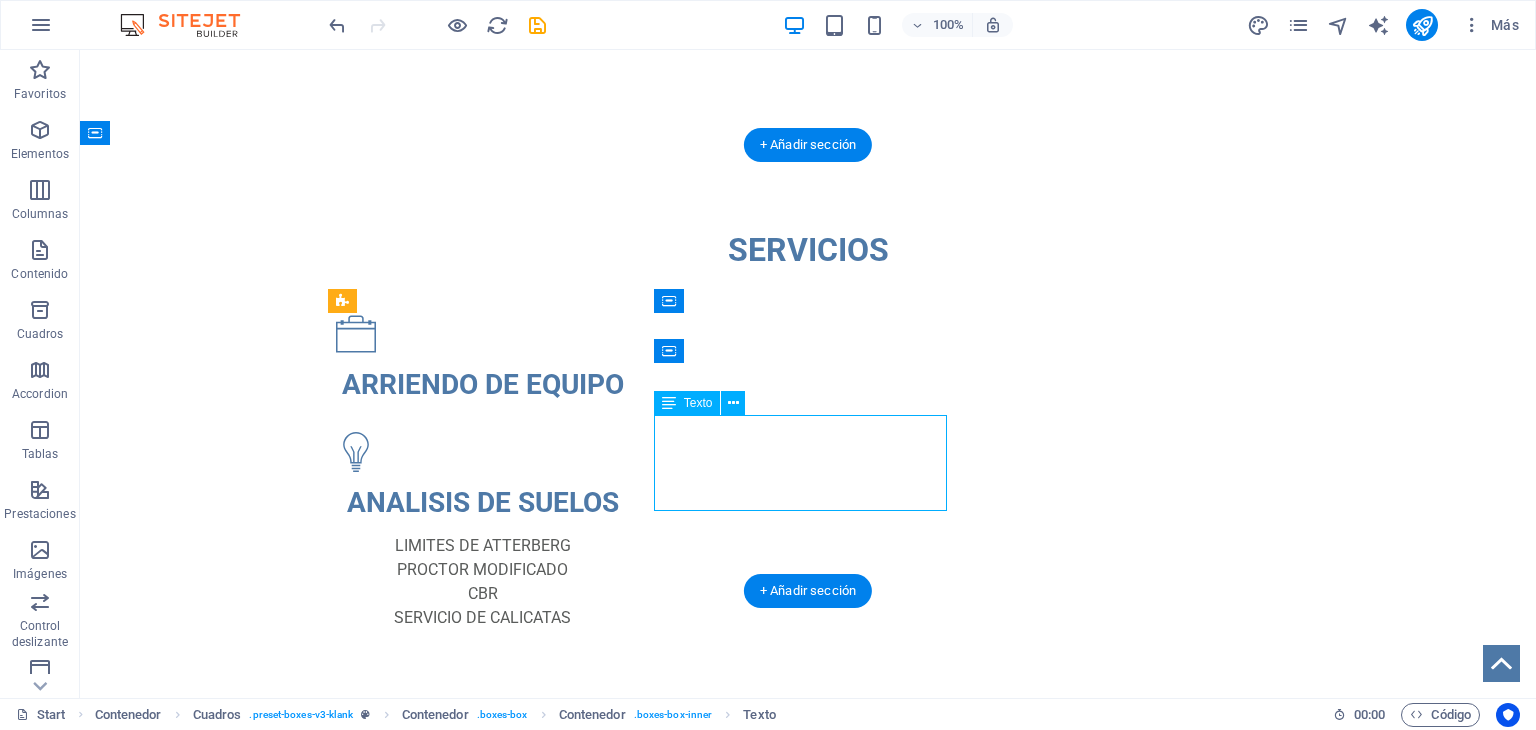 click on "LIMITES DE ATTERBERG PROCTOR MODIFICADO CBR SERVICIO DE CALICATAS" at bounding box center (482, 582) 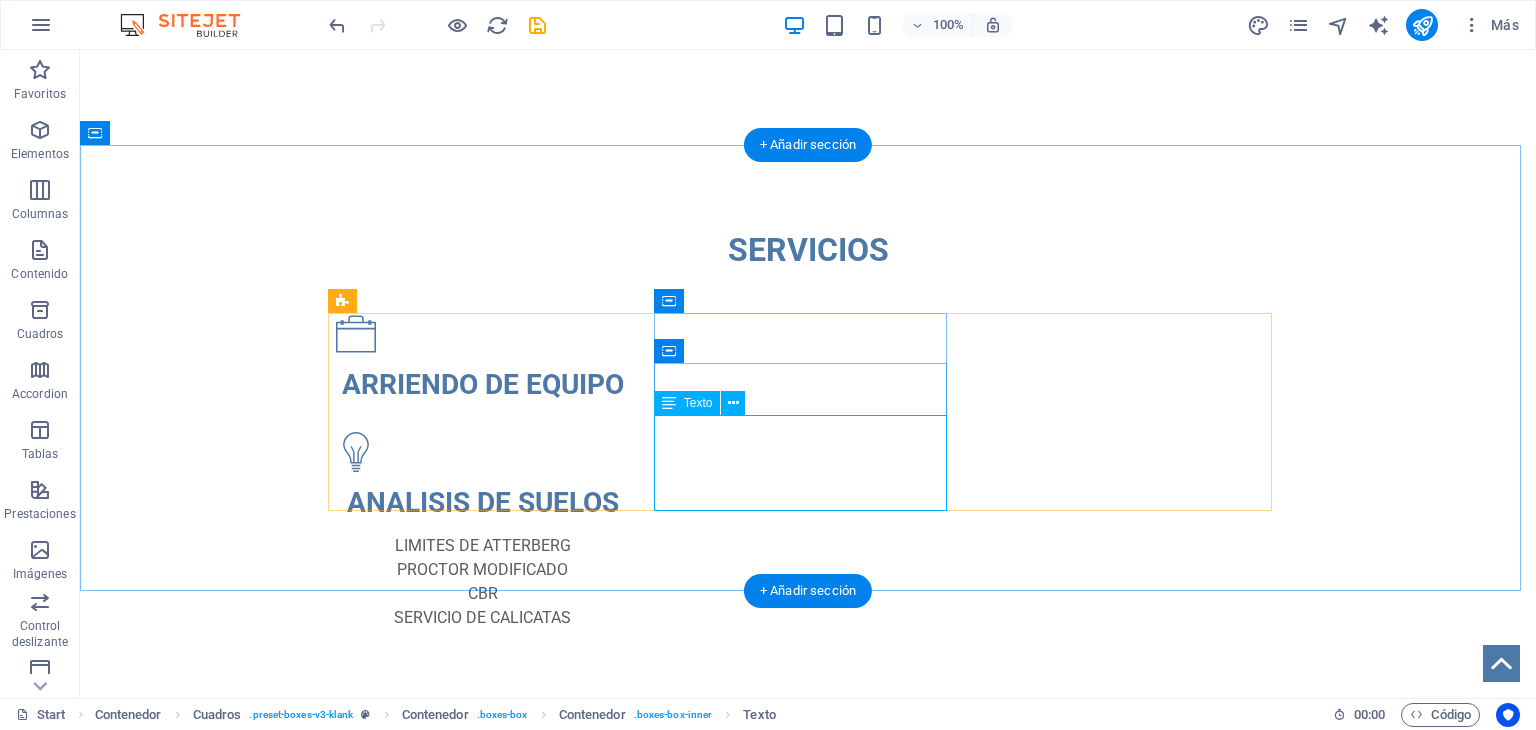 click on "LIMITES DE ATTERBERG PROCTOR MODIFICADO CBR SERVICIO DE CALICATAS" at bounding box center [482, 582] 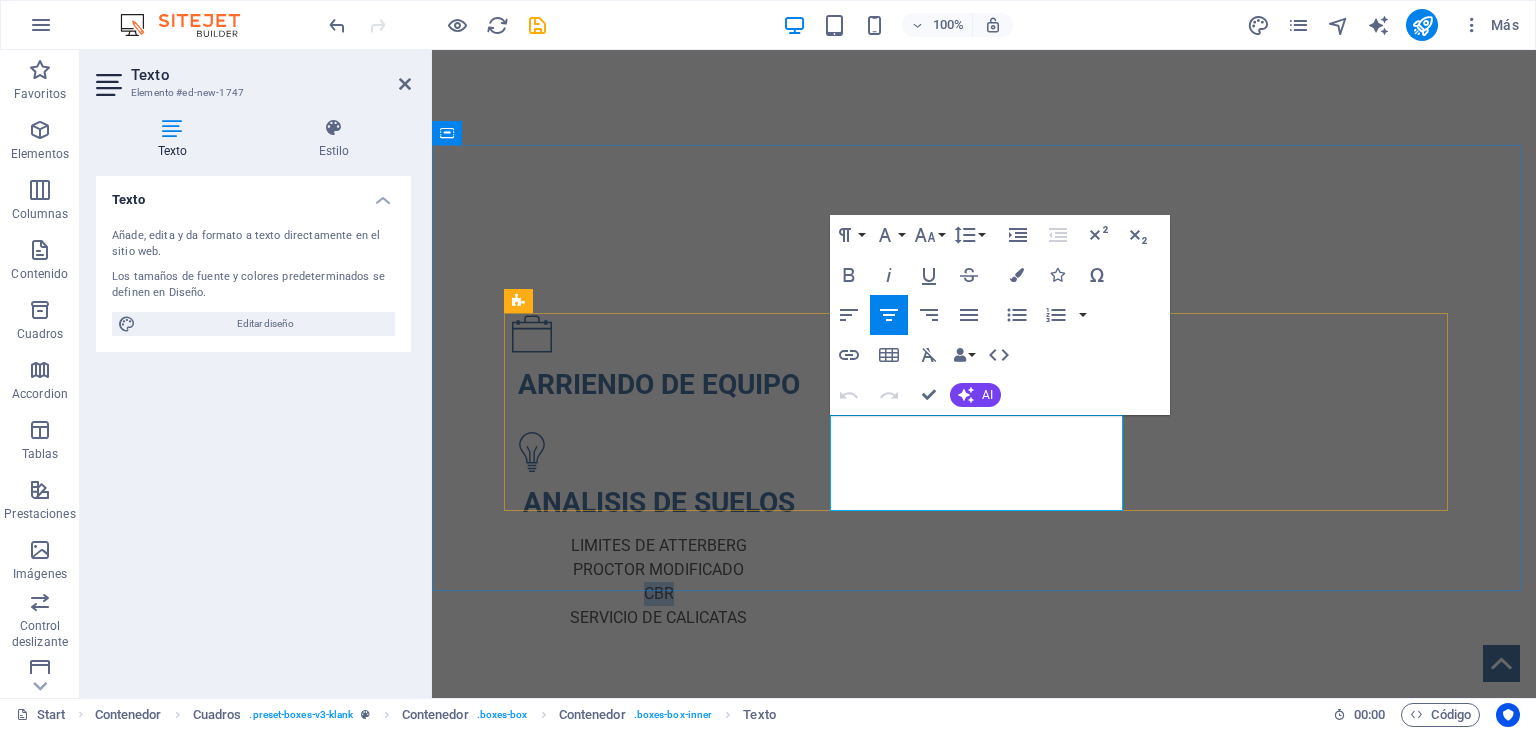 drag, startPoint x: 988, startPoint y: 481, endPoint x: 936, endPoint y: 474, distance: 52.46904 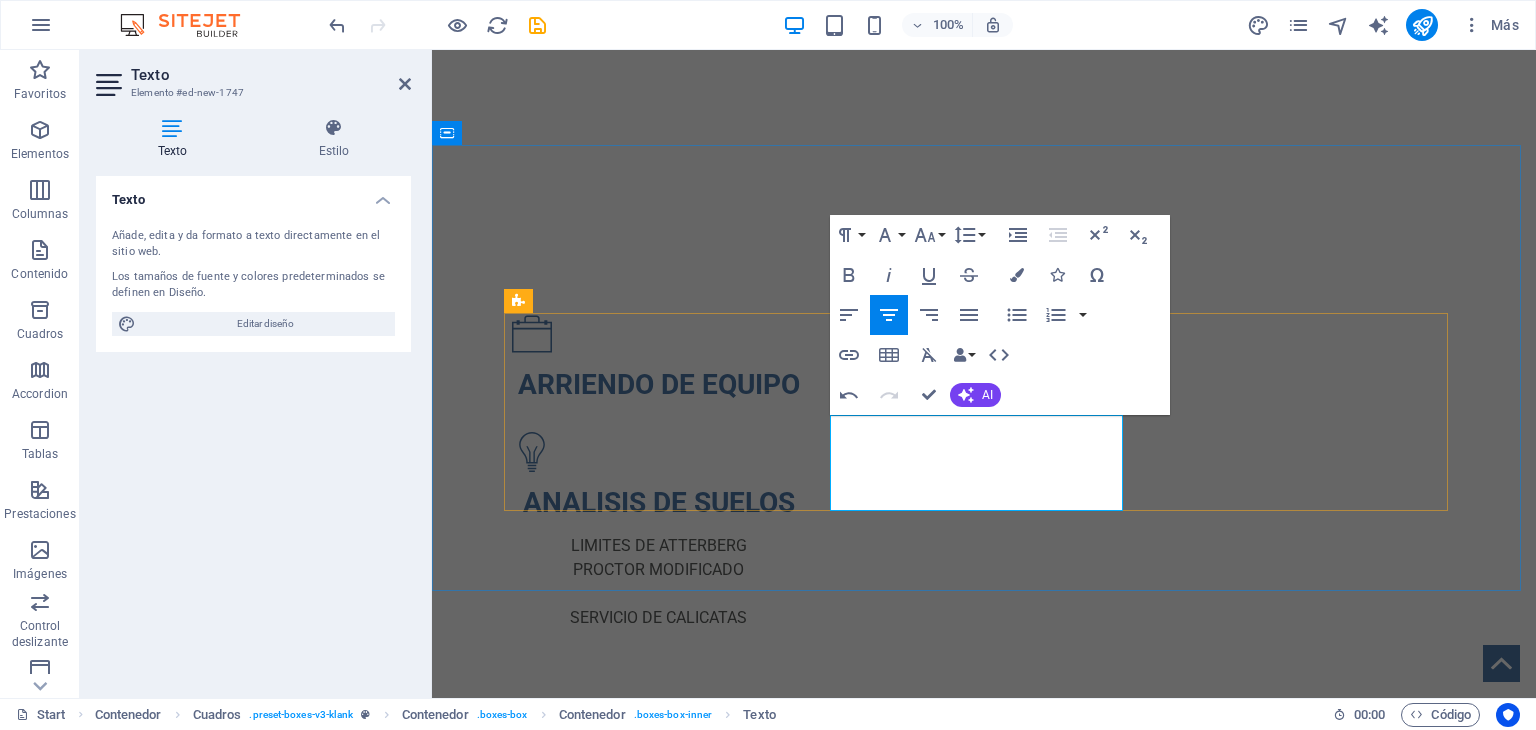 type 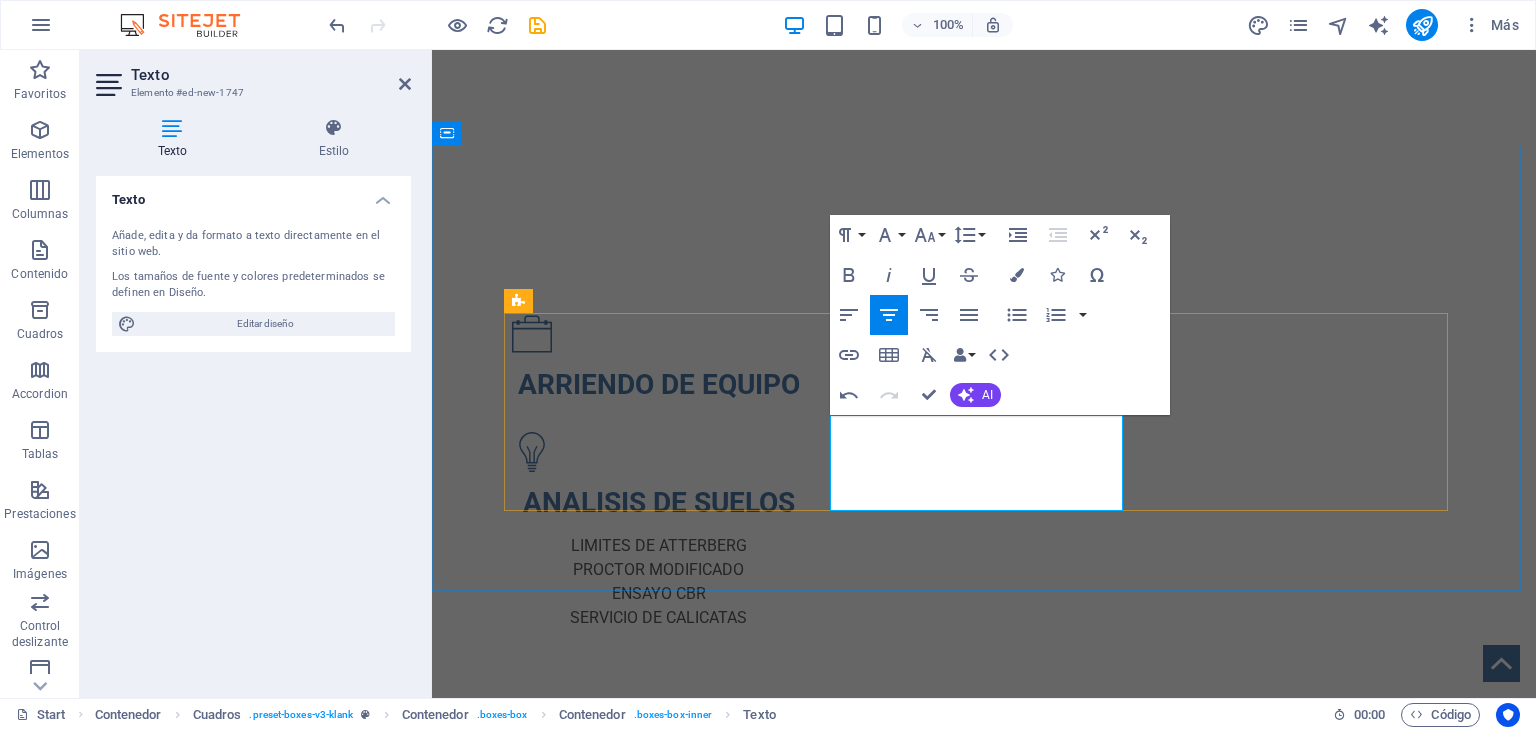 drag, startPoint x: 1030, startPoint y: 468, endPoint x: 1056, endPoint y: 498, distance: 39.698868 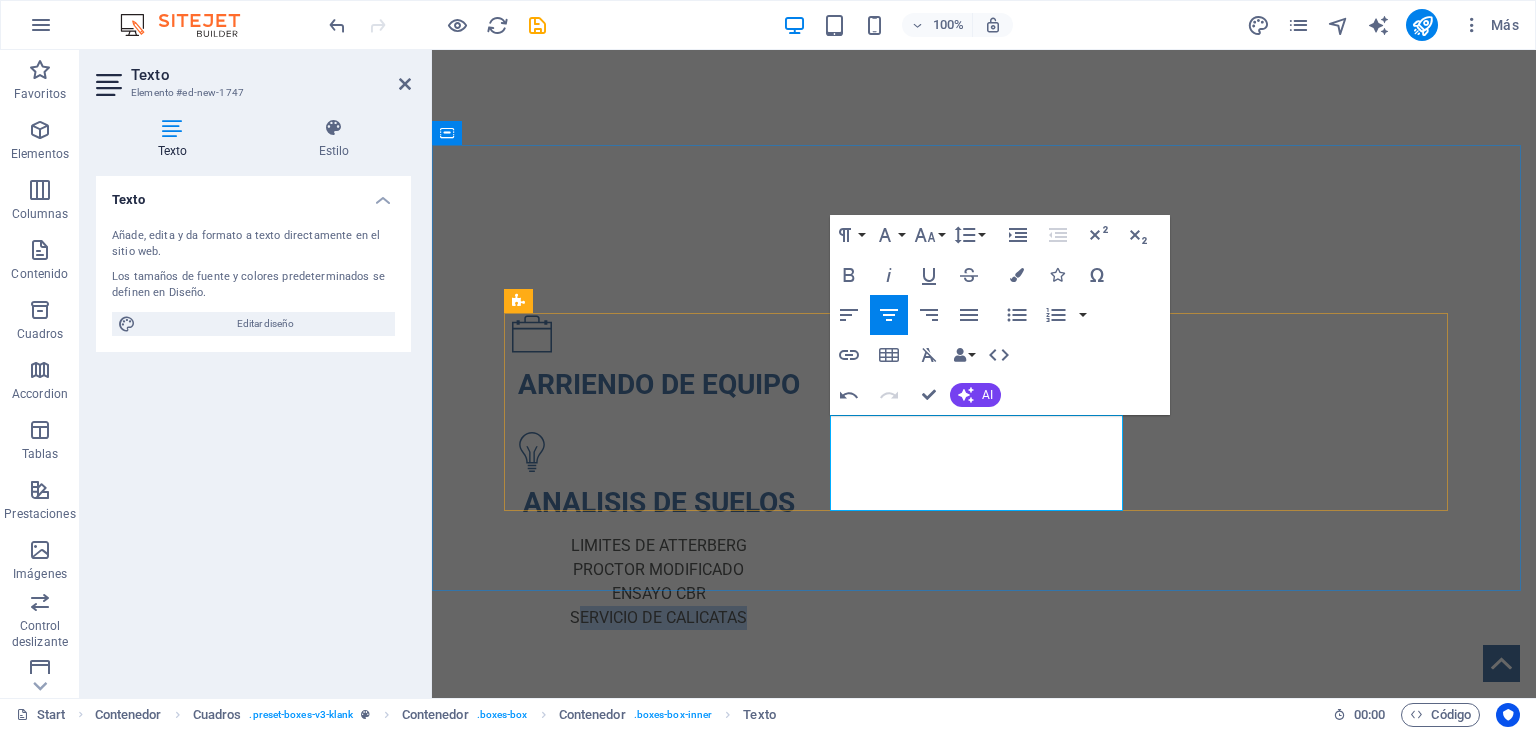 drag, startPoint x: 1072, startPoint y: 494, endPoint x: 892, endPoint y: 492, distance: 180.01111 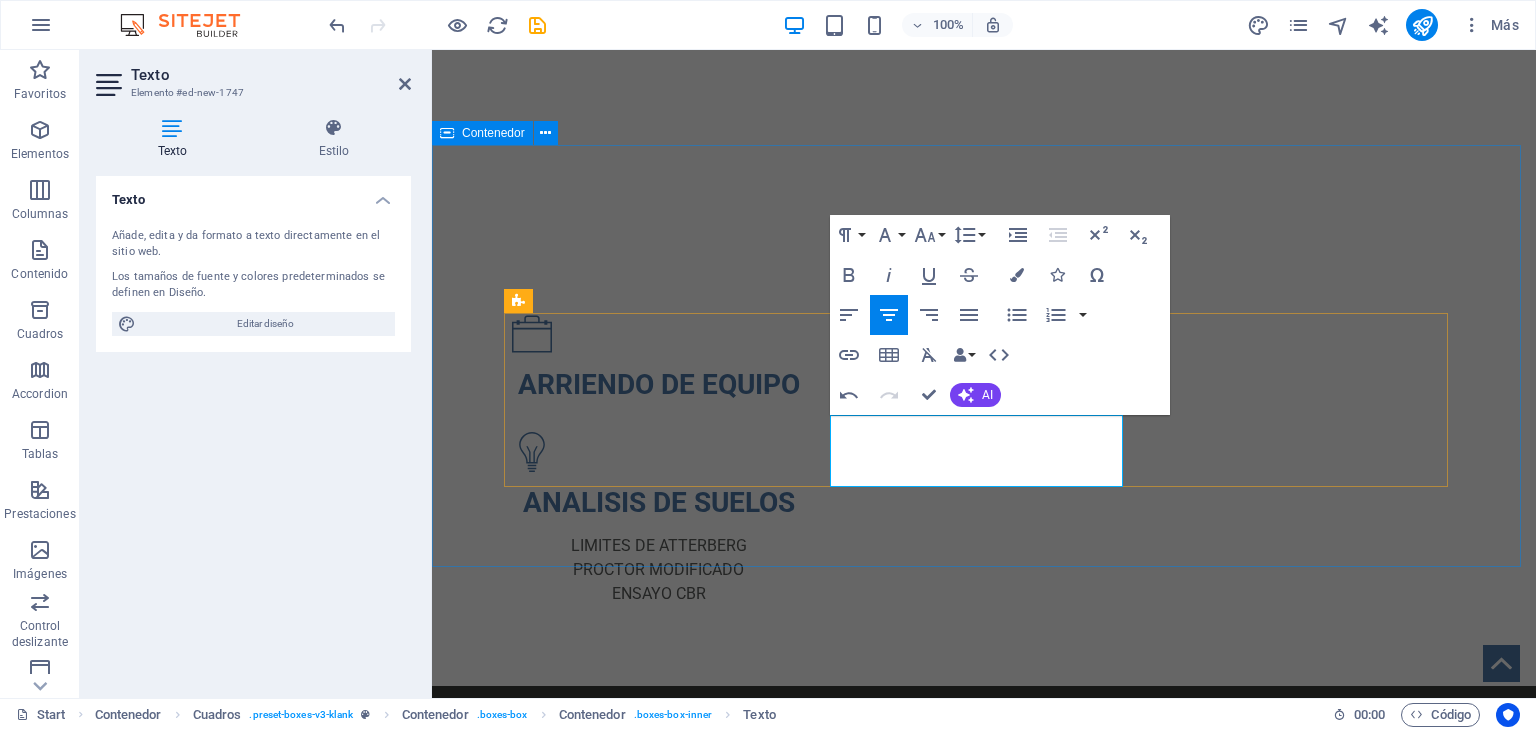 drag, startPoint x: 888, startPoint y: 490, endPoint x: 856, endPoint y: 557, distance: 74.24958 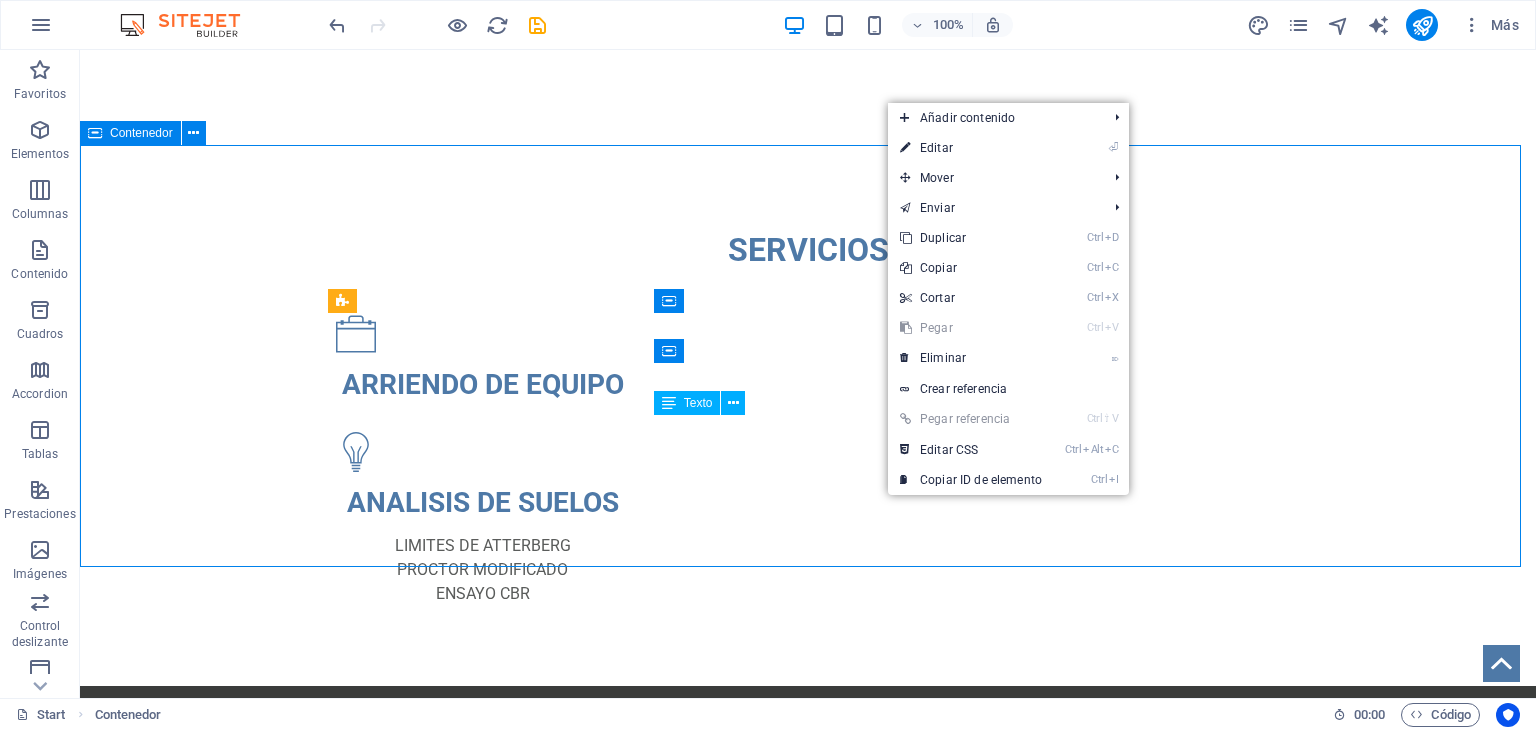 click on "SERVICIOS ARRIENDO DE EQUIPO ANALISIS DE SUELOS LIMITES DE ATTERBERG PROCTOR MODIFICADO ENSAYO CBR" at bounding box center [808, 416] 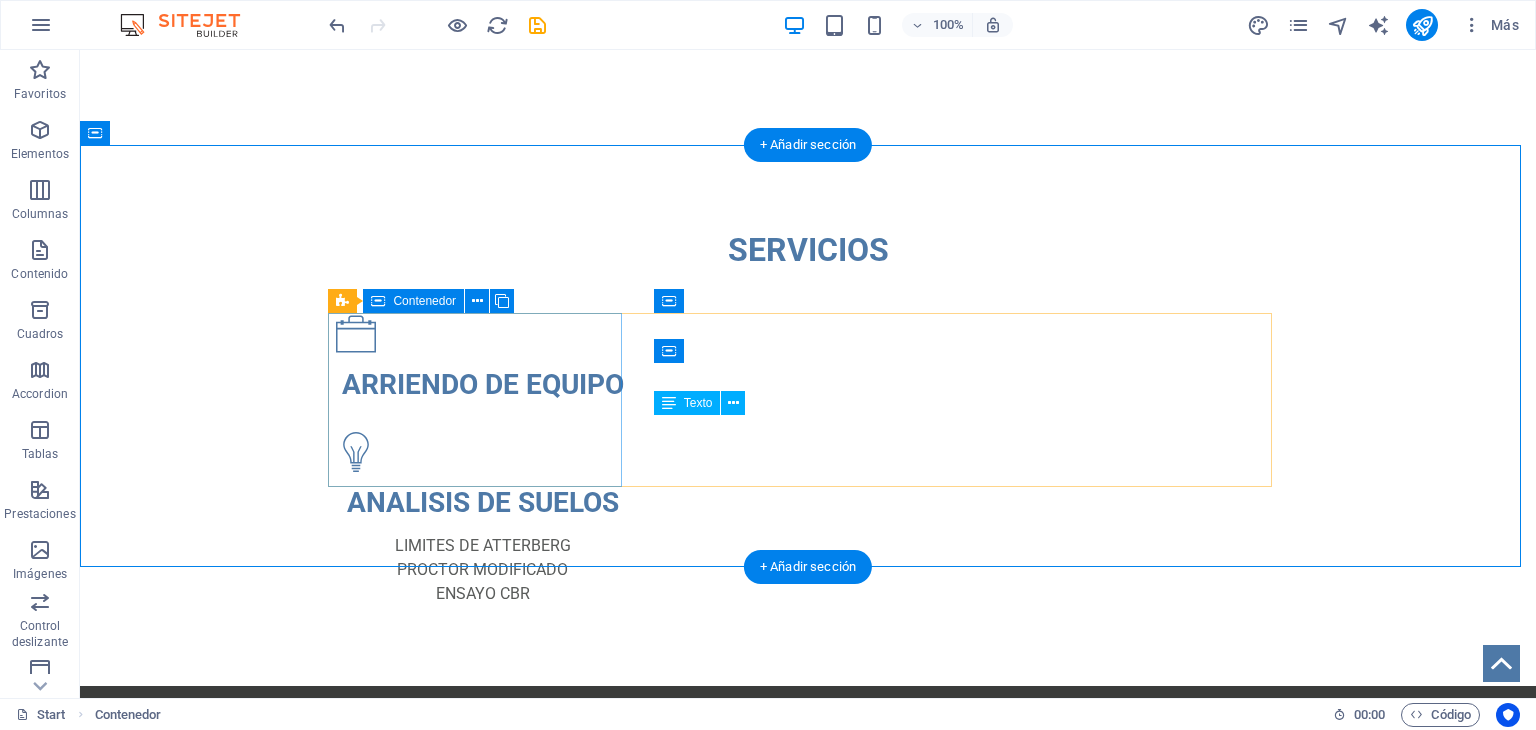 click on "ARRIENDO DE EQUIPO" at bounding box center (482, 365) 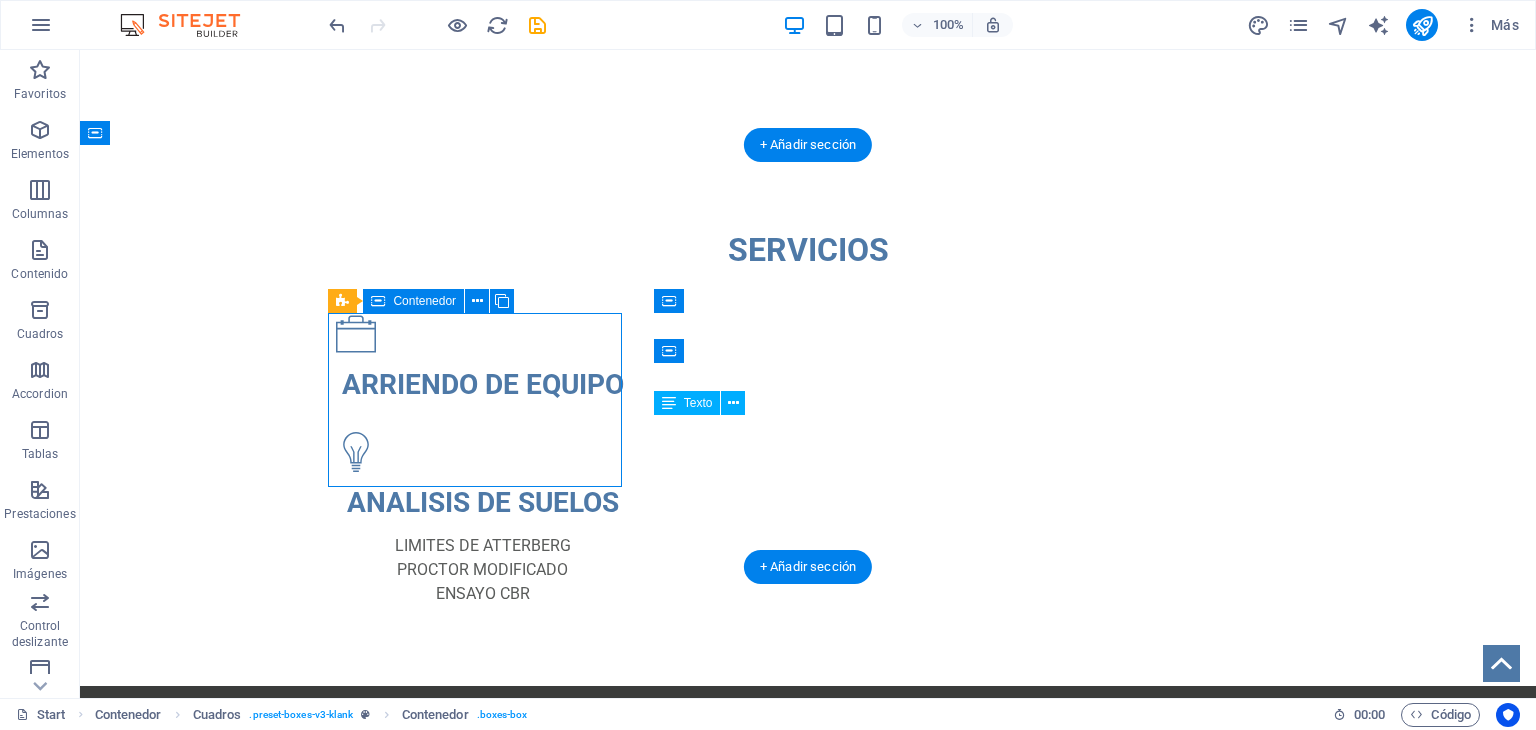 click on "ARRIENDO DE EQUIPO" at bounding box center [482, 365] 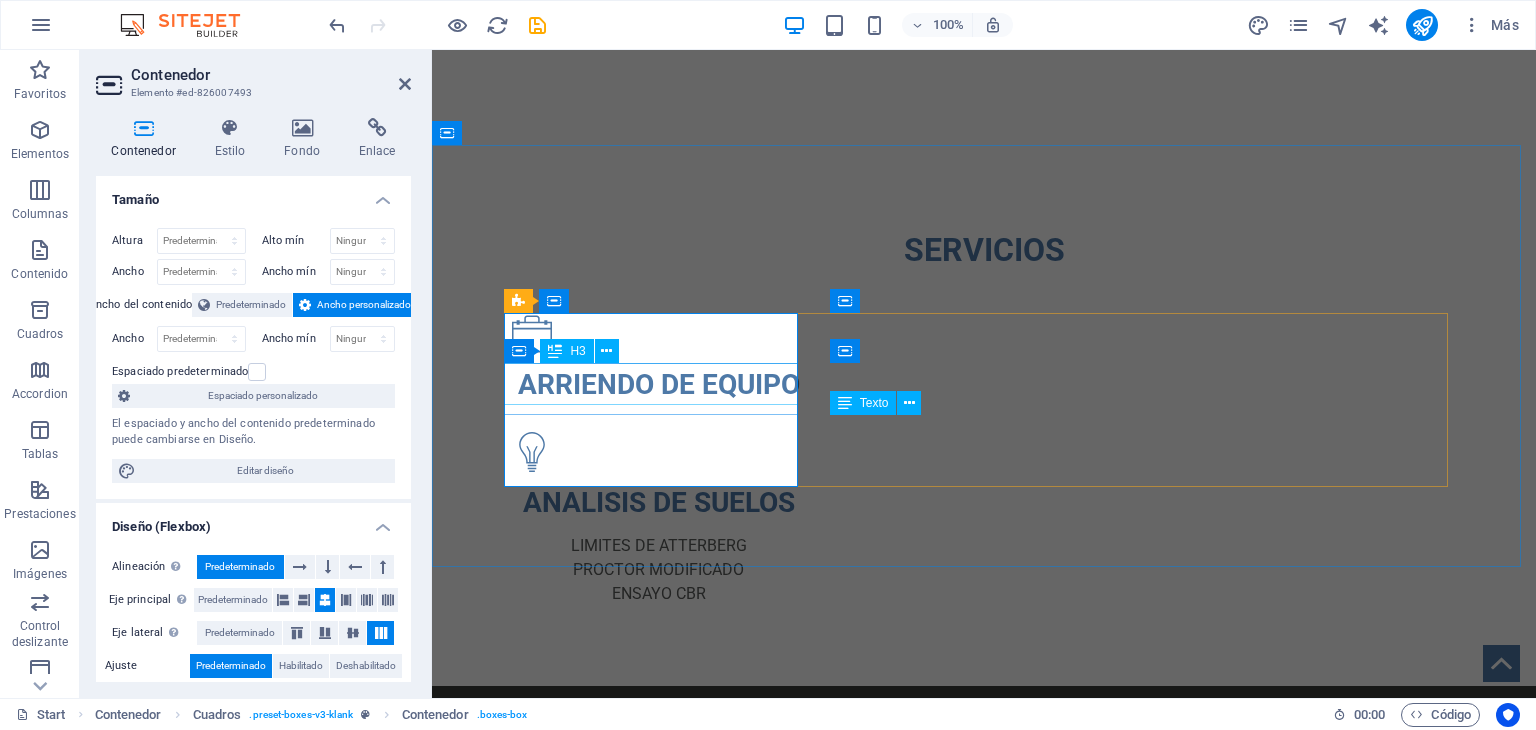 click at bounding box center [555, 351] 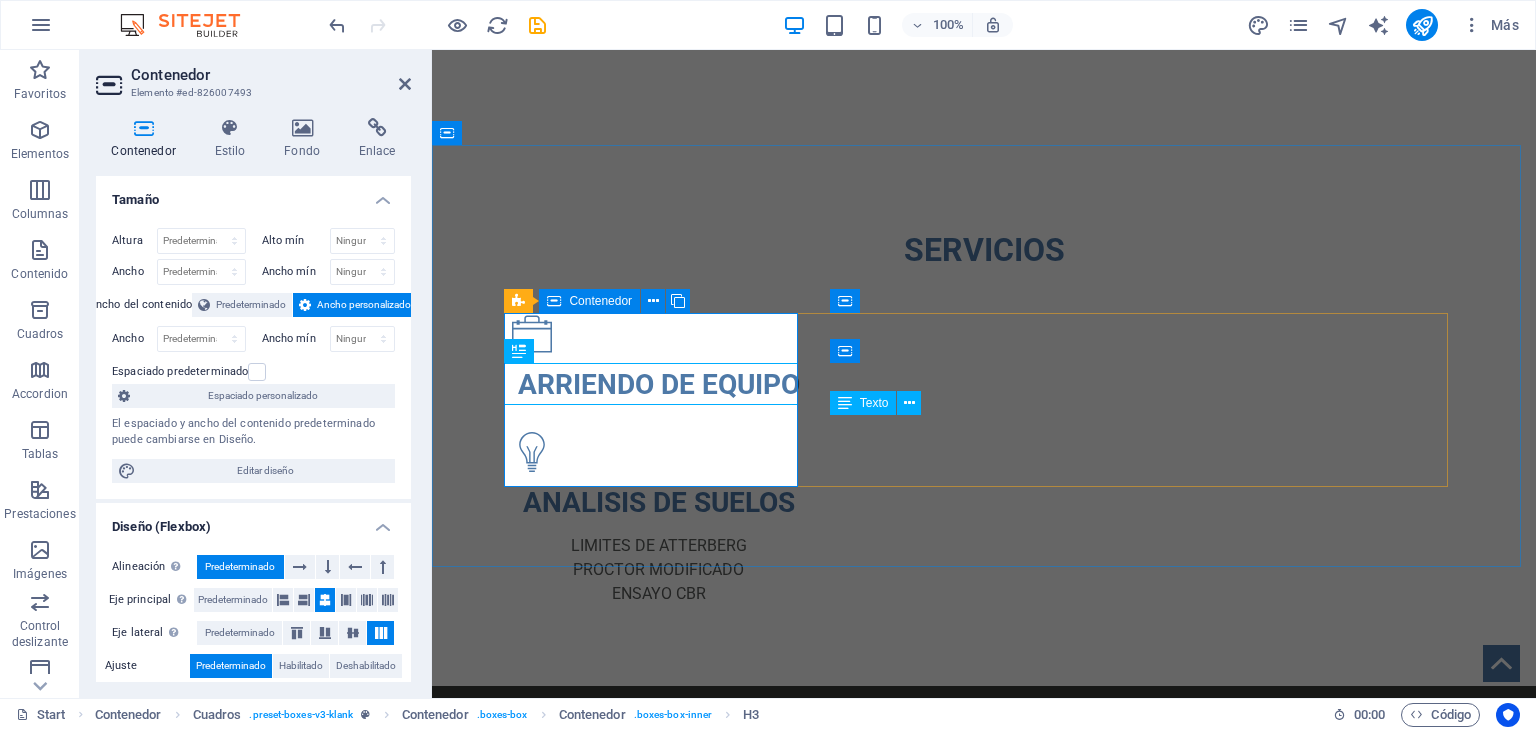click on "ARRIENDO DE EQUIPO" at bounding box center [658, 365] 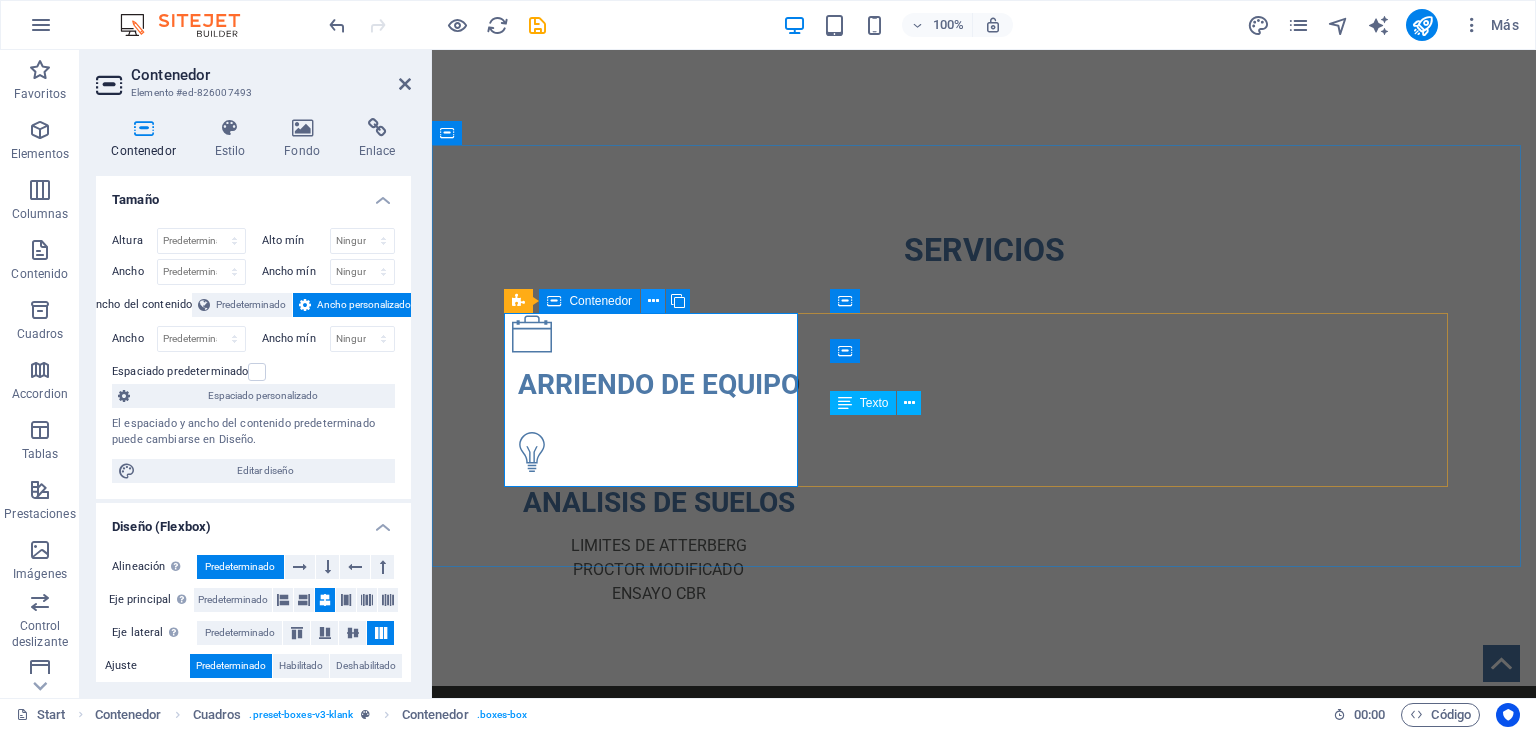 click at bounding box center [653, 301] 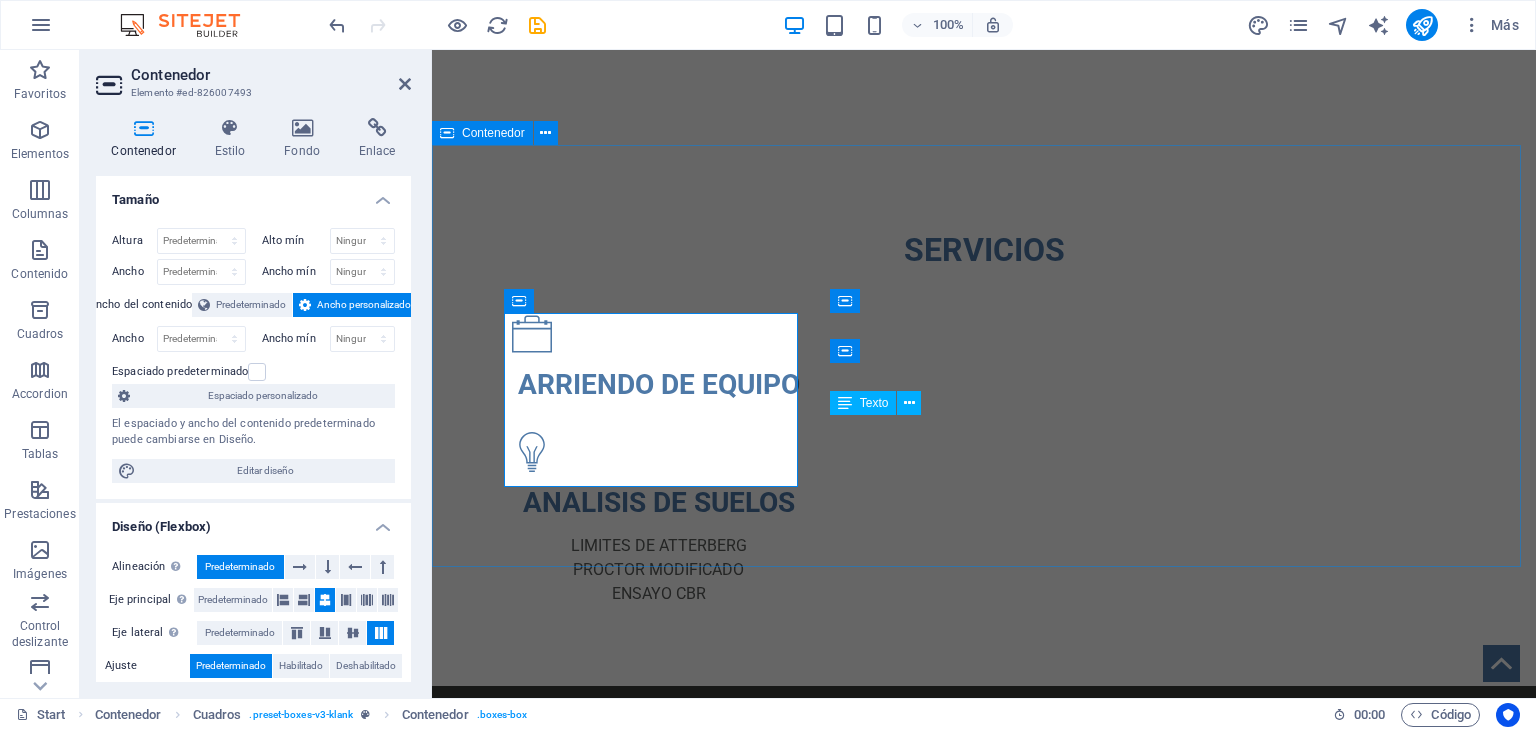 click on "SERVICIOS ARRIENDO DE EQUIPO ANALISIS DE SUELOS LIMITES DE ATTERBERG PROCTOR MODIFICADO ENSAYO CBR" at bounding box center [984, 416] 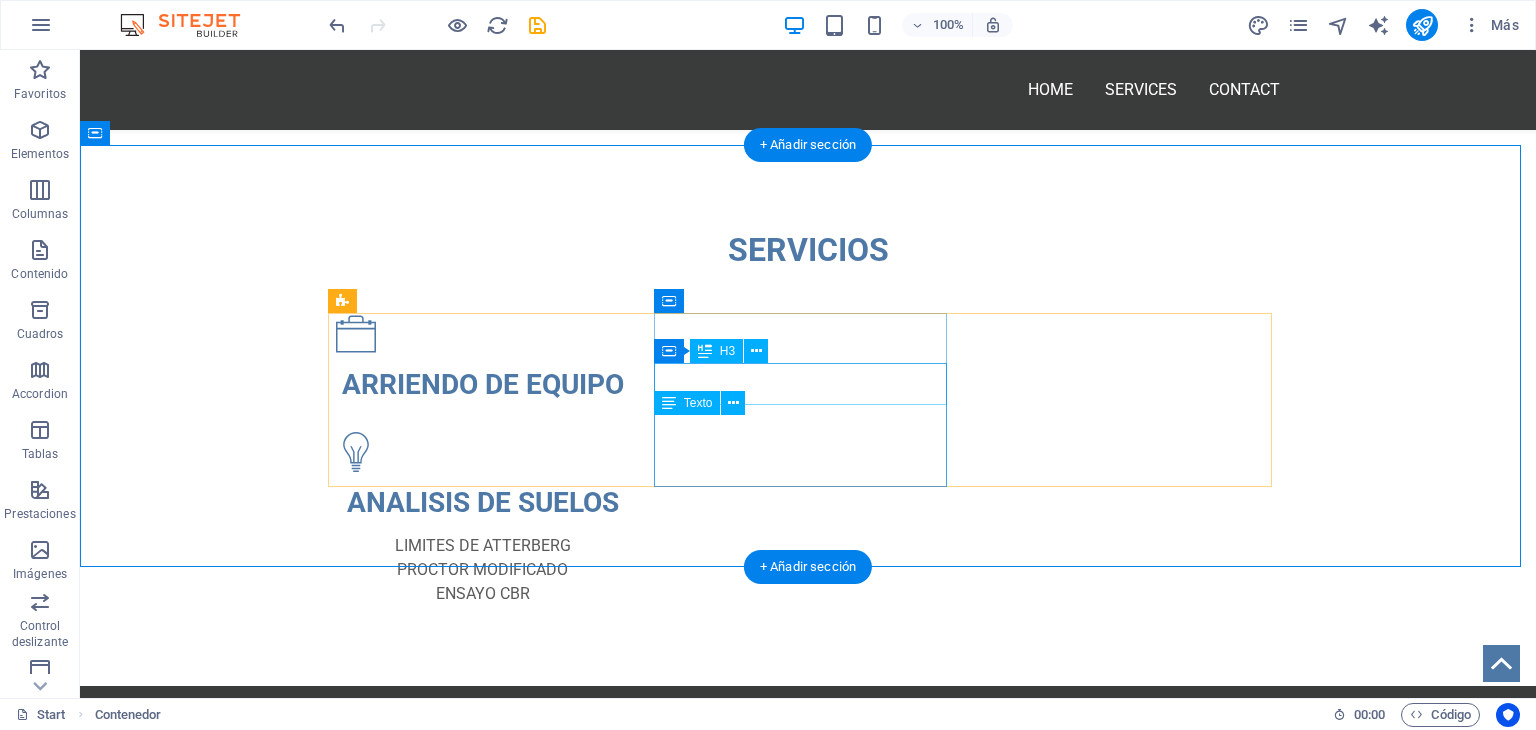 scroll, scrollTop: 724, scrollLeft: 0, axis: vertical 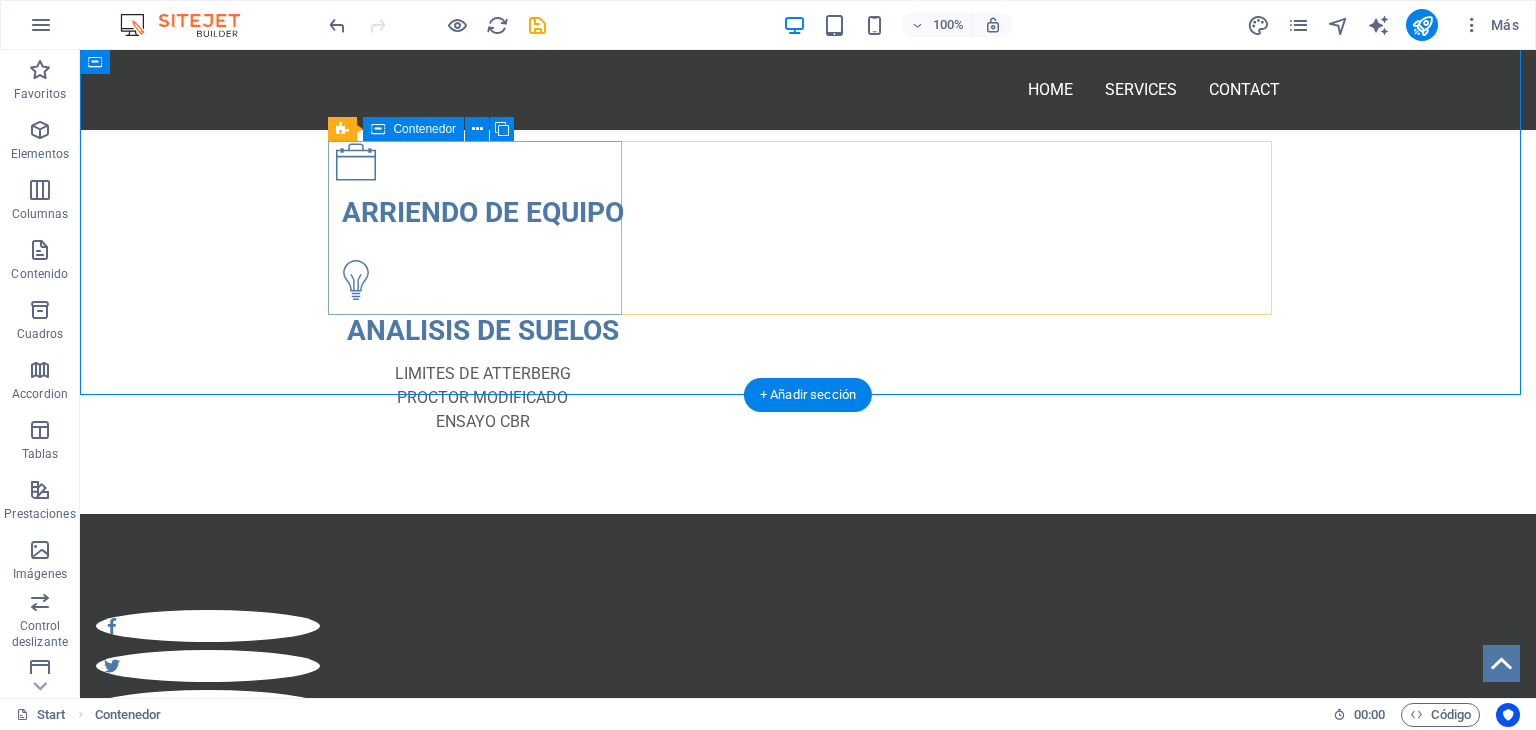 click on "ARRIENDO DE EQUIPO" at bounding box center [482, 193] 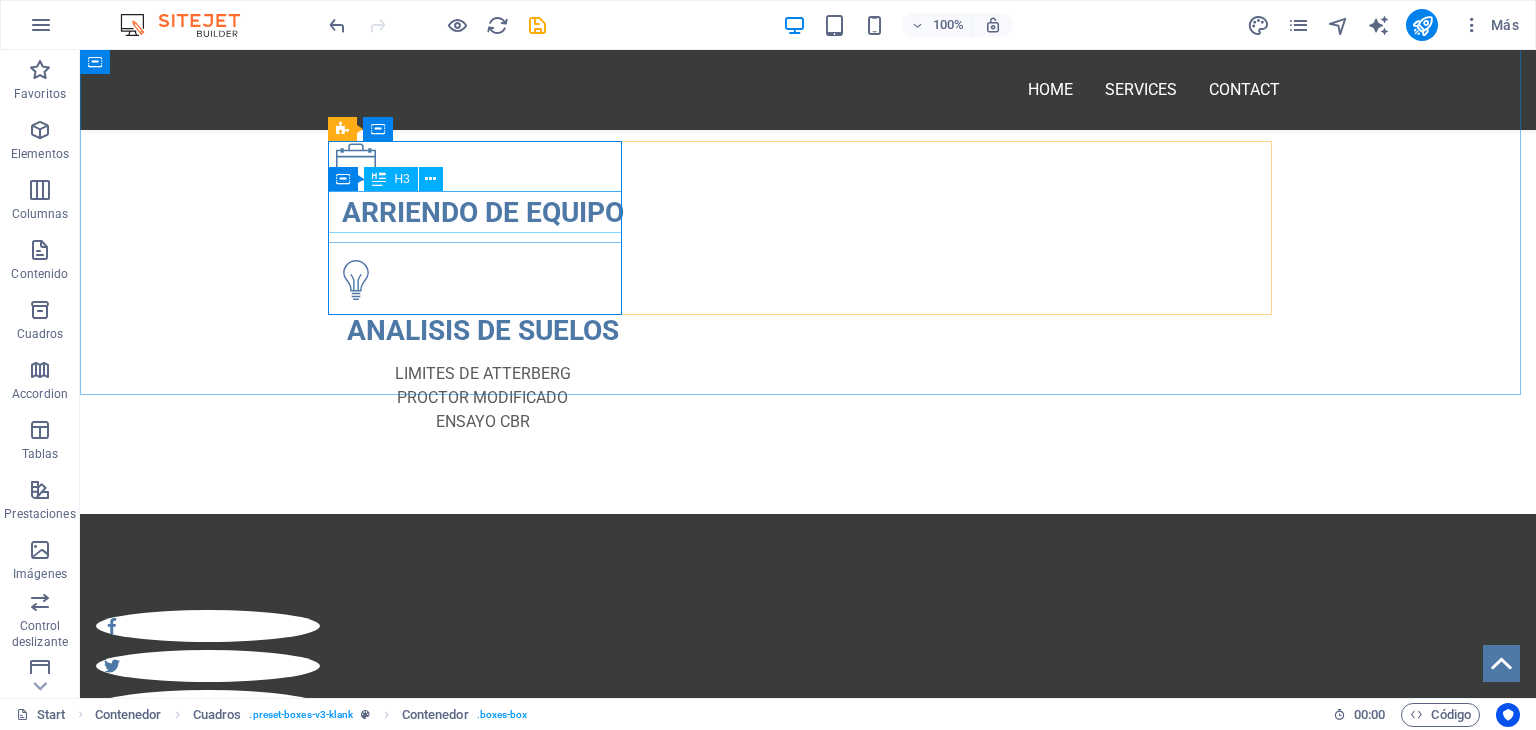 click at bounding box center (379, 179) 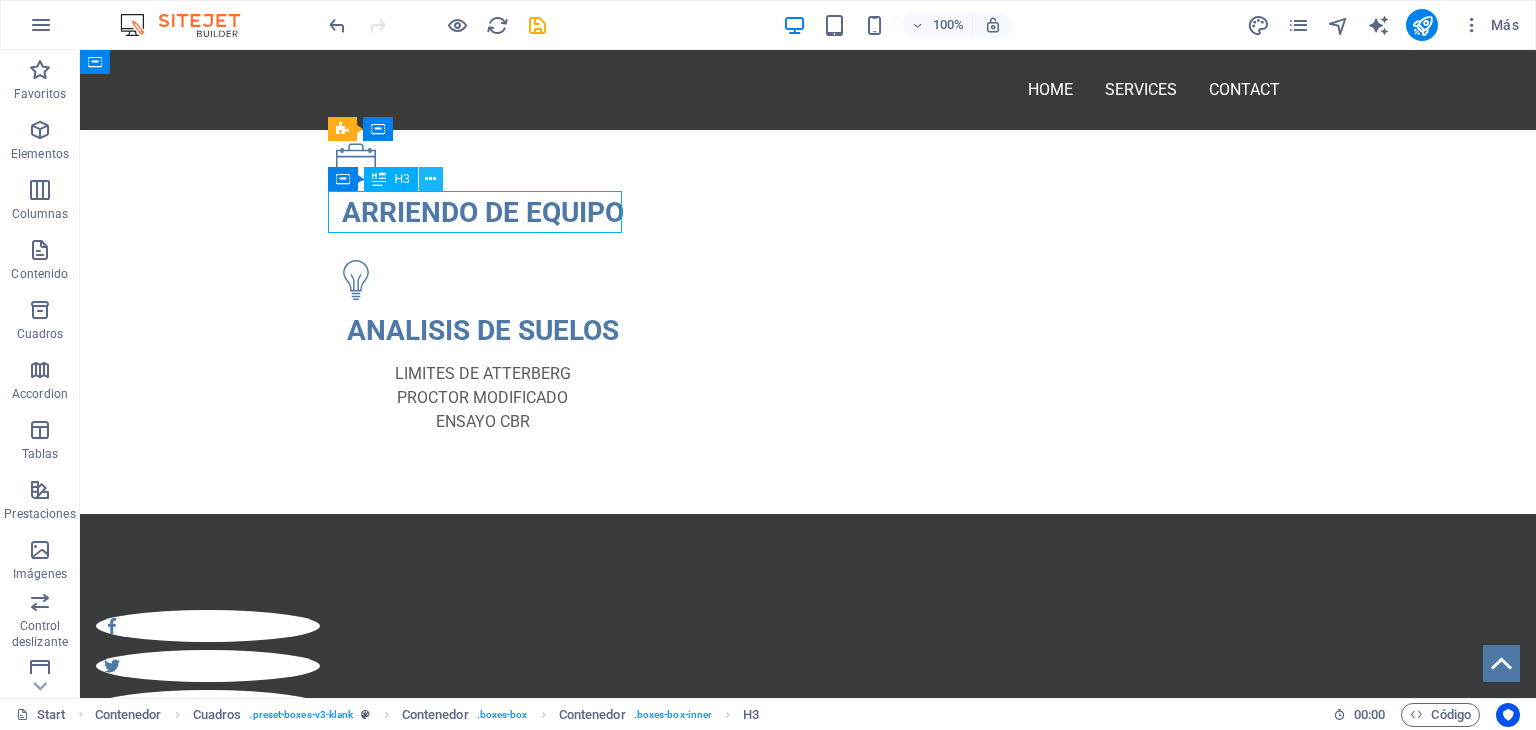click at bounding box center [430, 179] 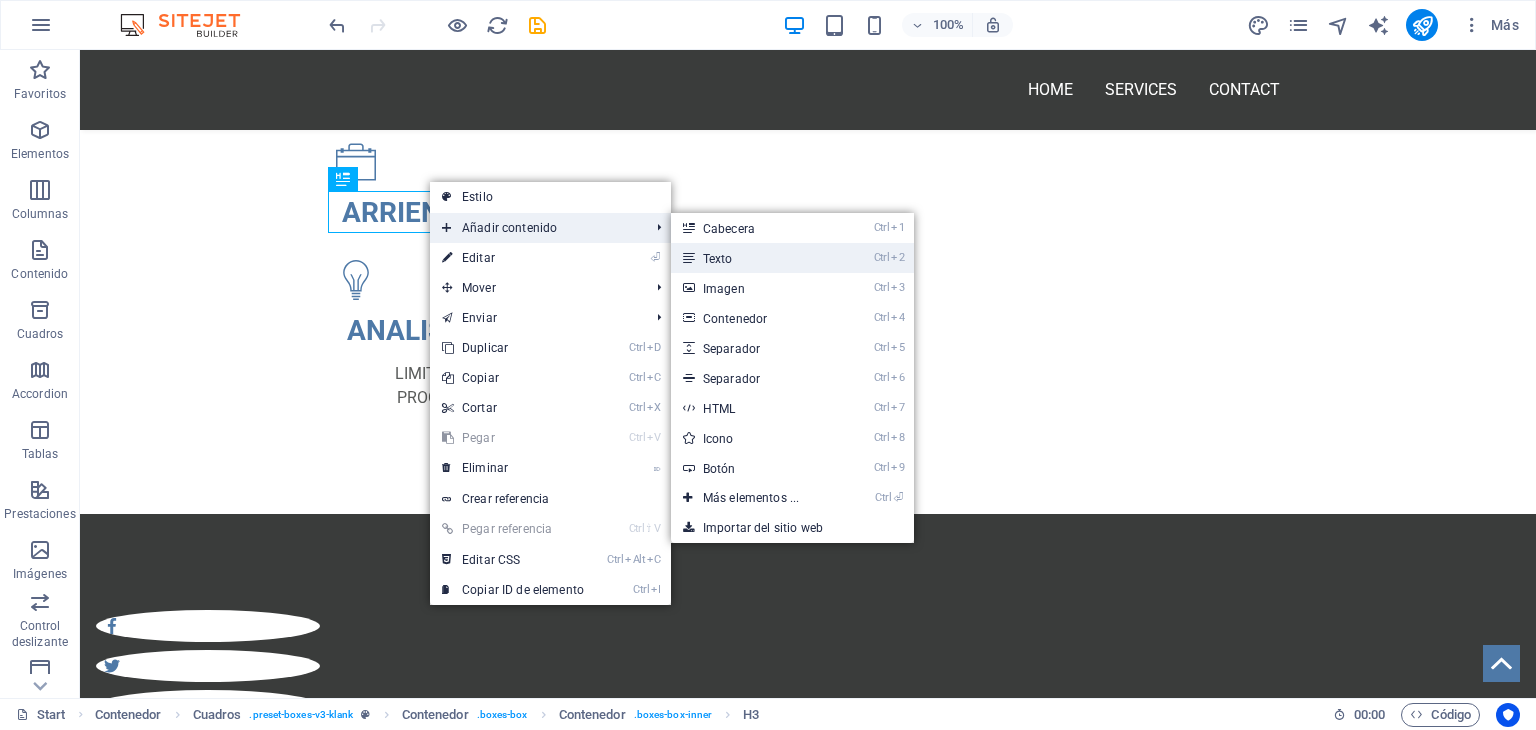 click on "Ctrl 2  Texto" at bounding box center (755, 258) 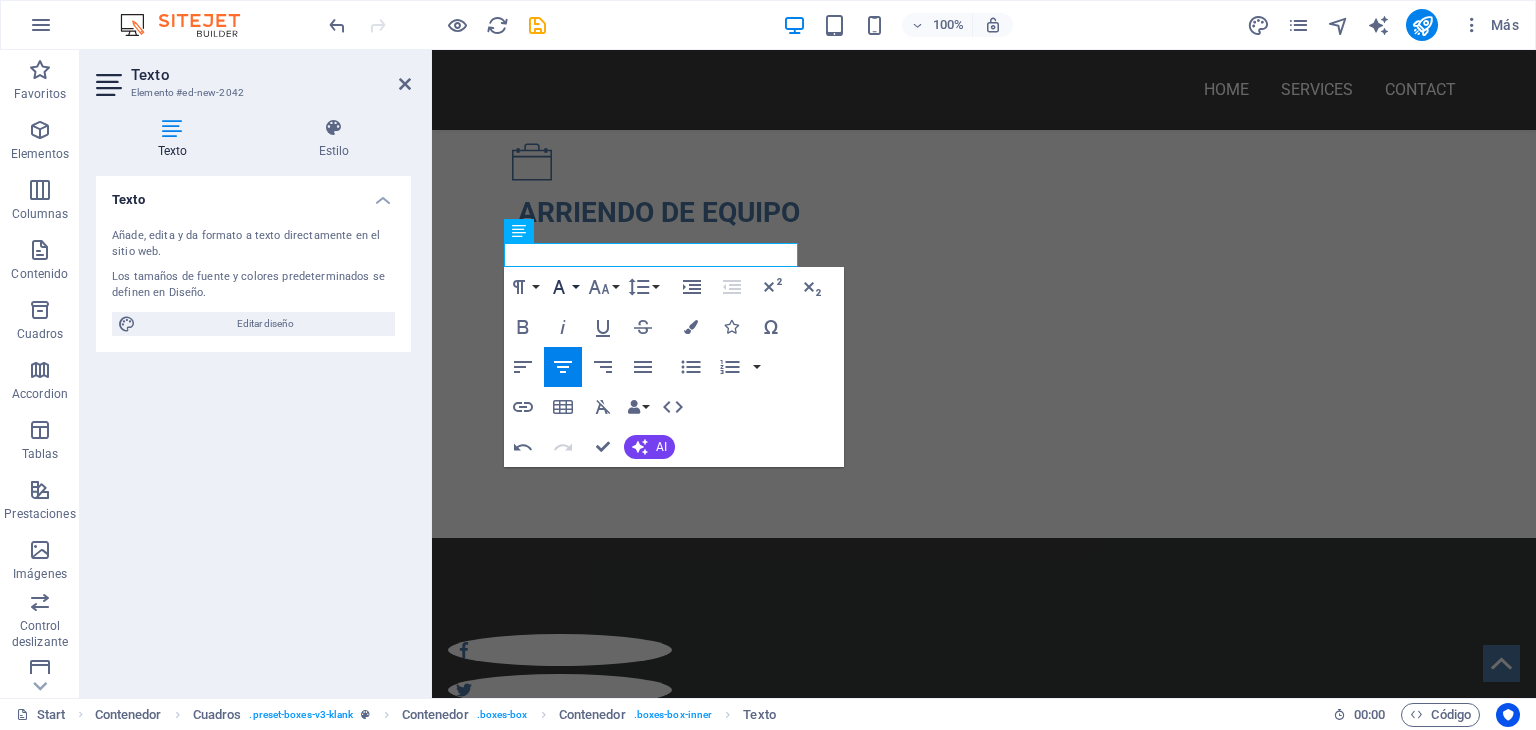 type 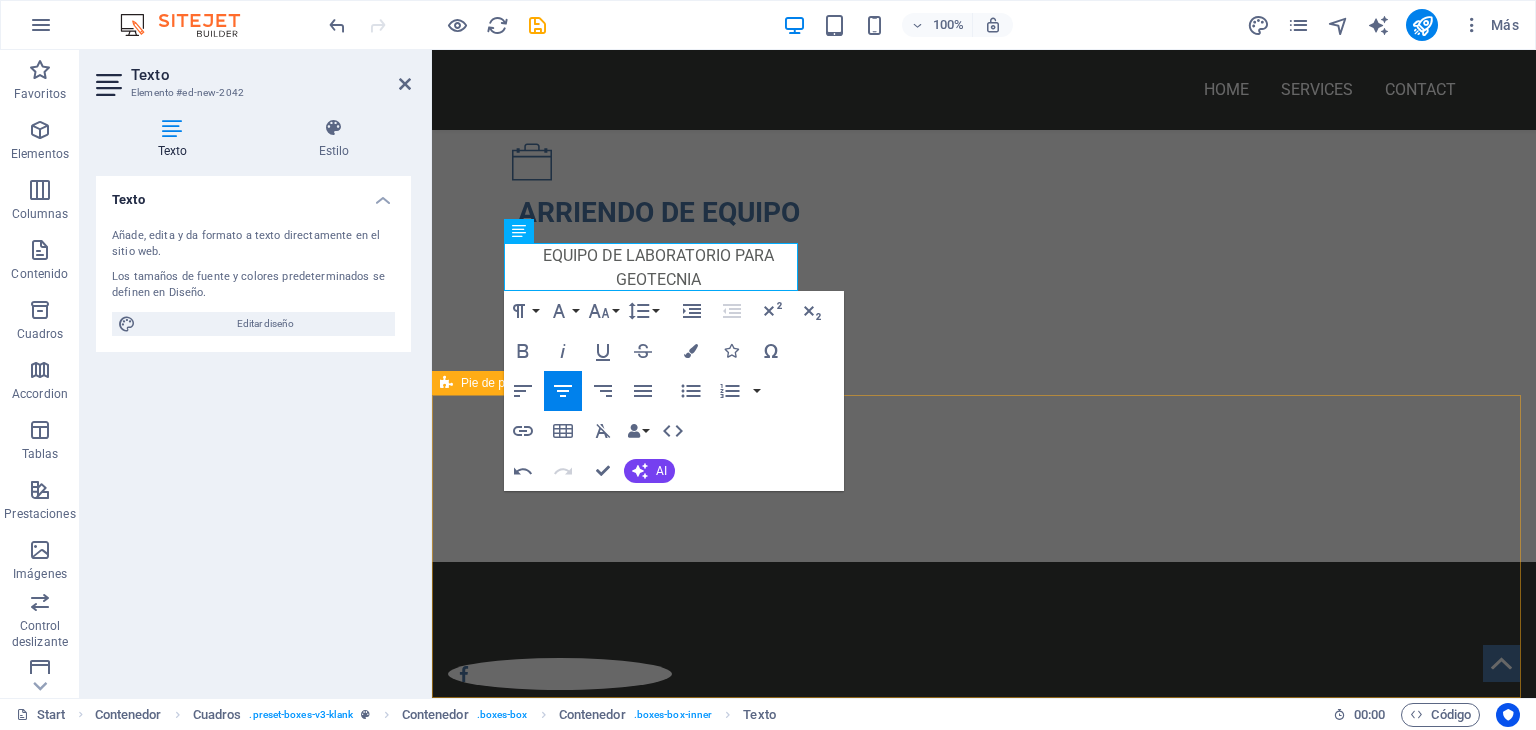 click on "SERVICIOS ARRIENDO DE EQUIPO ​EQUIPO DE LABORATORIO PARA GEOTECNIA ANALISIS DE SUELOS LIMITES DE ATTERBERG PROCTOR MODIFICADO ENSAYO CBR" at bounding box center [984, 268] 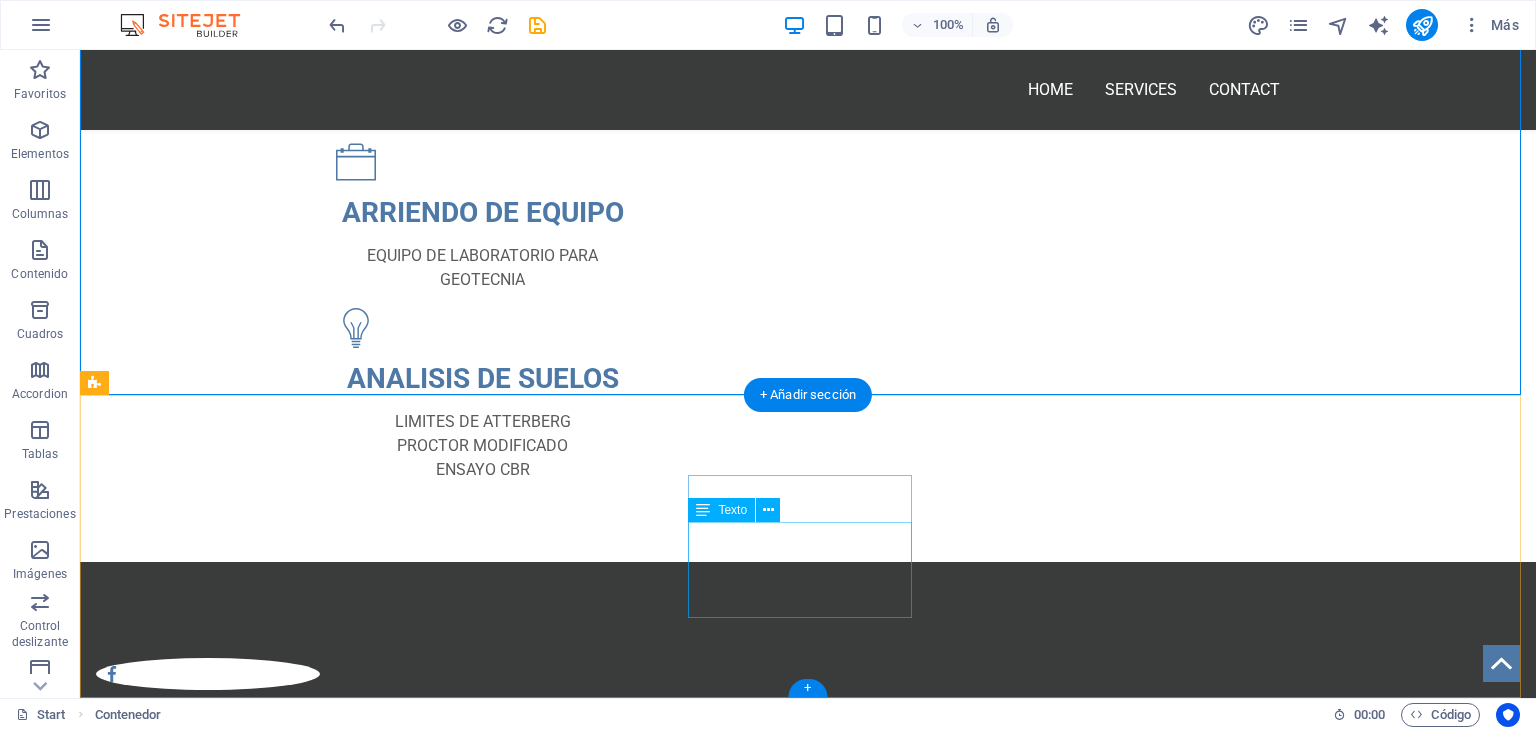 click on "T: [PHONE] F: [EMAIL] Legal Notice  |  Privacy" at bounding box center (208, 900) 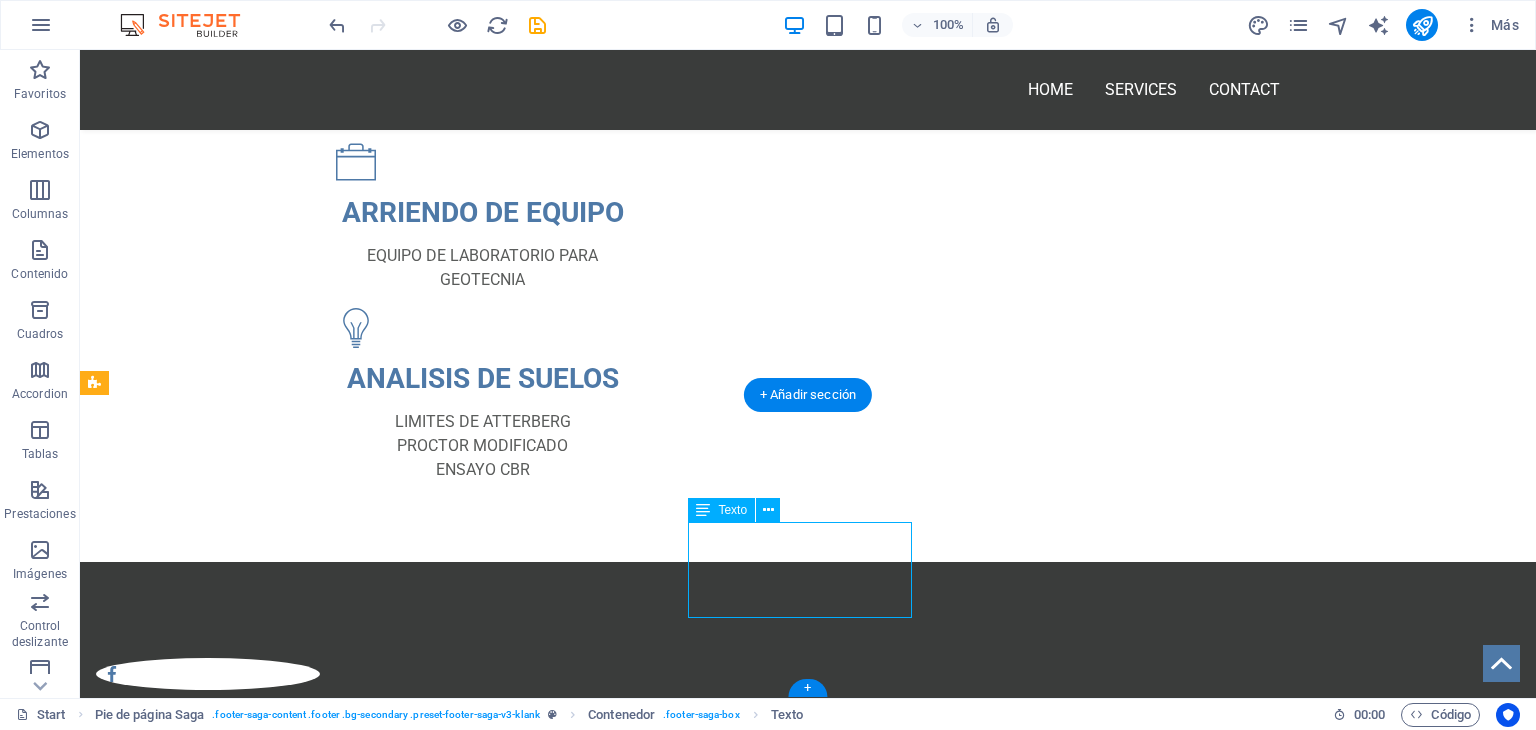click on "T: [PHONE] F: [EMAIL] Legal Notice  |  Privacy" at bounding box center (208, 900) 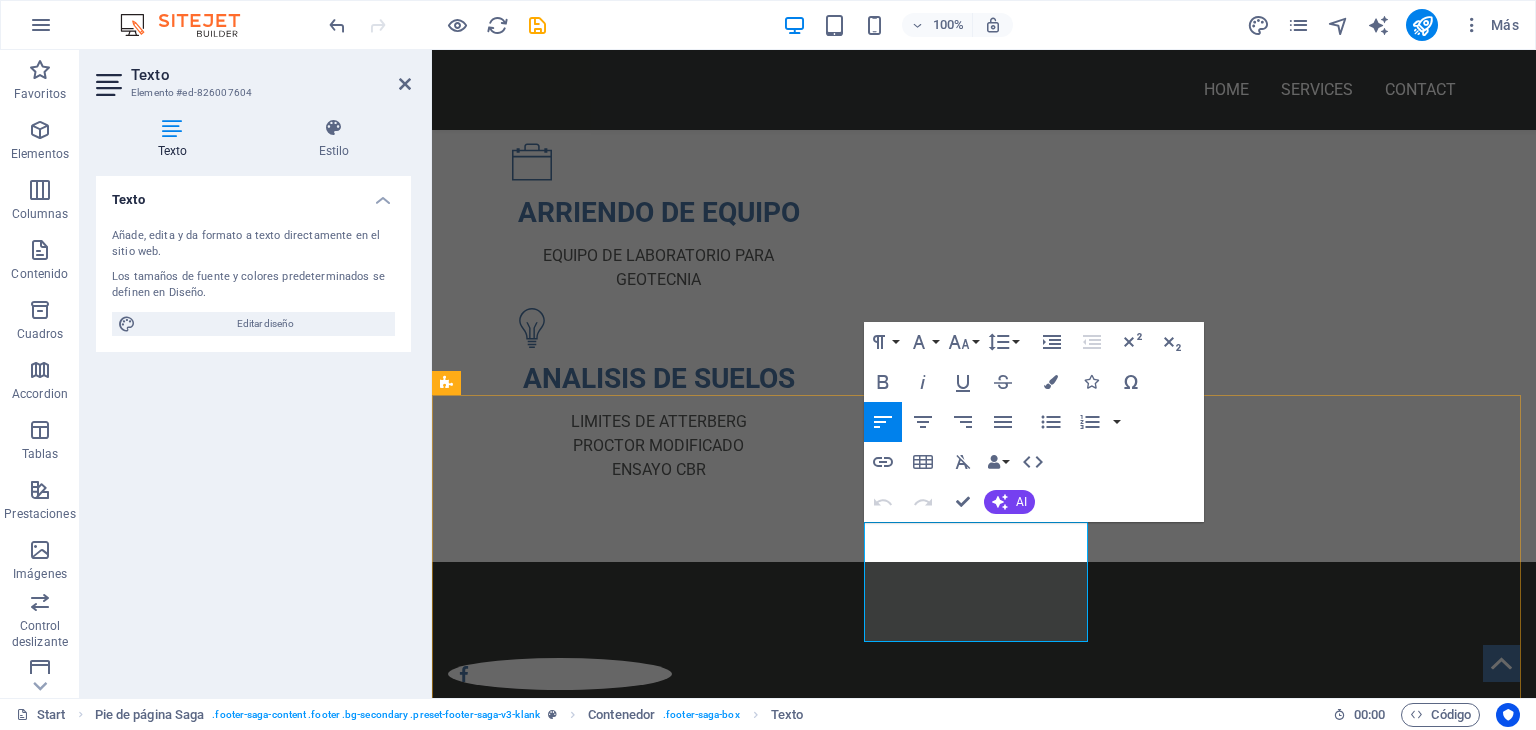 click on "T: [PHONE]" at bounding box center (560, 864) 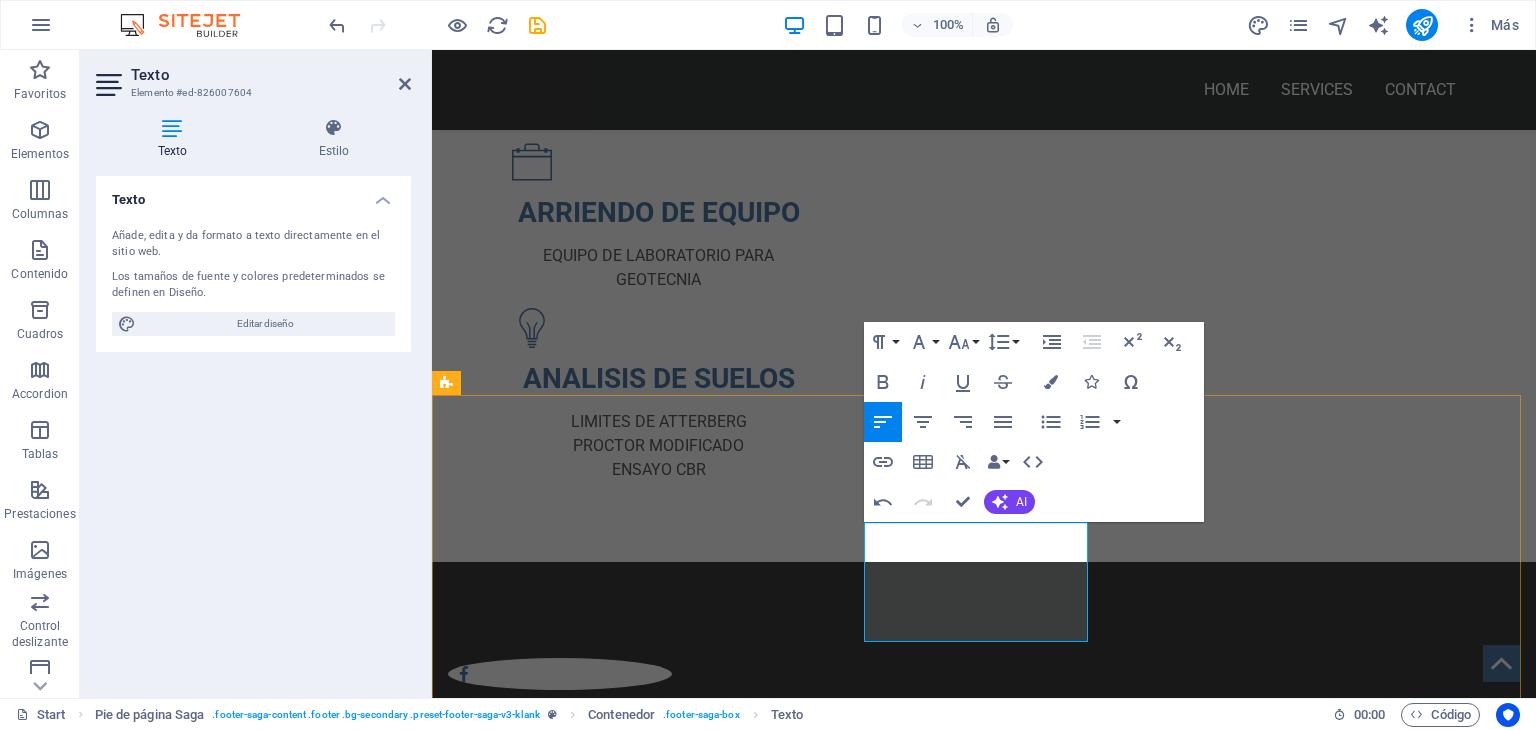 type 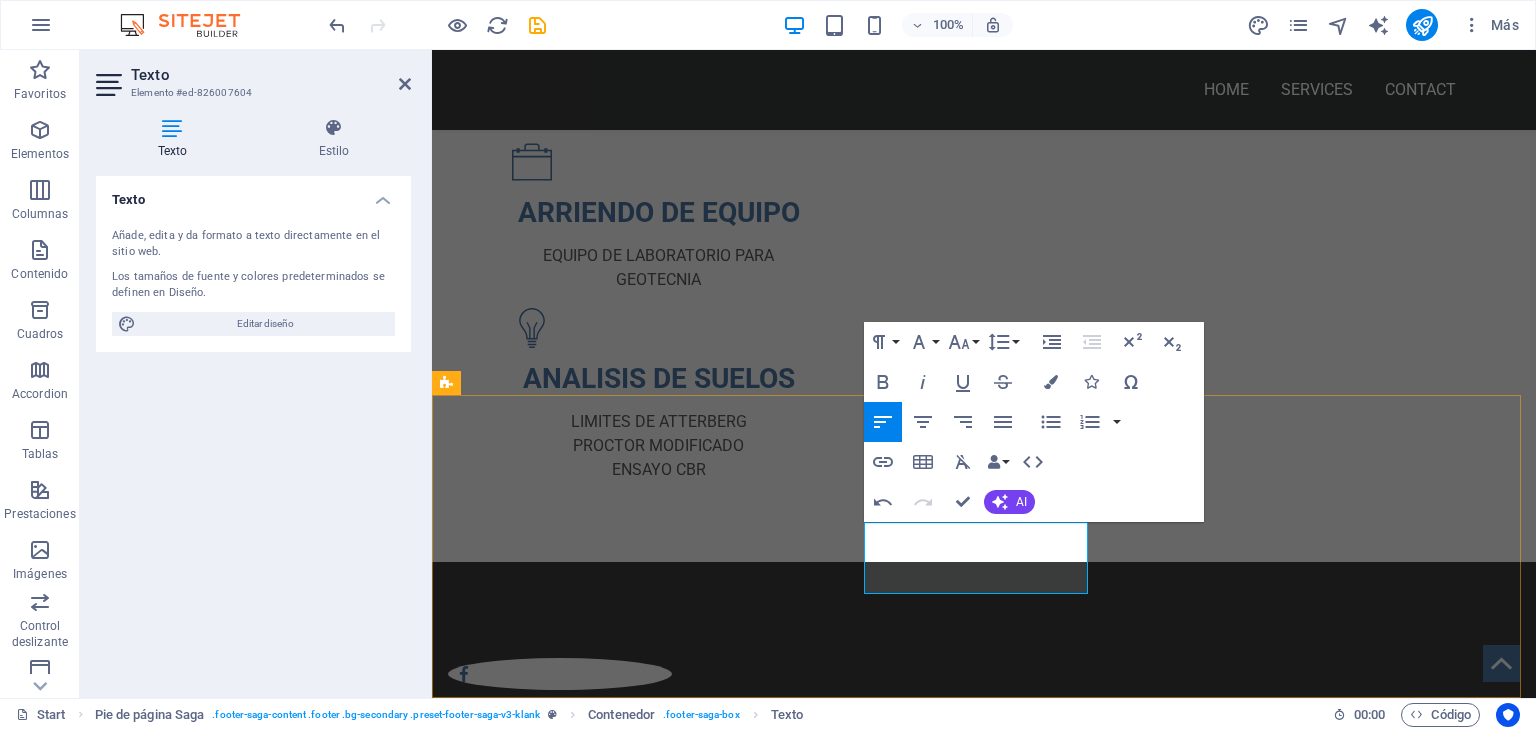 click on "F:" at bounding box center [560, 888] 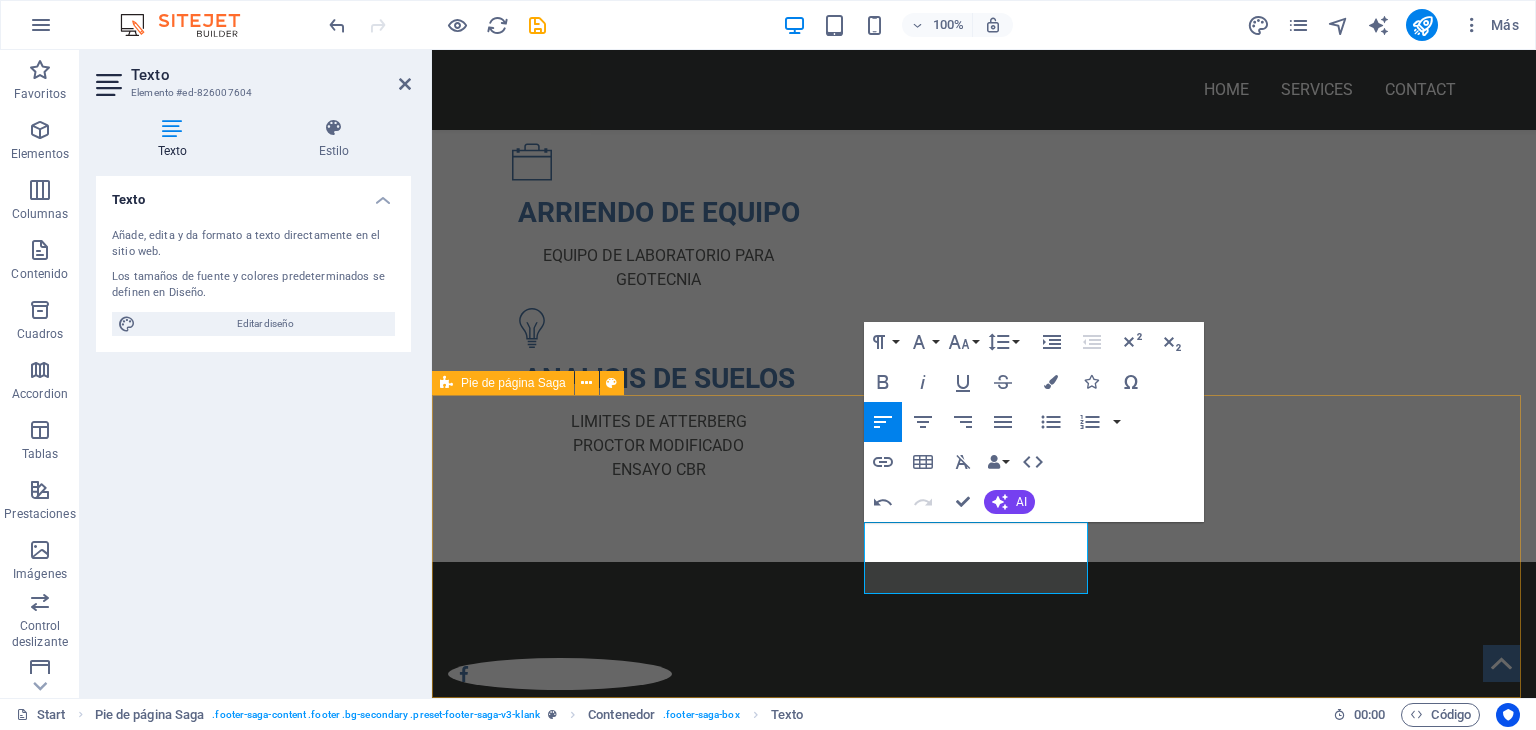 click on "Phone Teléfono: + [PHONE] ​Gmail:[EMAIL] Contact Service Pricing Features Get Started" at bounding box center [984, 871] 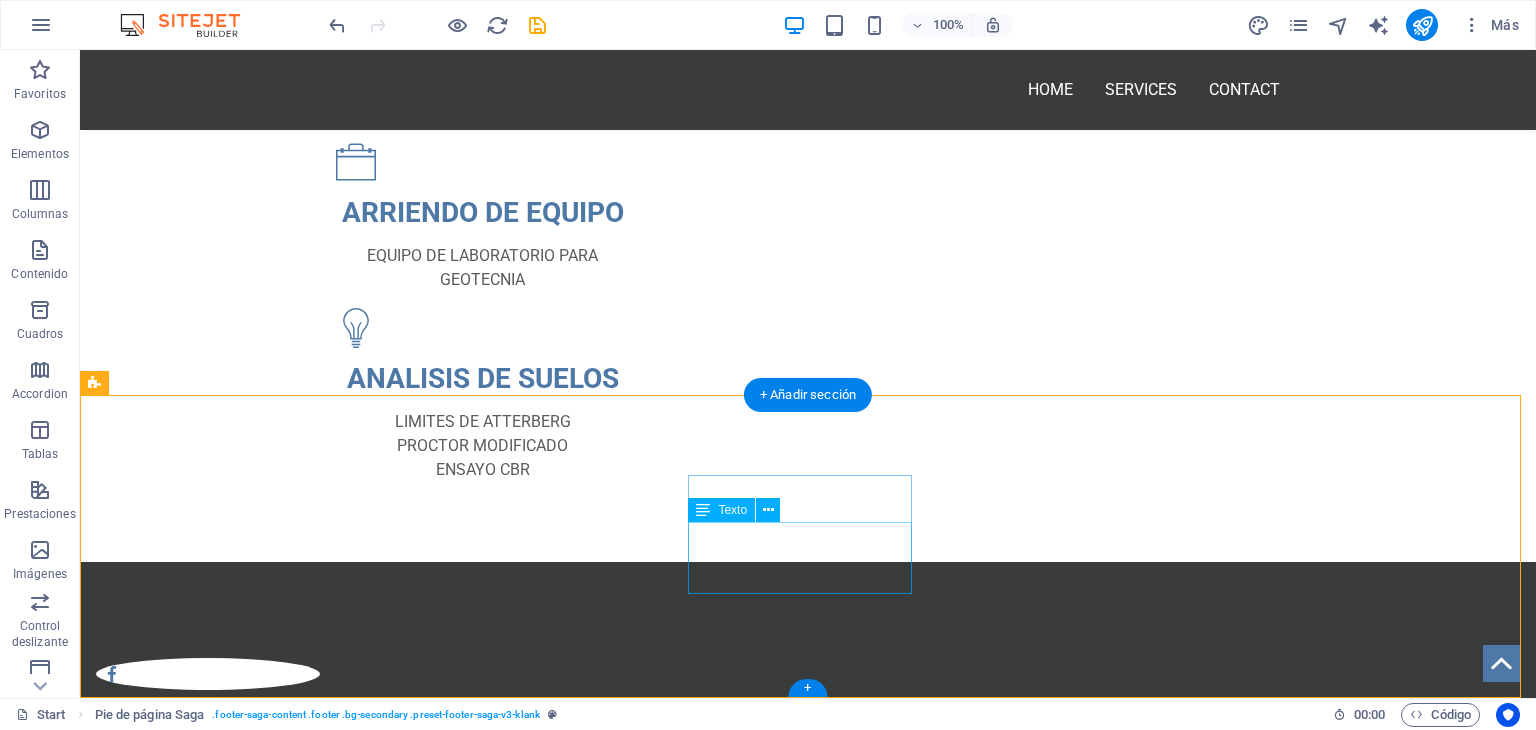 click on "Teléfono: +[PHONE] Gmail:[EMAIL]" at bounding box center (208, 888) 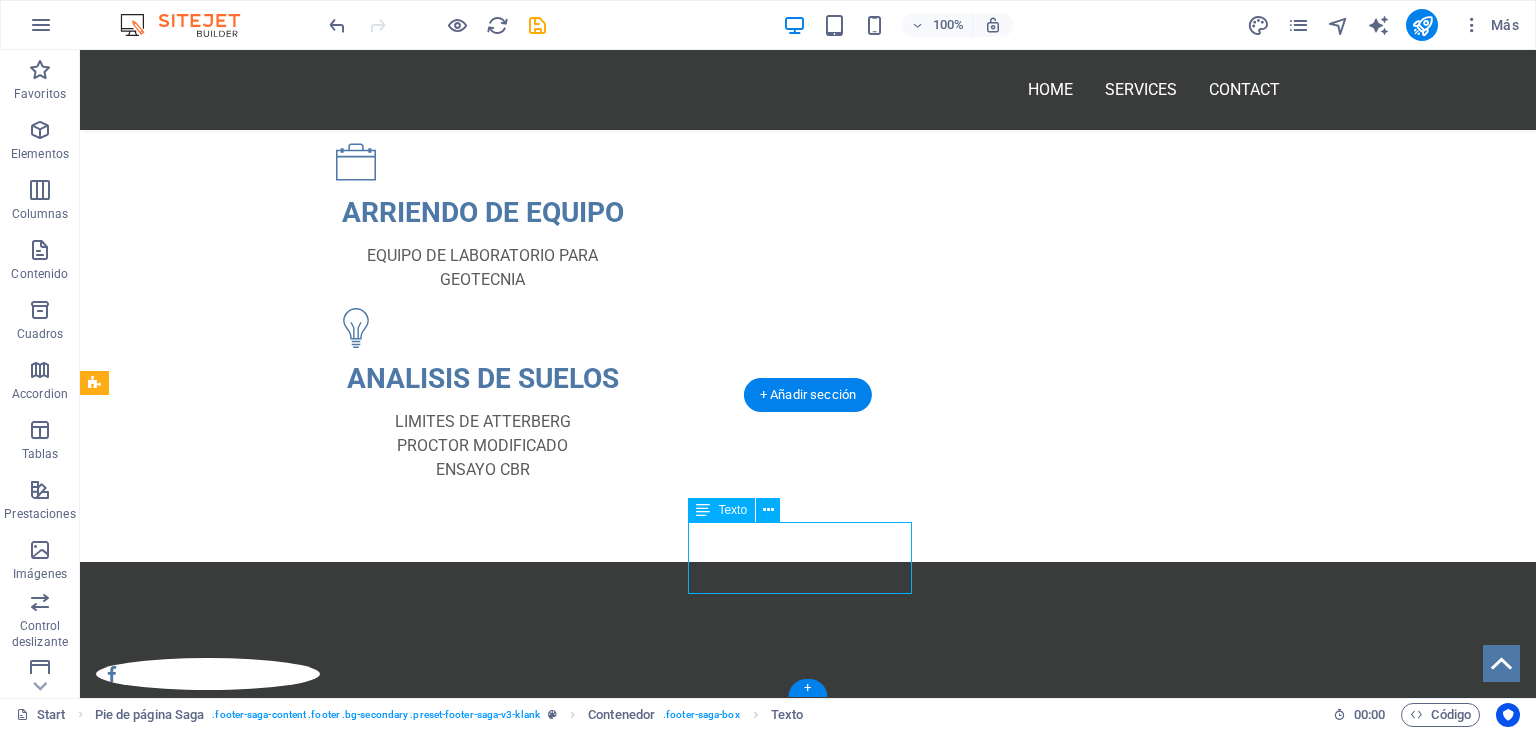 click on "Teléfono: +[PHONE] Gmail:[EMAIL]" at bounding box center [208, 888] 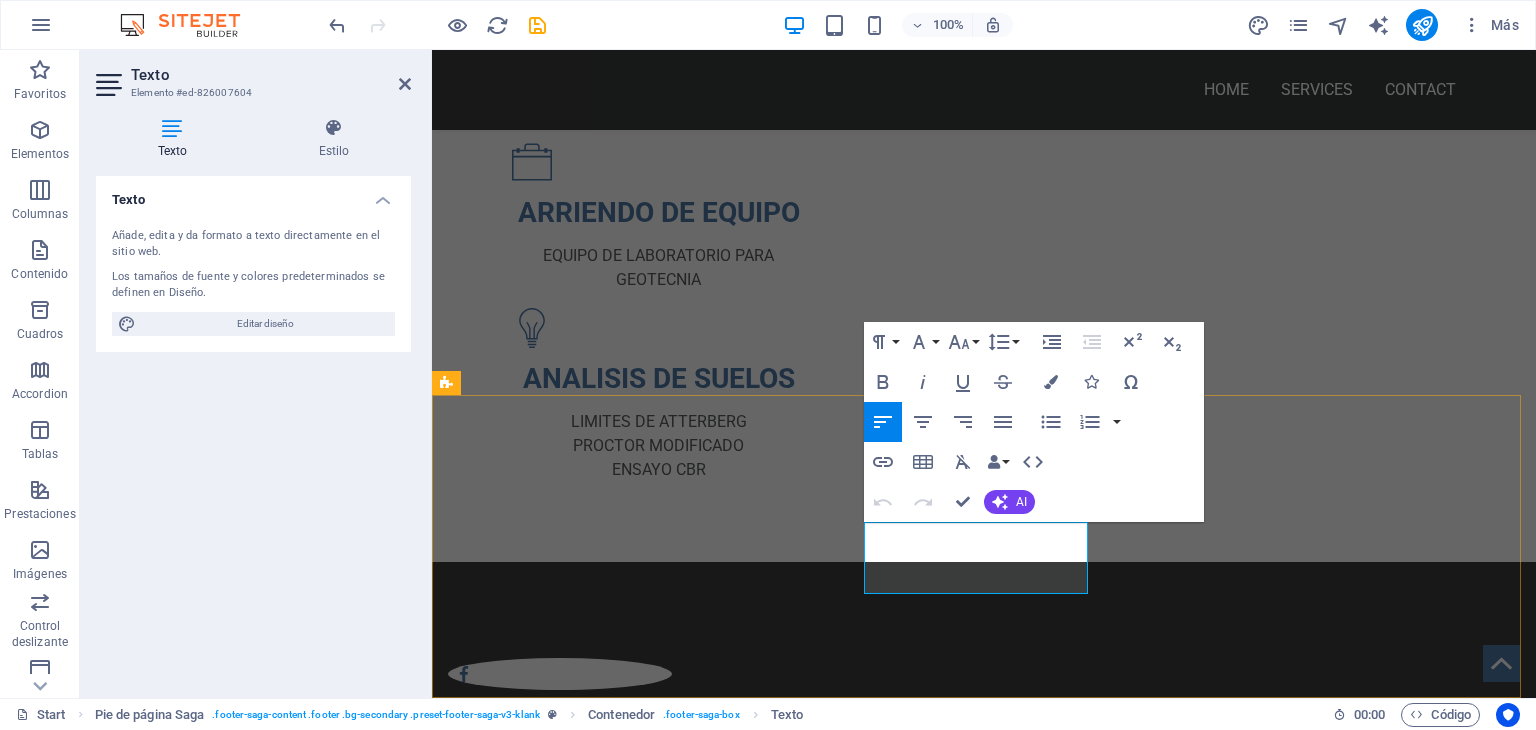 drag, startPoint x: 1067, startPoint y: 557, endPoint x: 868, endPoint y: 556, distance: 199.00252 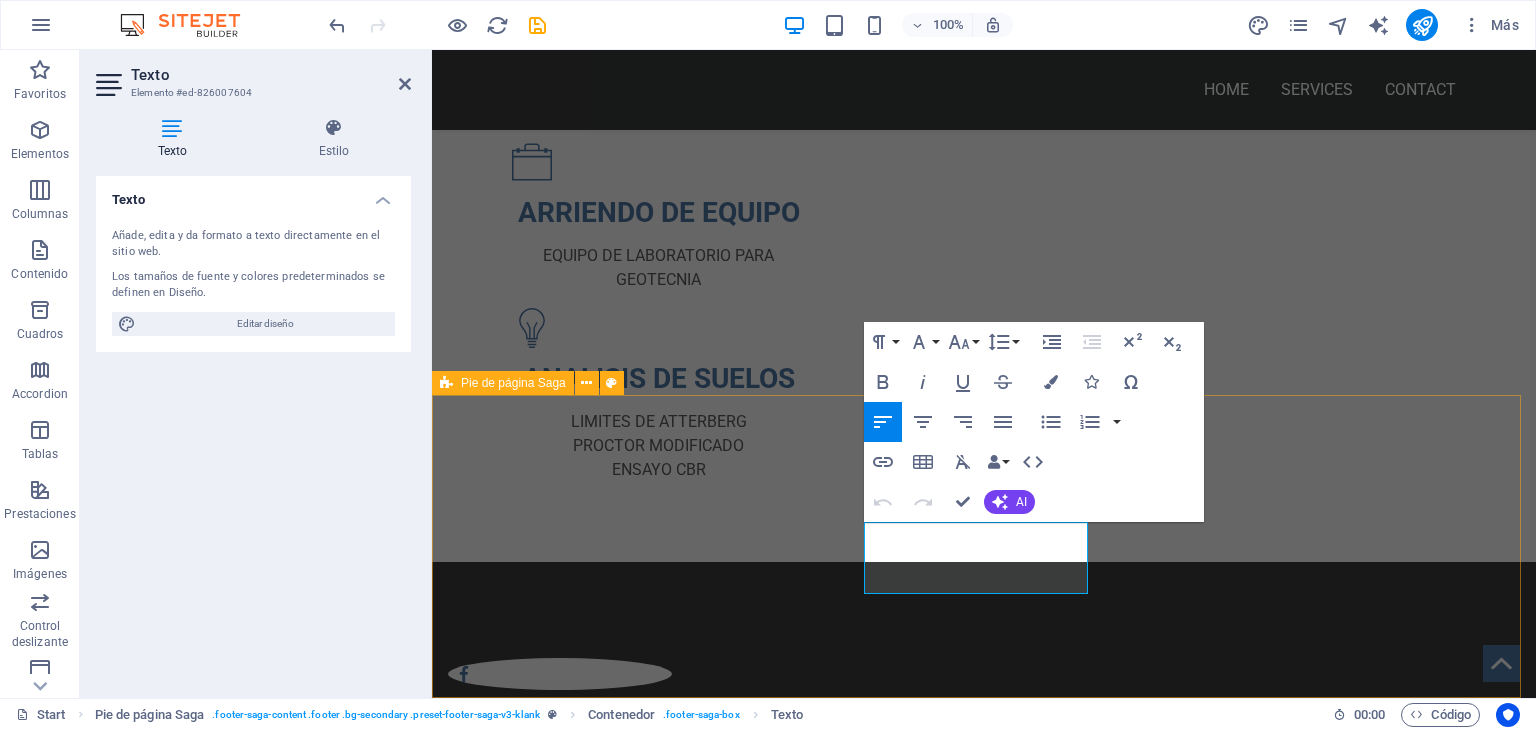 click on "Phone Teléfono: +[PHONE] Contact Service Pricing Features Get Started" at bounding box center (984, 871) 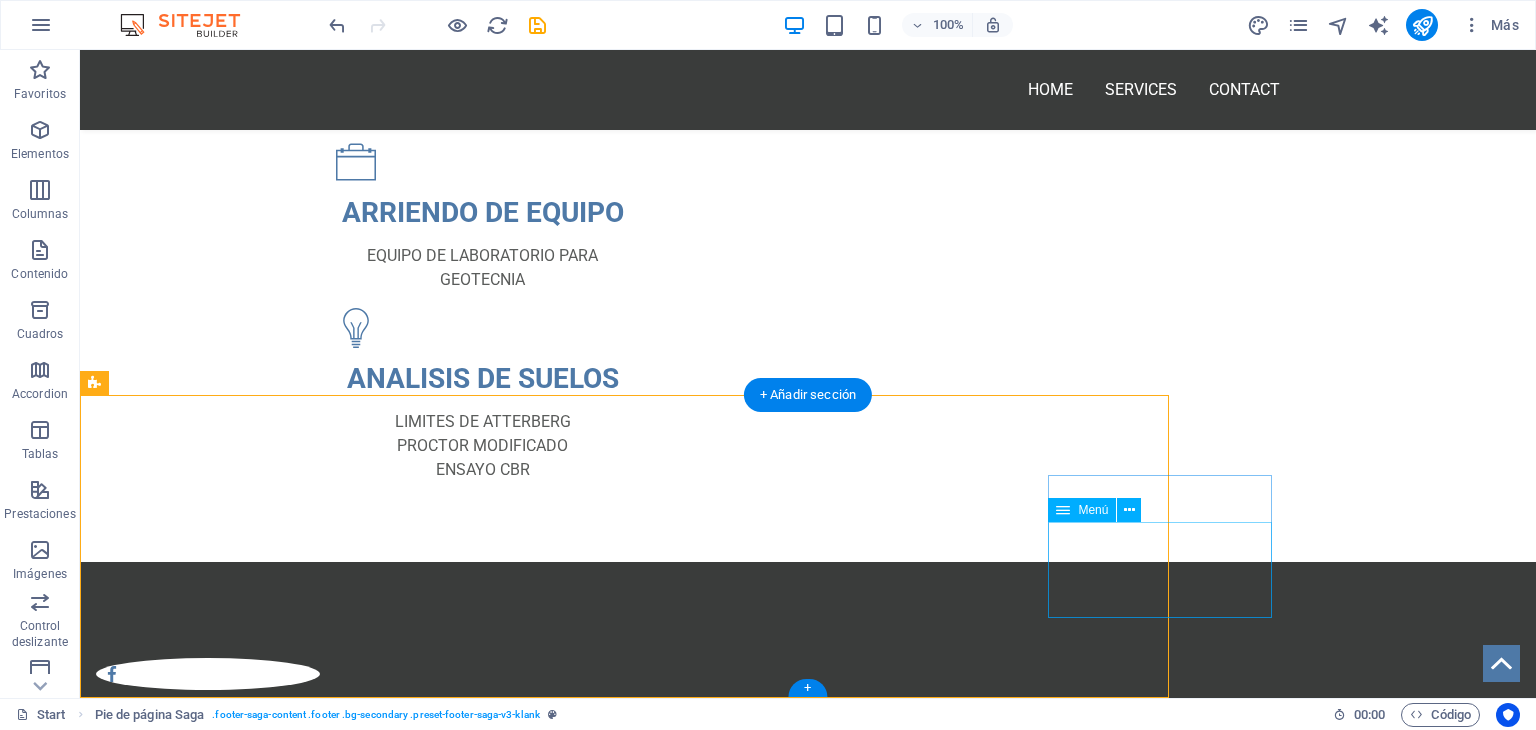 click on "Service Pricing Features Get Started" at bounding box center [208, 1053] 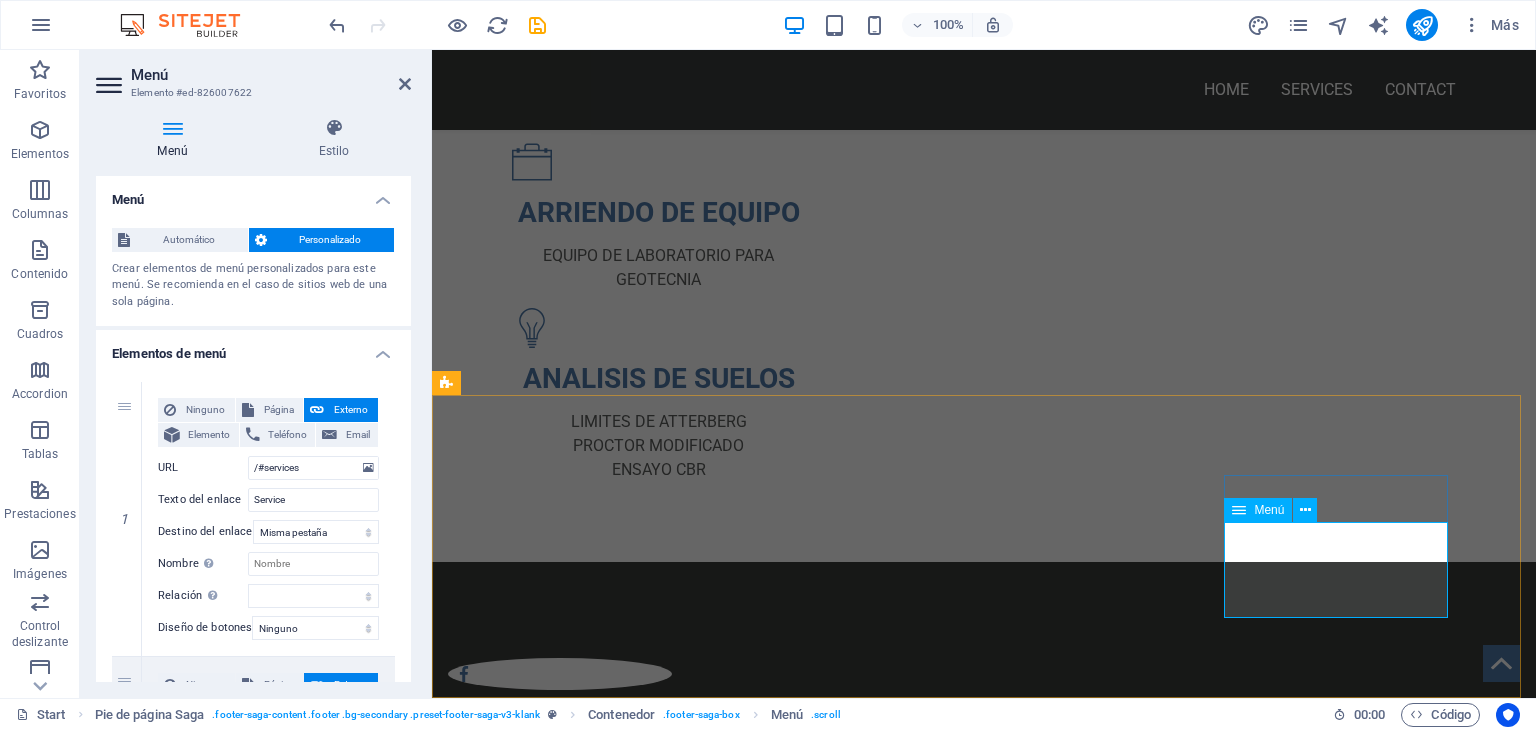 click on "Service Pricing Features Get Started" at bounding box center [560, 1053] 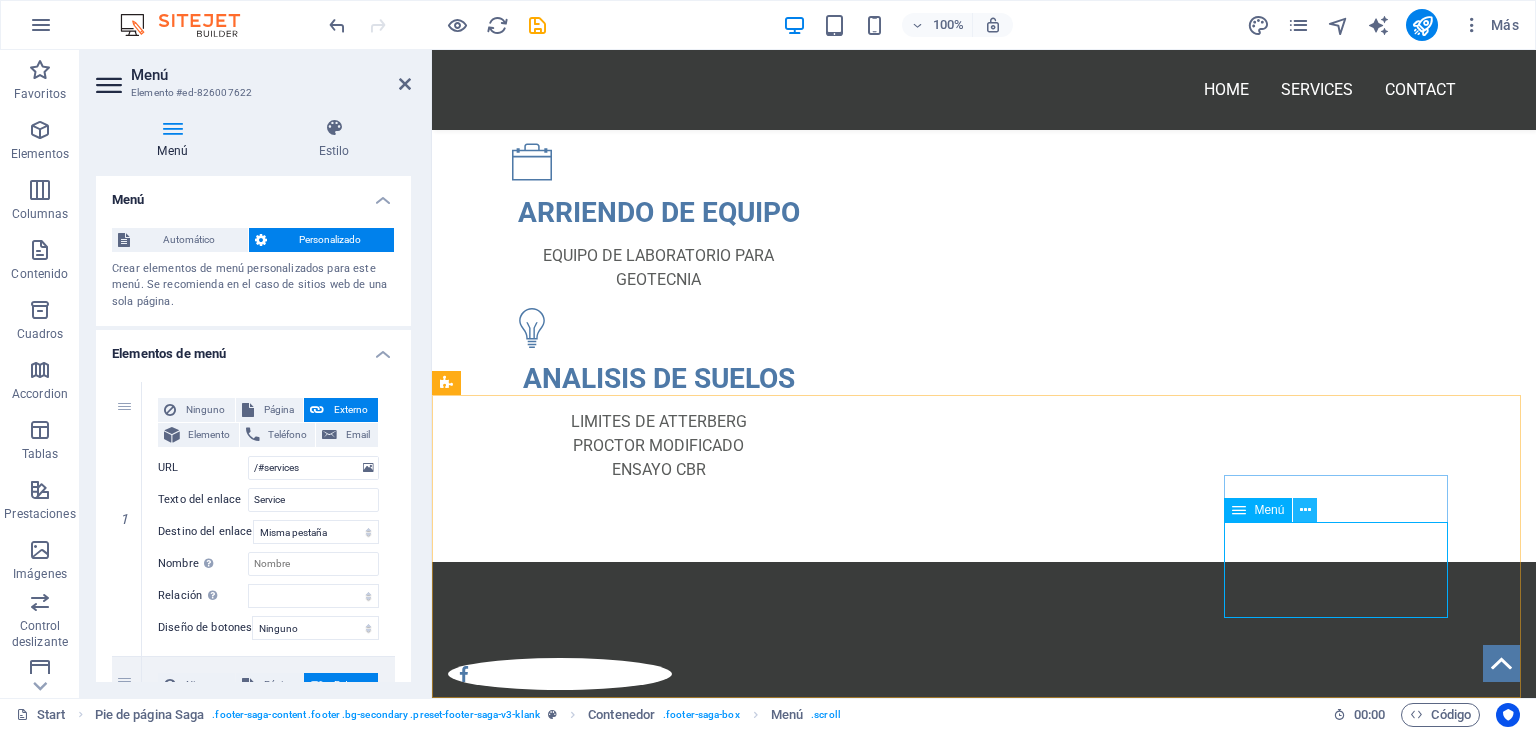 click at bounding box center (1305, 510) 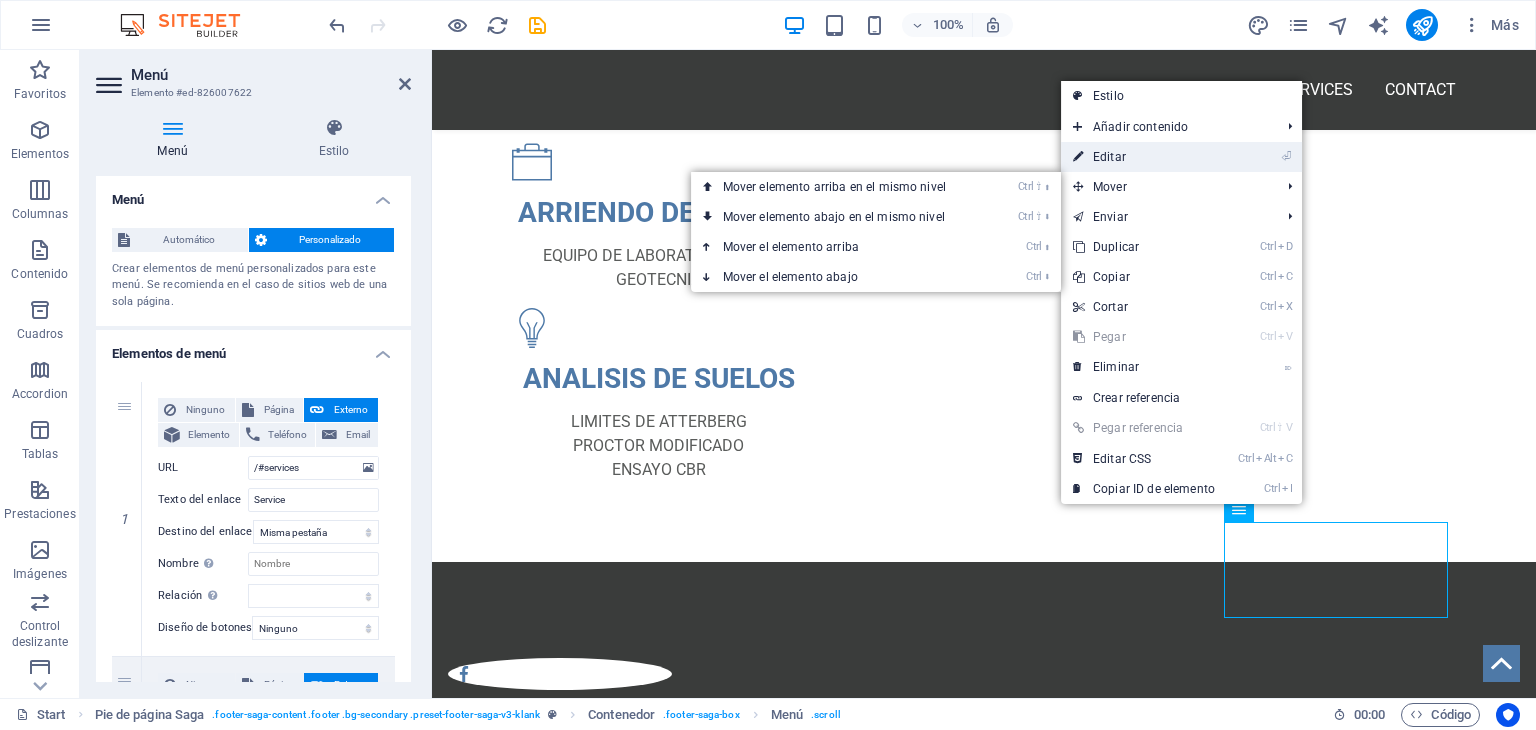 click on "⏎  Editar" at bounding box center (1144, 157) 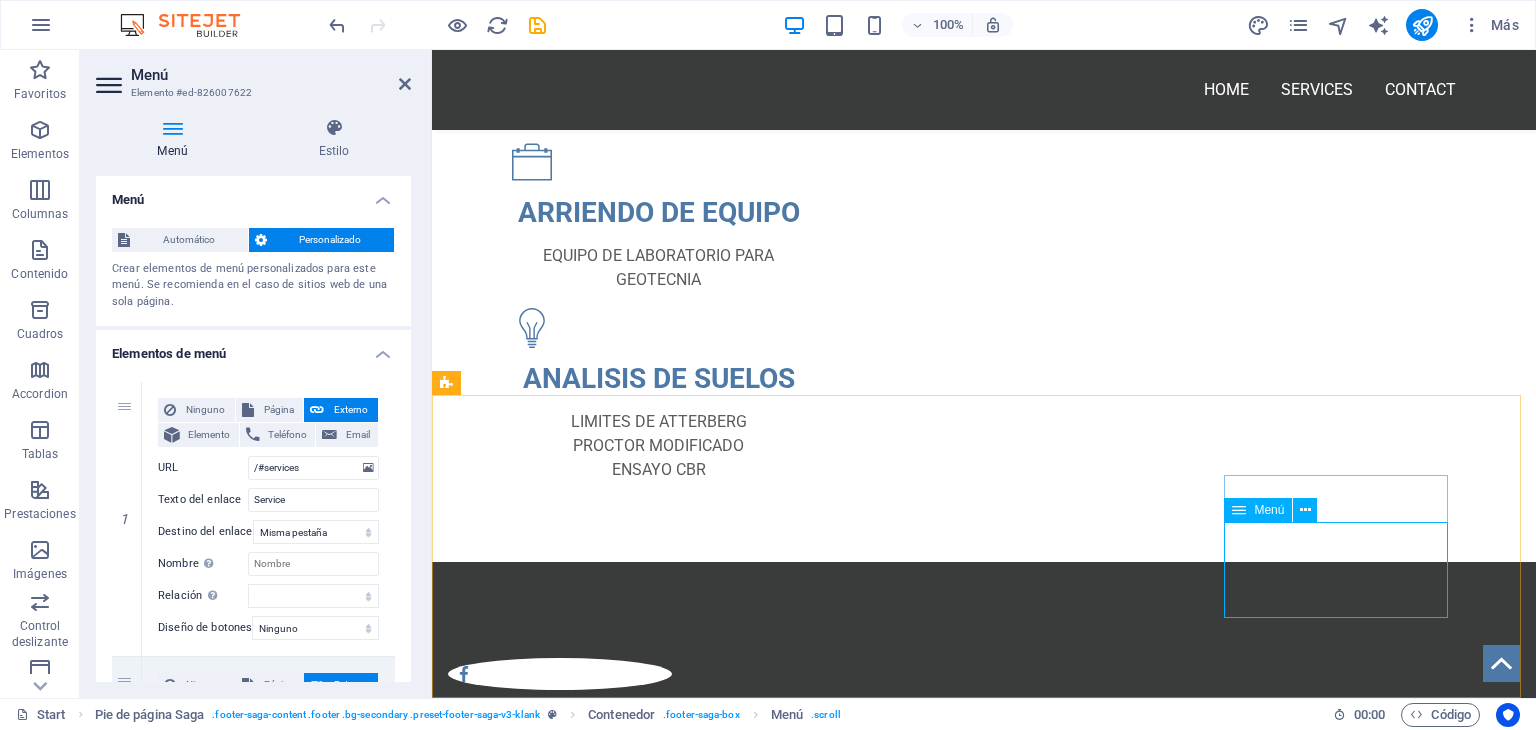 click on "Service Pricing Features Get Started" at bounding box center (560, 1053) 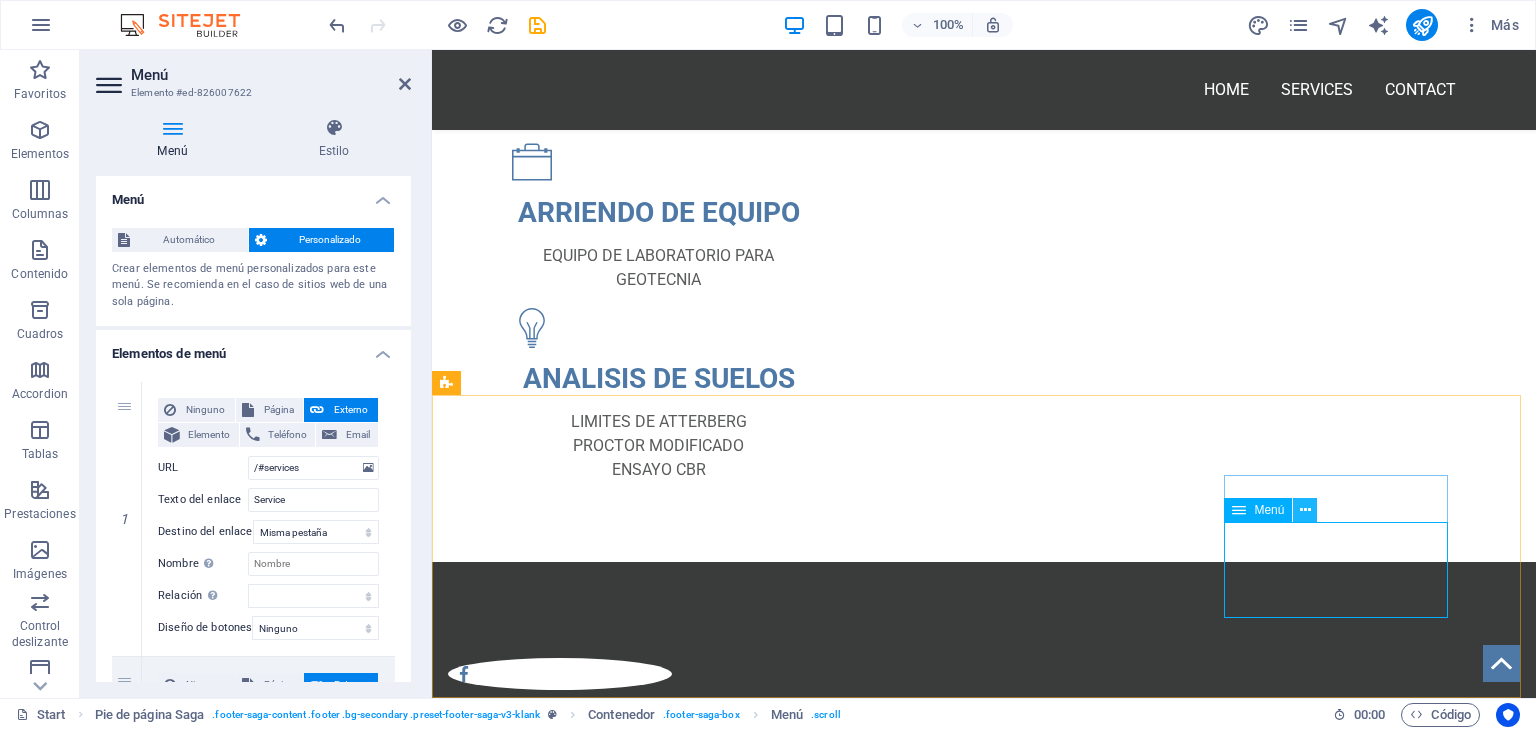 click at bounding box center (1305, 510) 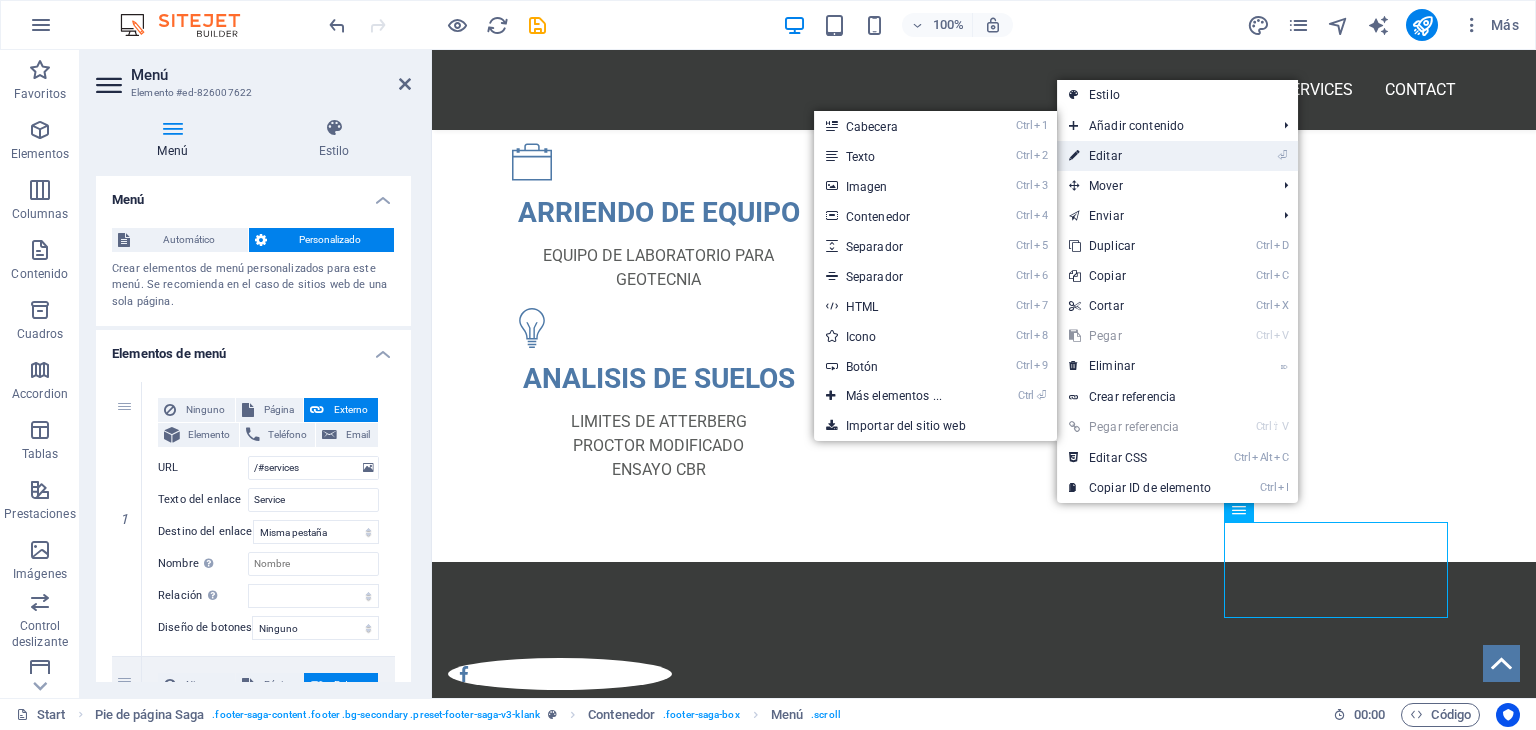 click on "⏎  Editar" at bounding box center (1140, 156) 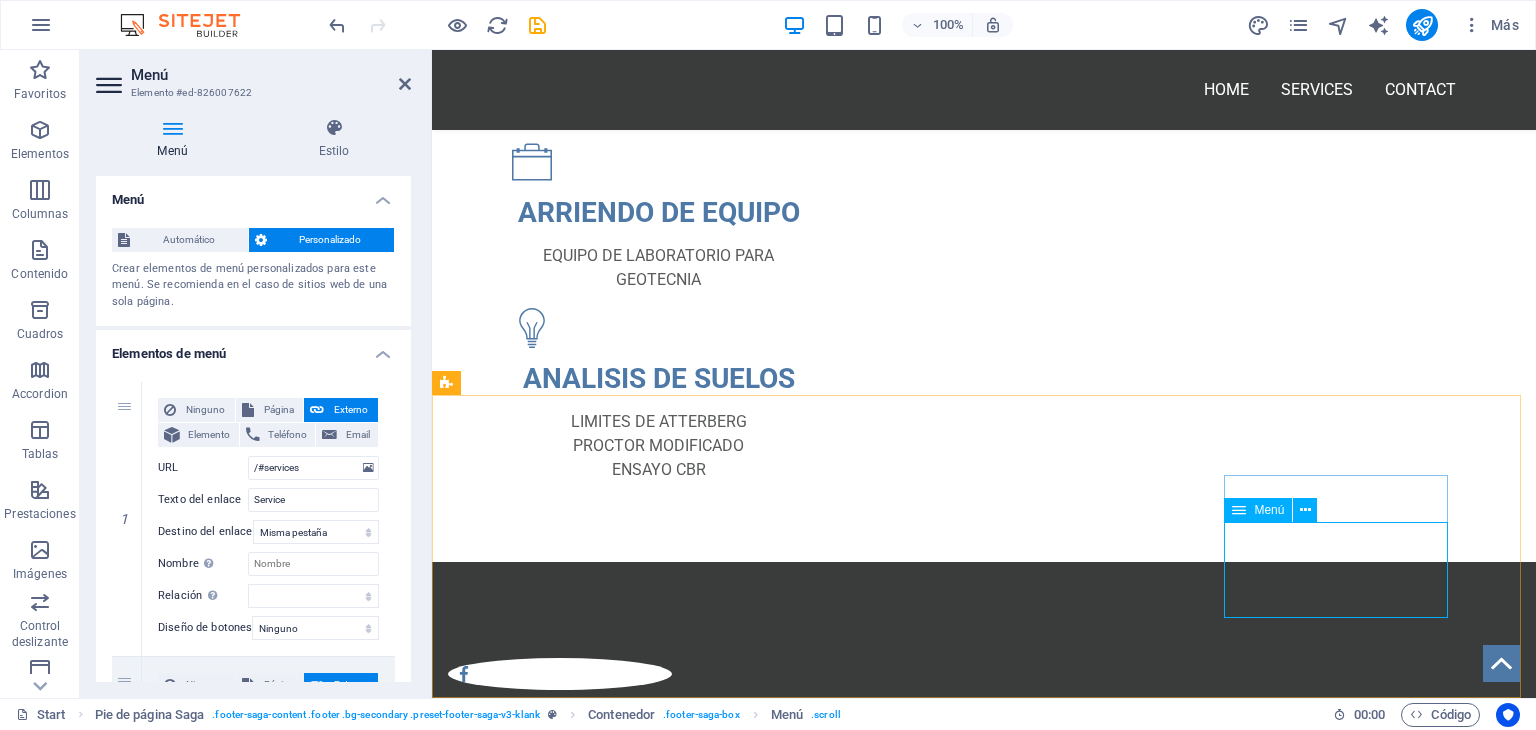 click on "Service Pricing Features Get Started" at bounding box center (560, 1053) 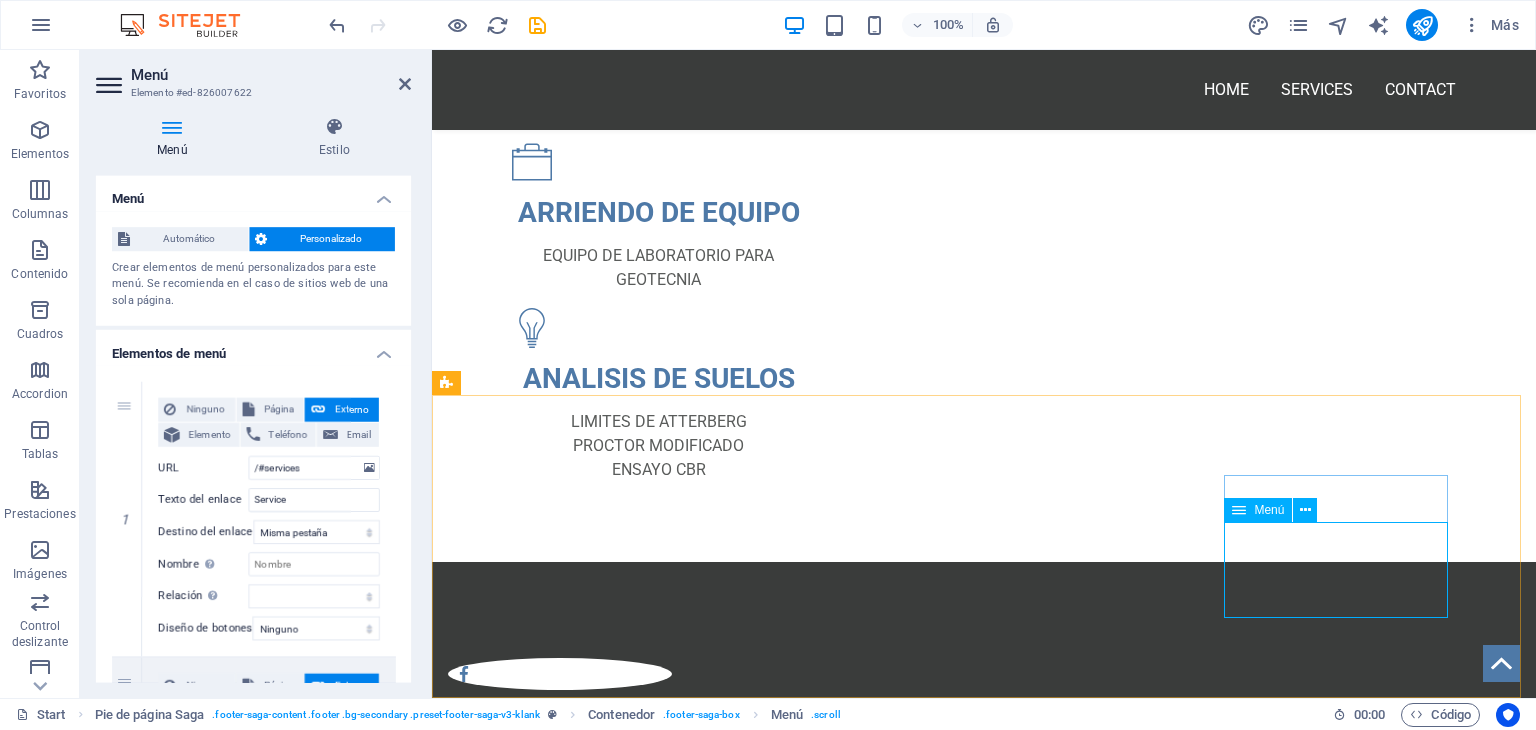 drag, startPoint x: 1320, startPoint y: 581, endPoint x: 1309, endPoint y: 605, distance: 26.400757 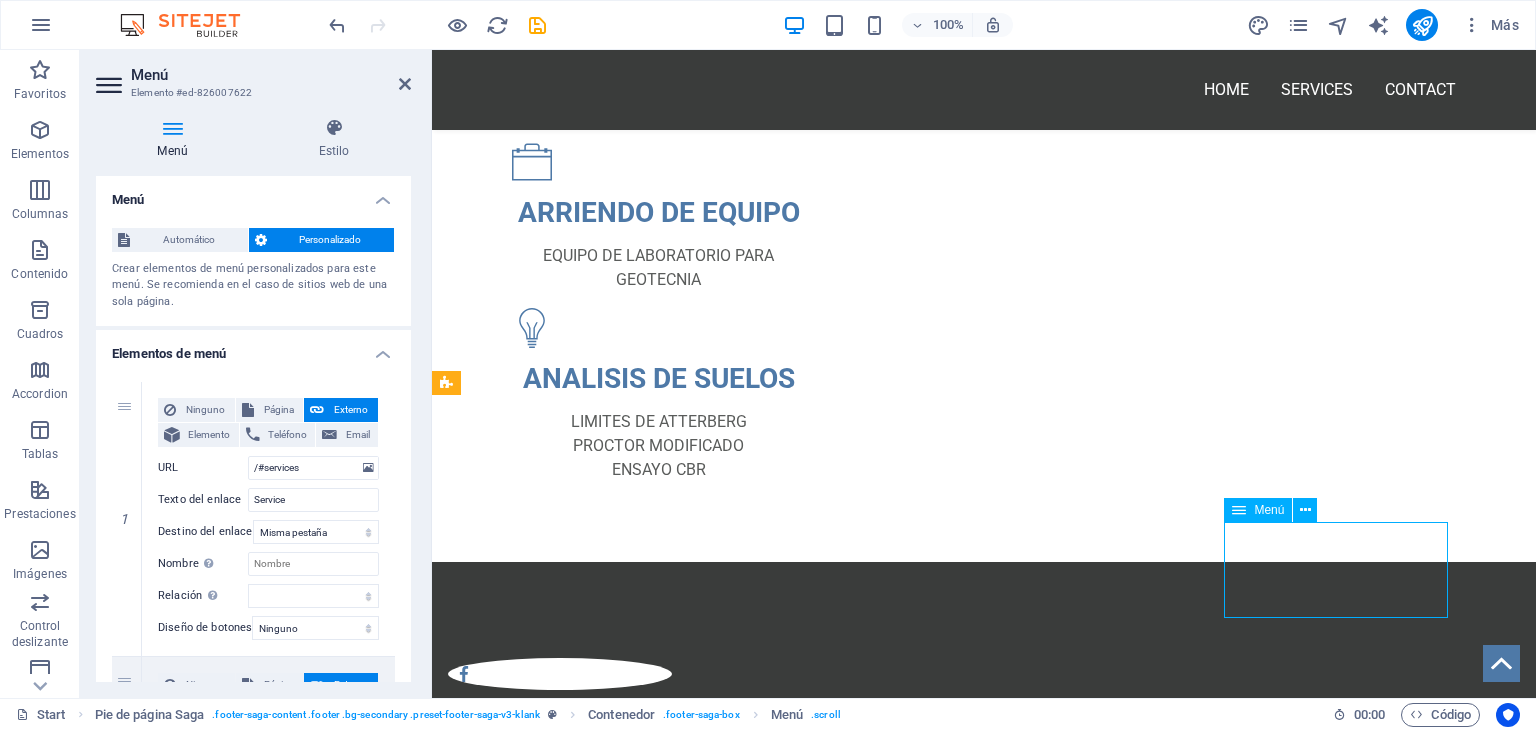 click on "Service Pricing Features Get Started" at bounding box center (560, 1053) 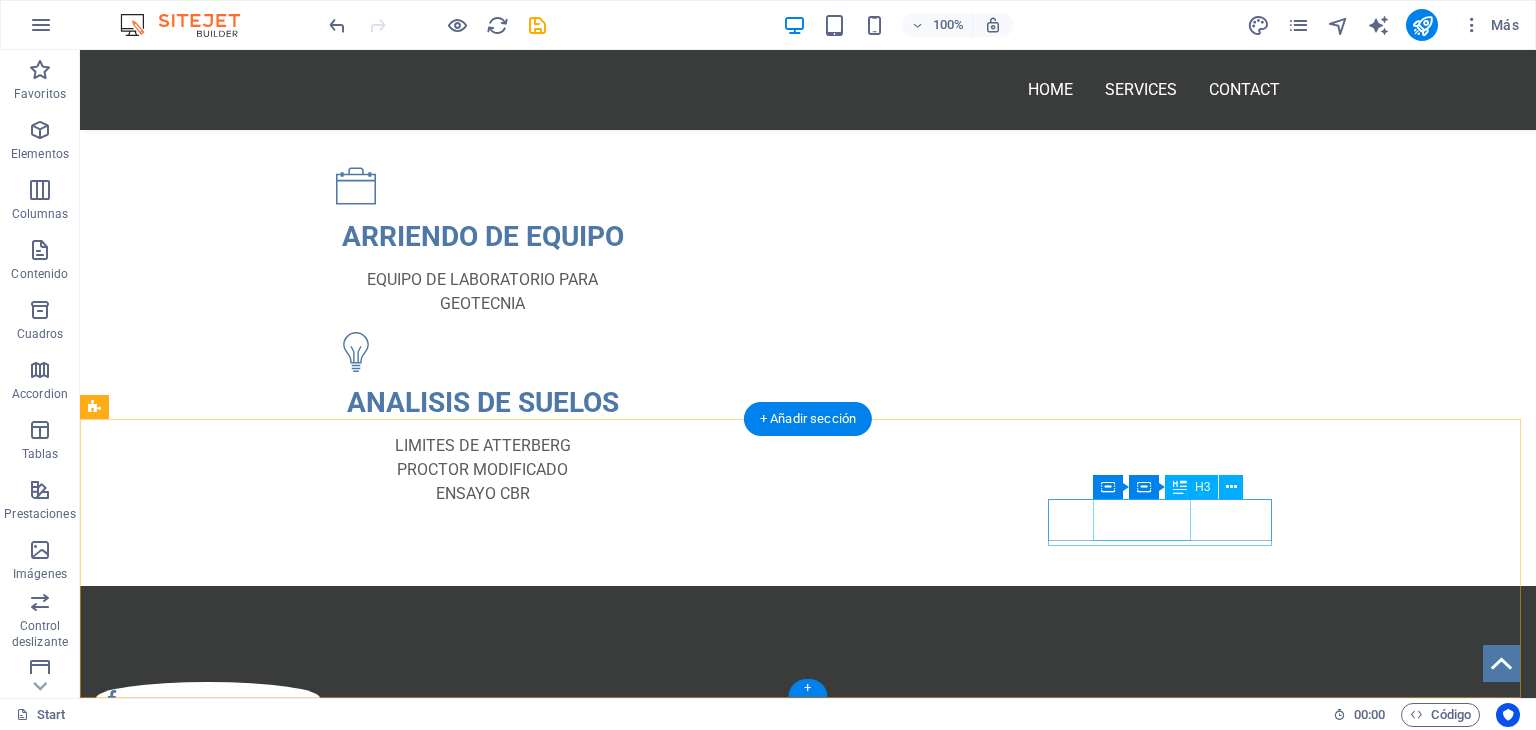 click on "Contact" at bounding box center [208, 1003] 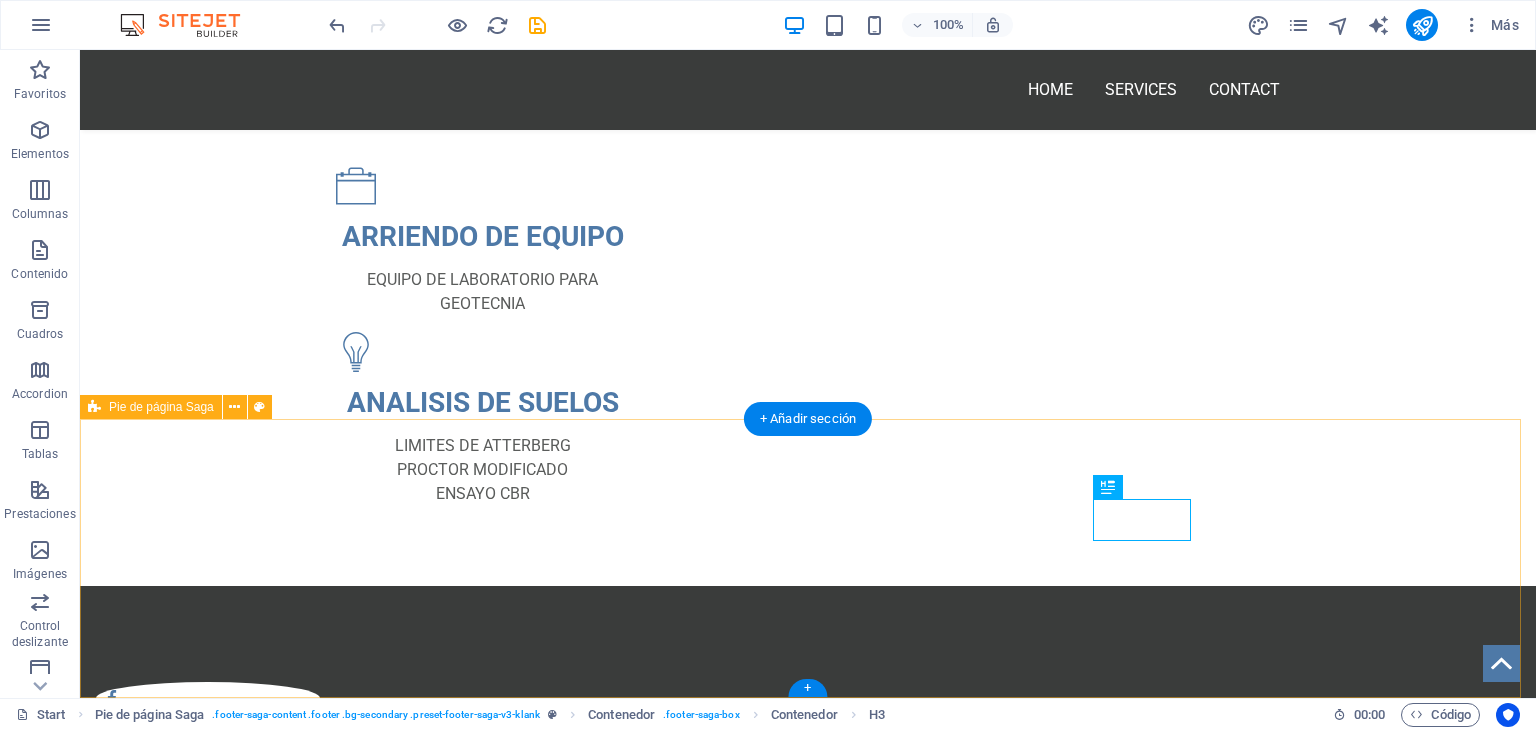click on "Phone Teléfono: +[PHONE] Contact" at bounding box center [808, 847] 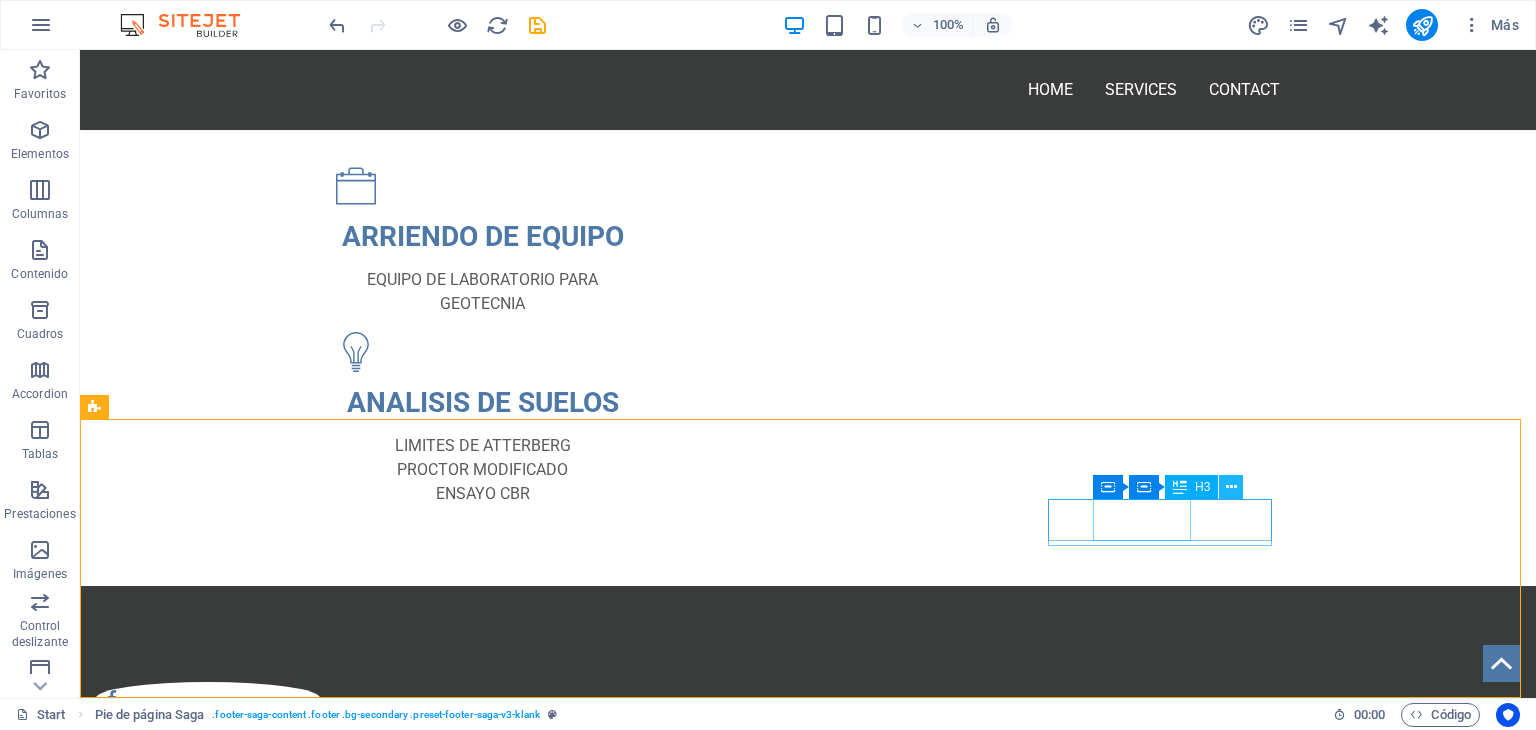 click at bounding box center (1231, 487) 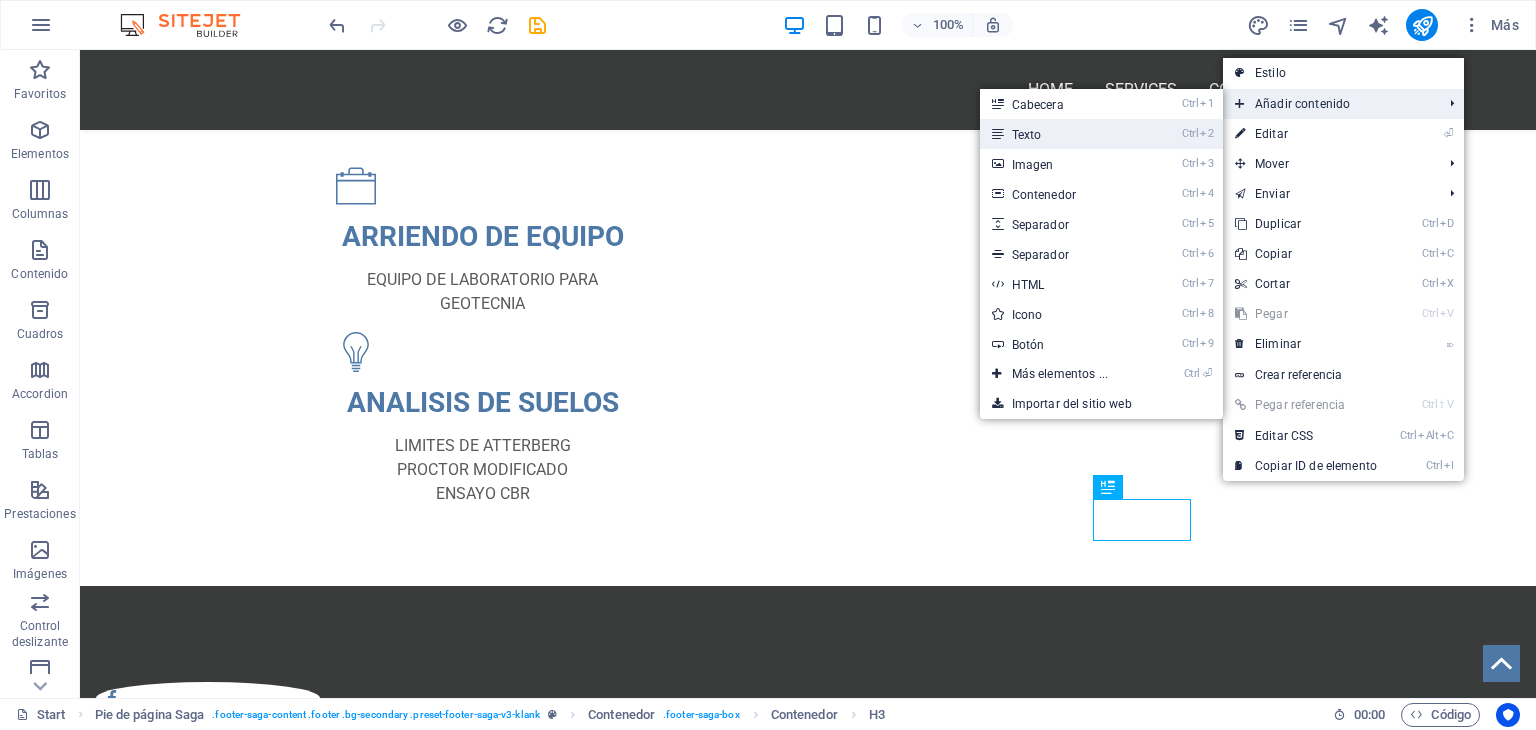 click on "Ctrl 2  Texto" at bounding box center [1064, 134] 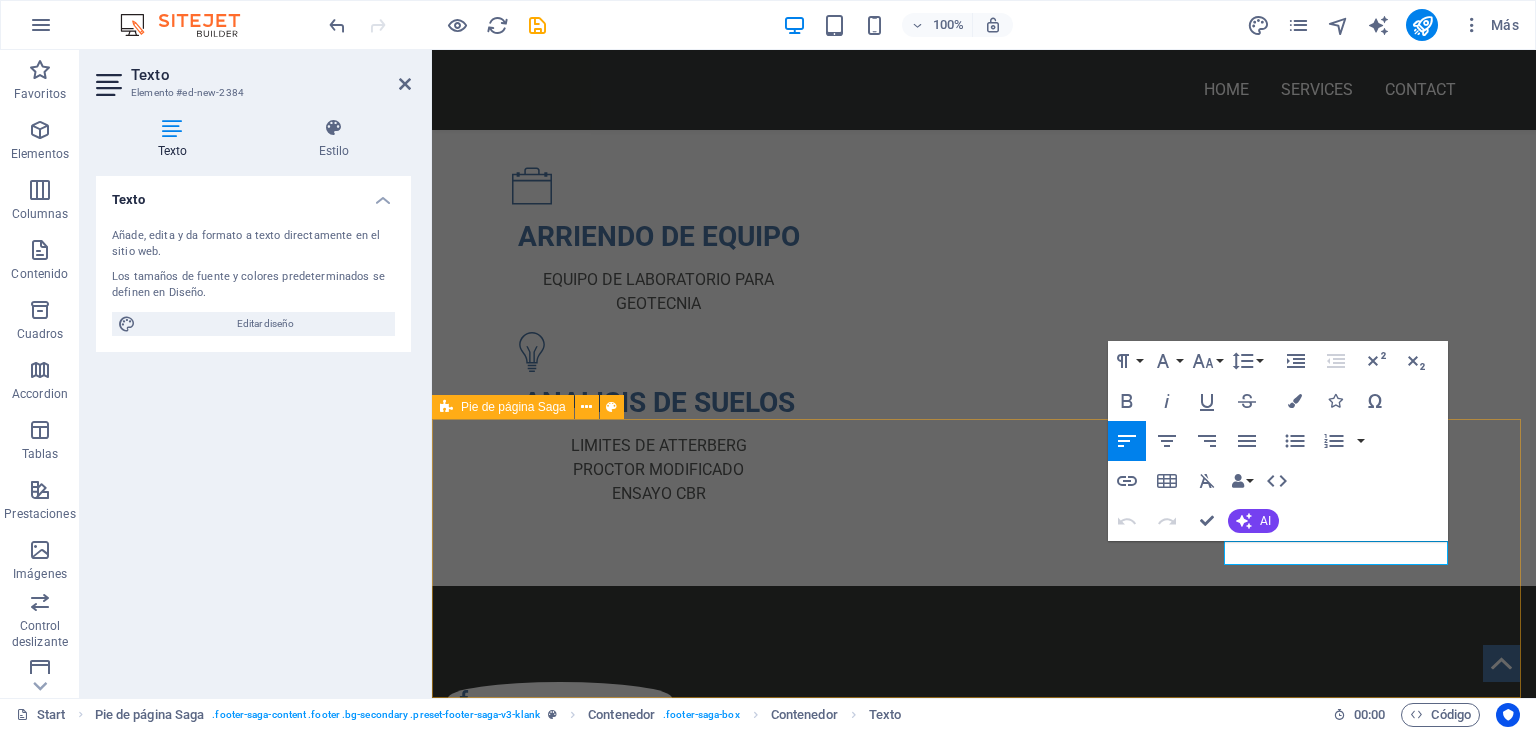 type 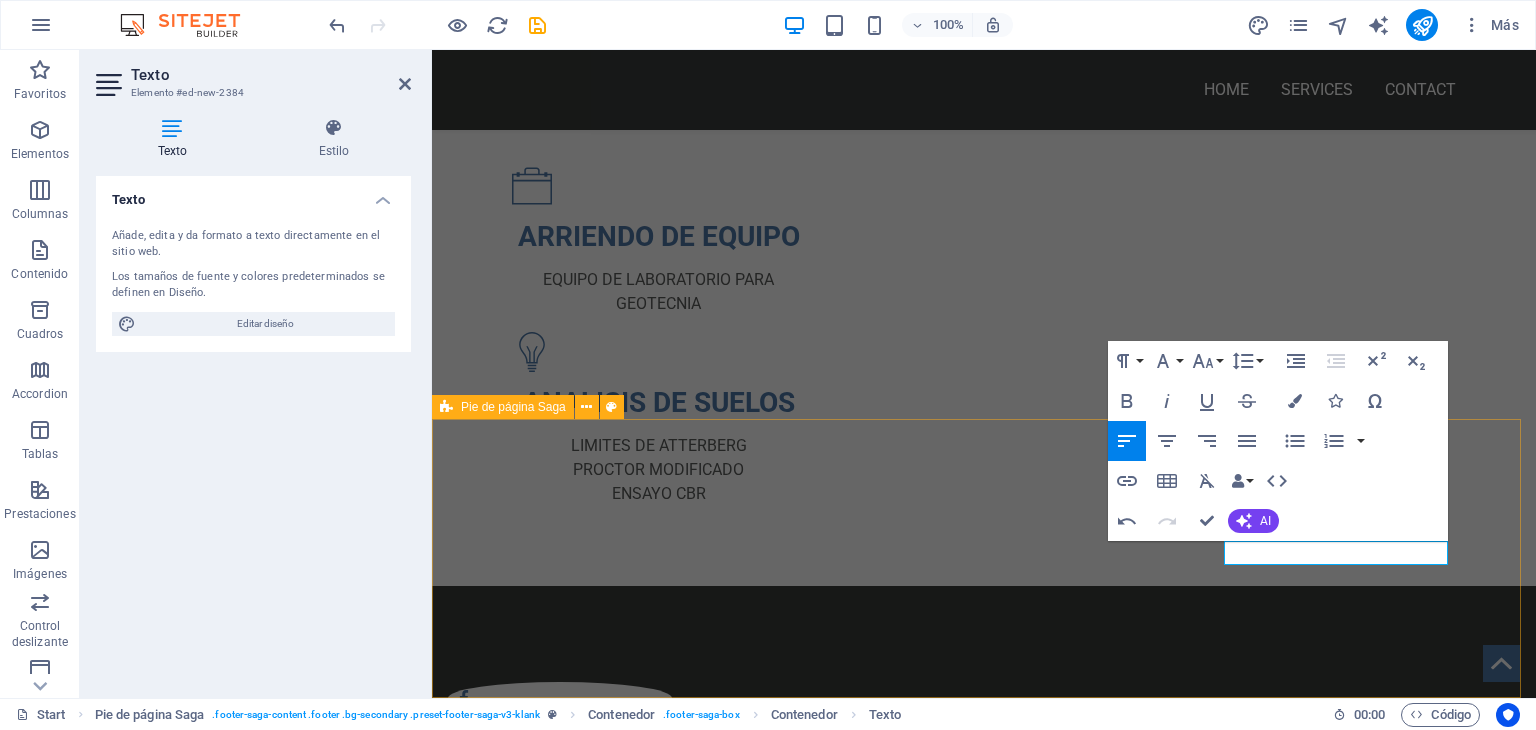 click on "Phone Teléfono: +[PHONE] Contact ​Gmail:[EMAIL]" at bounding box center [984, 859] 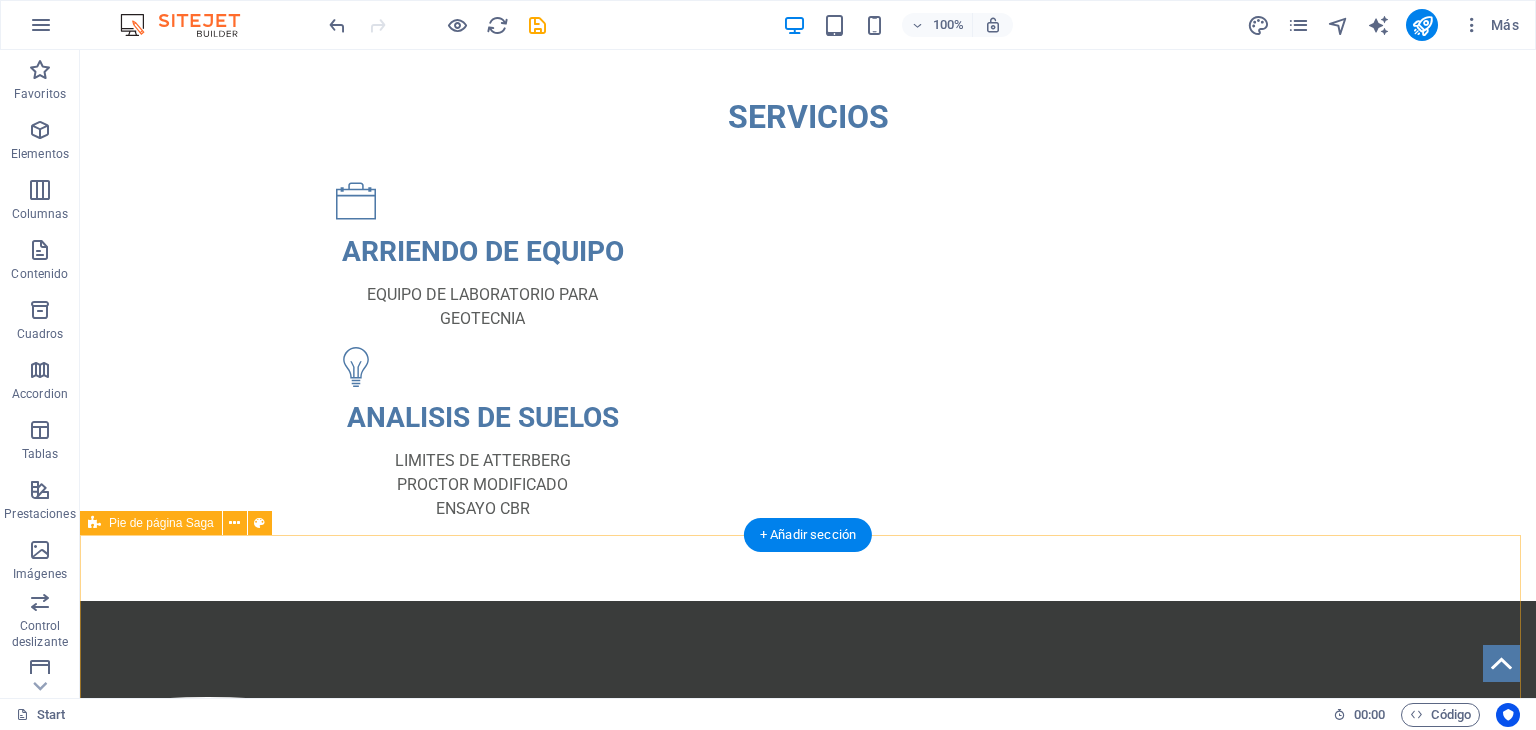 scroll, scrollTop: 700, scrollLeft: 0, axis: vertical 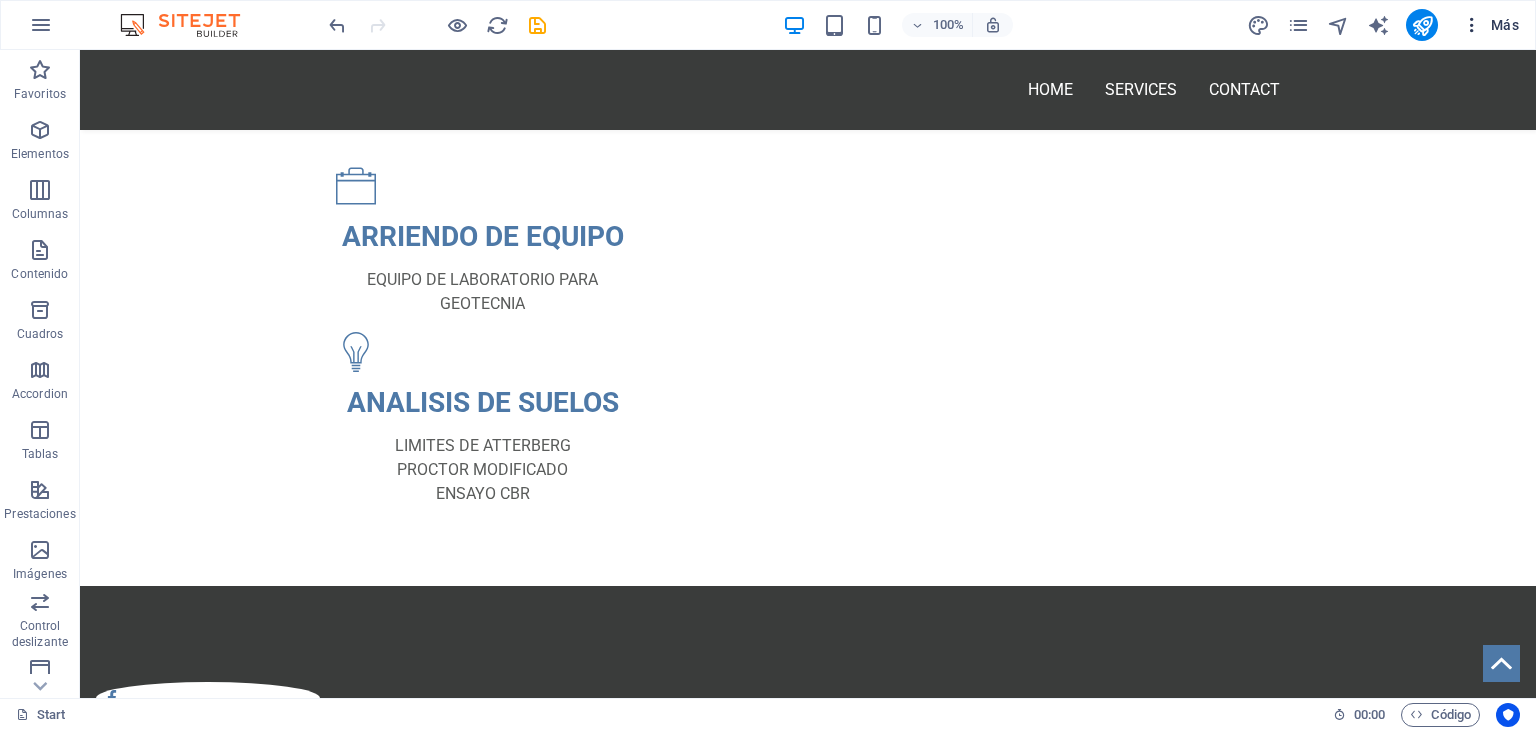 click at bounding box center (1472, 25) 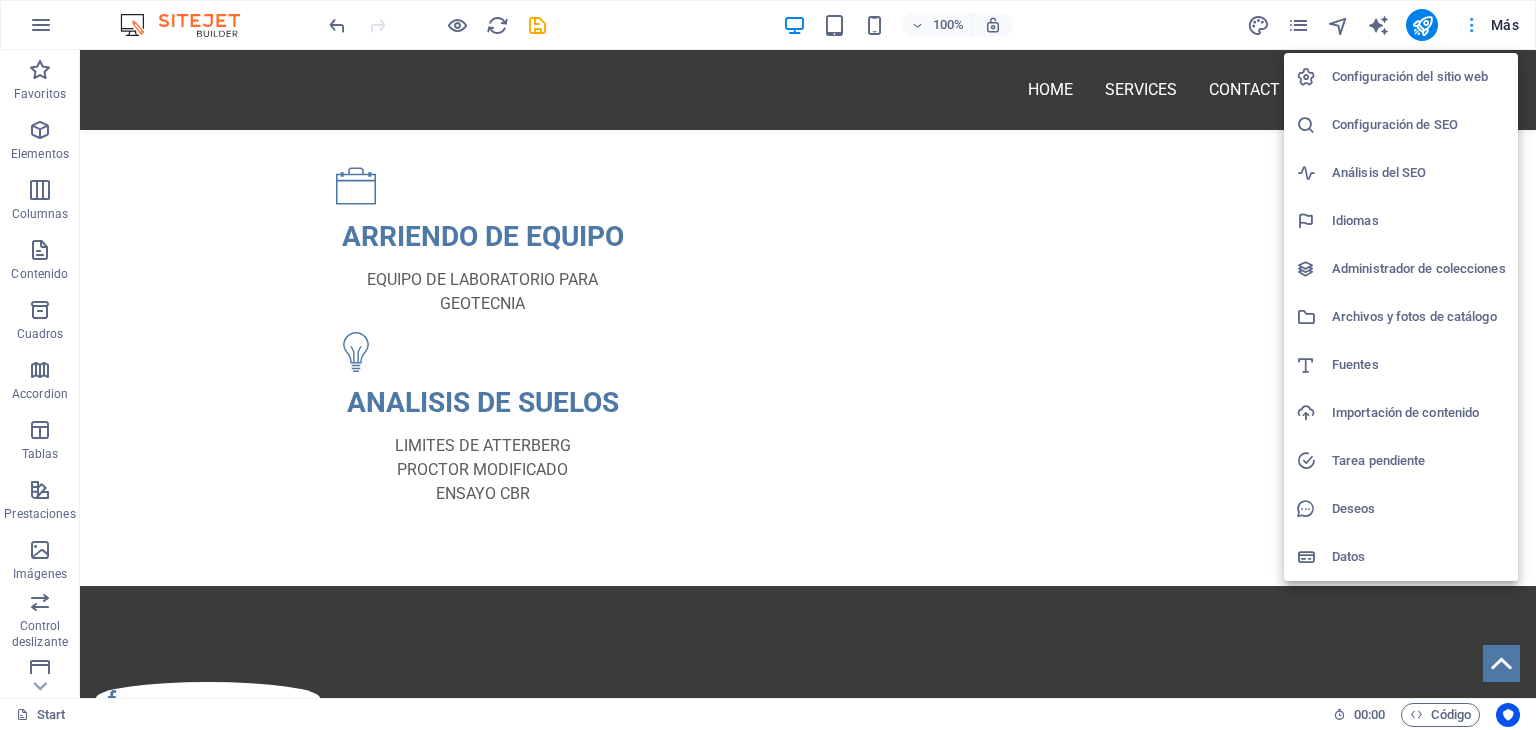 click at bounding box center (768, 365) 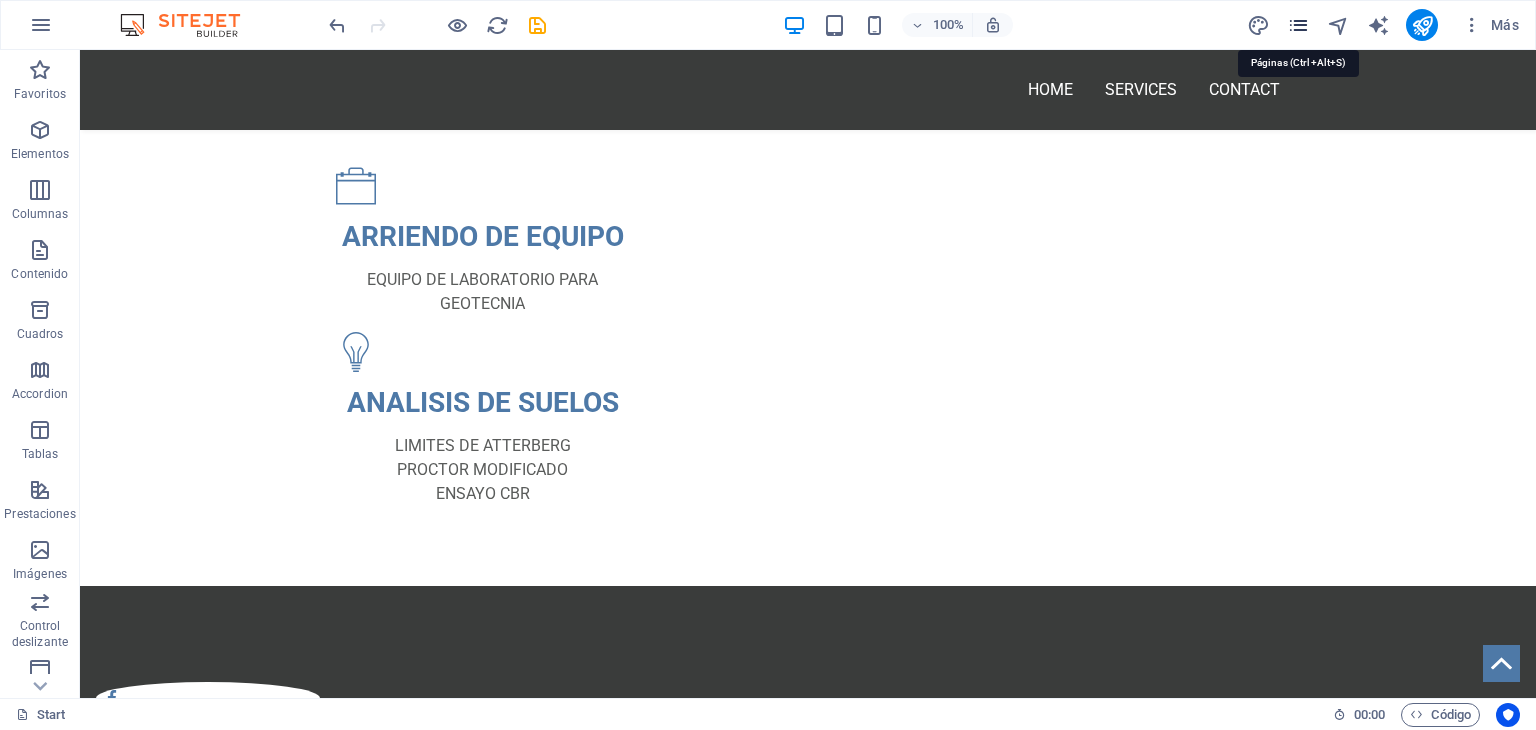 click at bounding box center [1298, 25] 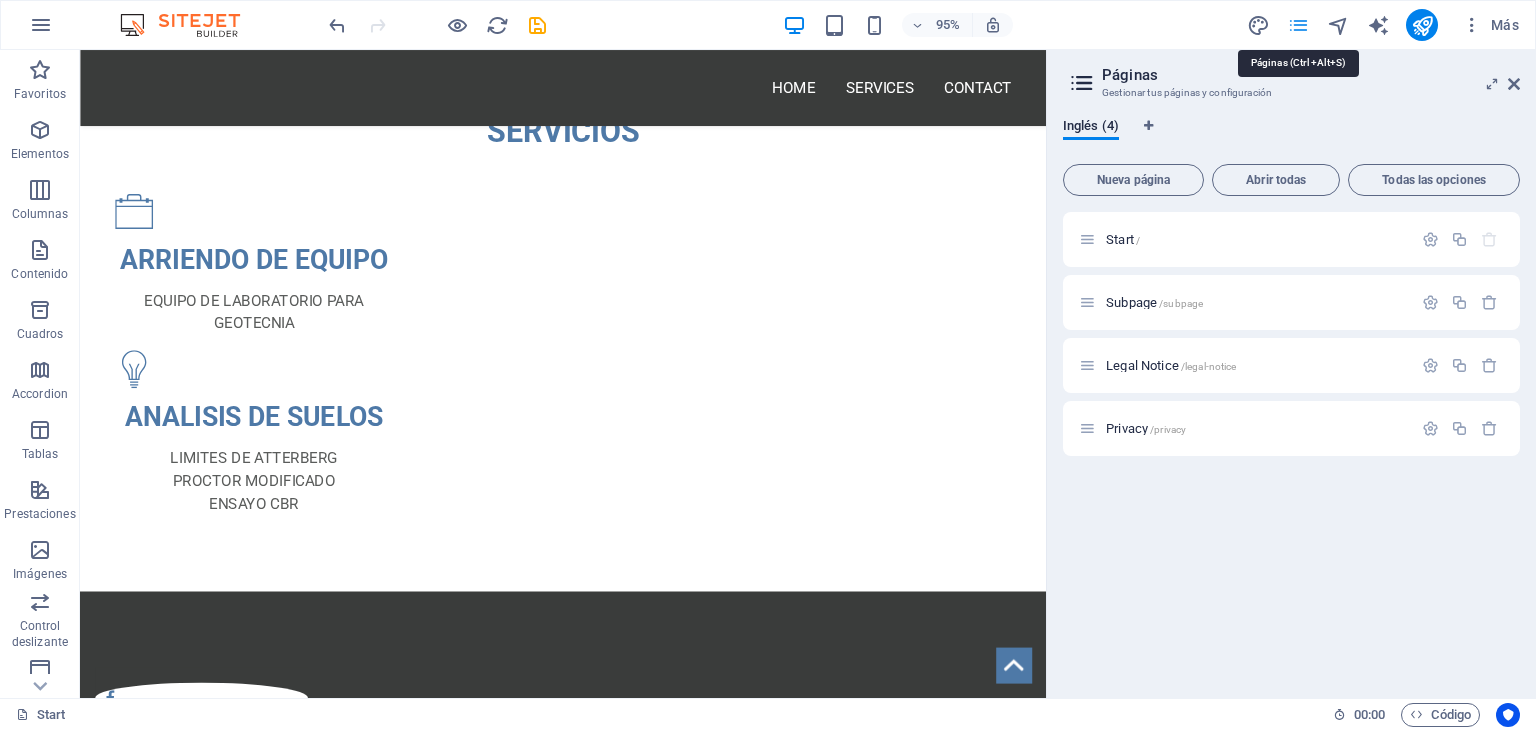 click at bounding box center (1298, 25) 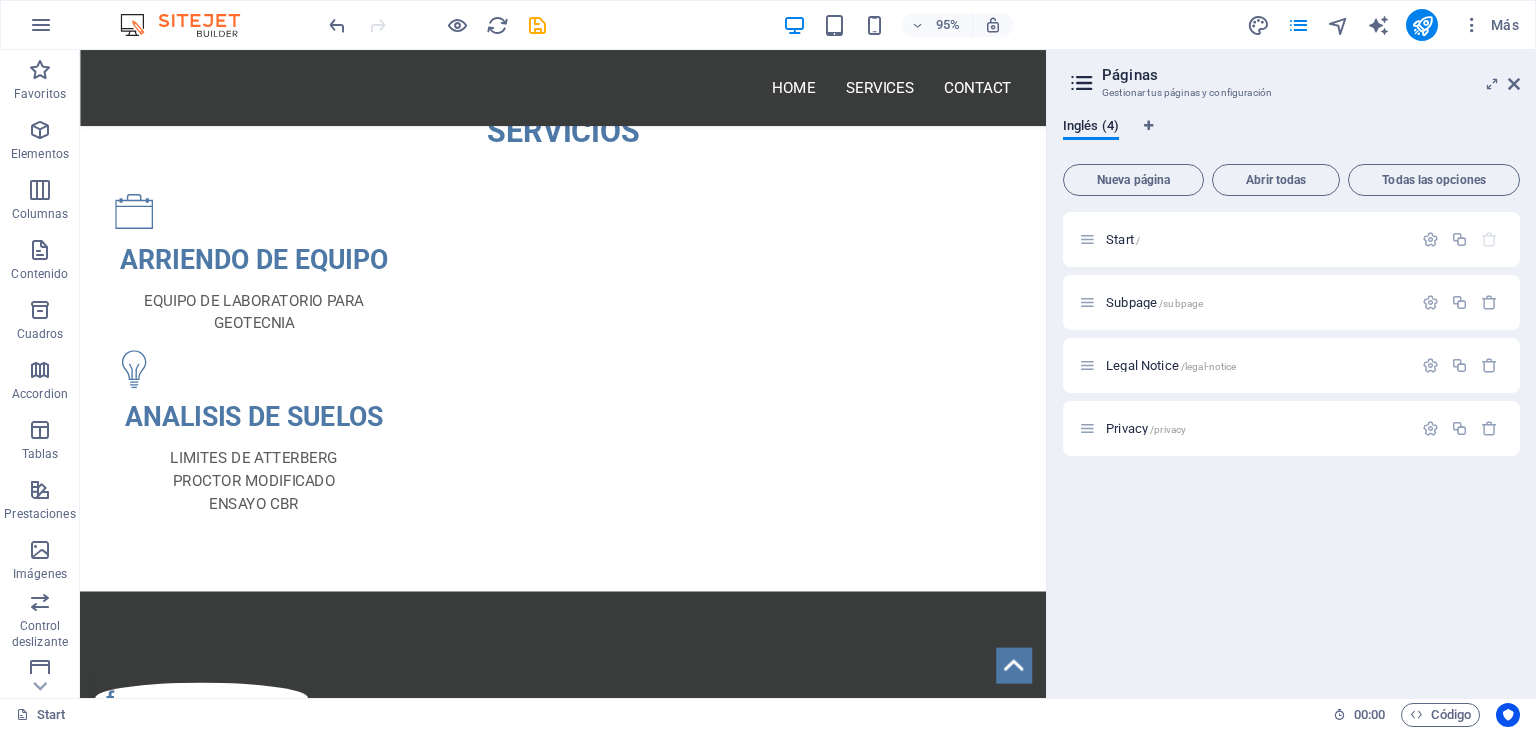 click on "Páginas Gestionar tus páginas y configuración Inglés (4) Nueva página Abrir todas Todas las opciones Start / Subpage /subpage Legal Notice /legal-notice Privacy /privacy" at bounding box center (1291, 374) 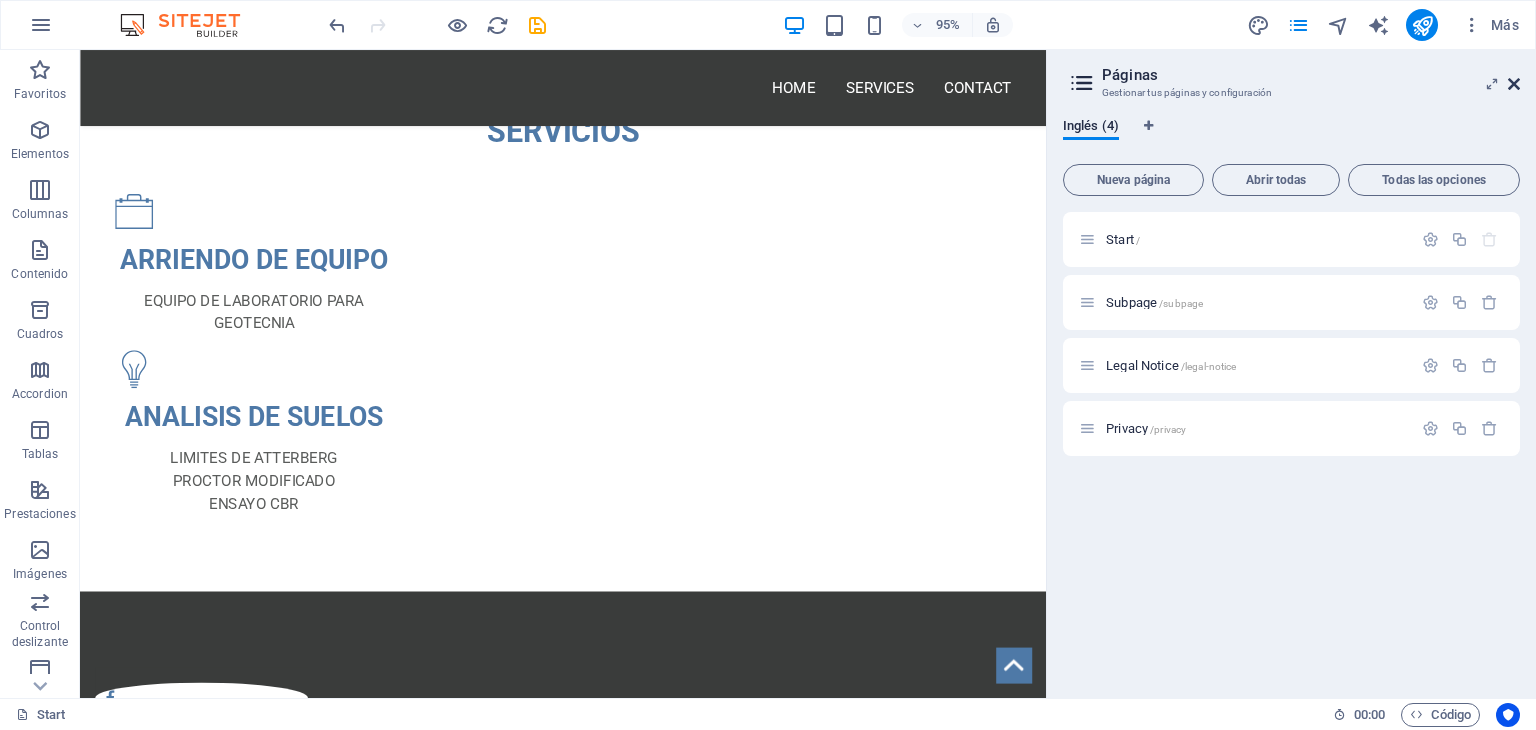 click at bounding box center (1514, 84) 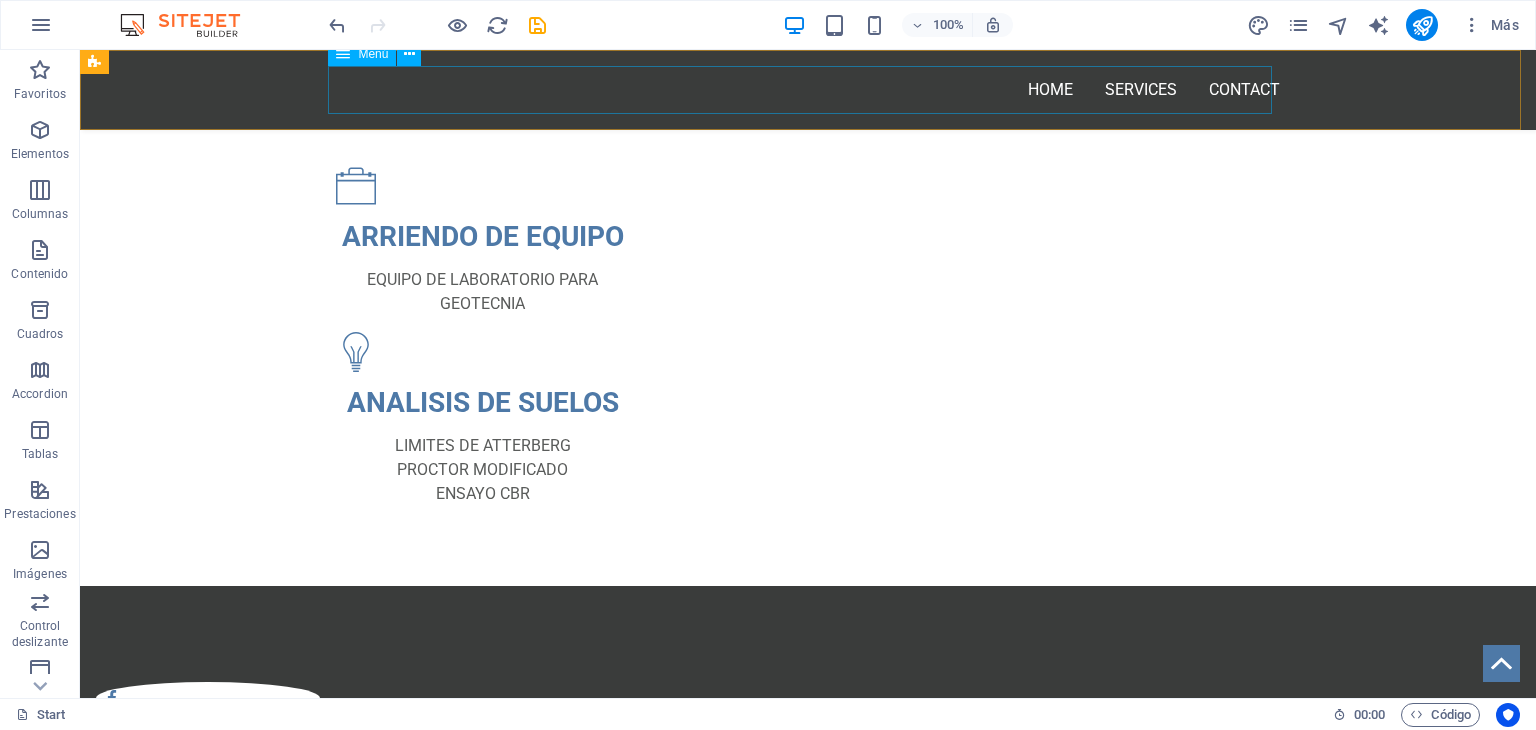 click on "Home Services Contact" at bounding box center (808, 90) 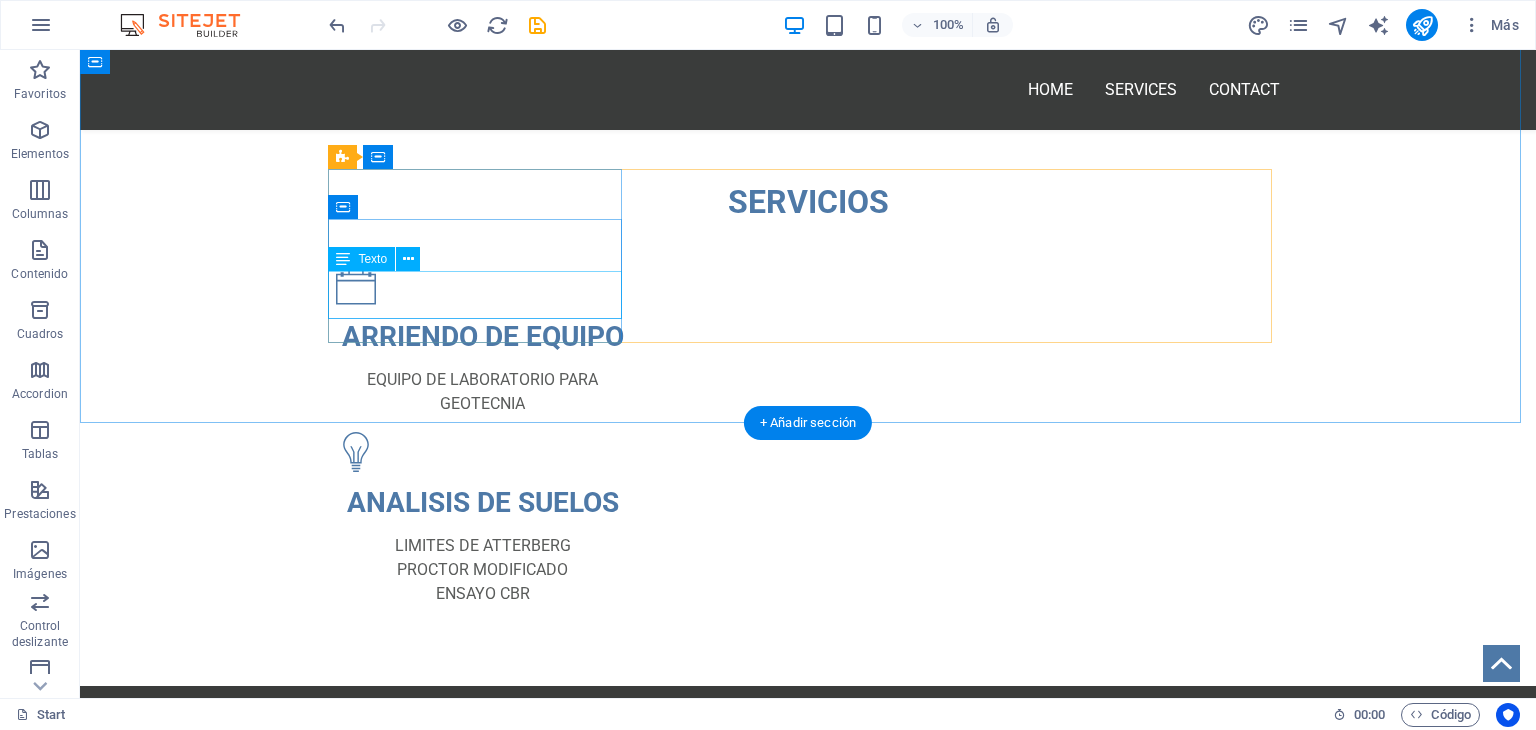 scroll, scrollTop: 700, scrollLeft: 0, axis: vertical 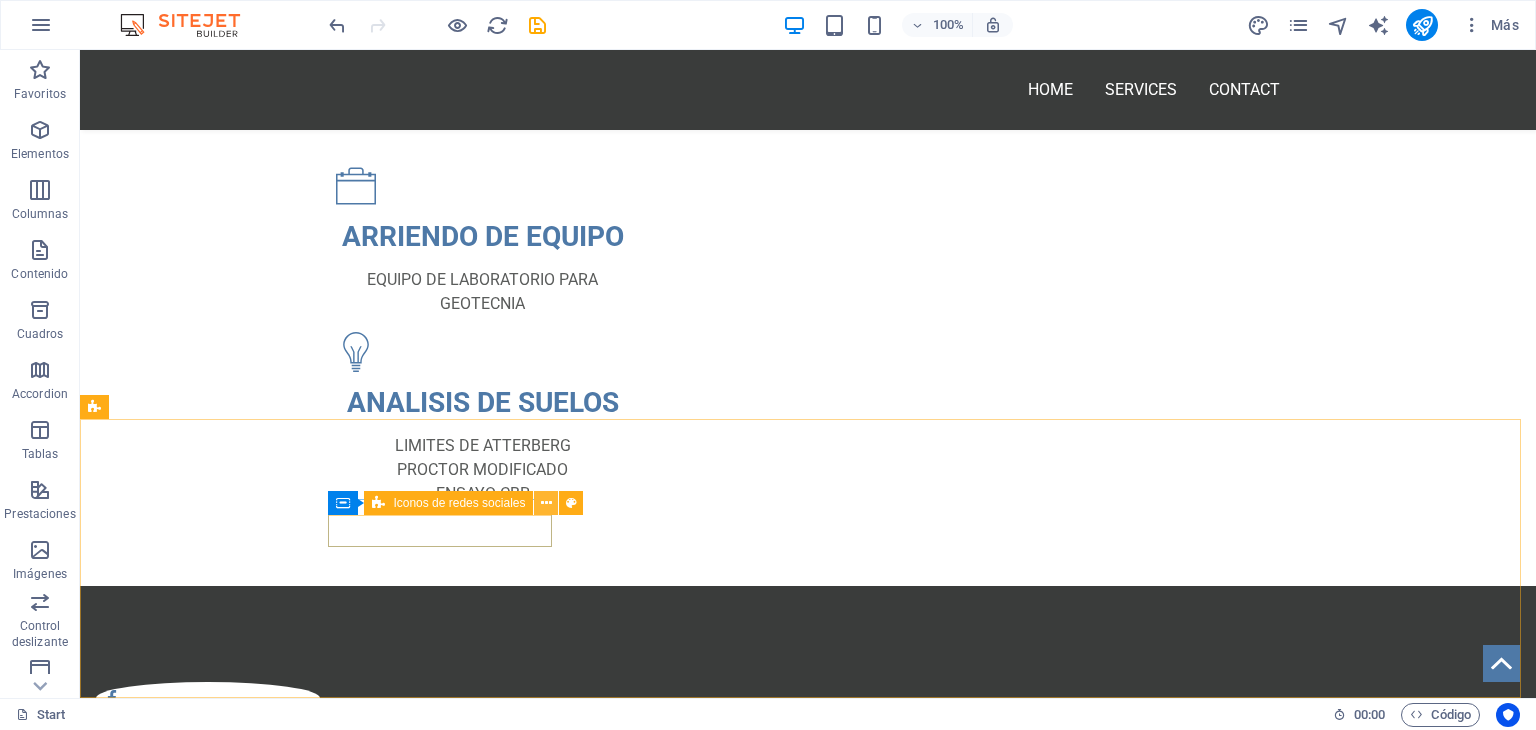 click at bounding box center (546, 503) 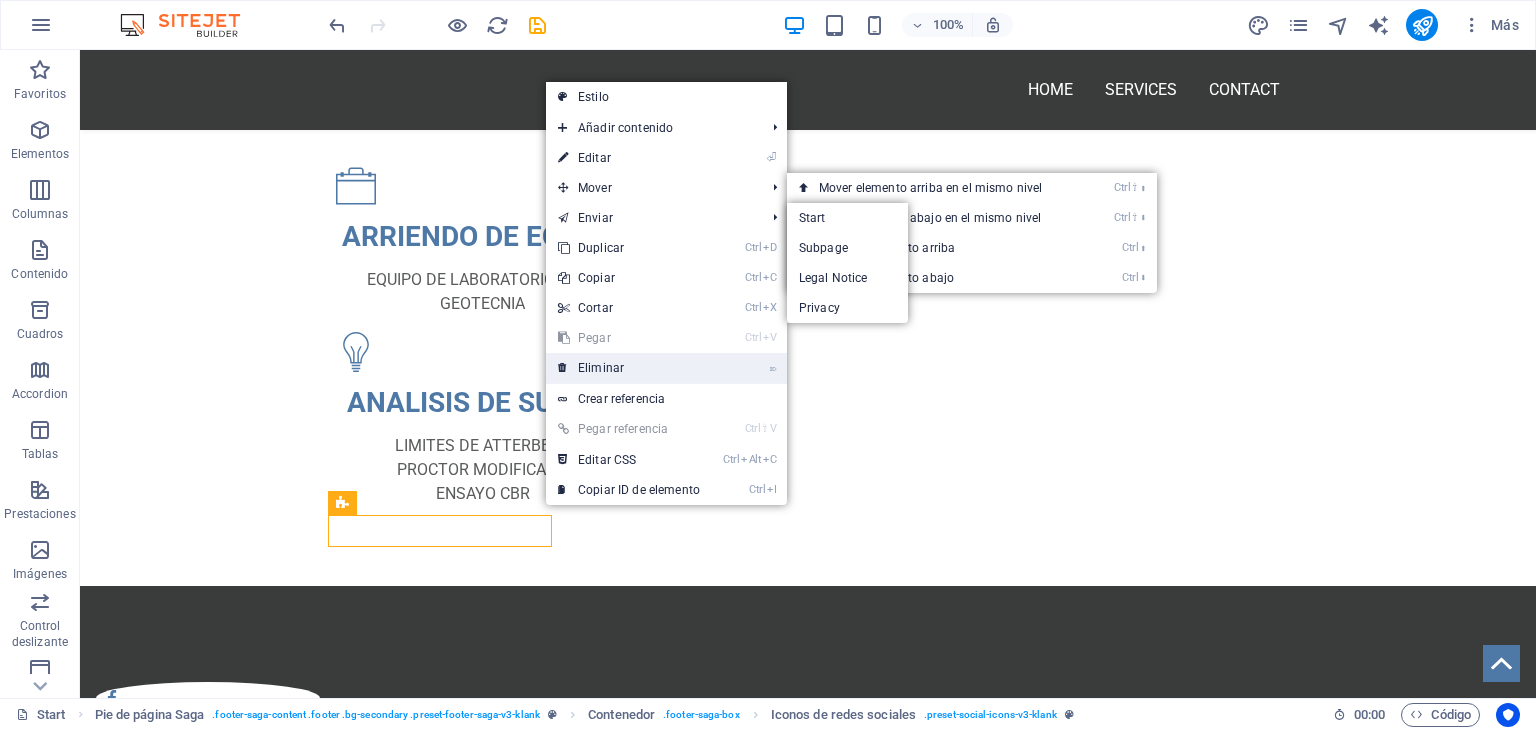 click on "⌦  Eliminar" at bounding box center (629, 368) 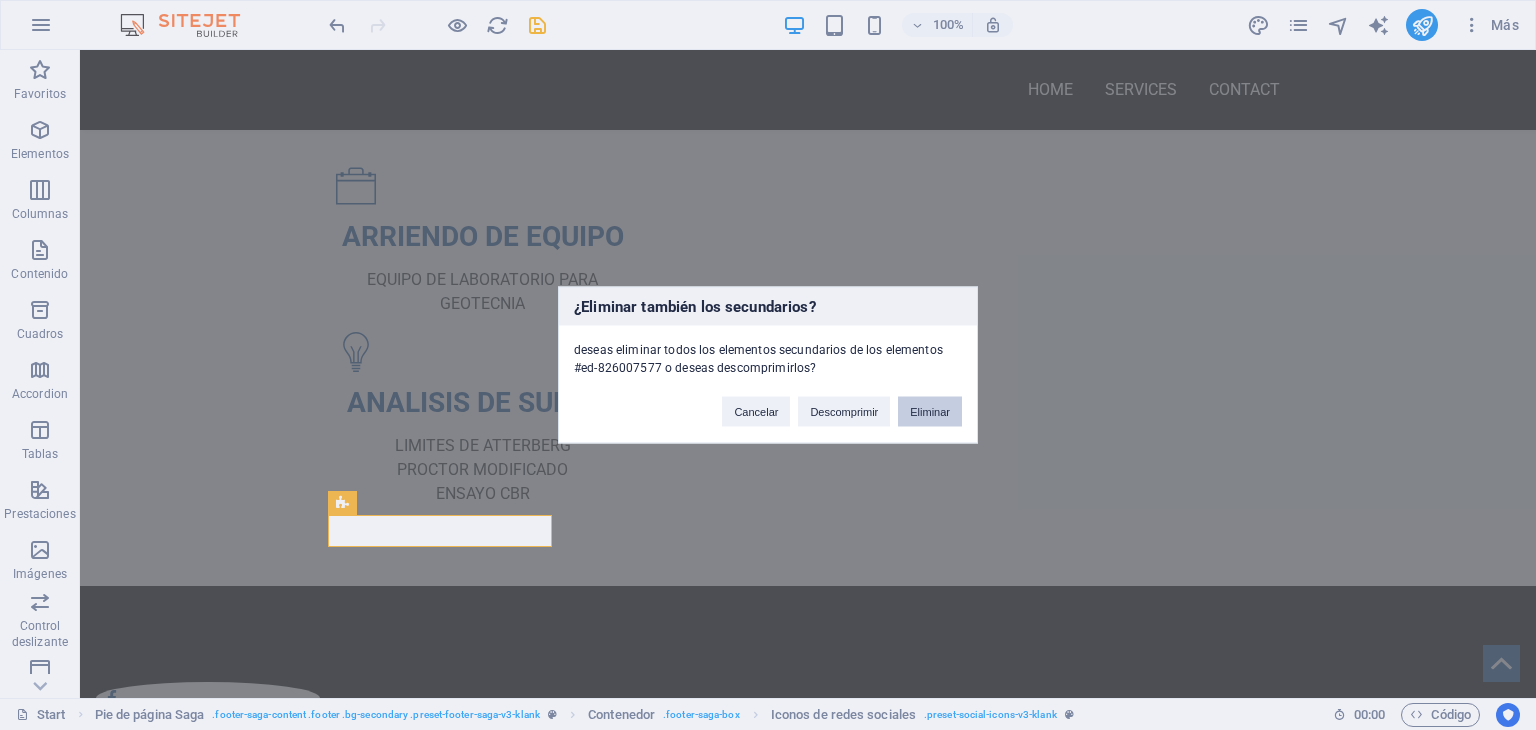 click on "Eliminar" at bounding box center (930, 412) 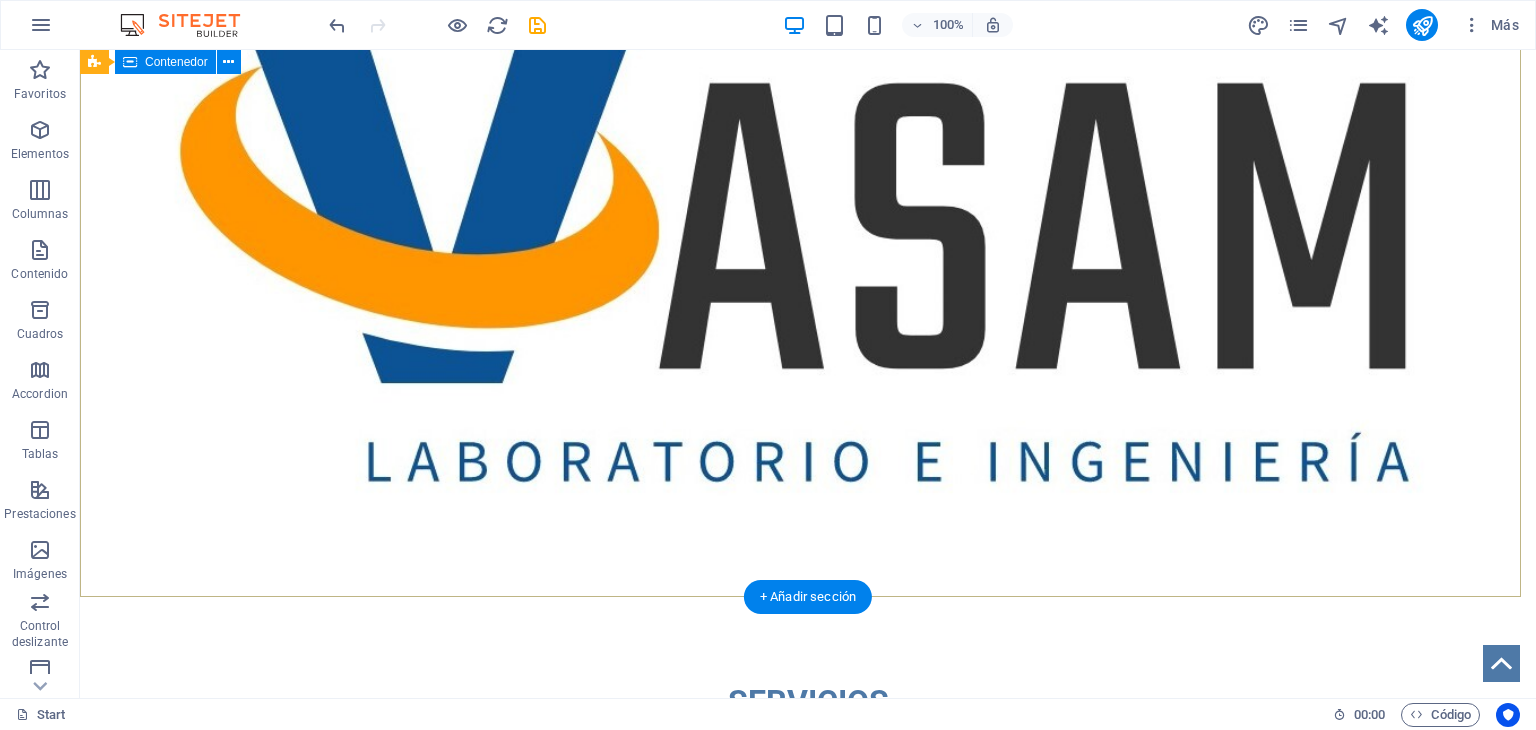 scroll, scrollTop: 0, scrollLeft: 0, axis: both 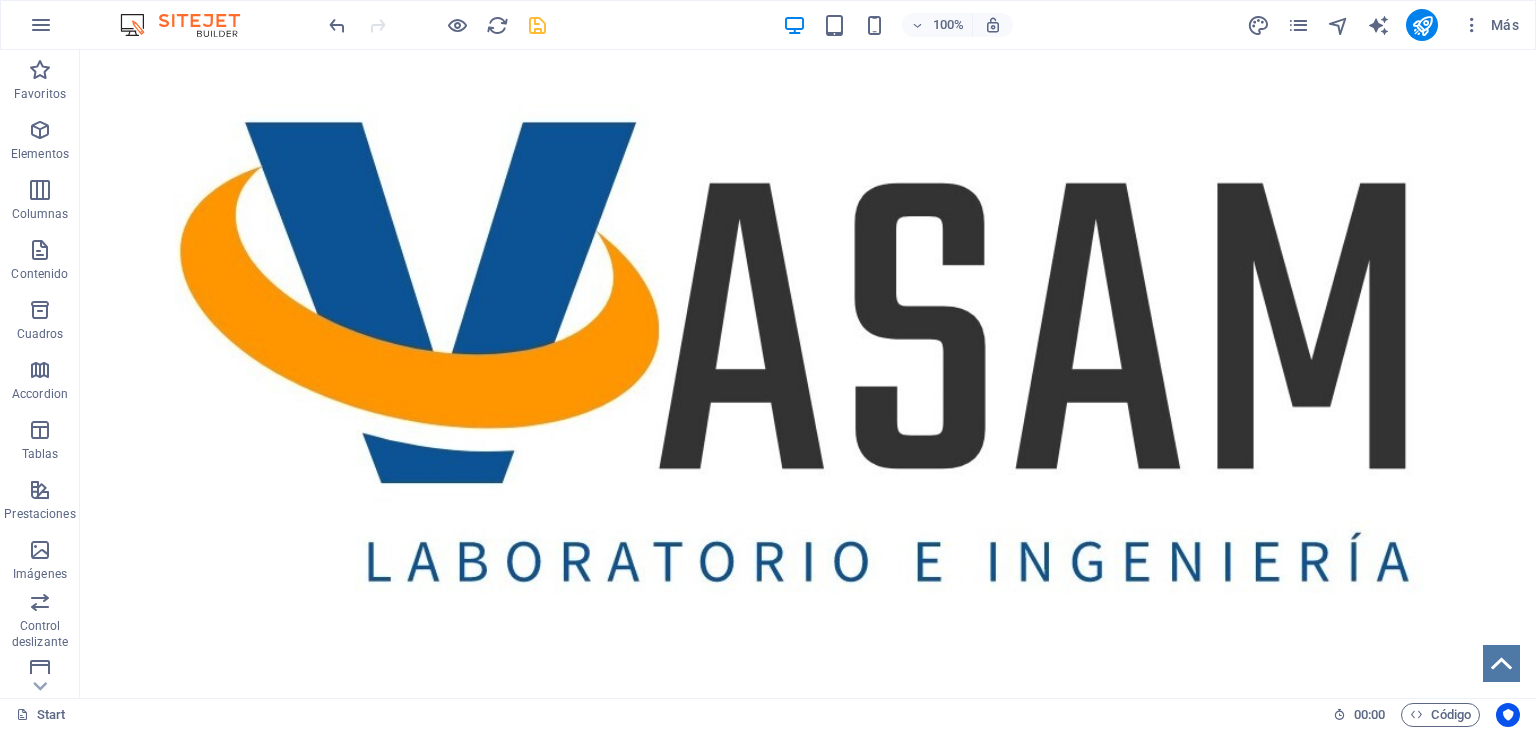 click at bounding box center [537, 25] 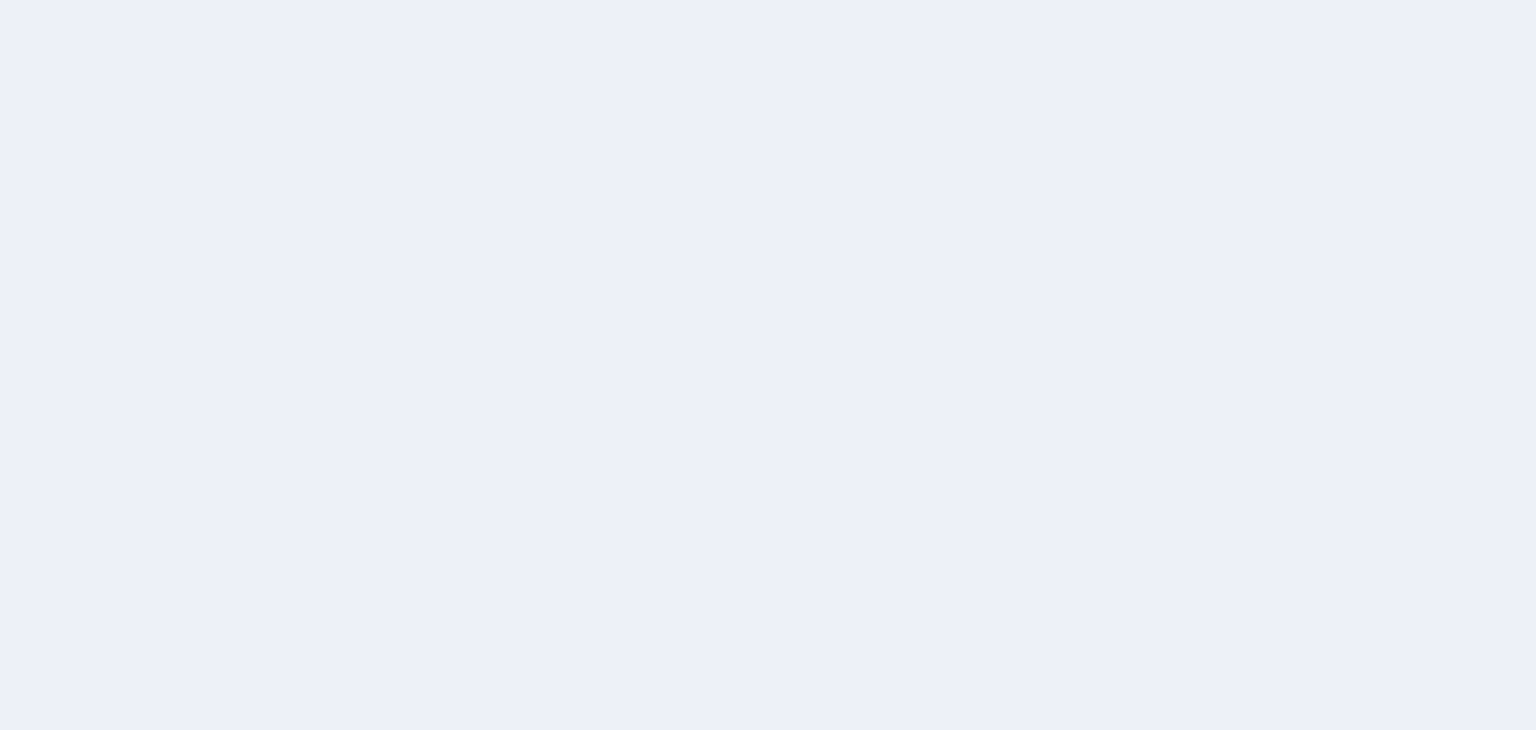scroll, scrollTop: 0, scrollLeft: 0, axis: both 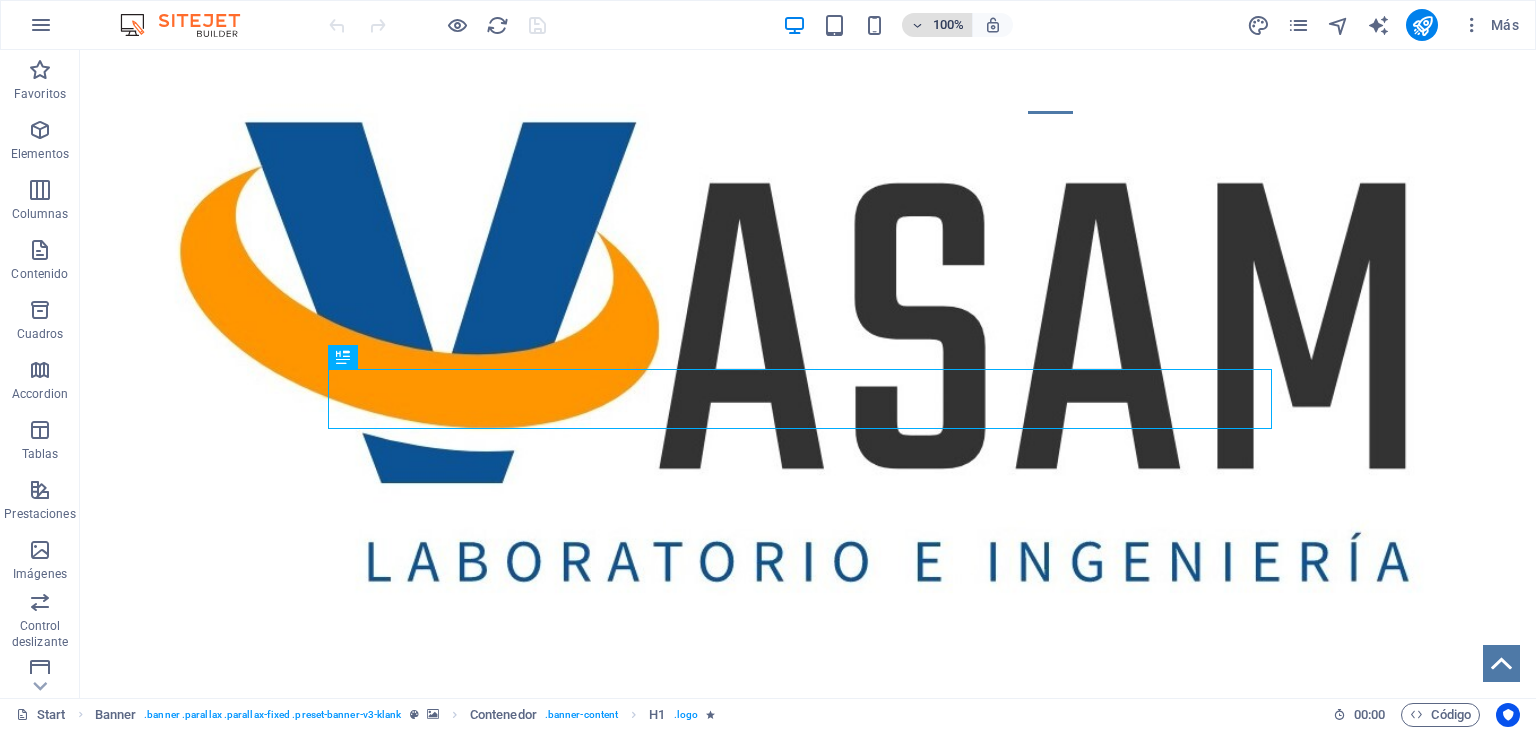 click on "100%" at bounding box center [937, 25] 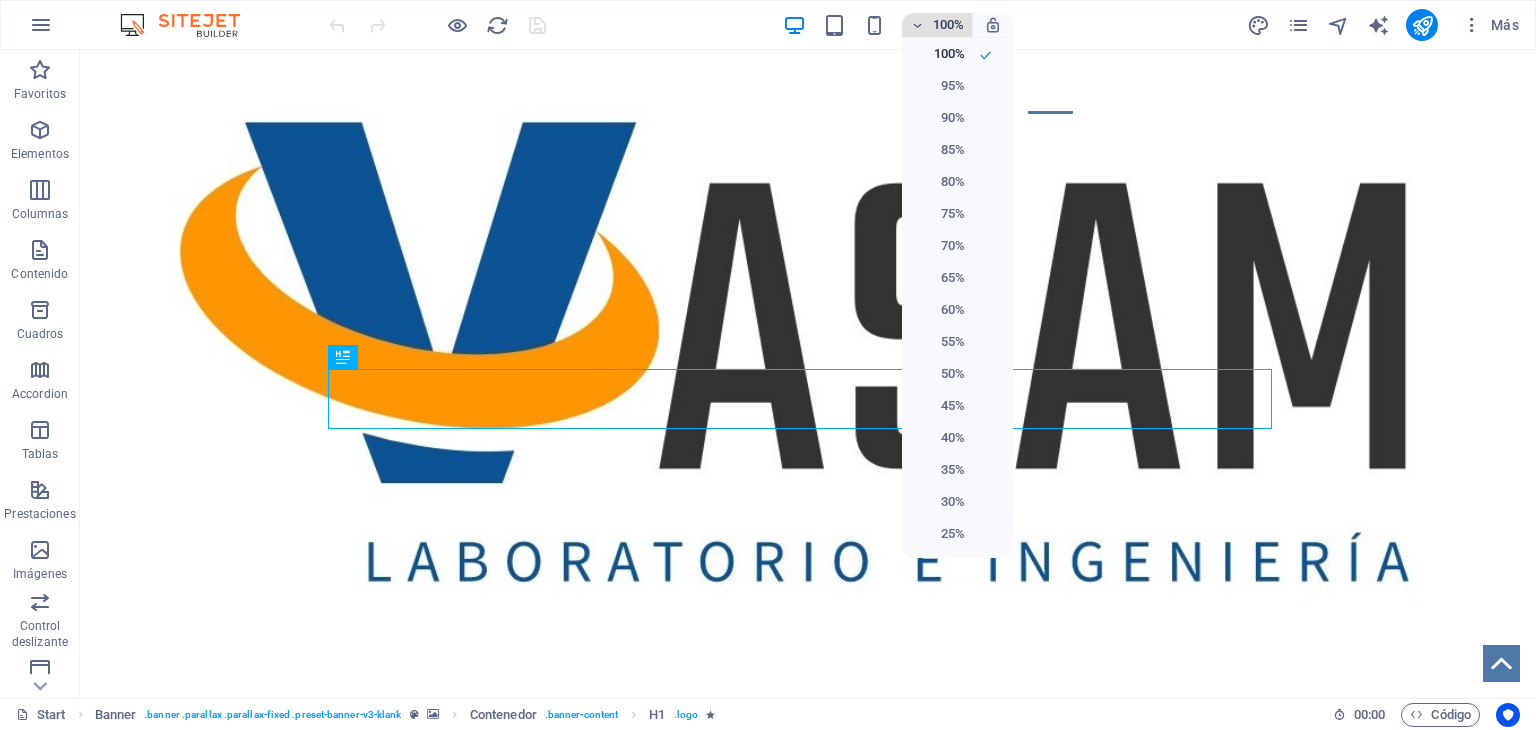 click at bounding box center (768, 365) 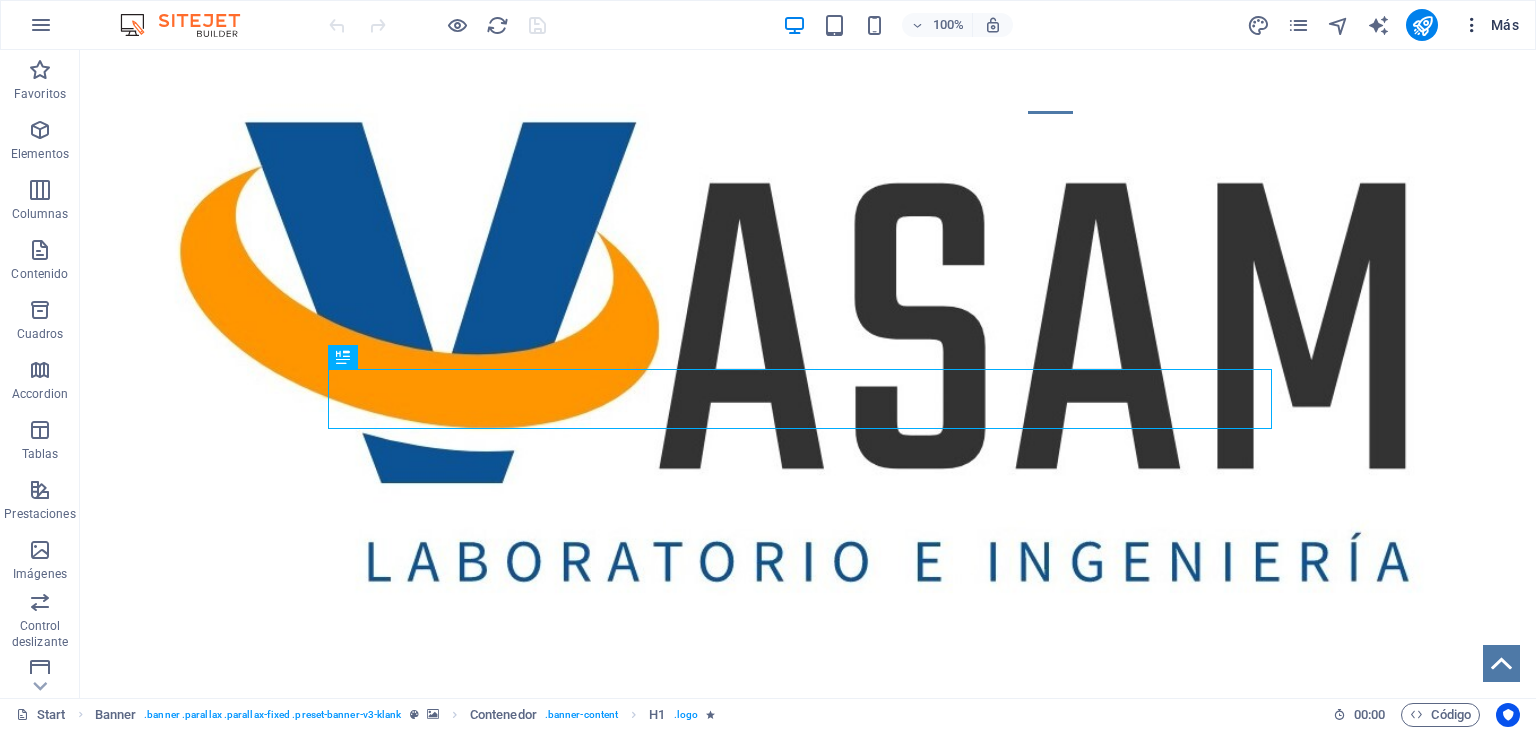 click at bounding box center (1472, 25) 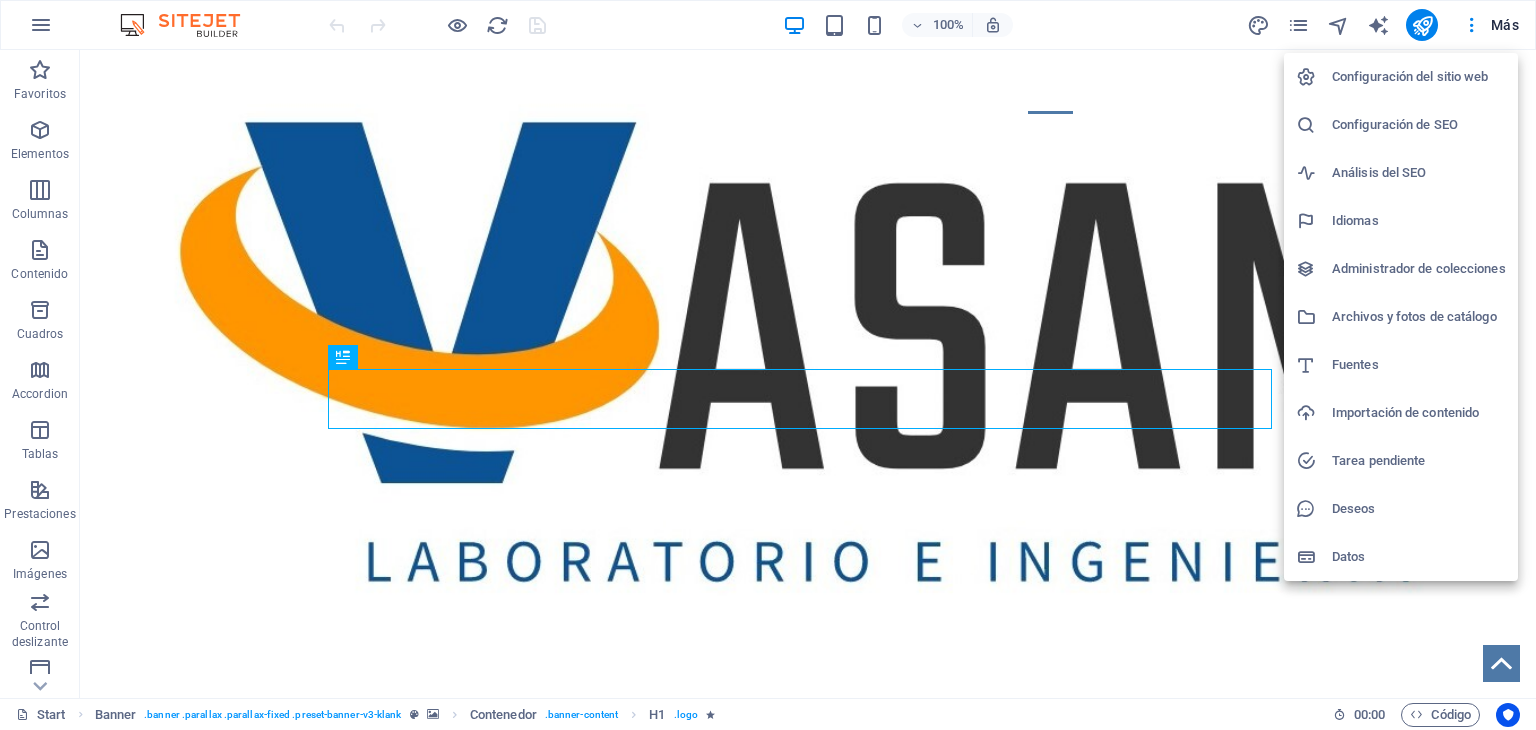 click at bounding box center (768, 365) 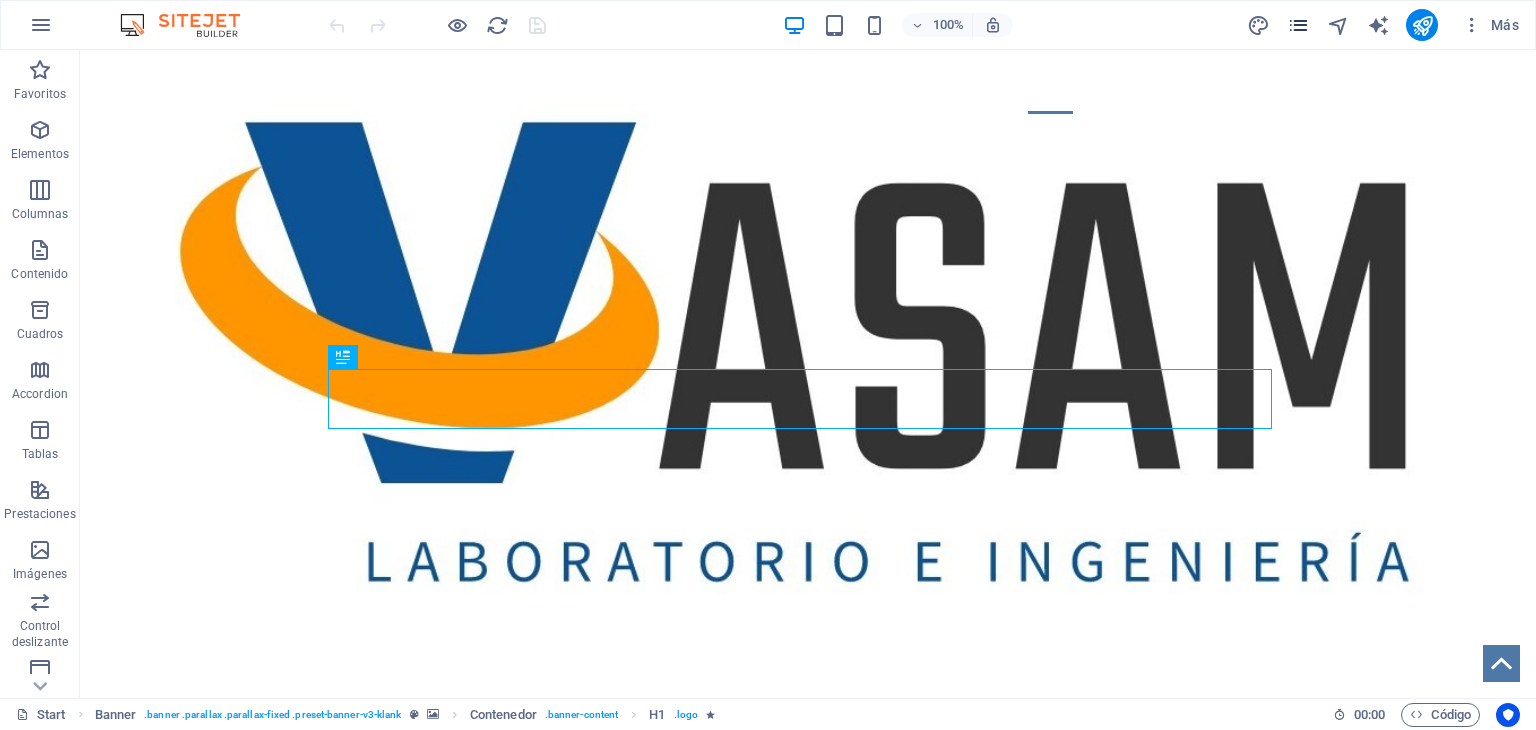 click at bounding box center [1298, 25] 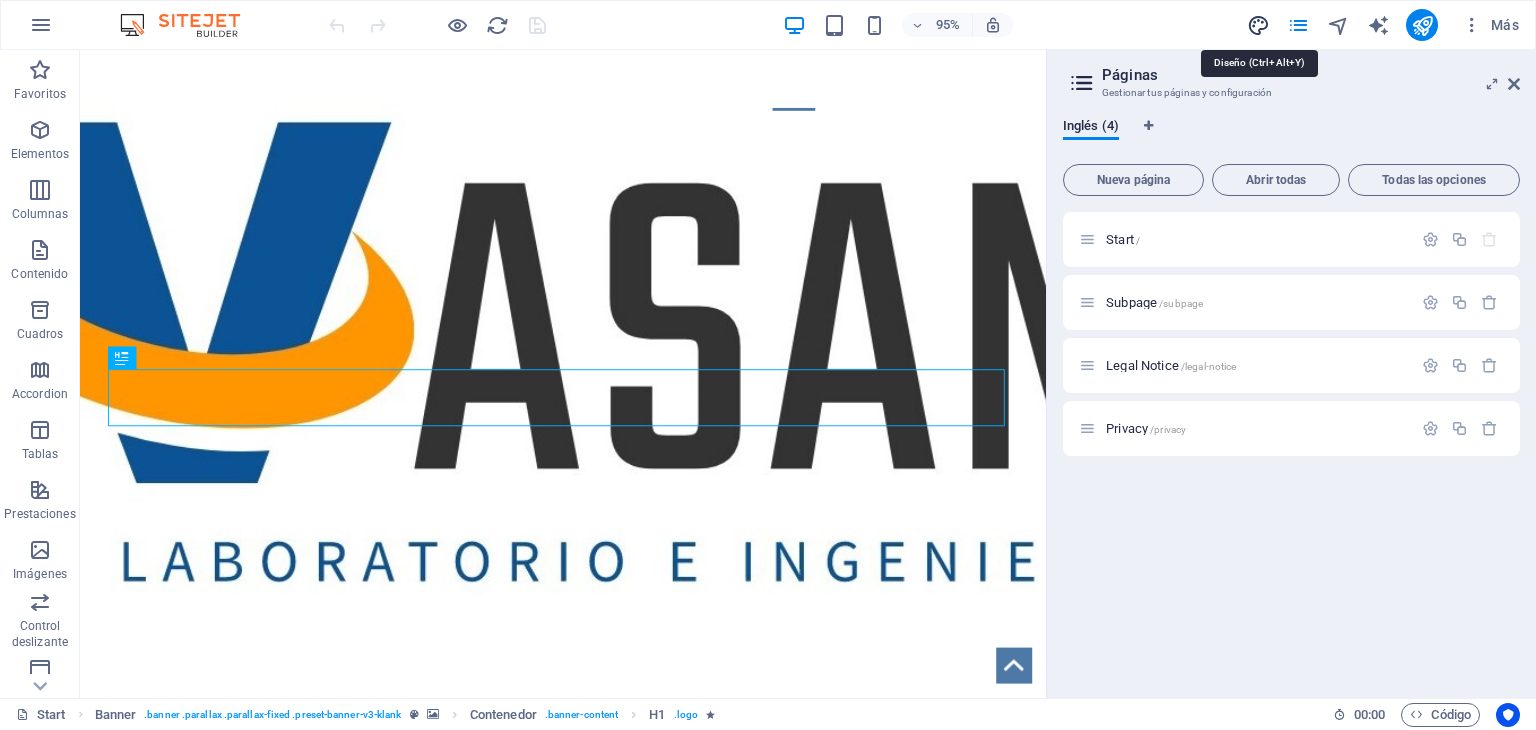 click at bounding box center [1258, 25] 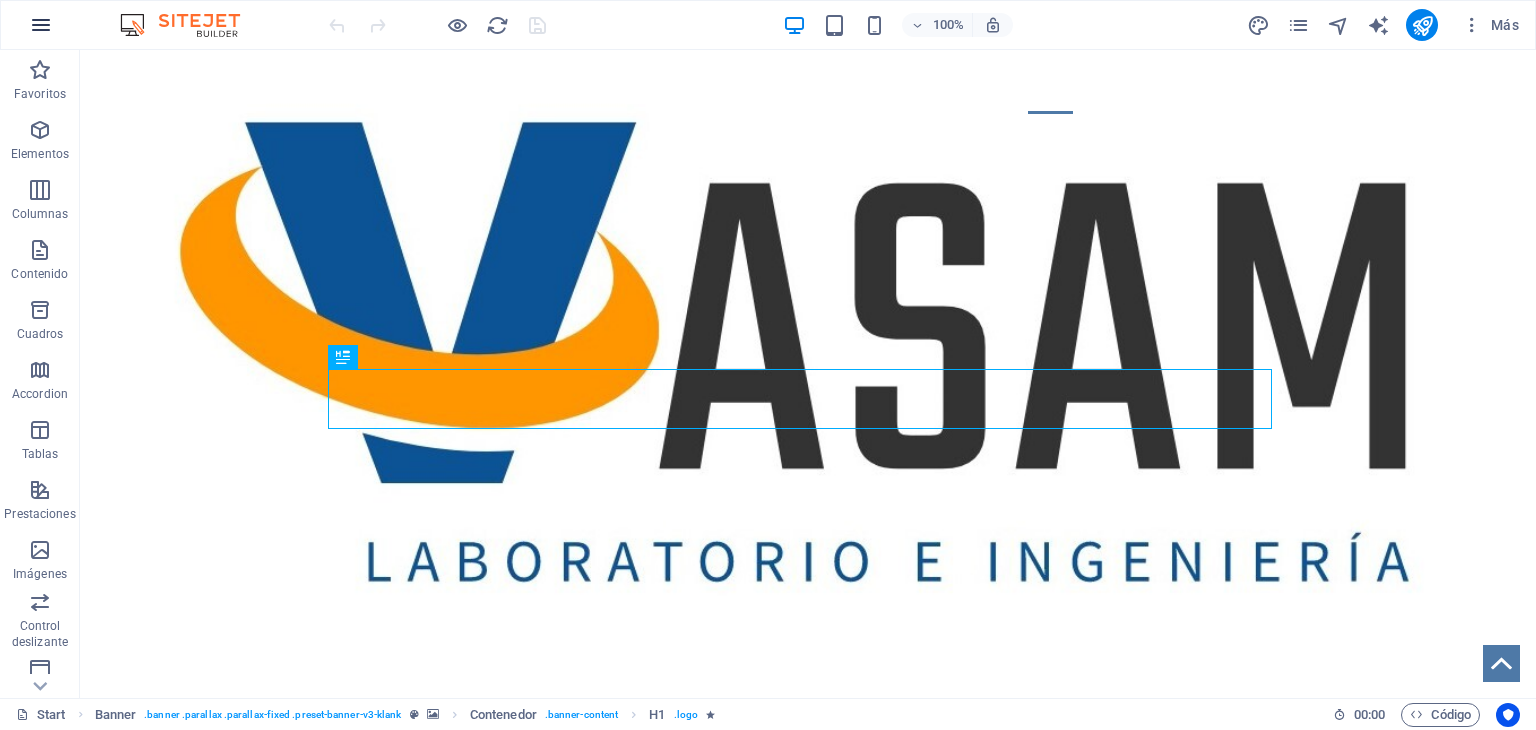click at bounding box center [41, 25] 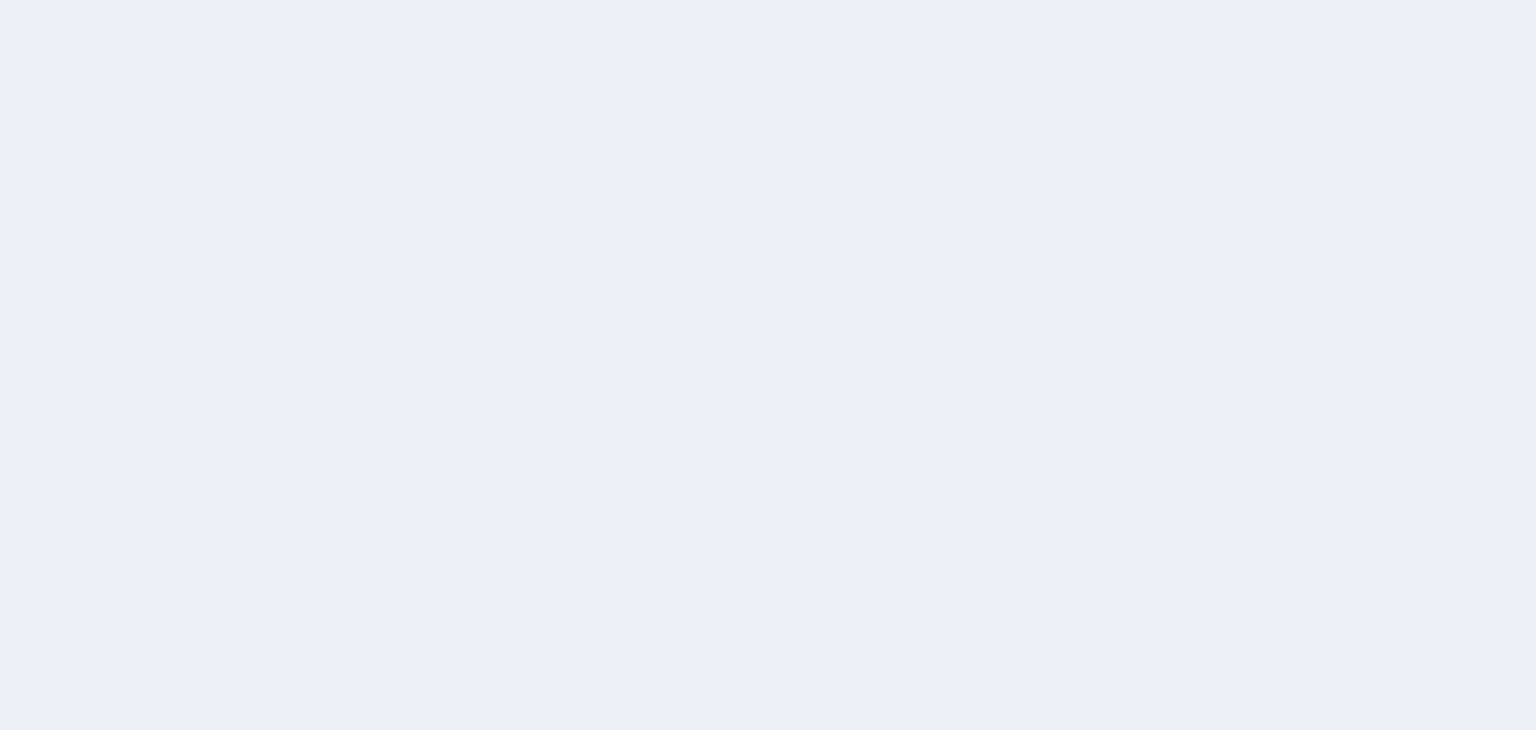 scroll, scrollTop: 0, scrollLeft: 0, axis: both 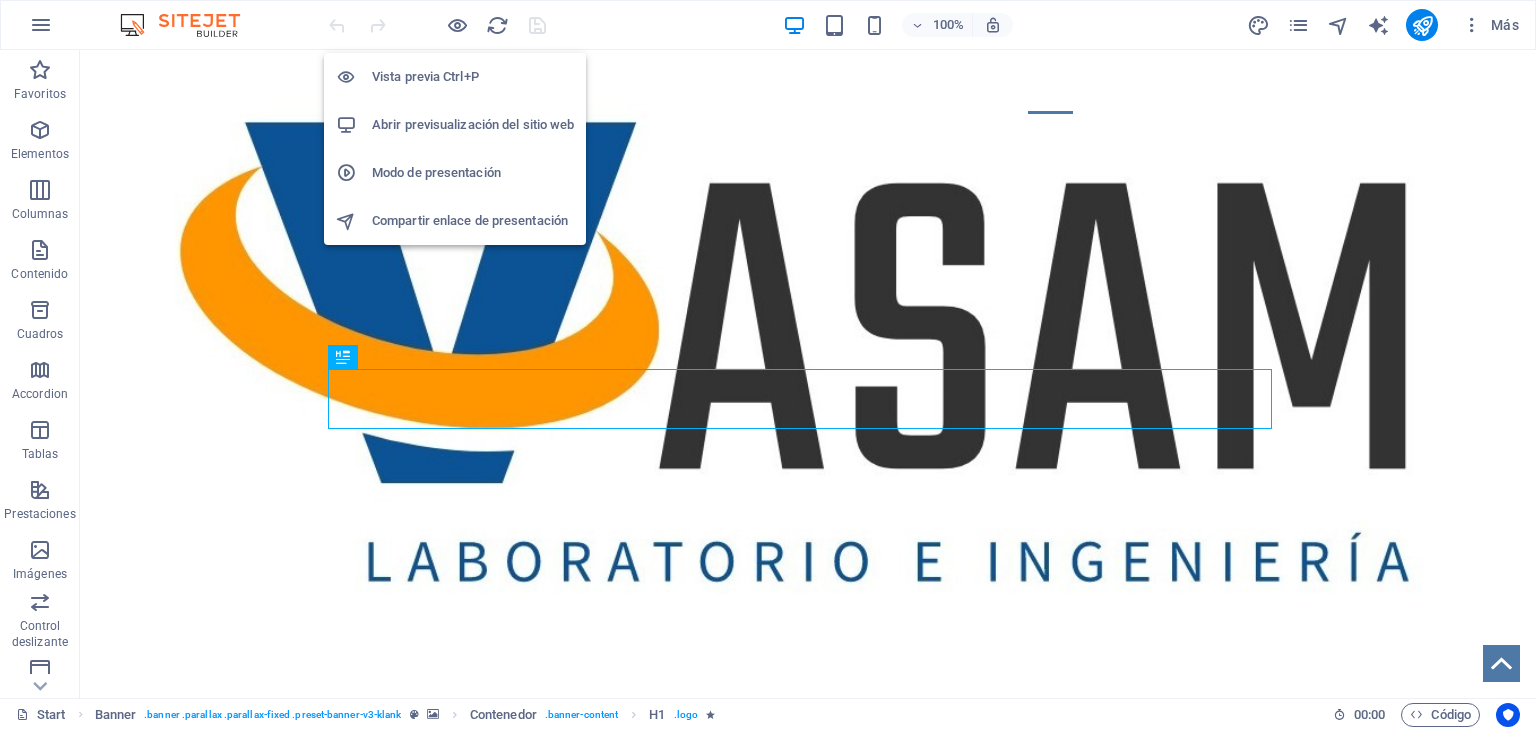 click on "Abrir previsualización del sitio web" at bounding box center (473, 125) 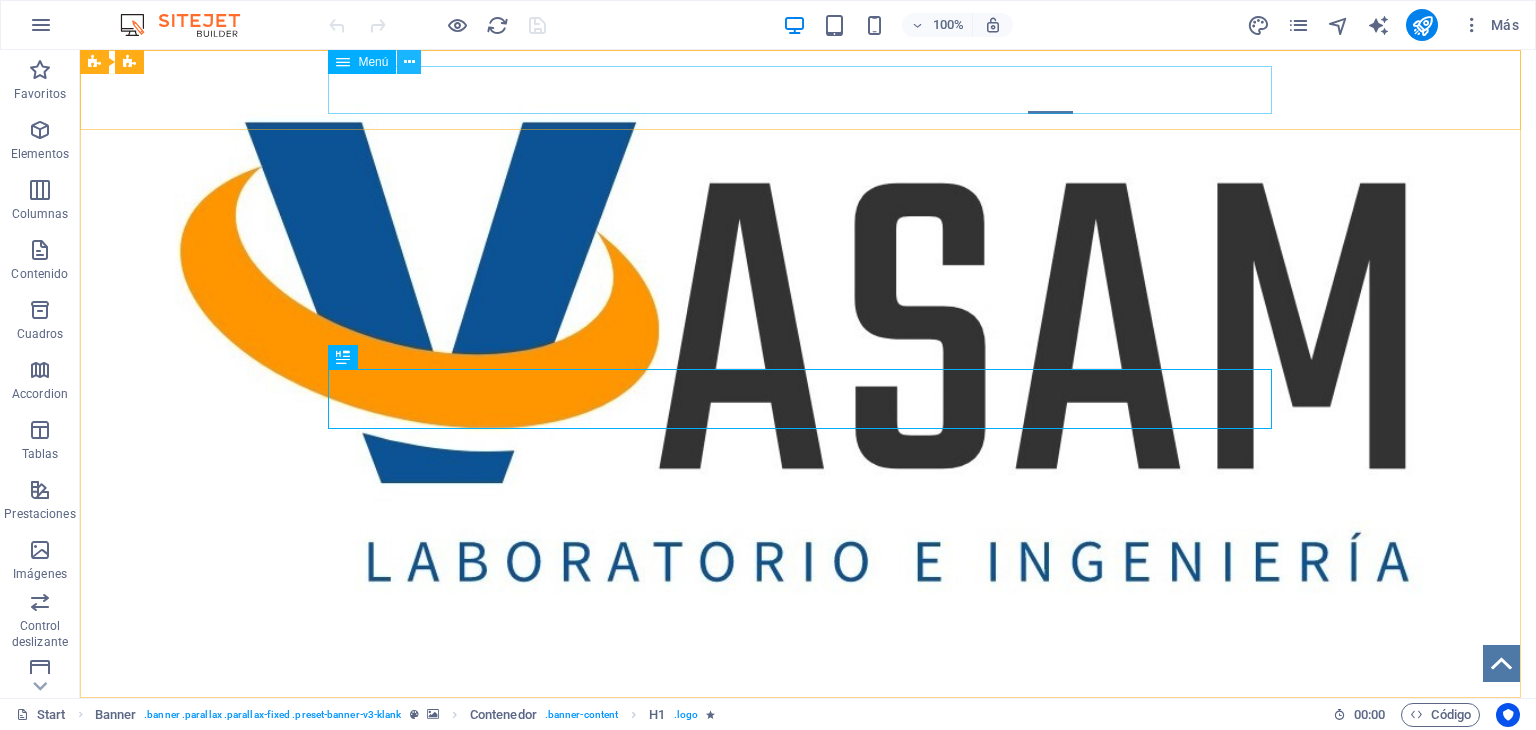 click at bounding box center [409, 62] 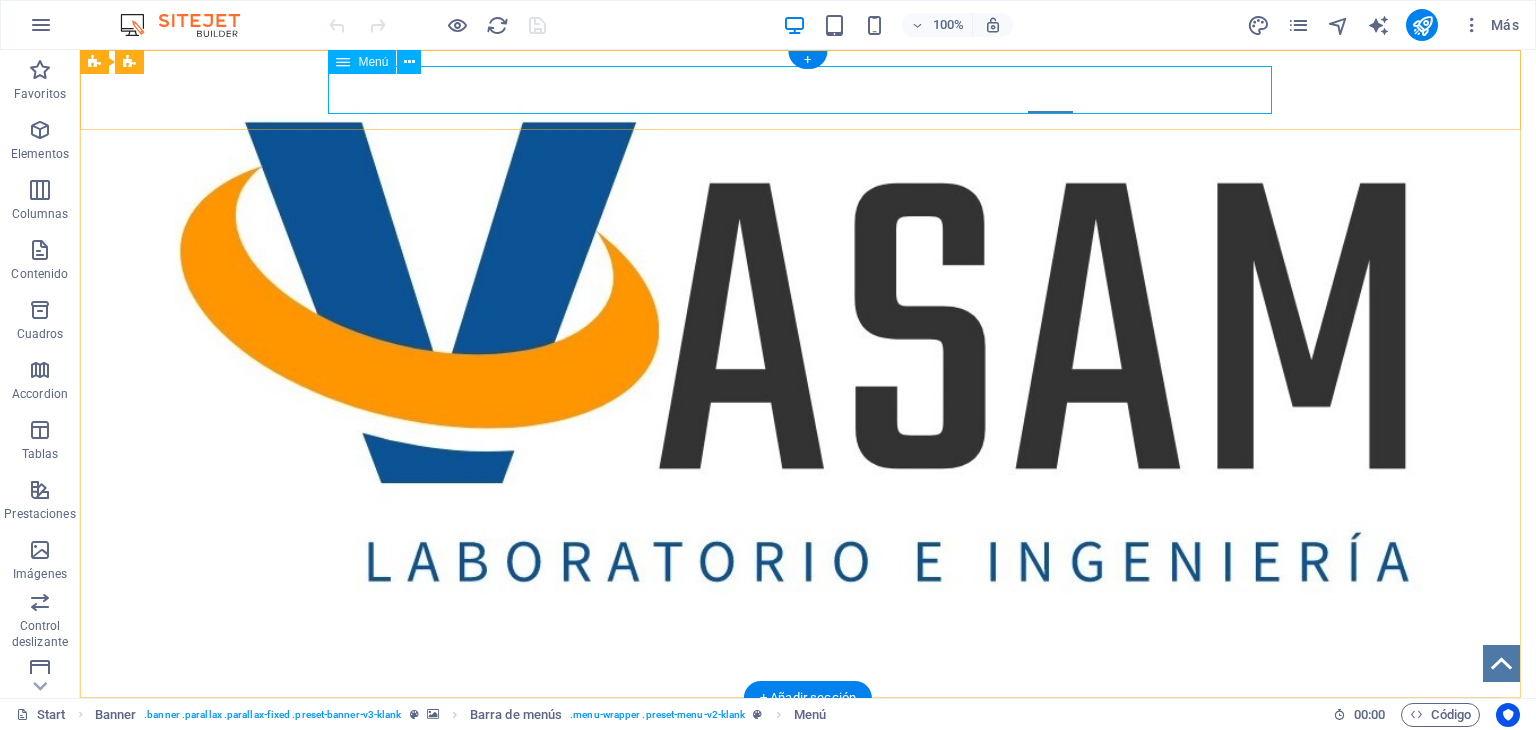 click on "Home Services Contact" at bounding box center [808, 90] 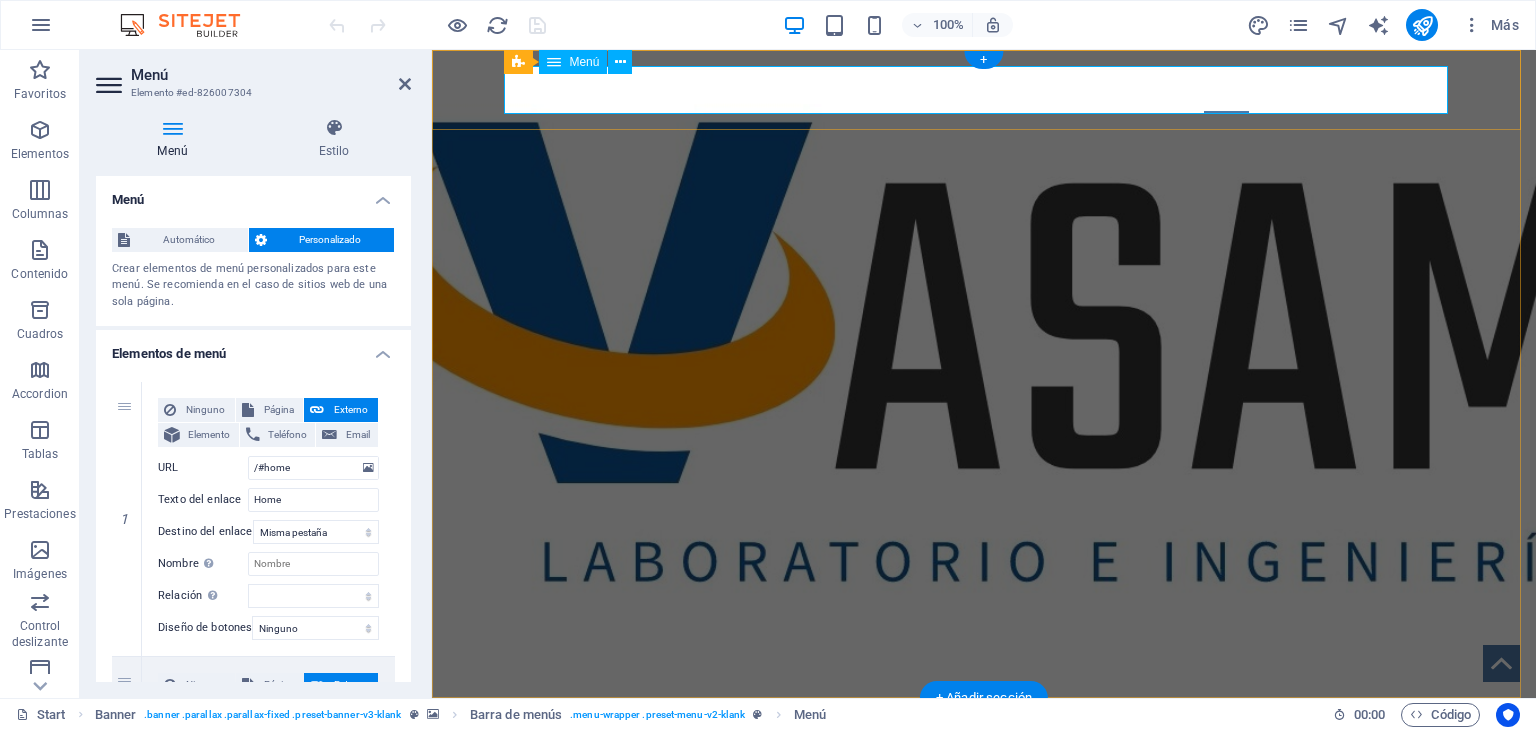 click on "Home Services Contact" at bounding box center (984, 90) 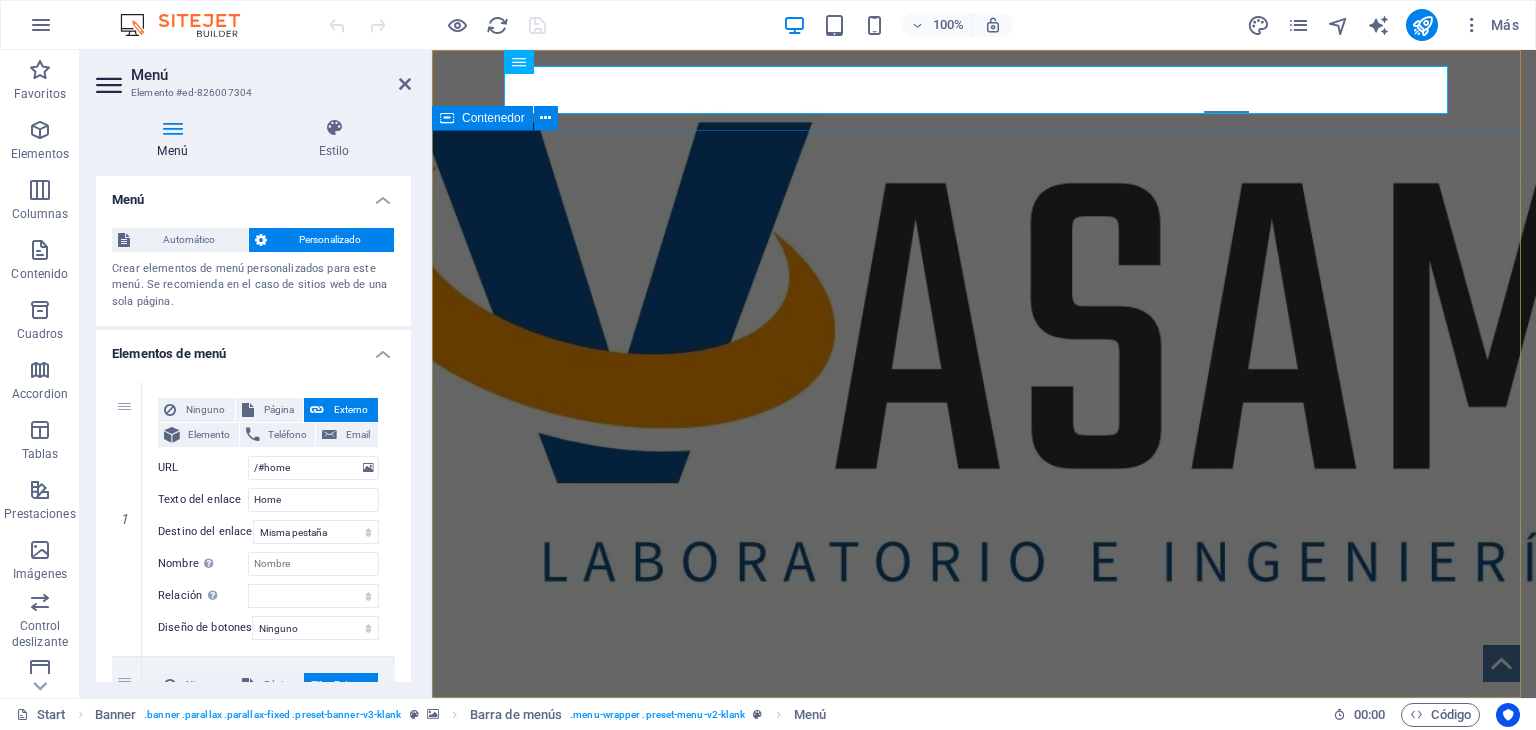 click on "LABORATORIO DE SUELOS" at bounding box center [984, 255] 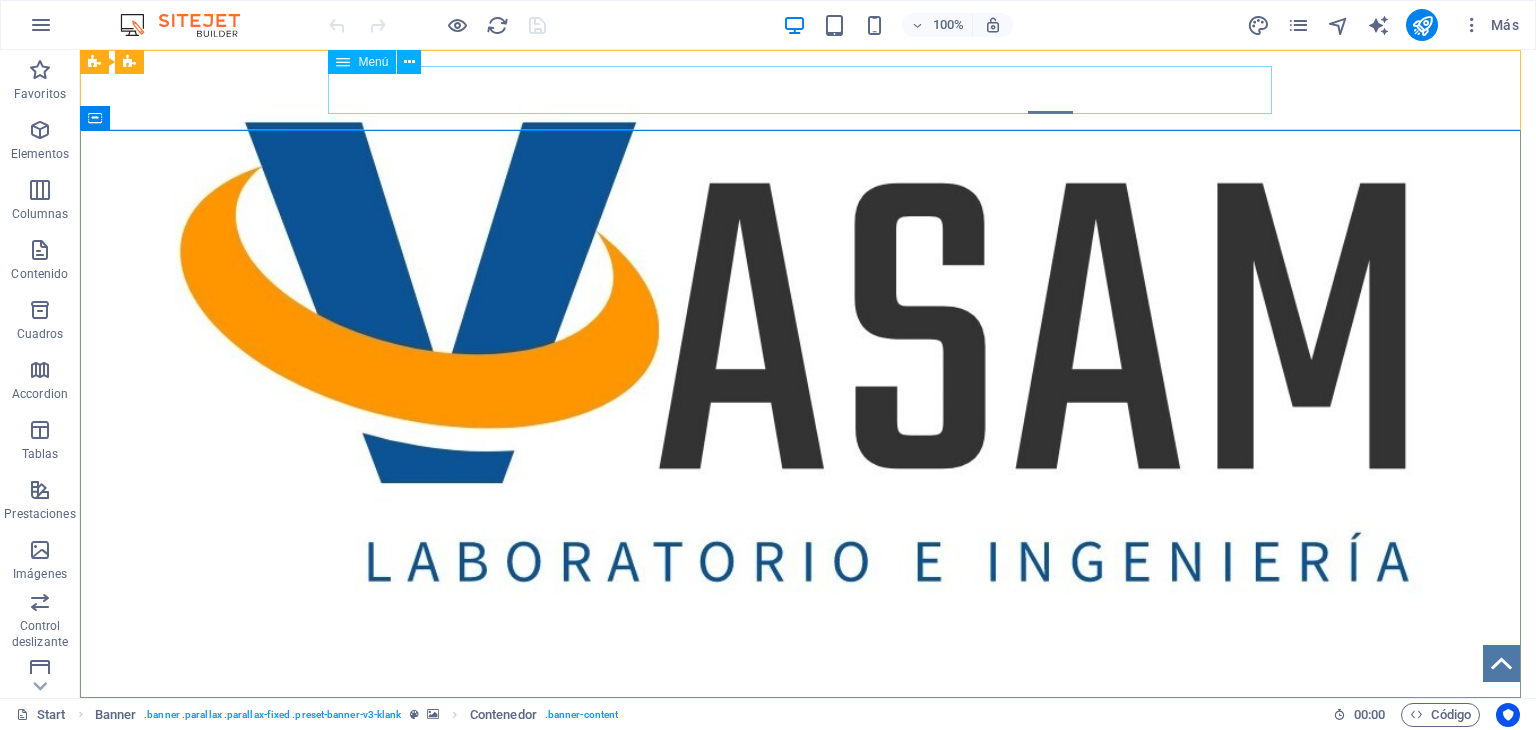 click on "Home Services Contact" at bounding box center (808, 90) 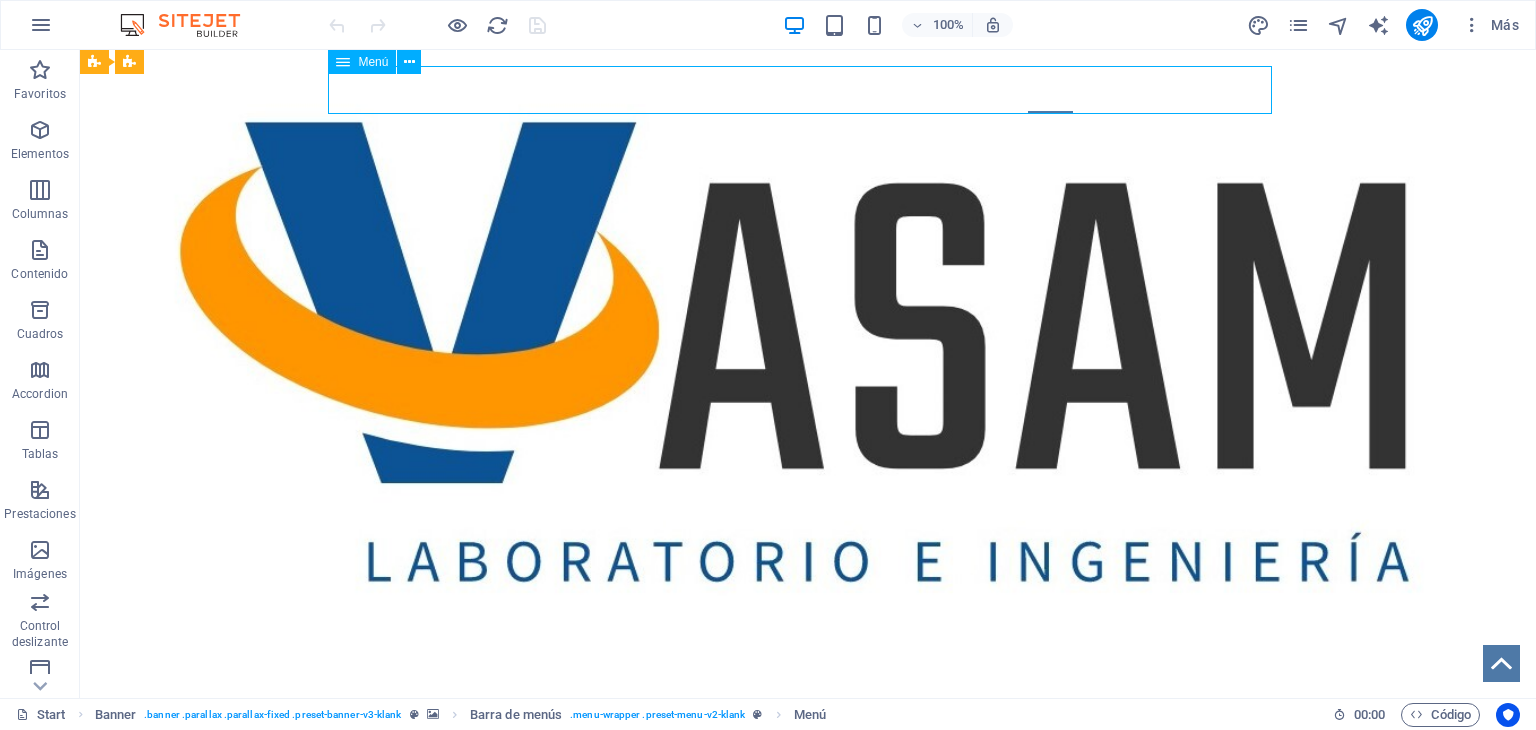 click on "Home Services Contact" at bounding box center (808, 90) 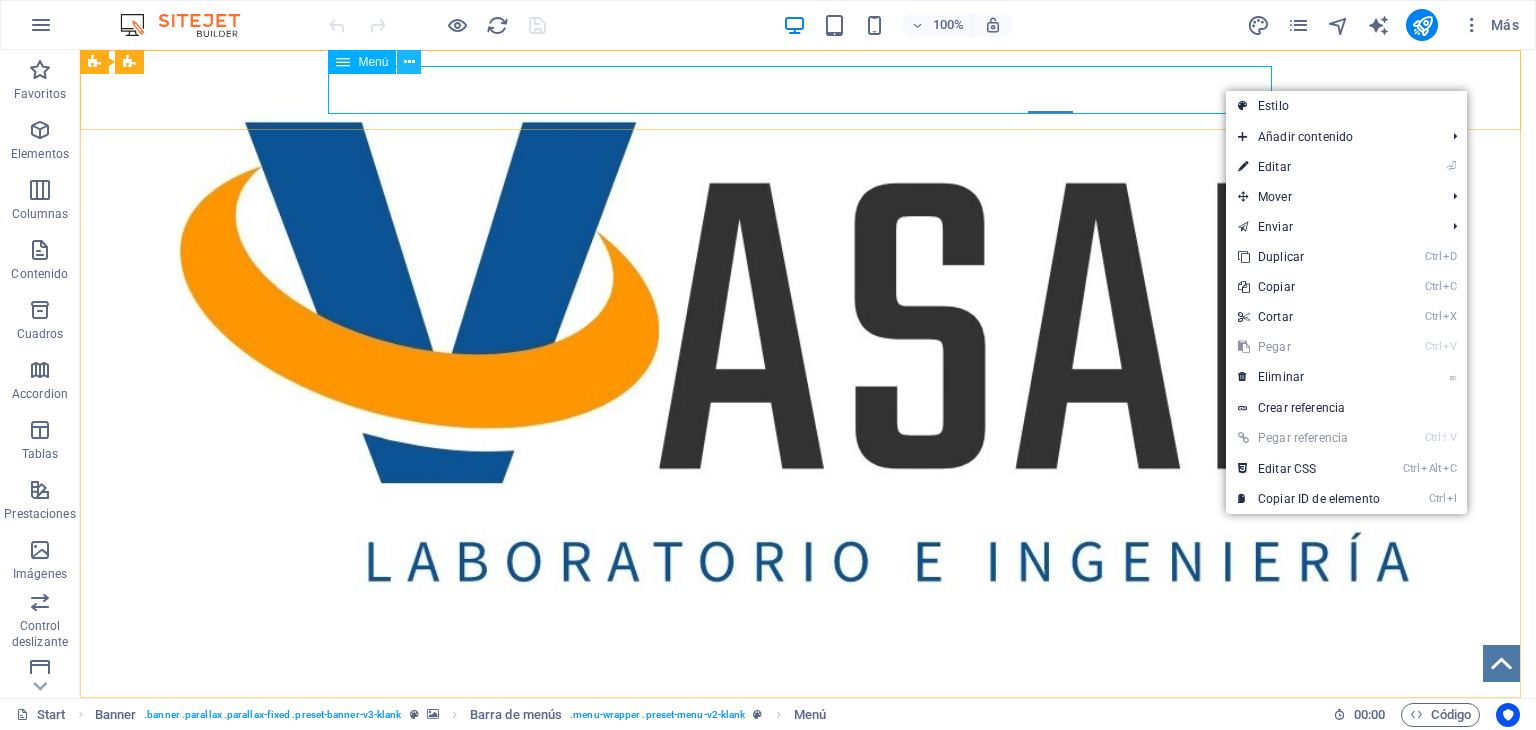click at bounding box center (409, 62) 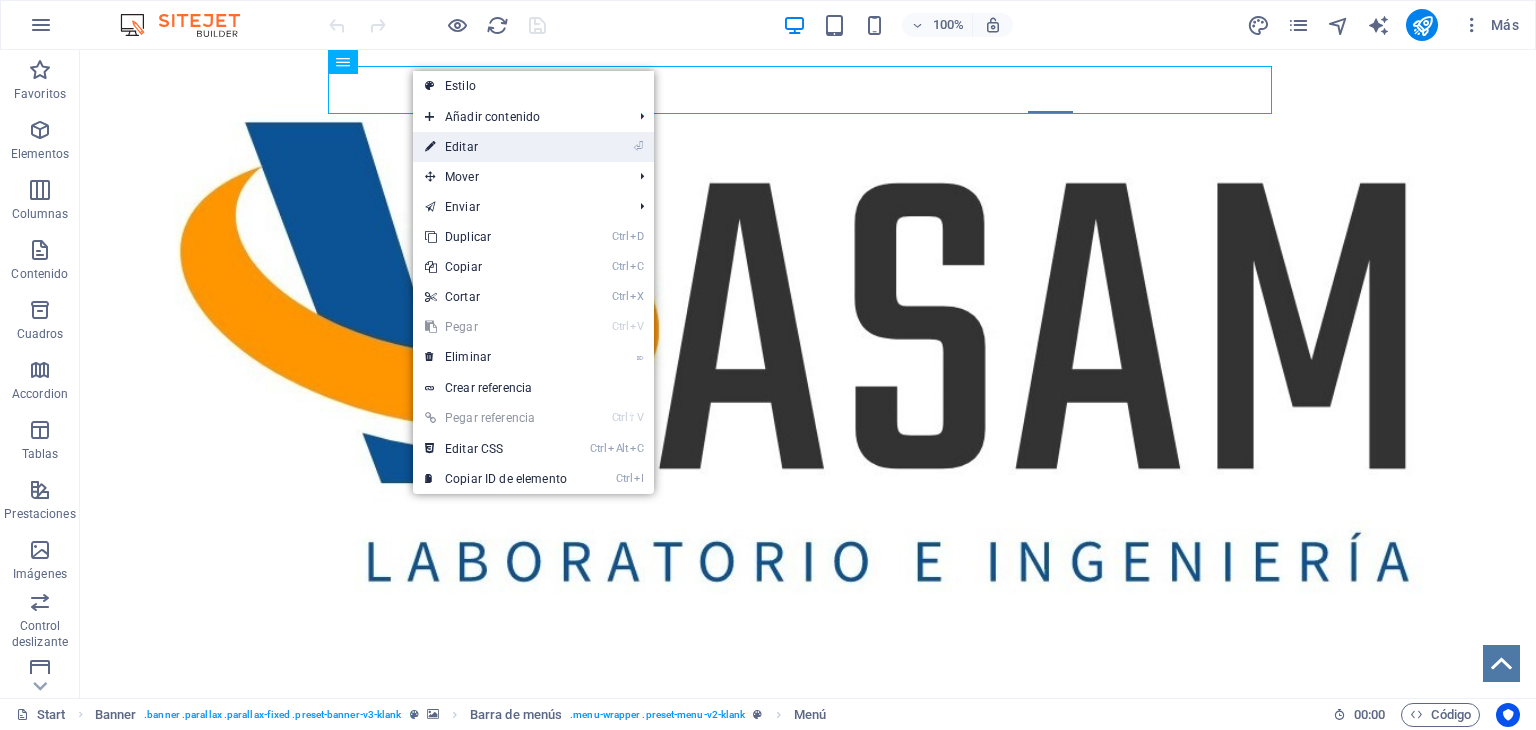 click on "⏎  Editar" at bounding box center [496, 147] 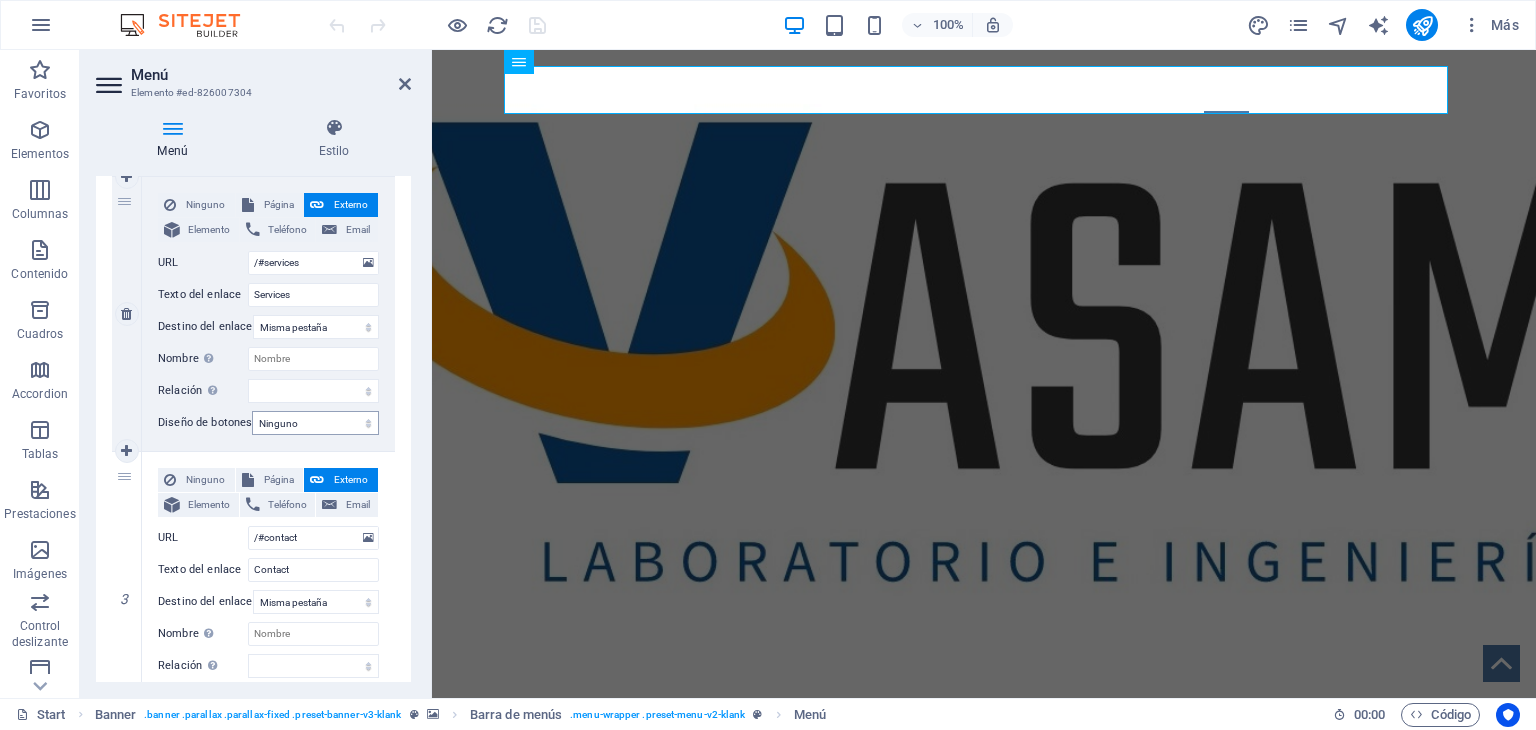 scroll, scrollTop: 592, scrollLeft: 0, axis: vertical 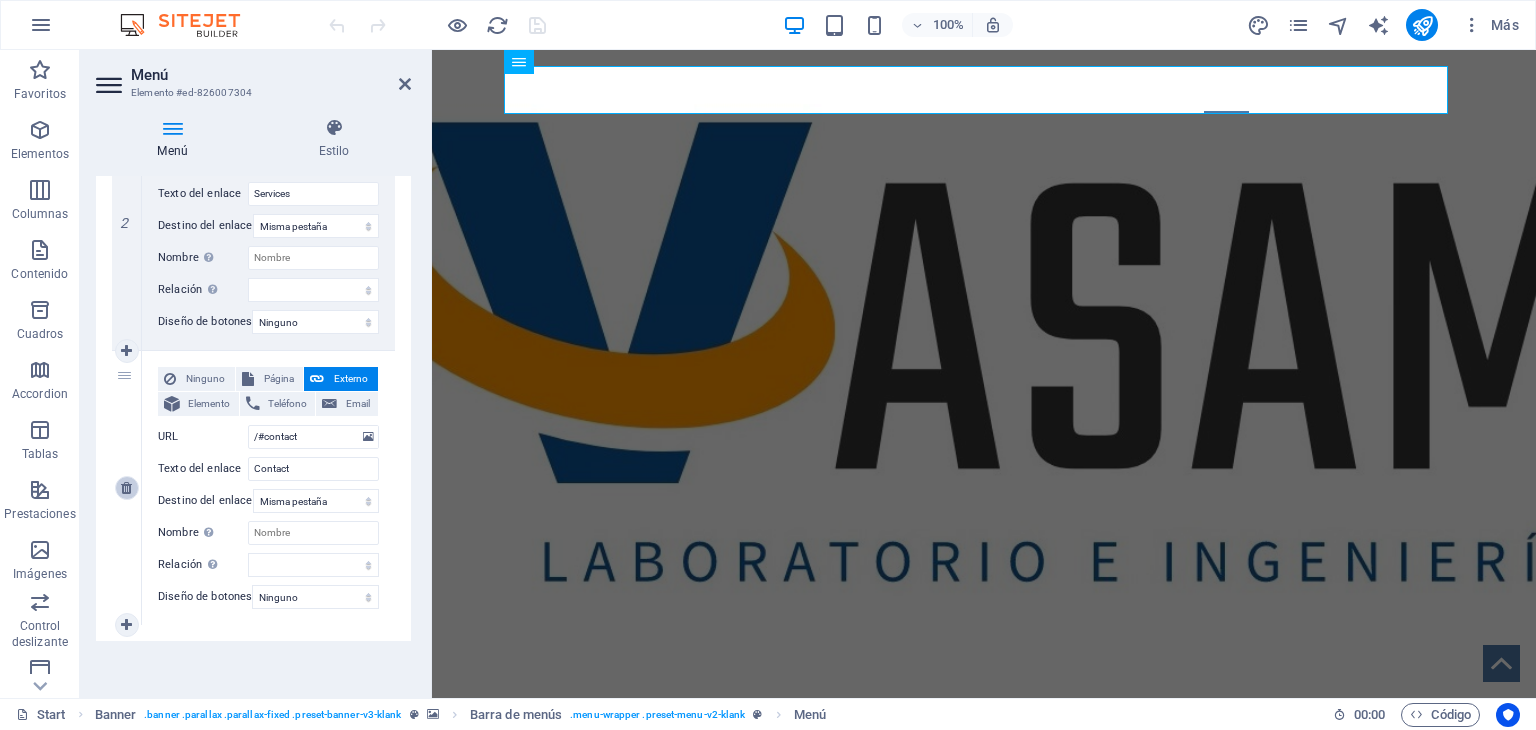 click at bounding box center [126, 488] 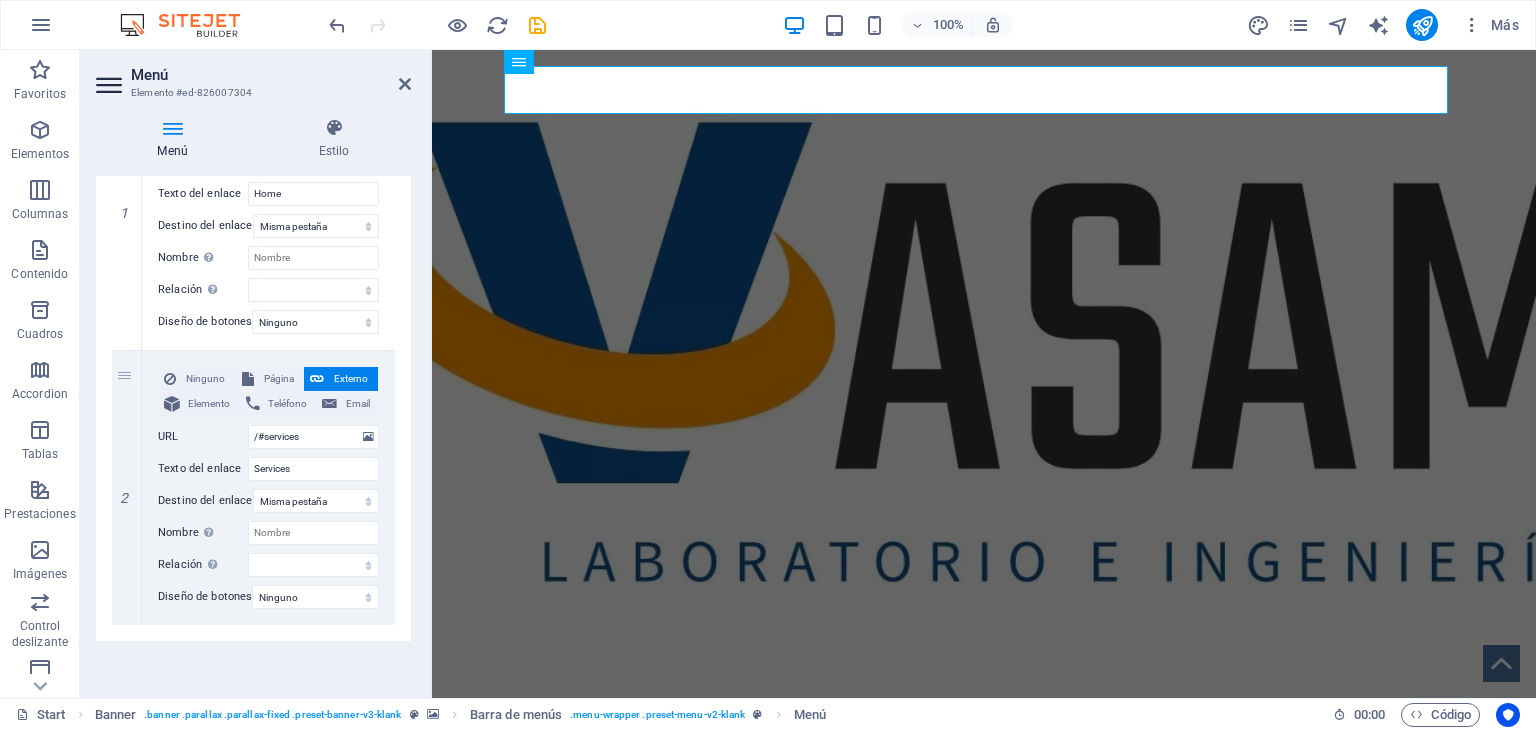 click on "Menú" at bounding box center (271, 75) 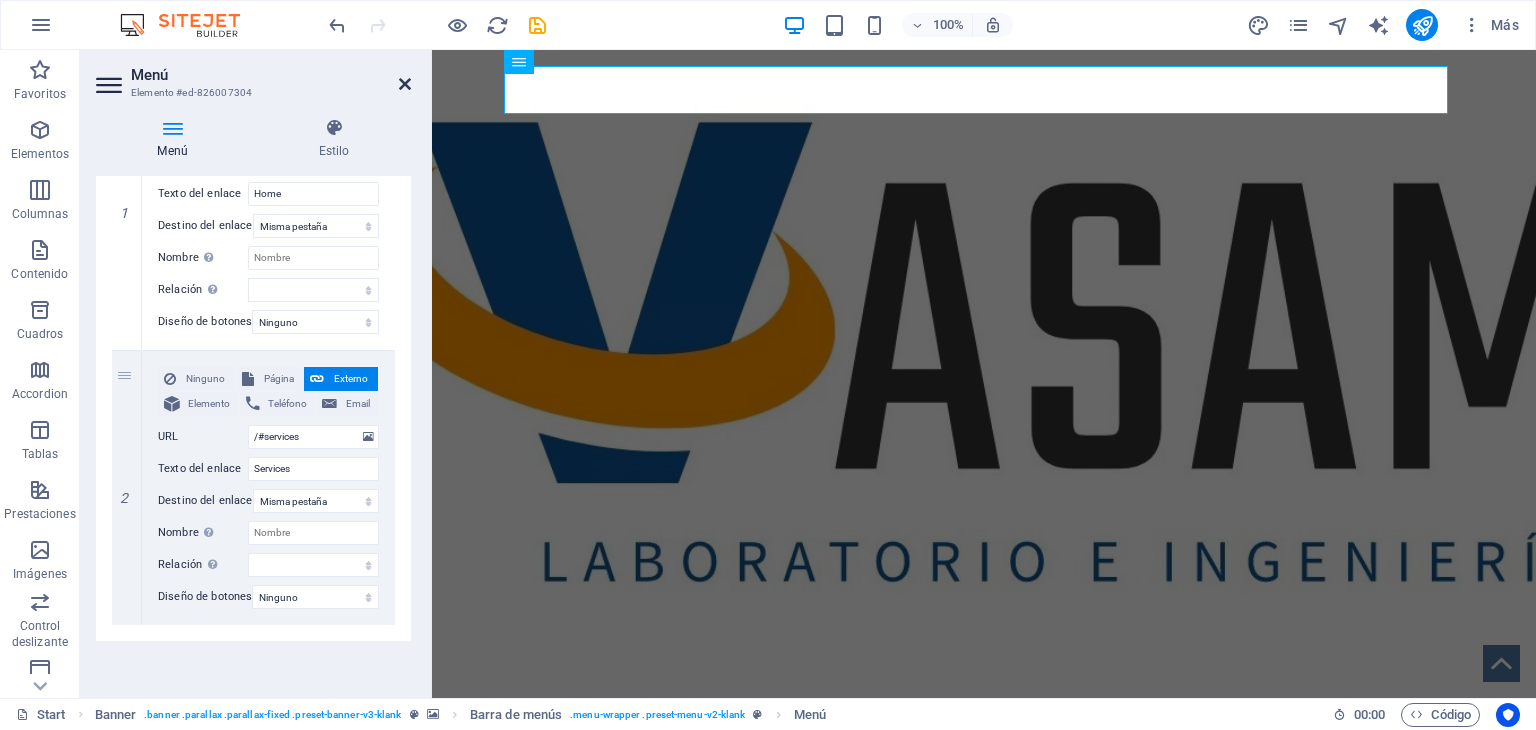 click at bounding box center (405, 84) 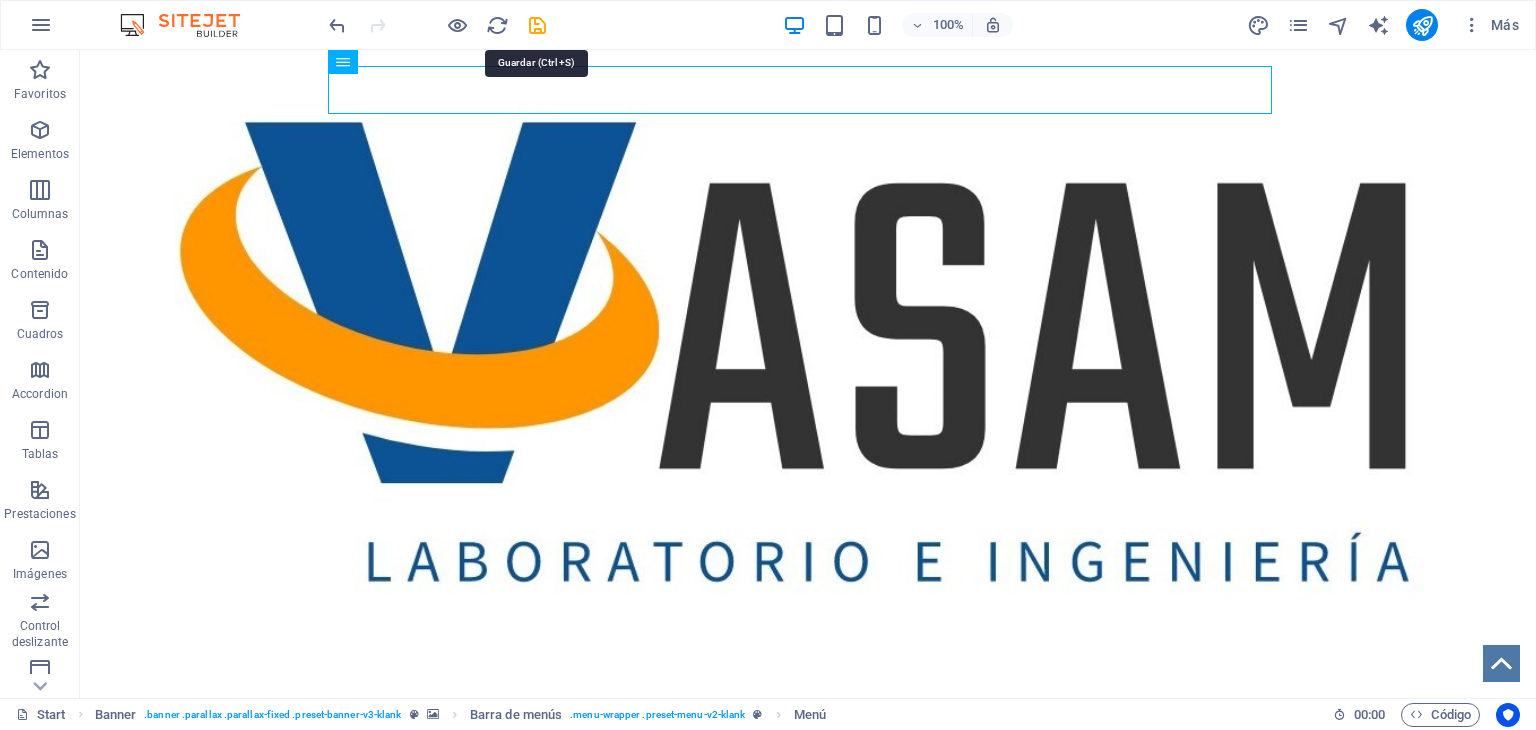 click at bounding box center [537, 25] 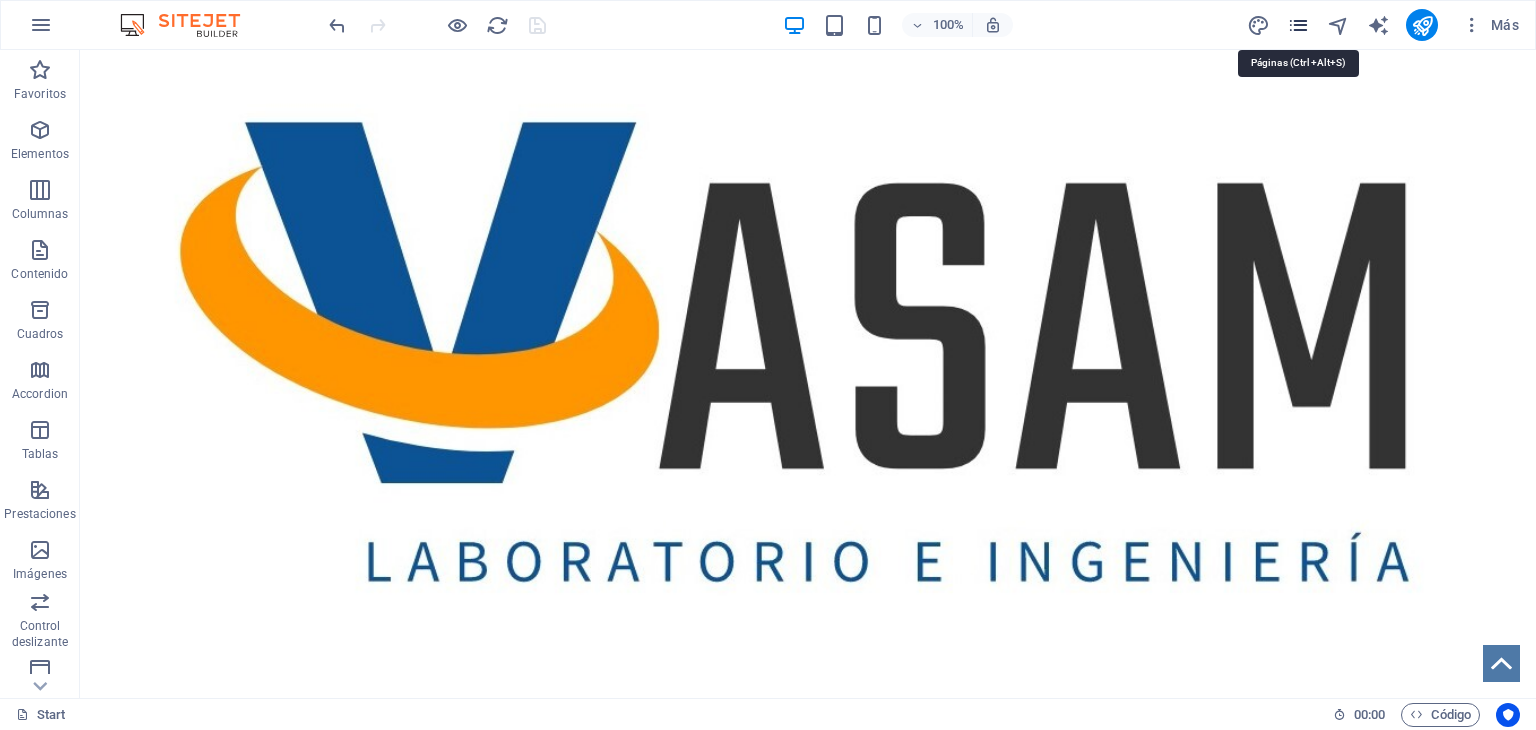 click at bounding box center (1298, 25) 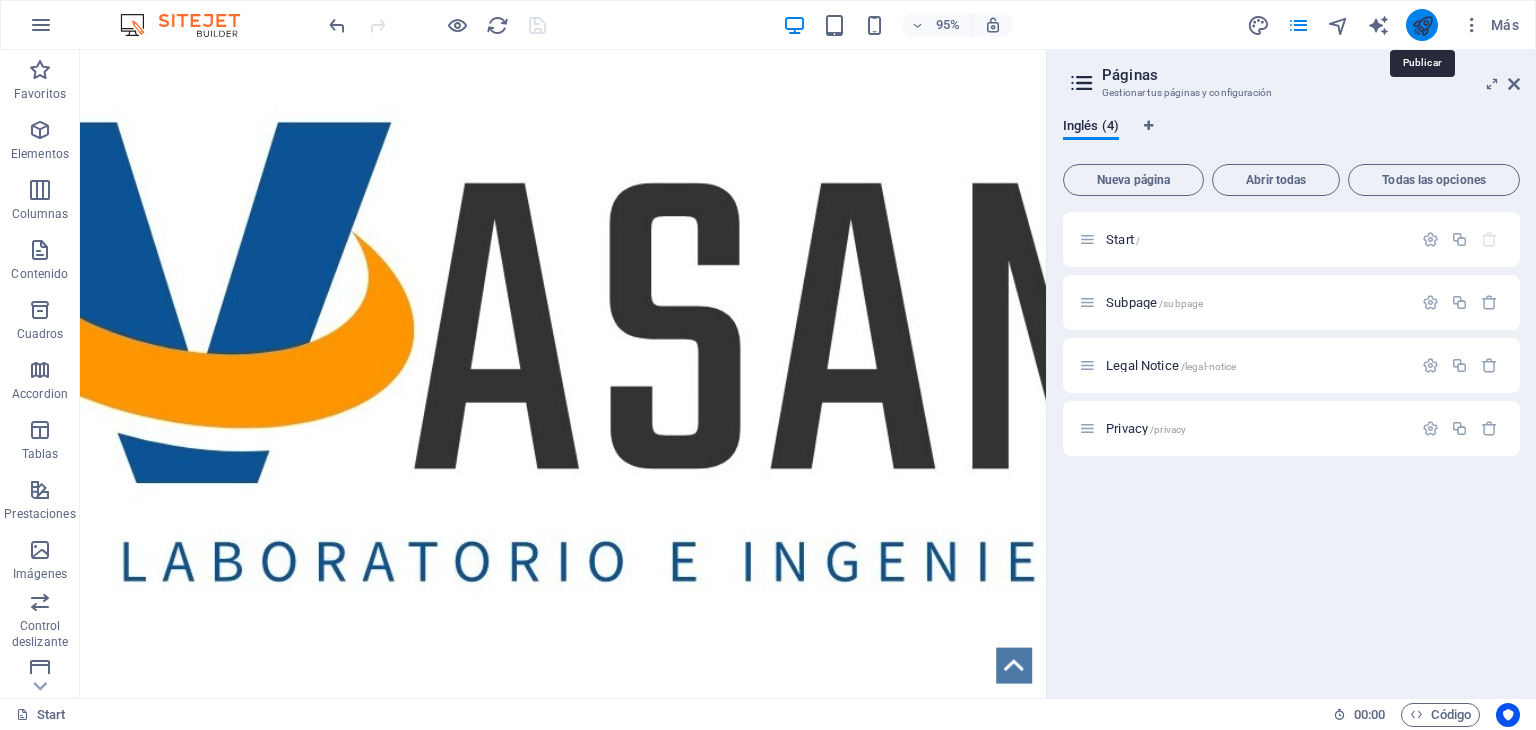 click at bounding box center (1422, 25) 